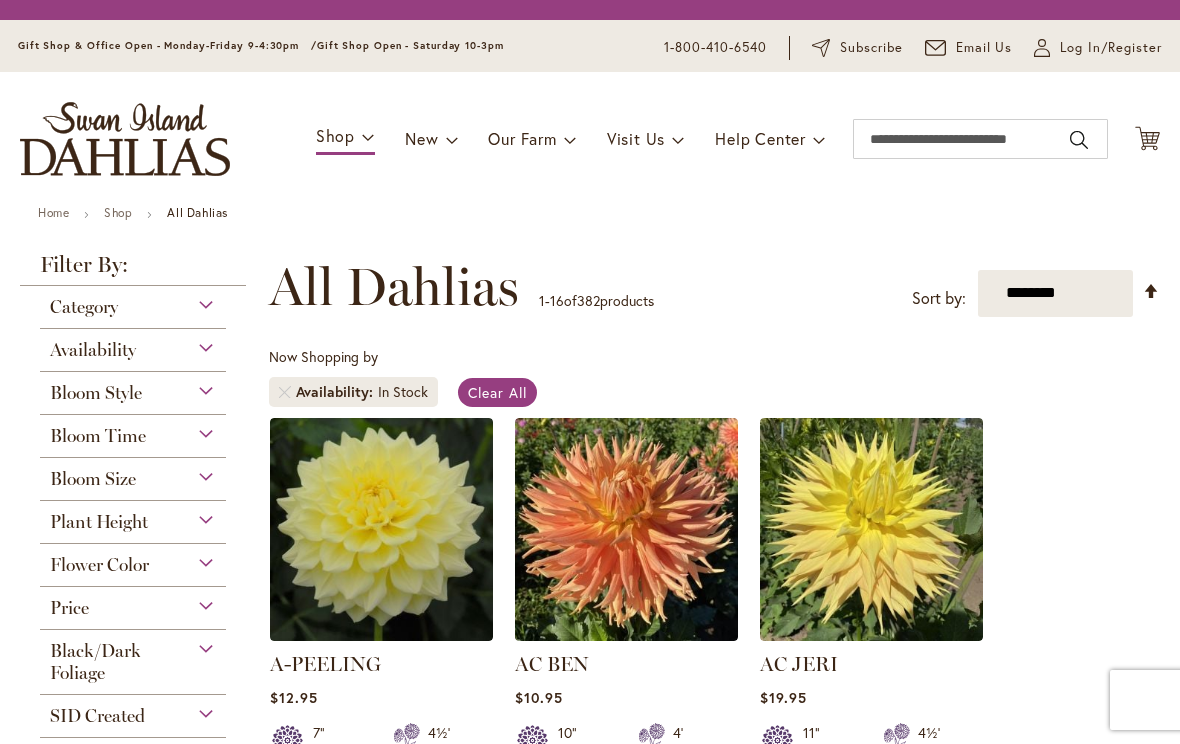 scroll, scrollTop: 0, scrollLeft: 0, axis: both 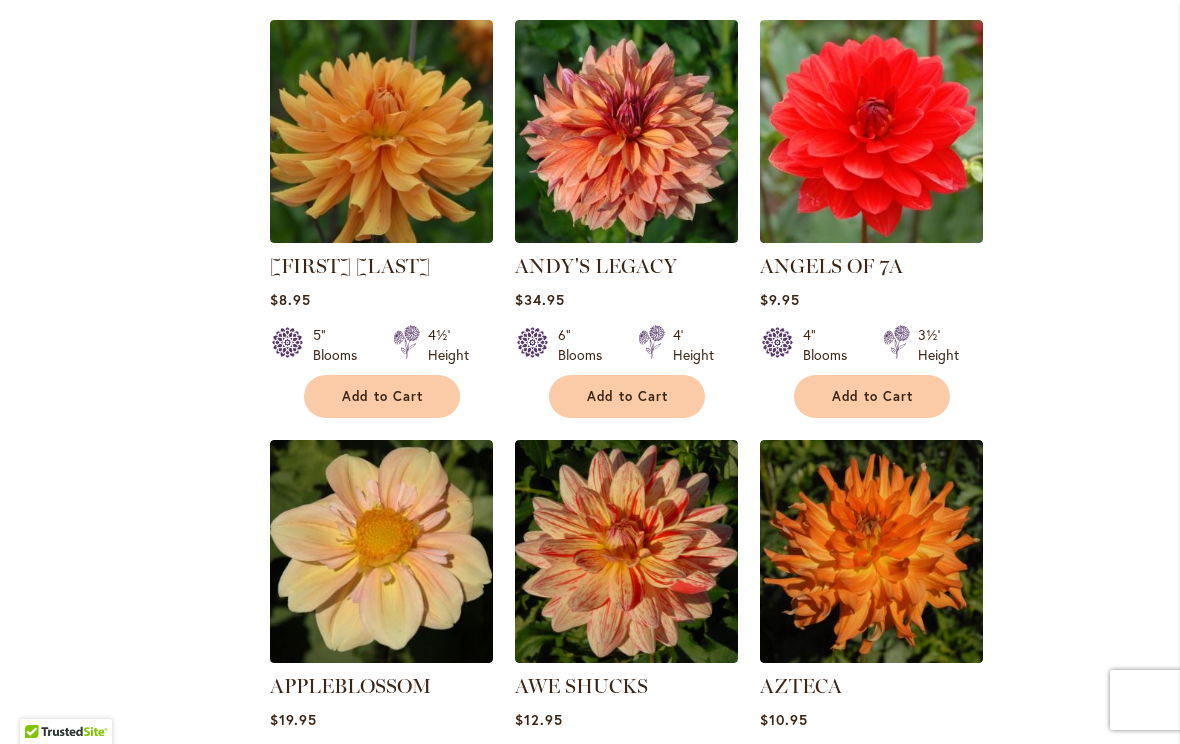 click on "**
**
**
**" at bounding box center [511, 1295] 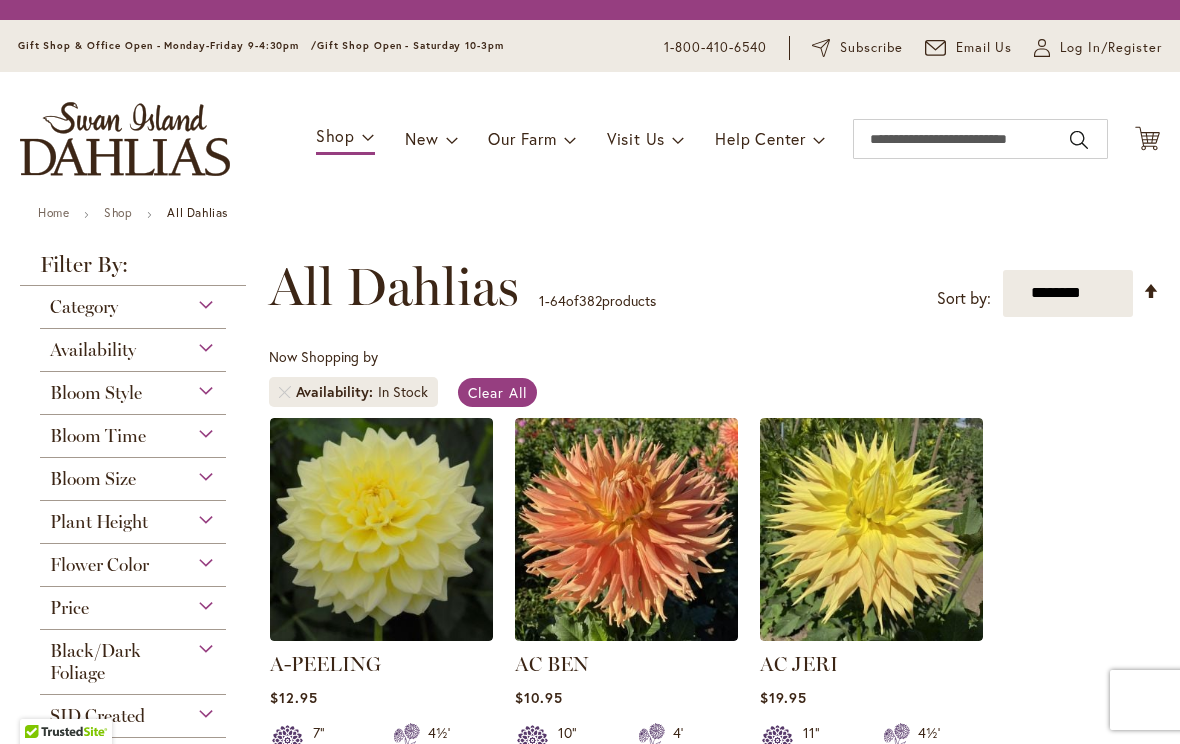 scroll, scrollTop: 0, scrollLeft: 0, axis: both 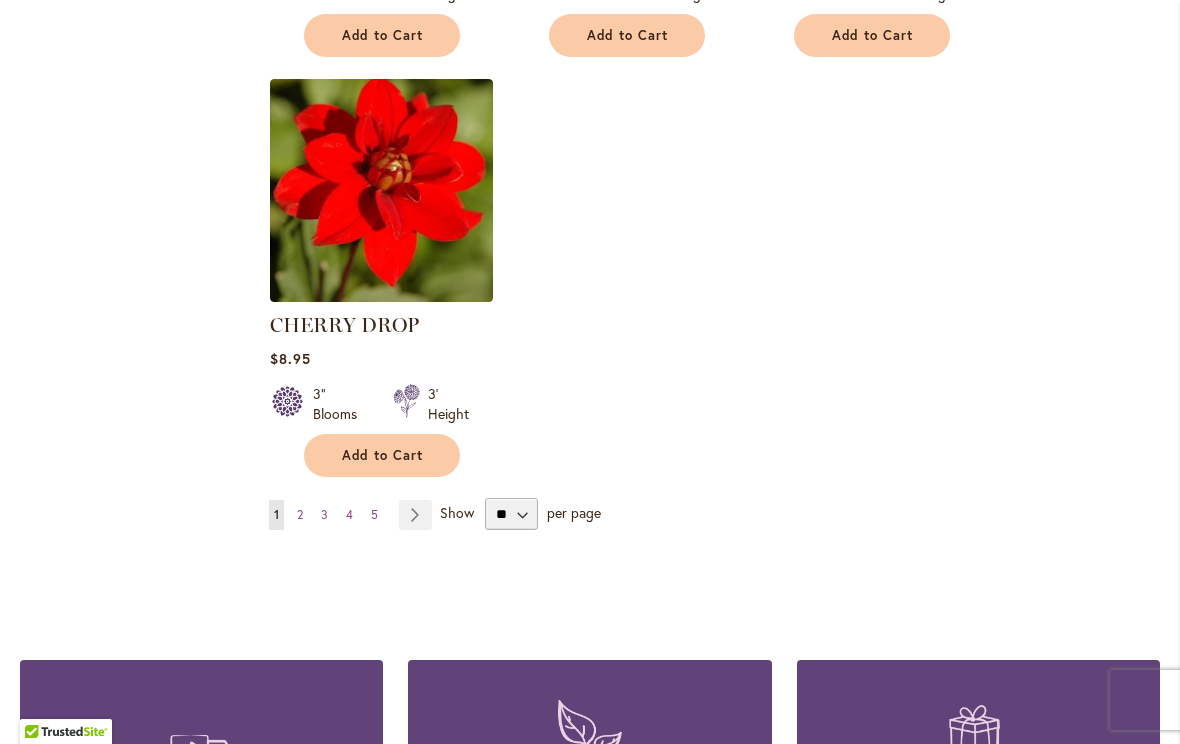 click on "Page
2" at bounding box center [300, 515] 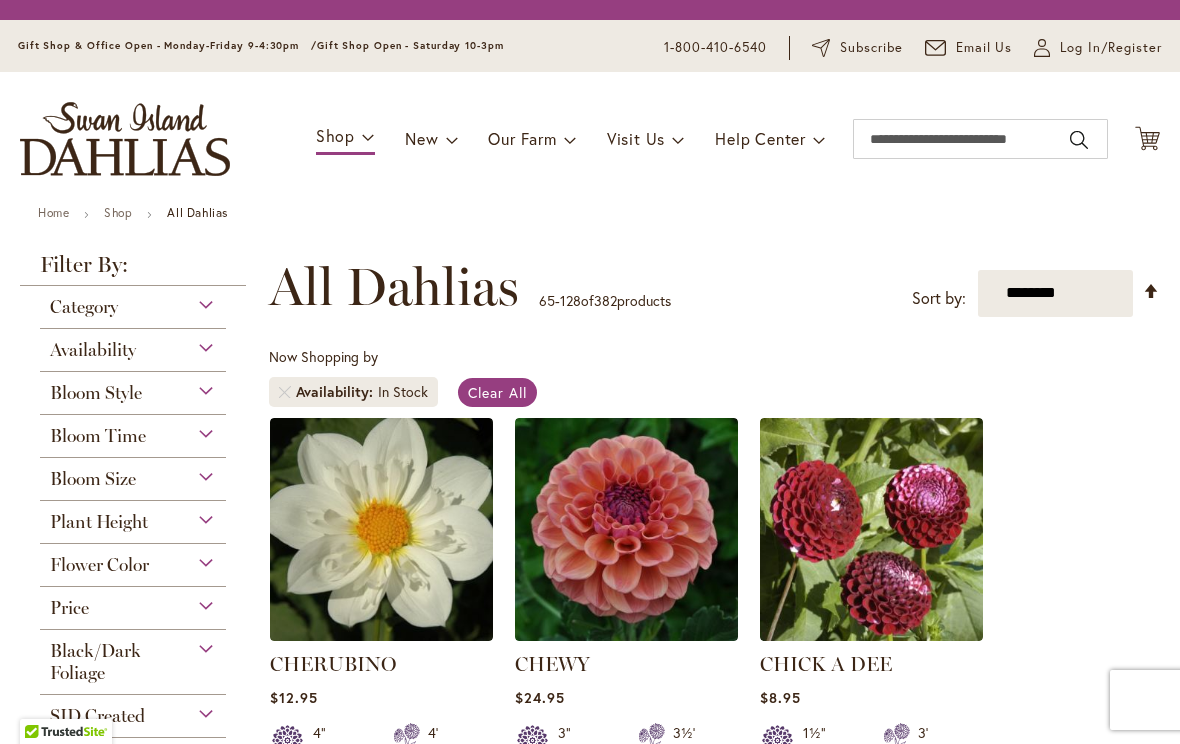 scroll, scrollTop: 0, scrollLeft: 0, axis: both 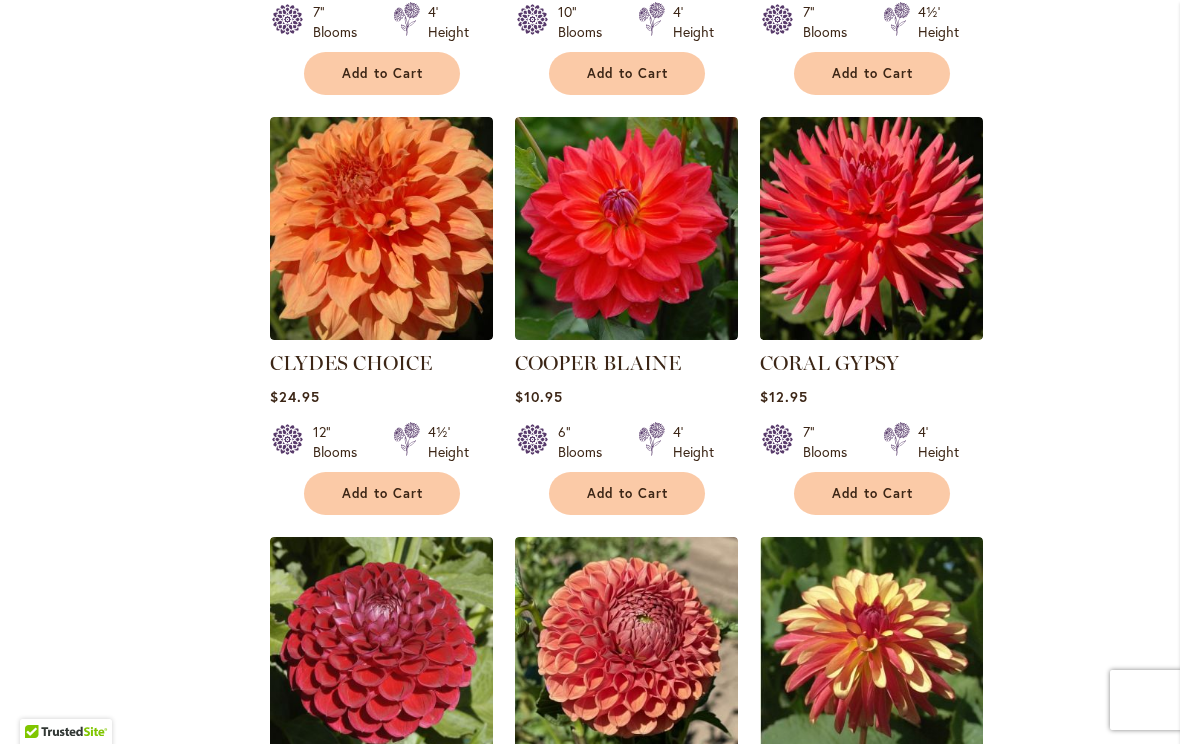 click on "Add to Cart" at bounding box center [873, 493] 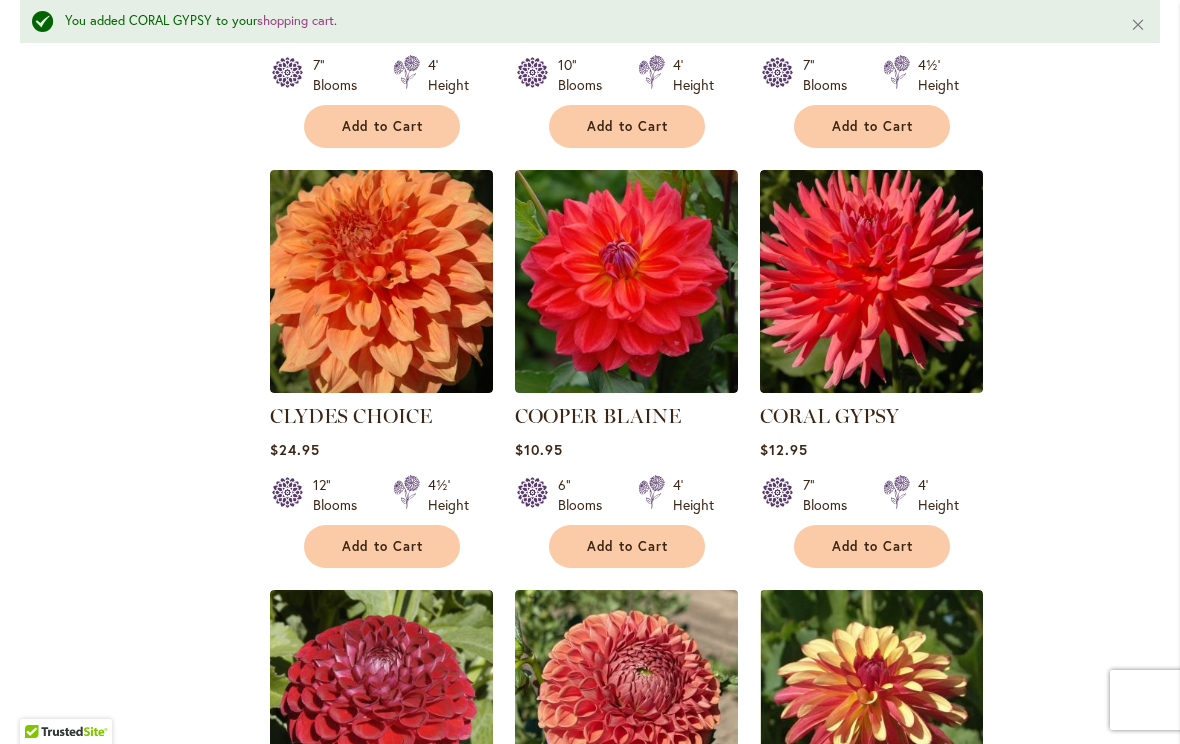 click at bounding box center (871, 281) 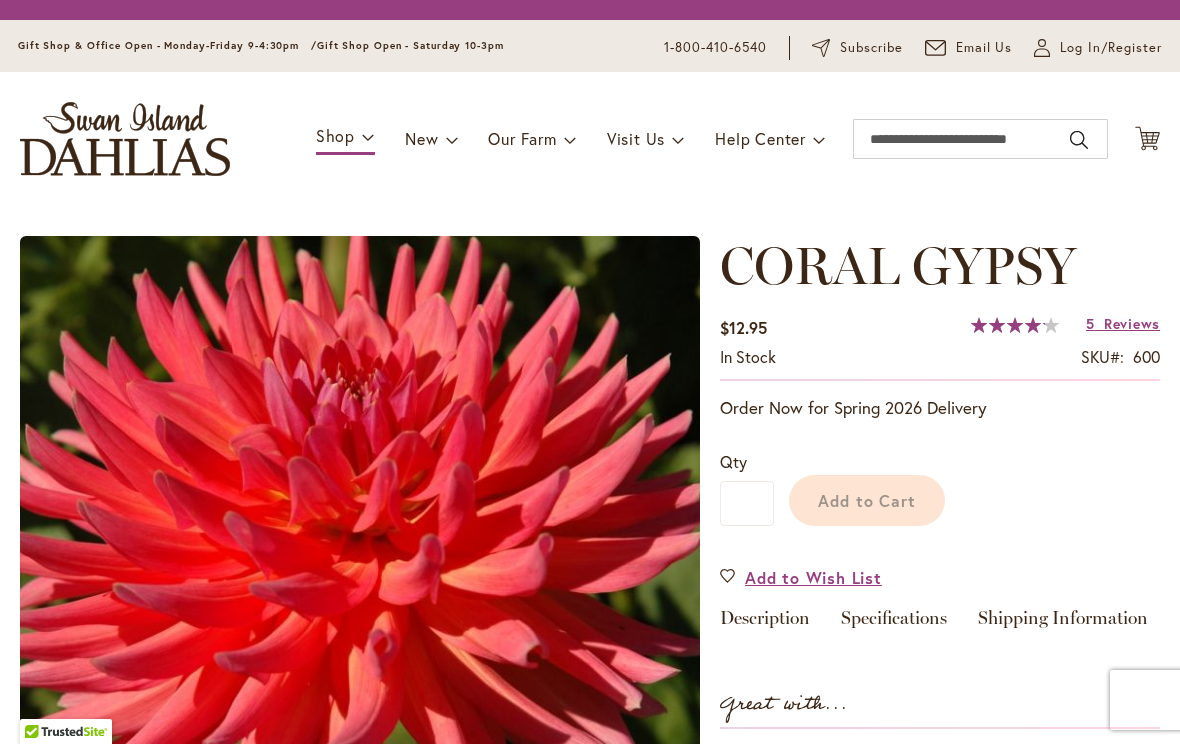 scroll, scrollTop: 0, scrollLeft: 0, axis: both 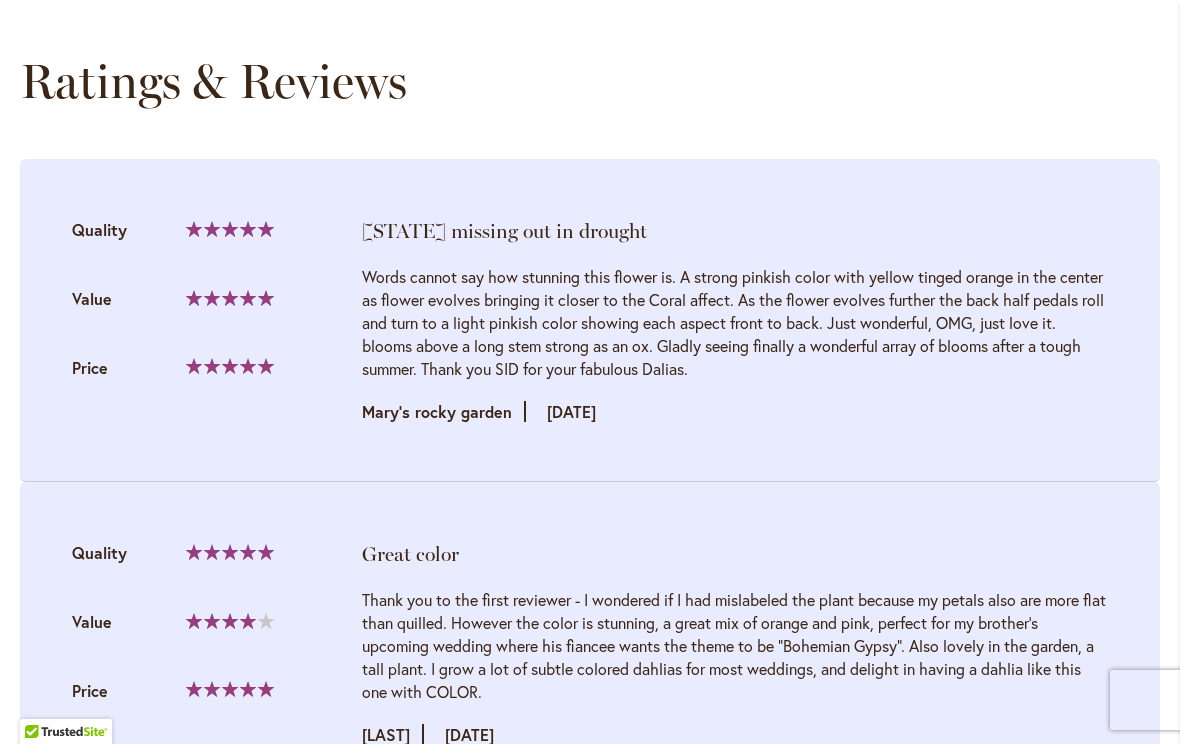 click on "Ratings & Reviews" at bounding box center (213, 81) 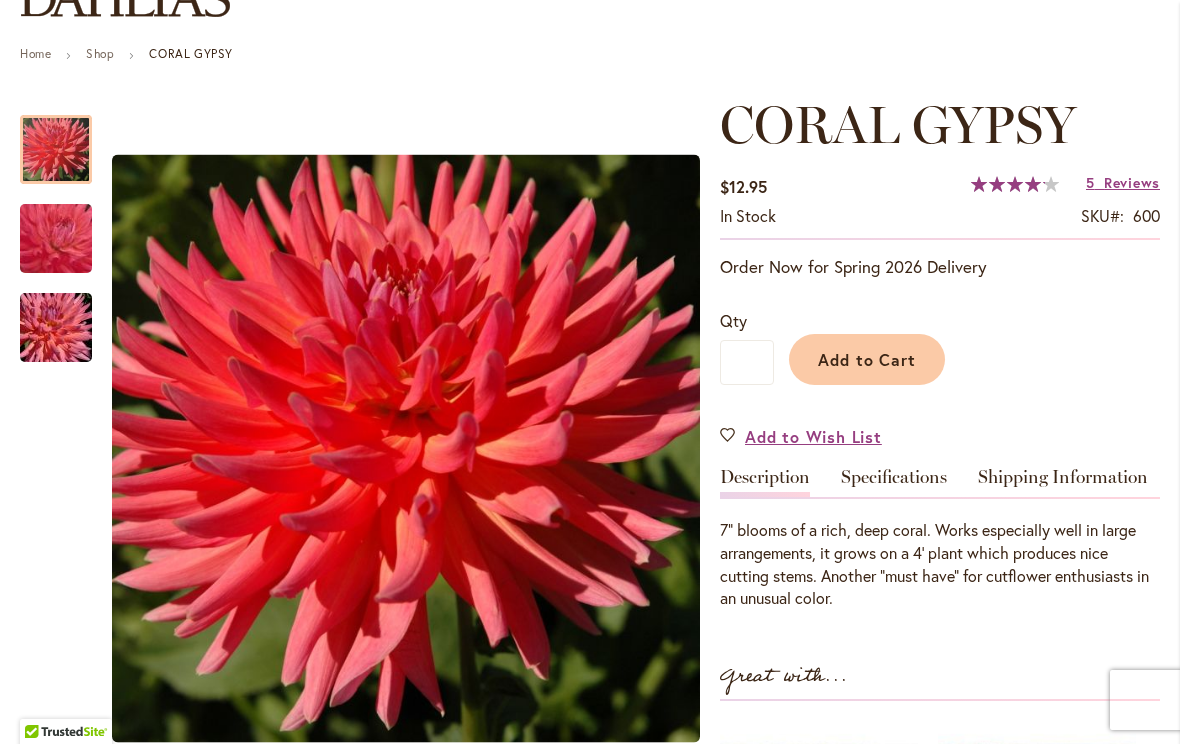 scroll, scrollTop: 187, scrollLeft: 0, axis: vertical 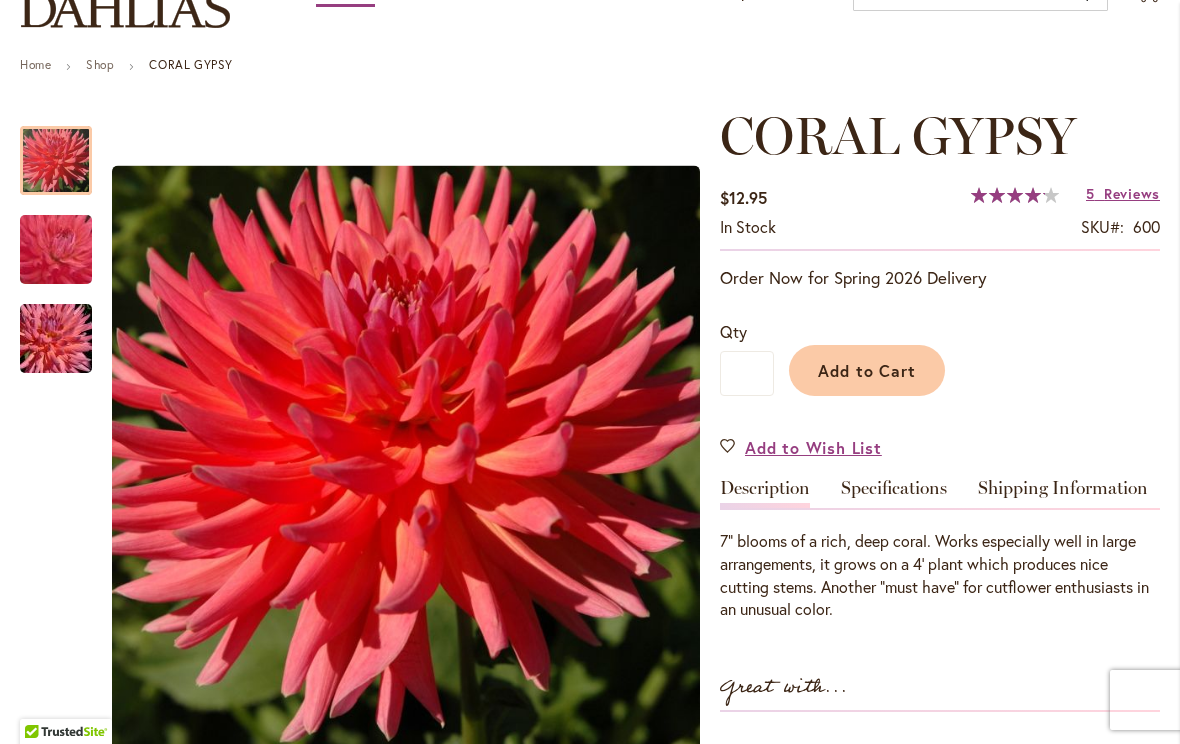 click on "Add to Cart" at bounding box center [867, 370] 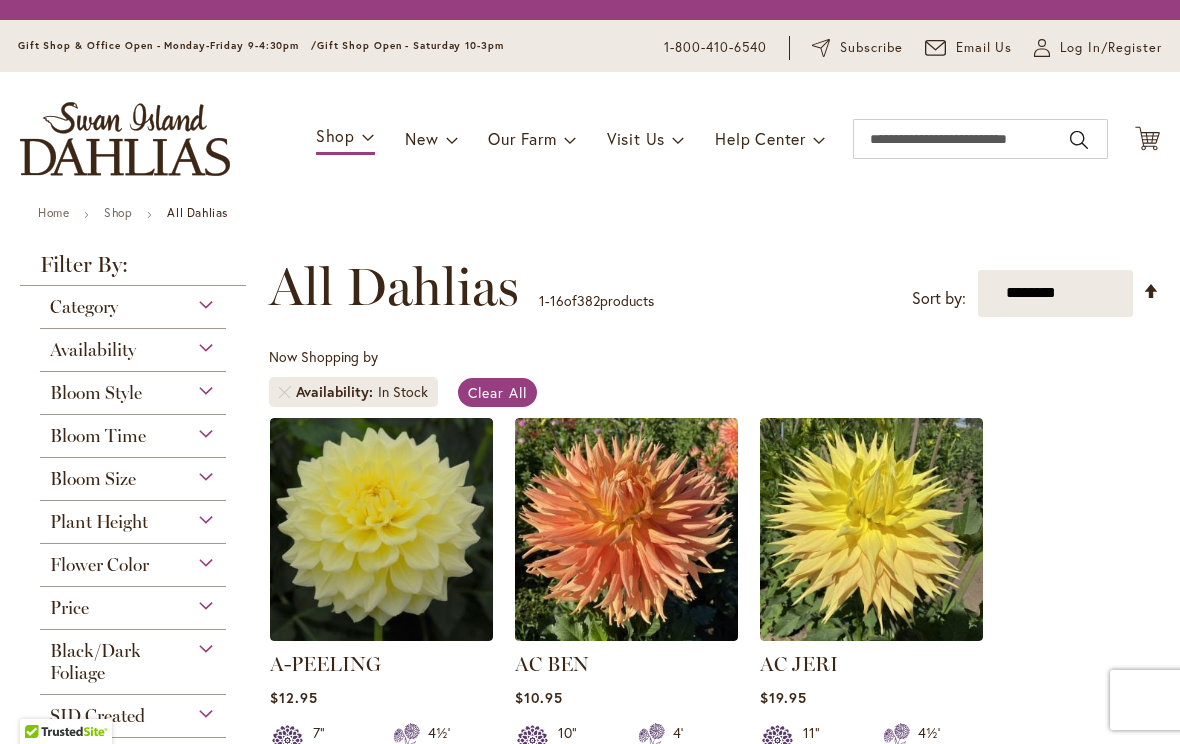 scroll, scrollTop: 0, scrollLeft: 0, axis: both 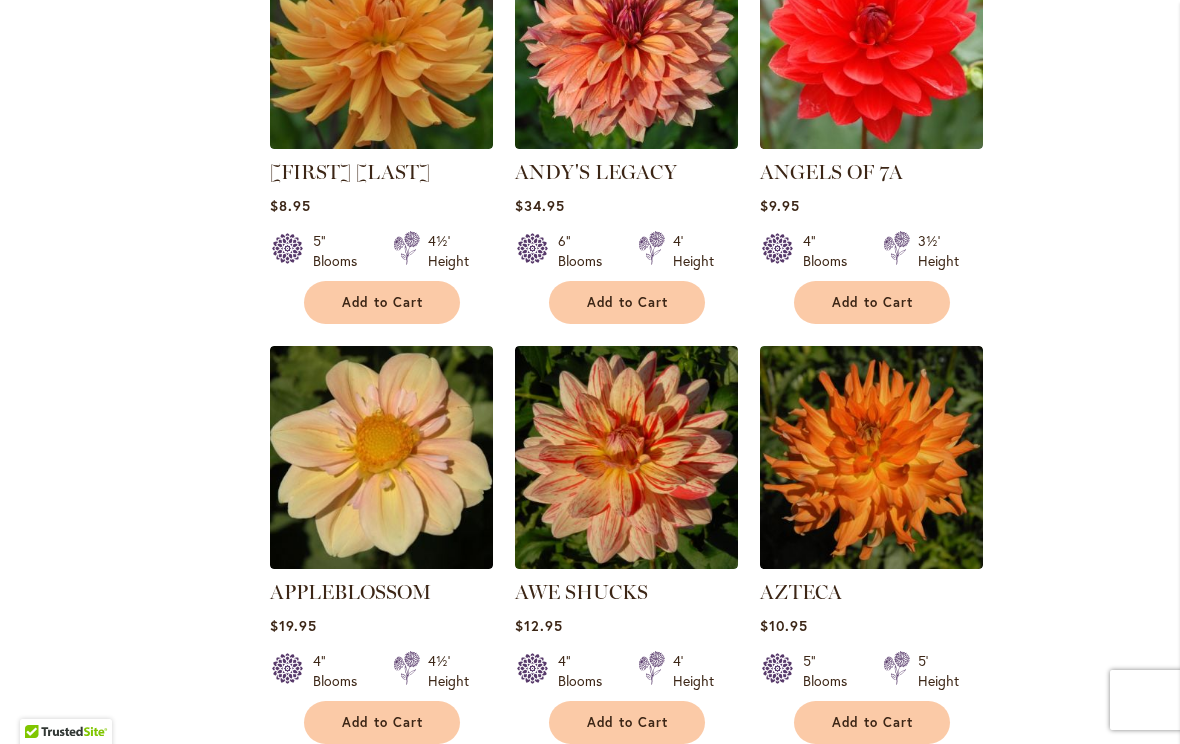click on "**
**
**
**" at bounding box center (511, 1201) 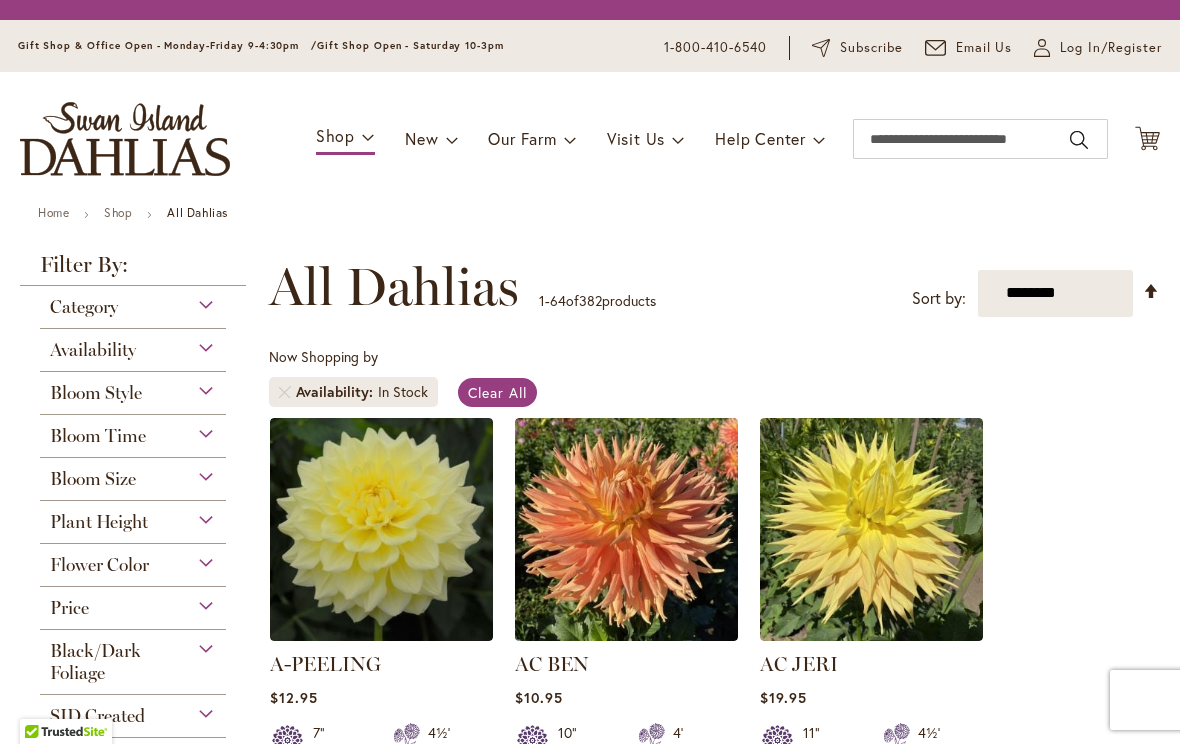 scroll, scrollTop: 0, scrollLeft: 0, axis: both 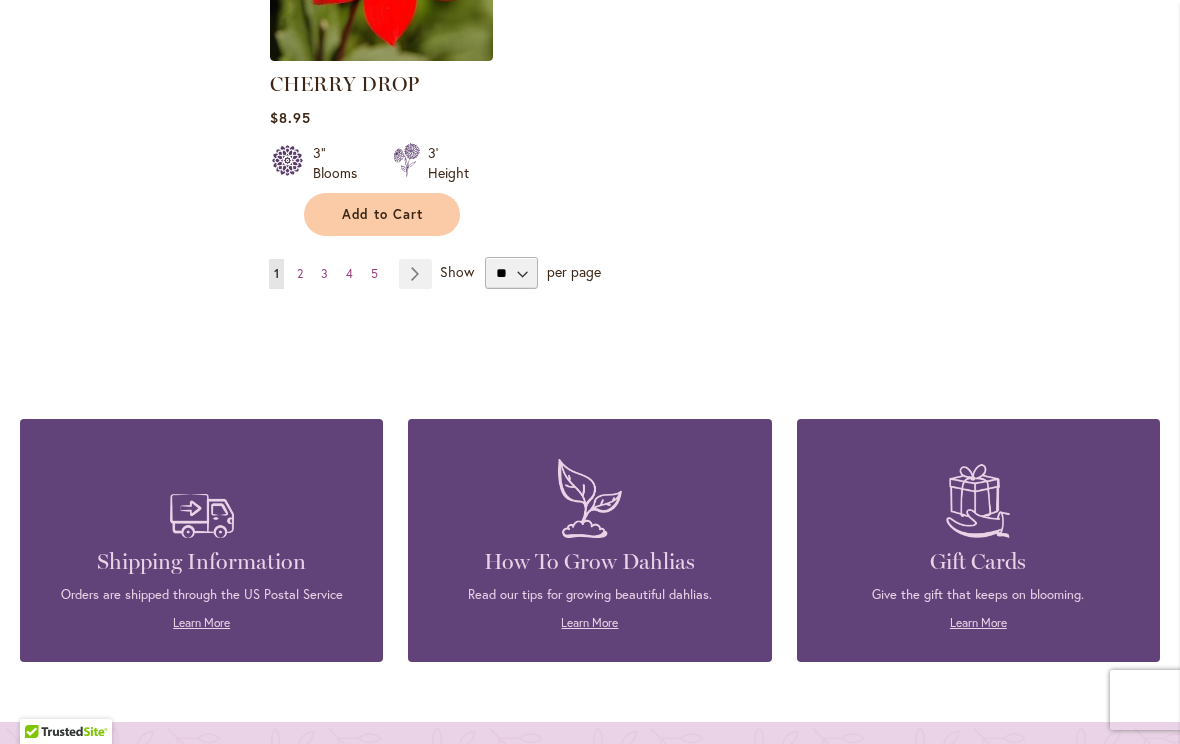 click on "Page
2" at bounding box center [300, 274] 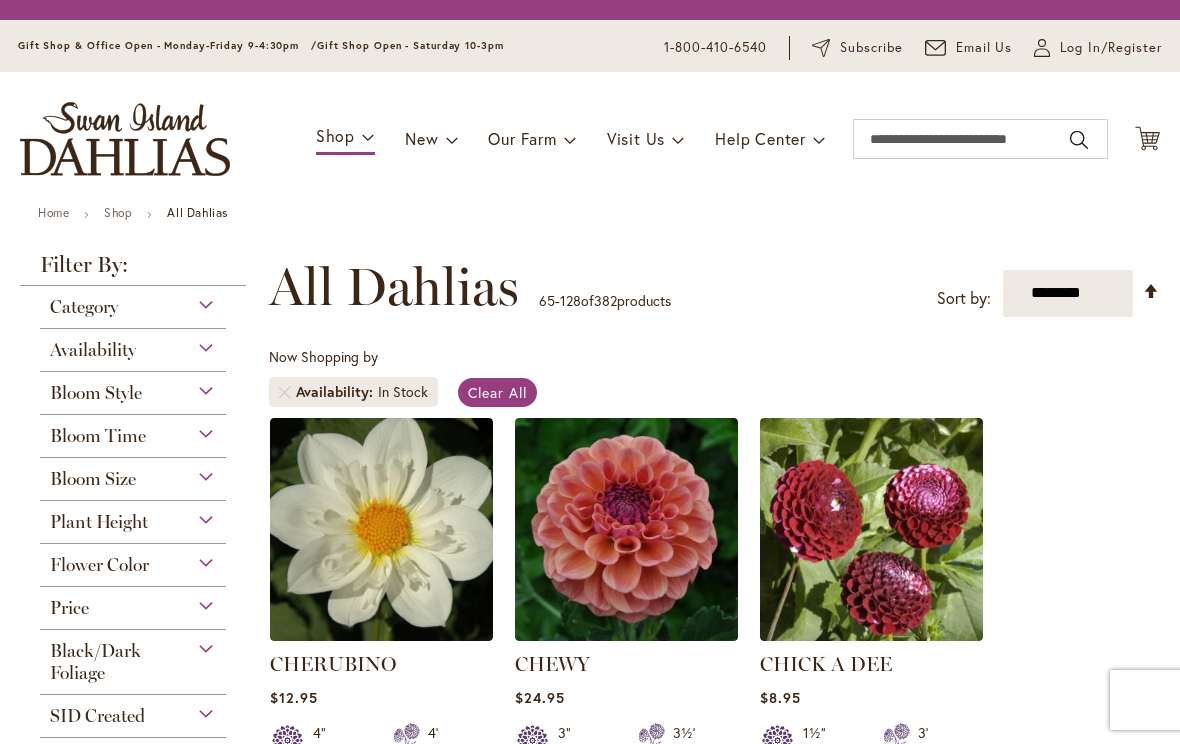 scroll, scrollTop: 0, scrollLeft: 0, axis: both 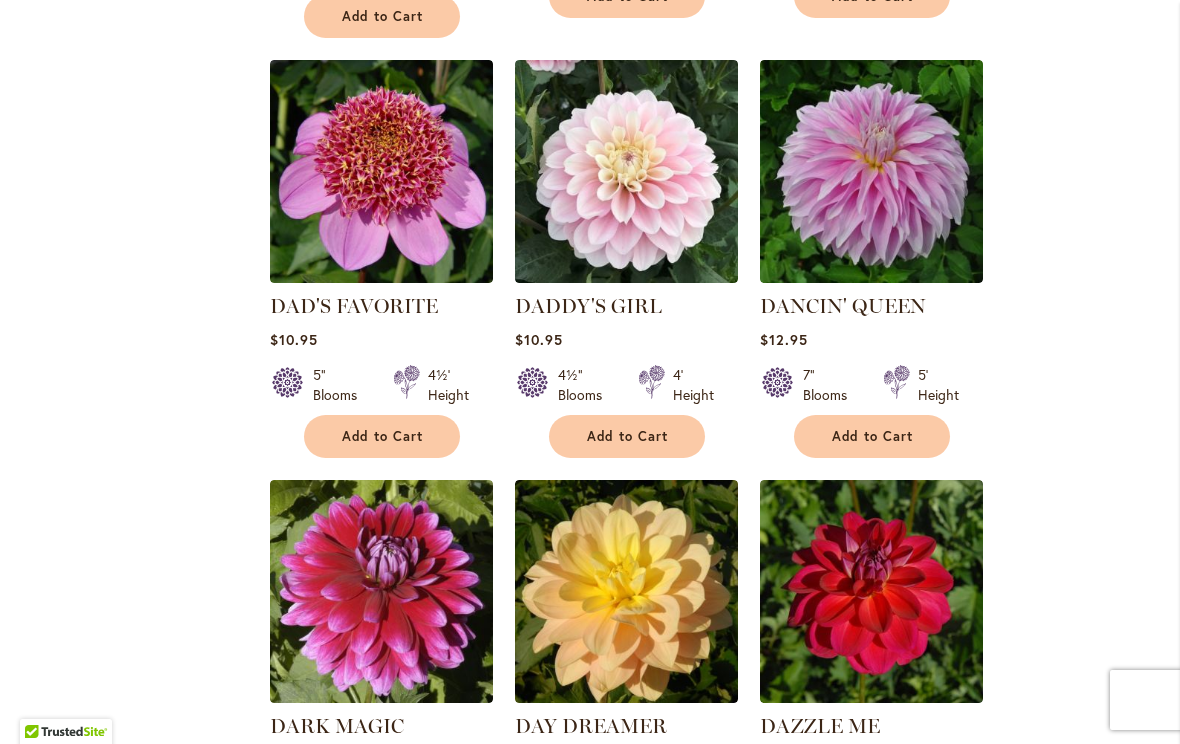 click on "Add to Cart" at bounding box center [873, 436] 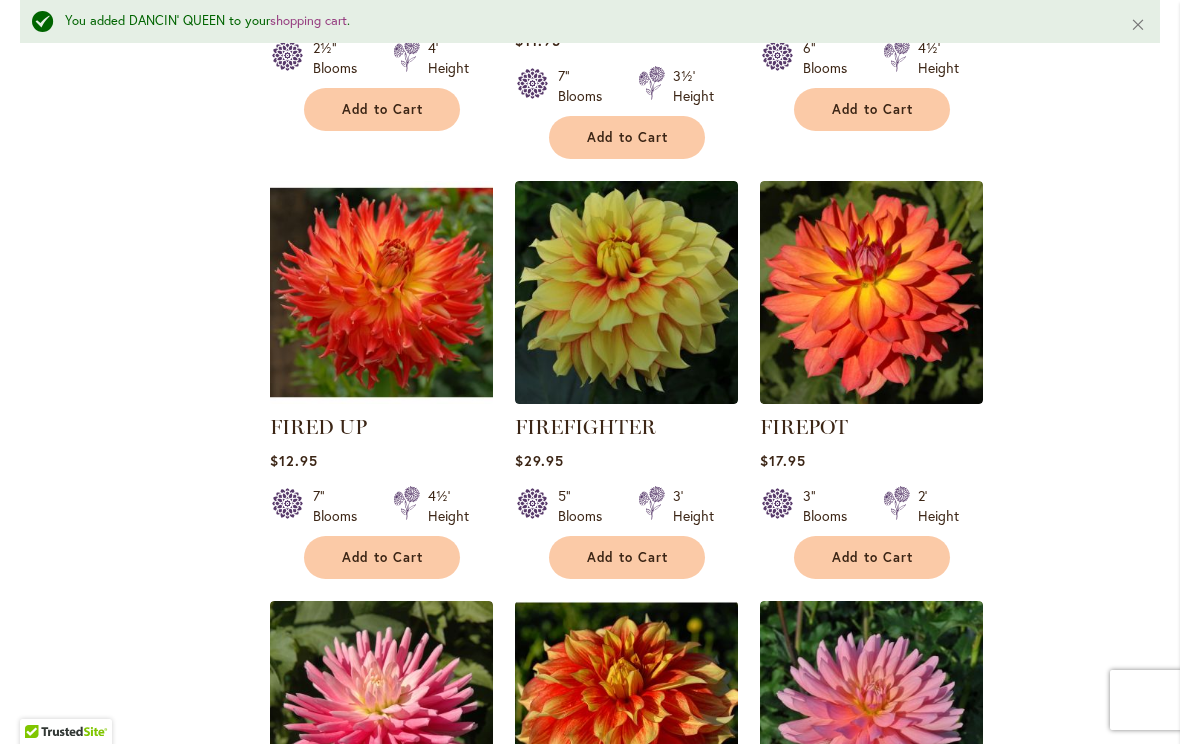 scroll, scrollTop: 7588, scrollLeft: 0, axis: vertical 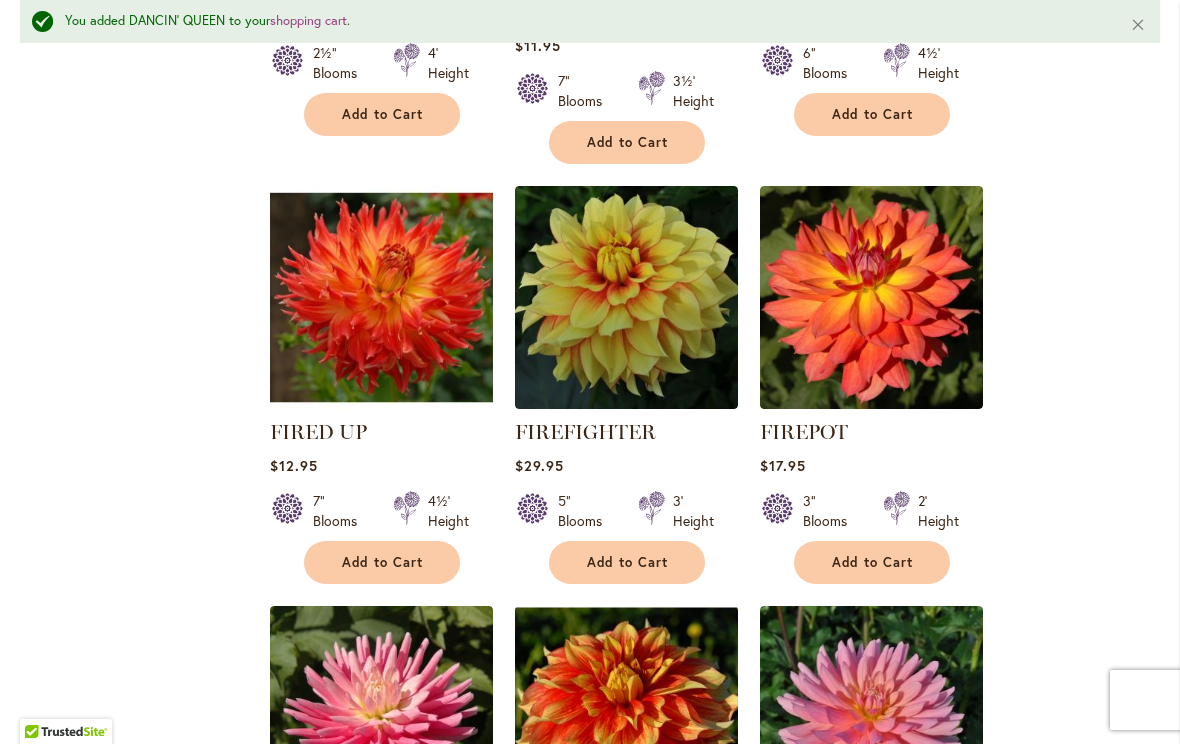 click on "Add to Cart" at bounding box center [383, 562] 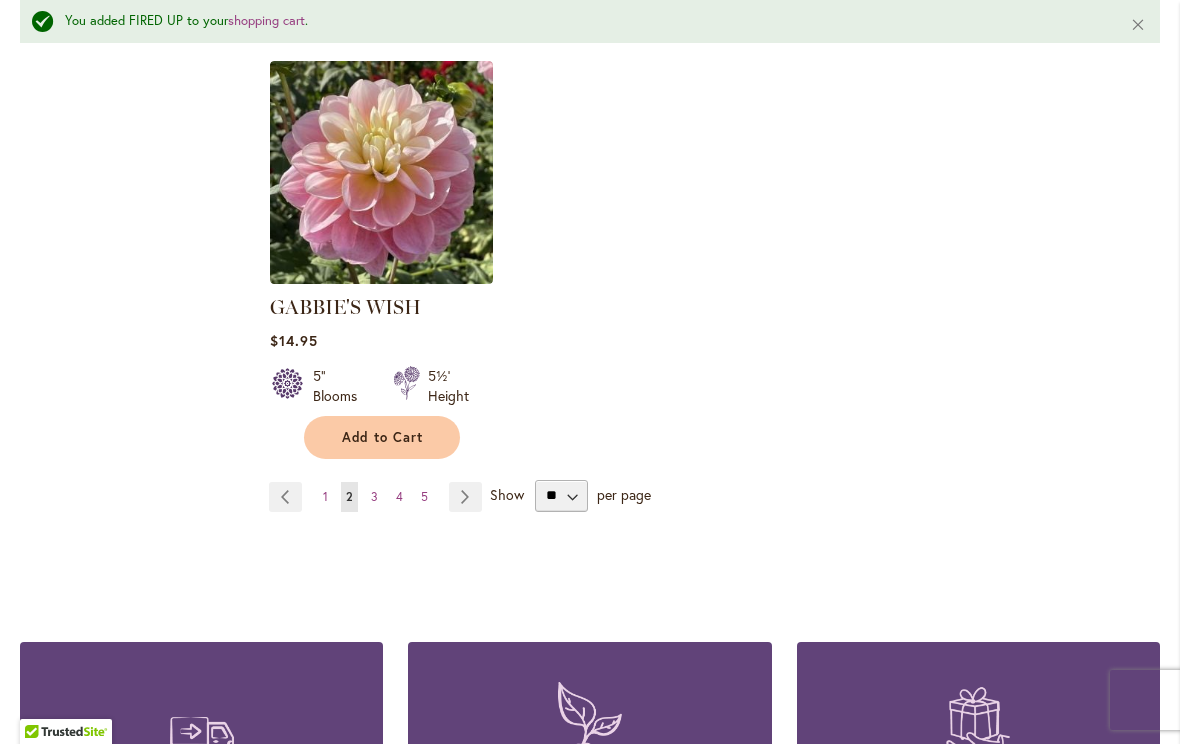 scroll, scrollTop: 9390, scrollLeft: 0, axis: vertical 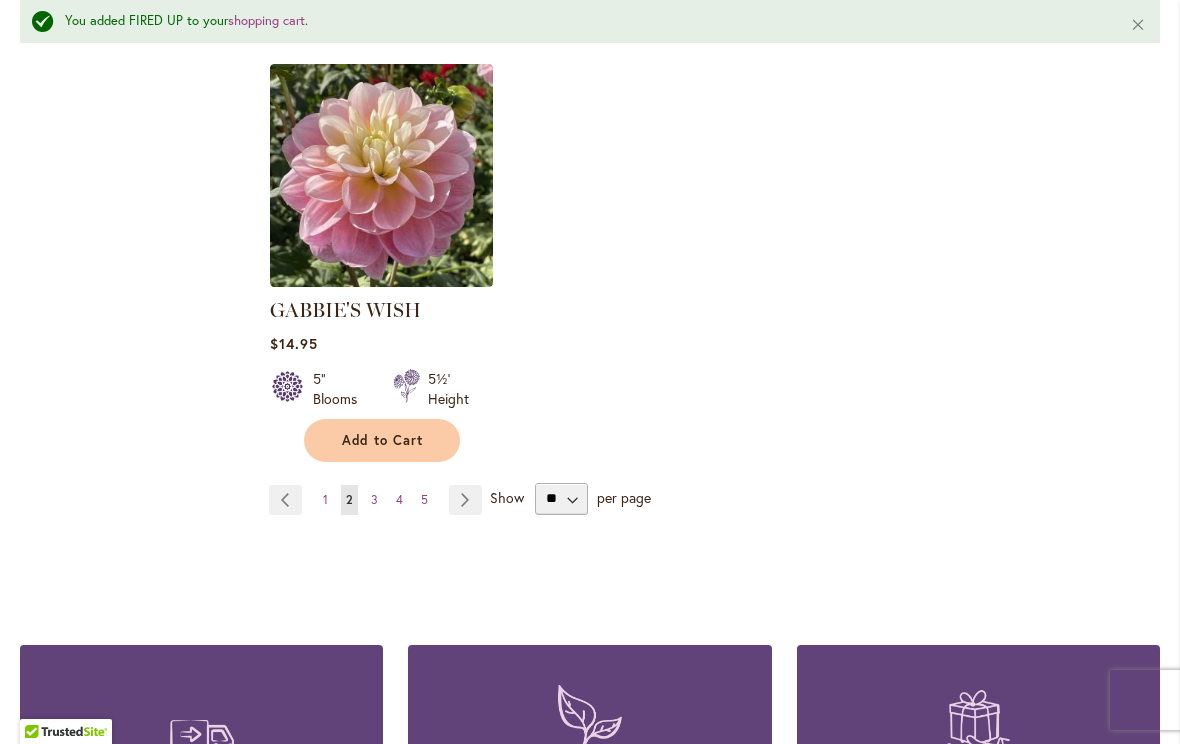 click on "Page
Next" at bounding box center [465, 500] 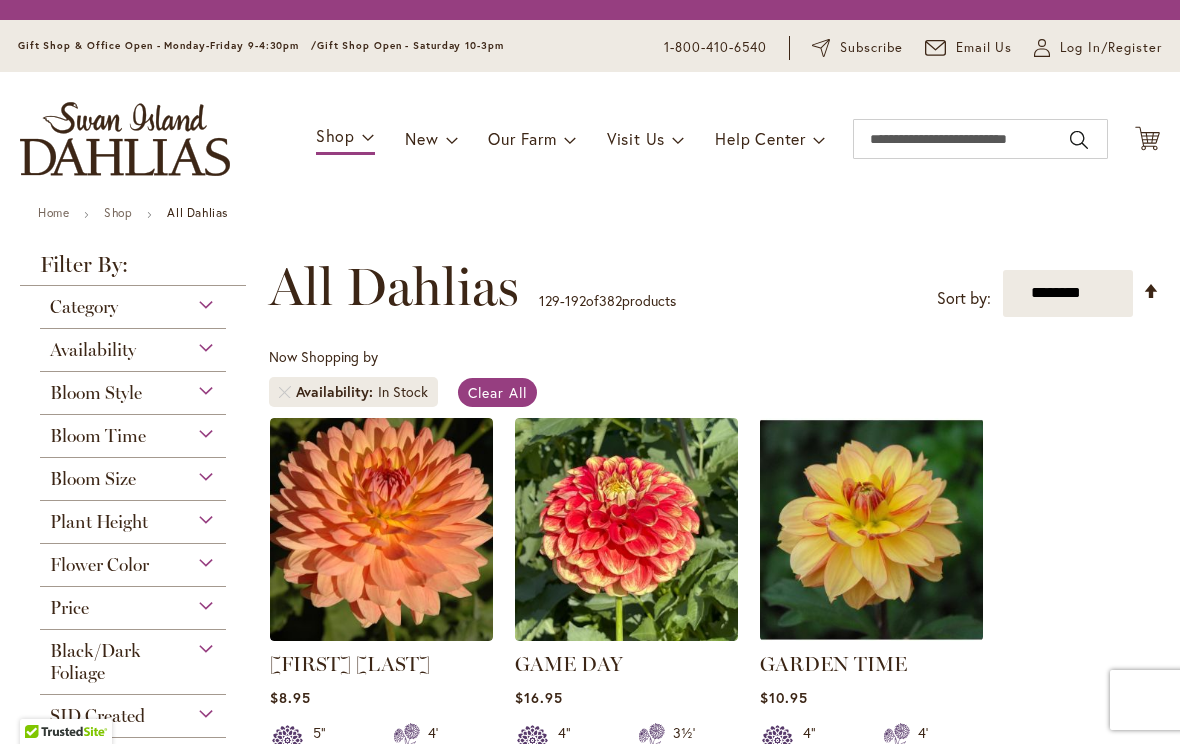 scroll, scrollTop: 0, scrollLeft: 0, axis: both 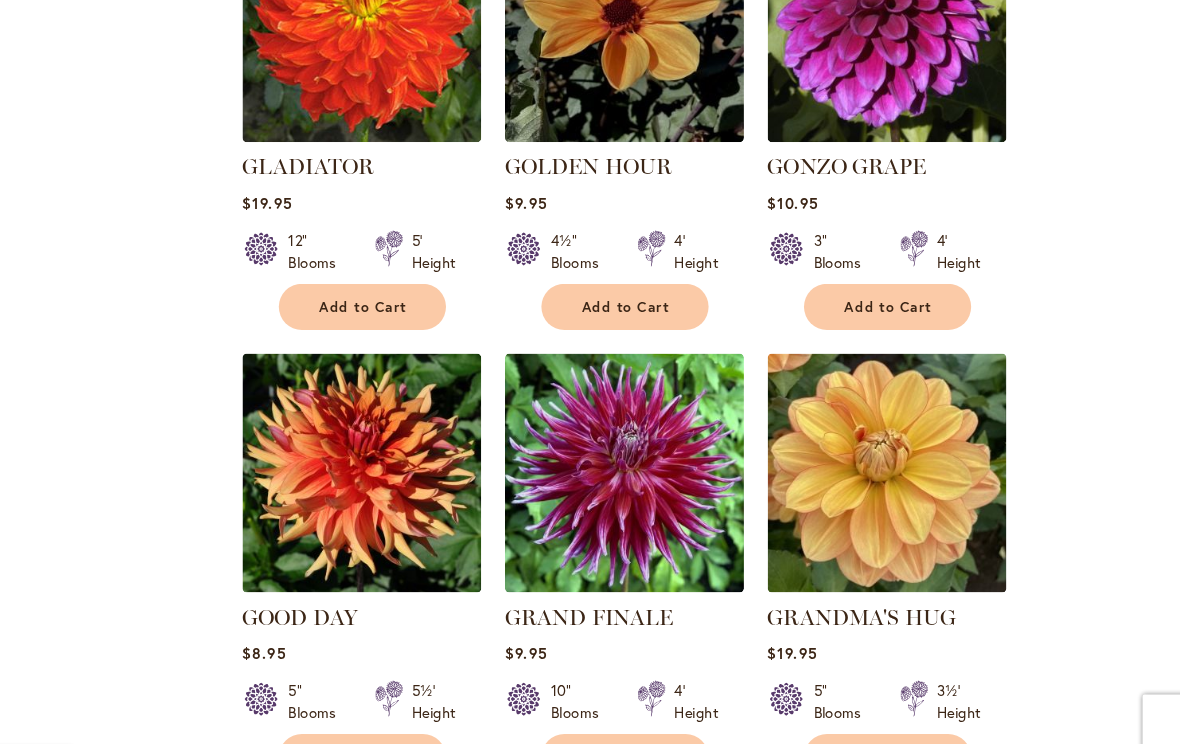 click at bounding box center (381, 463) 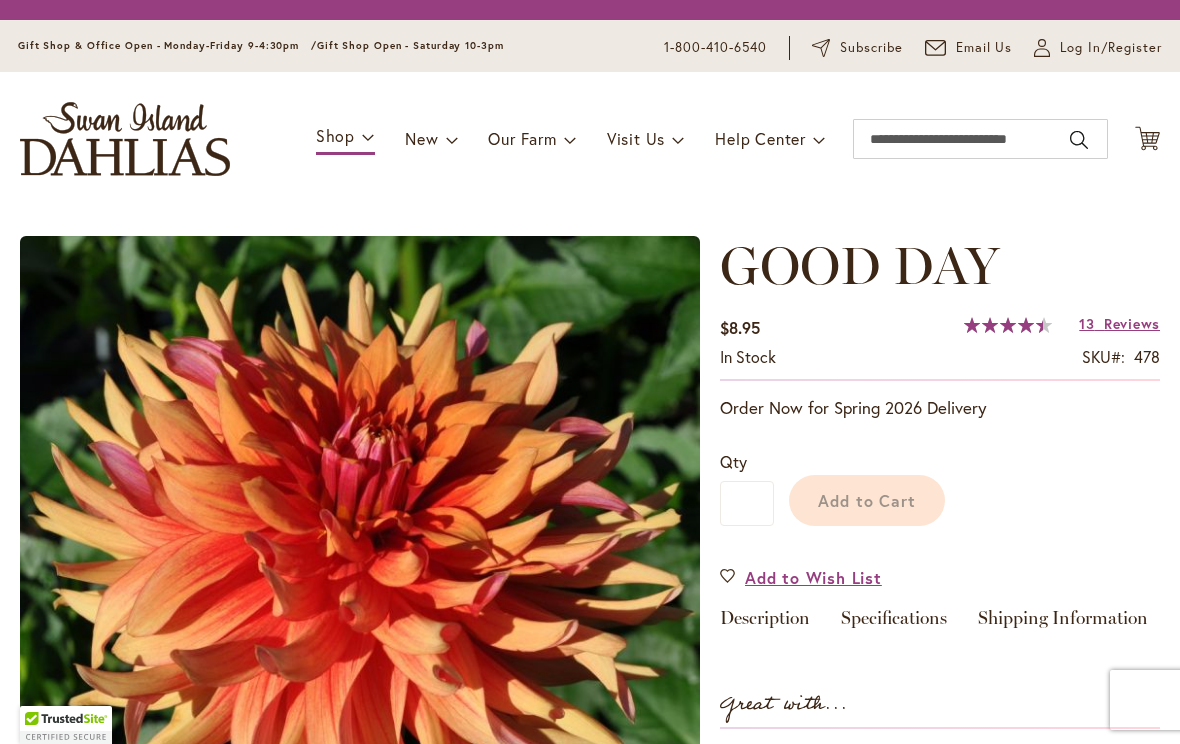 scroll, scrollTop: 0, scrollLeft: 0, axis: both 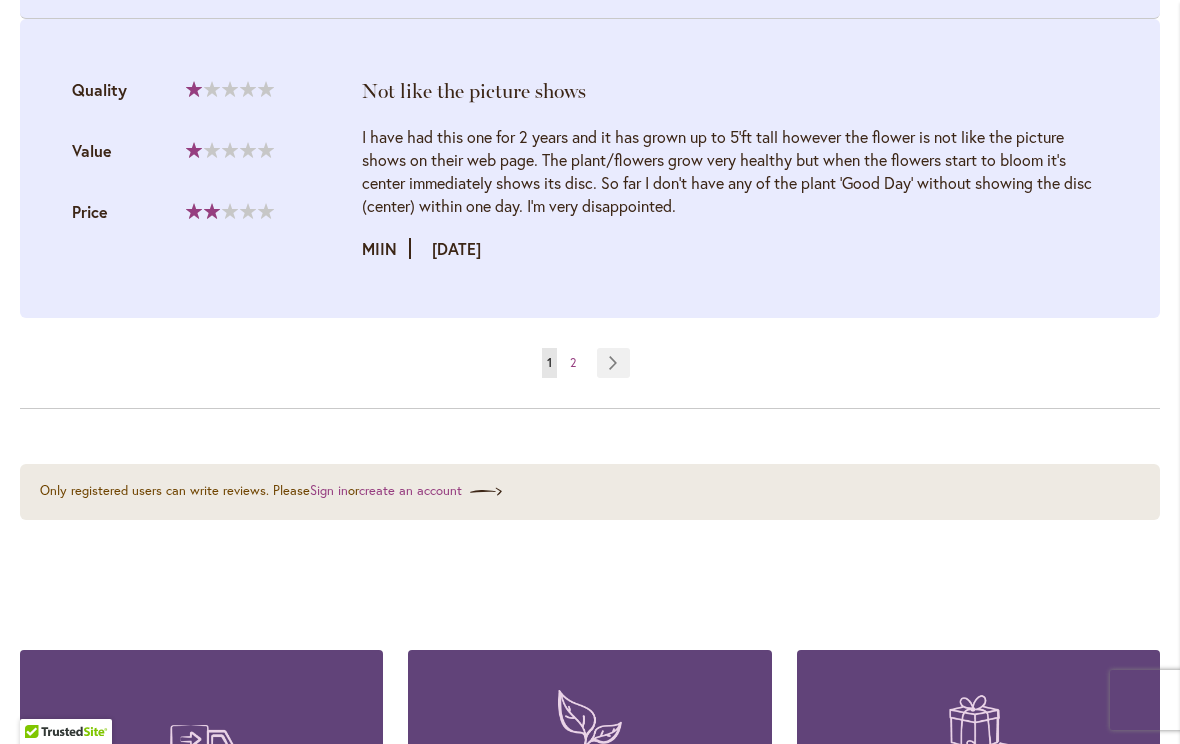 click on "Page
Next" at bounding box center (613, 363) 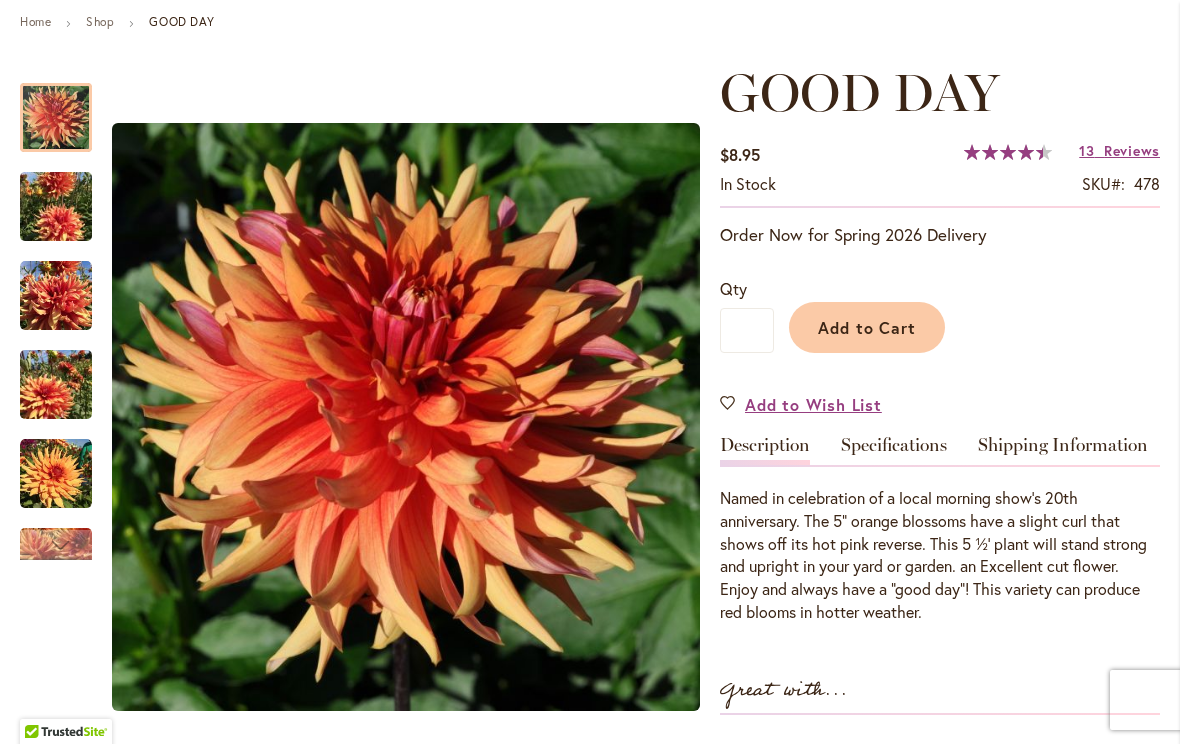 scroll, scrollTop: 229, scrollLeft: 0, axis: vertical 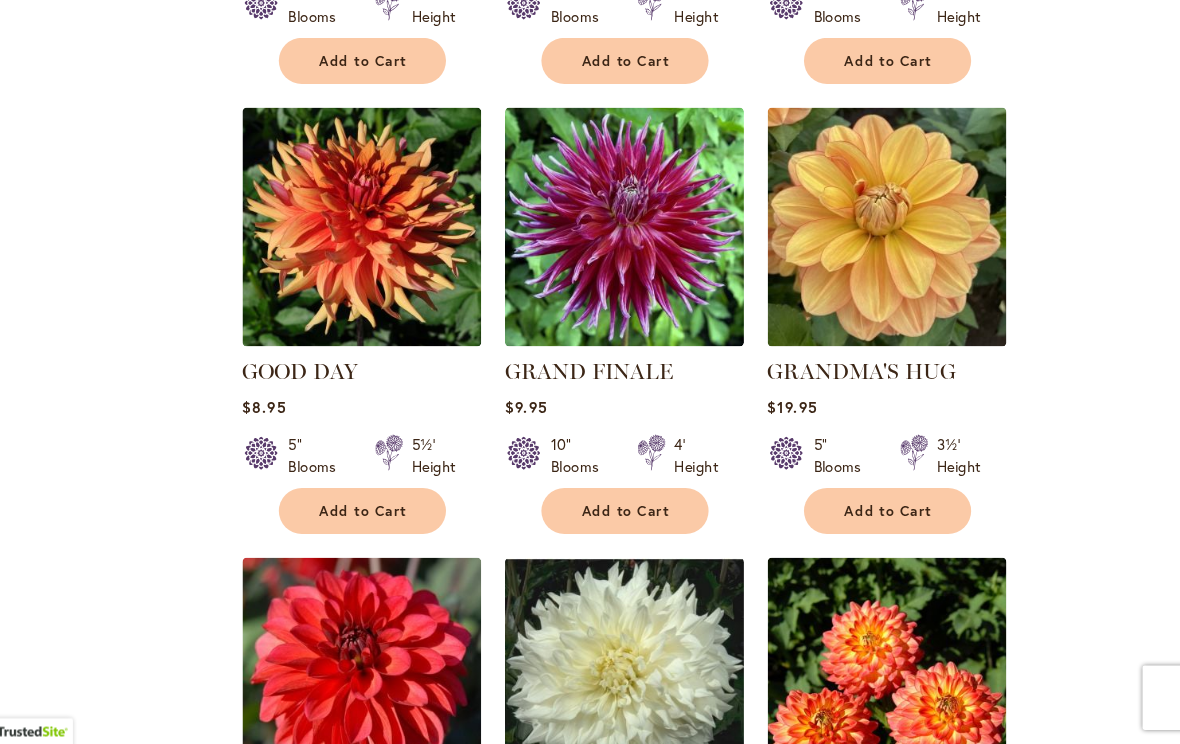 click on "Add to Cart" at bounding box center (383, 525) 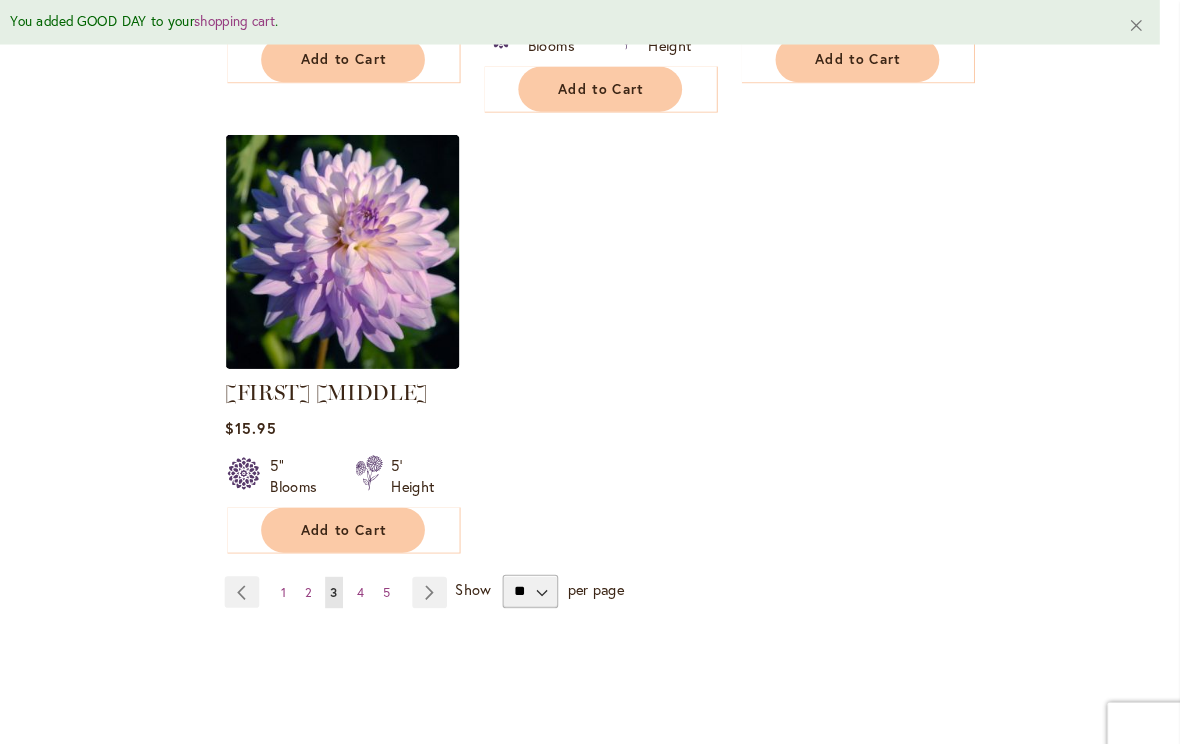 scroll, scrollTop: 9383, scrollLeft: 0, axis: vertical 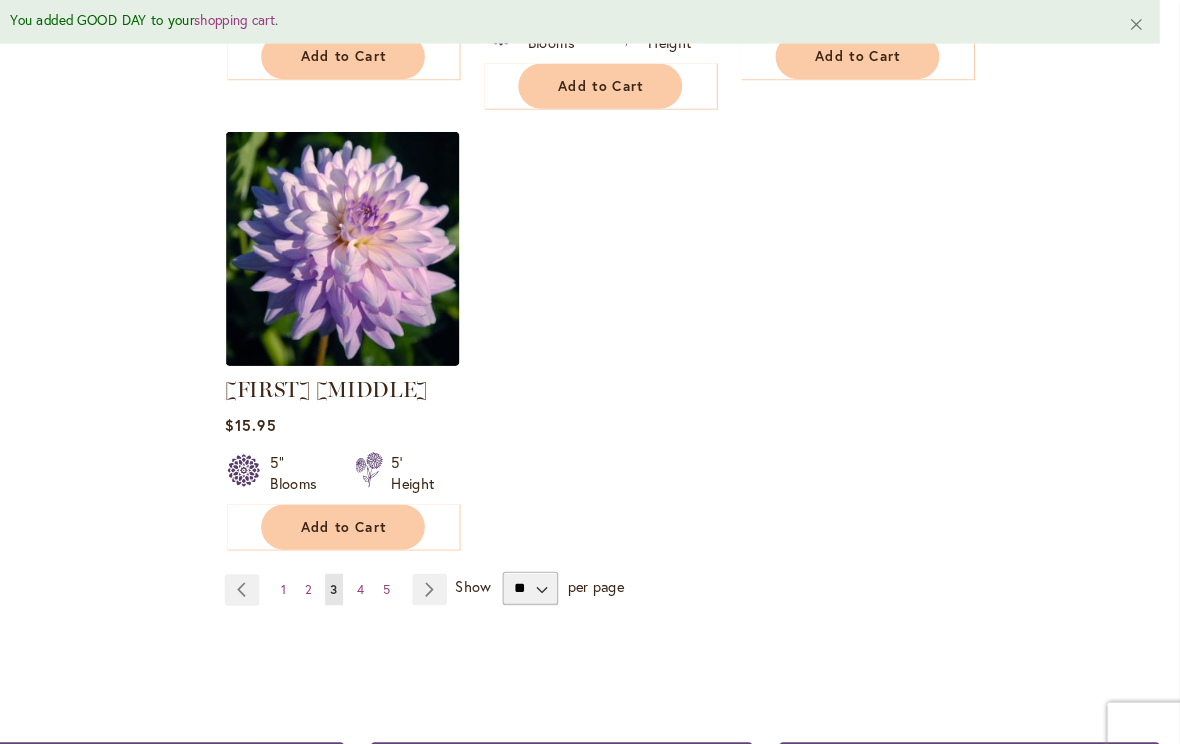 click on "Page
4" at bounding box center [398, 563] 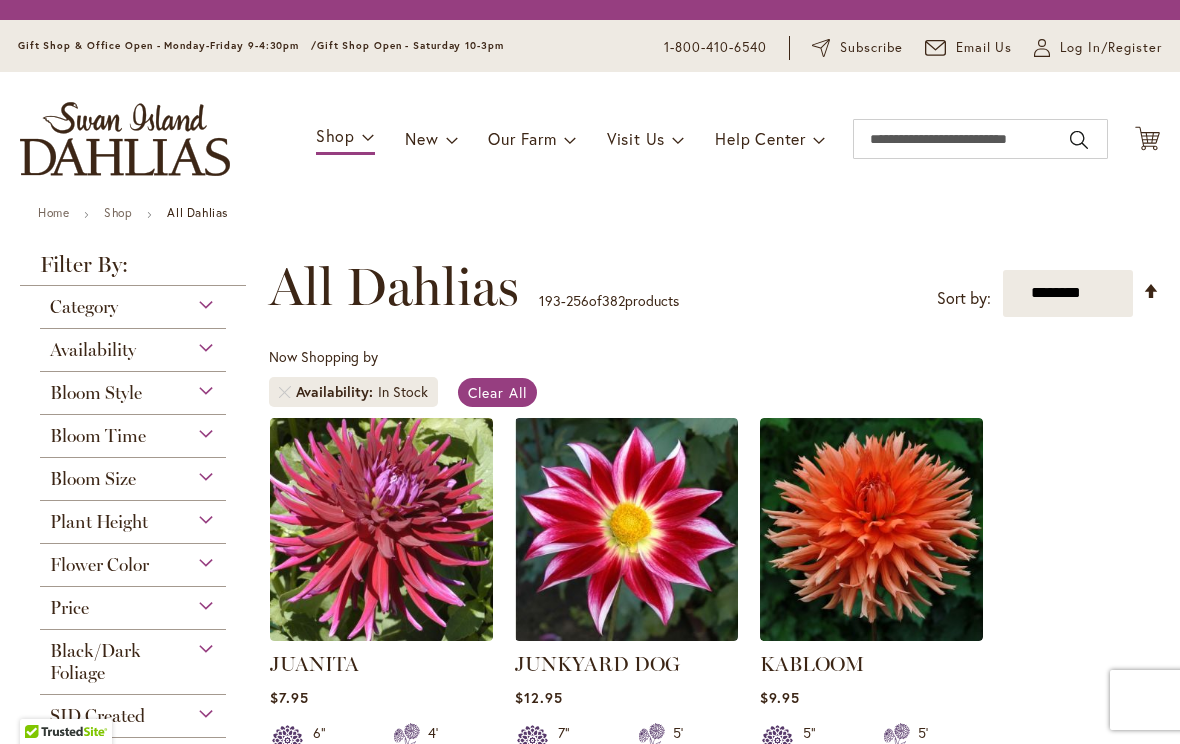 scroll, scrollTop: 0, scrollLeft: 0, axis: both 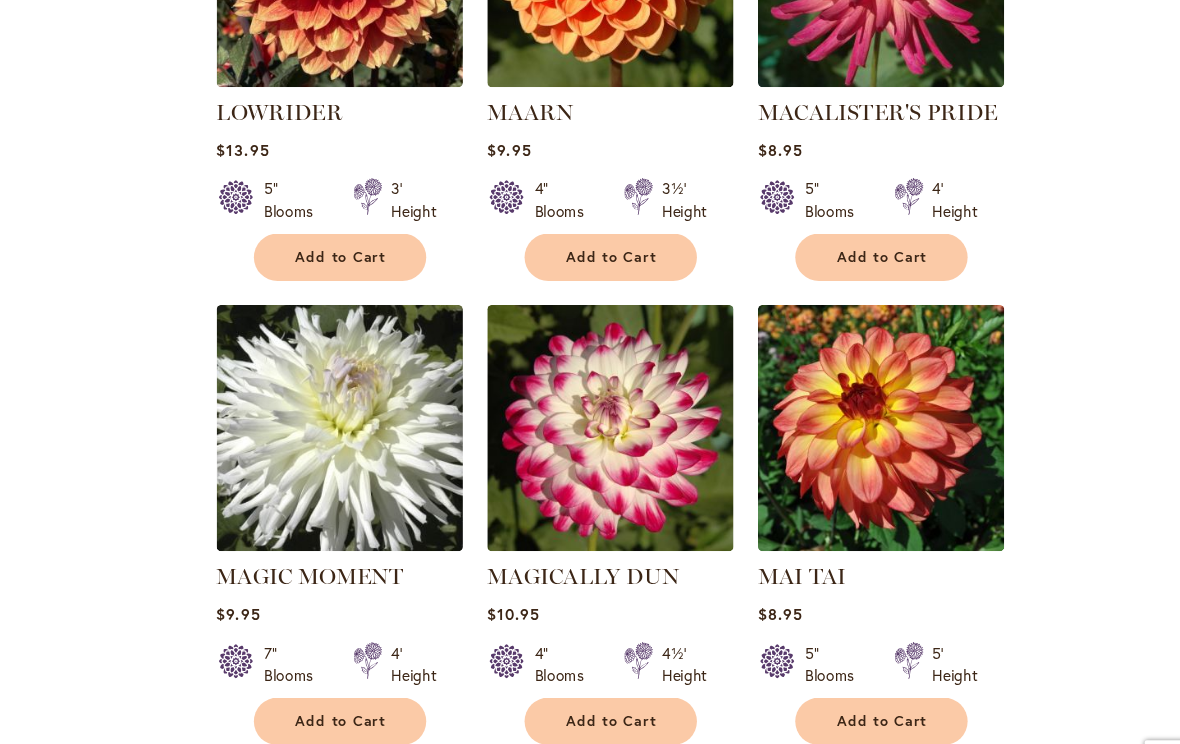 click on "Filter by:
Filter By:
Category
Best Sellers
29
items
New
5
items
New & Exclusive" at bounding box center (590, 258) 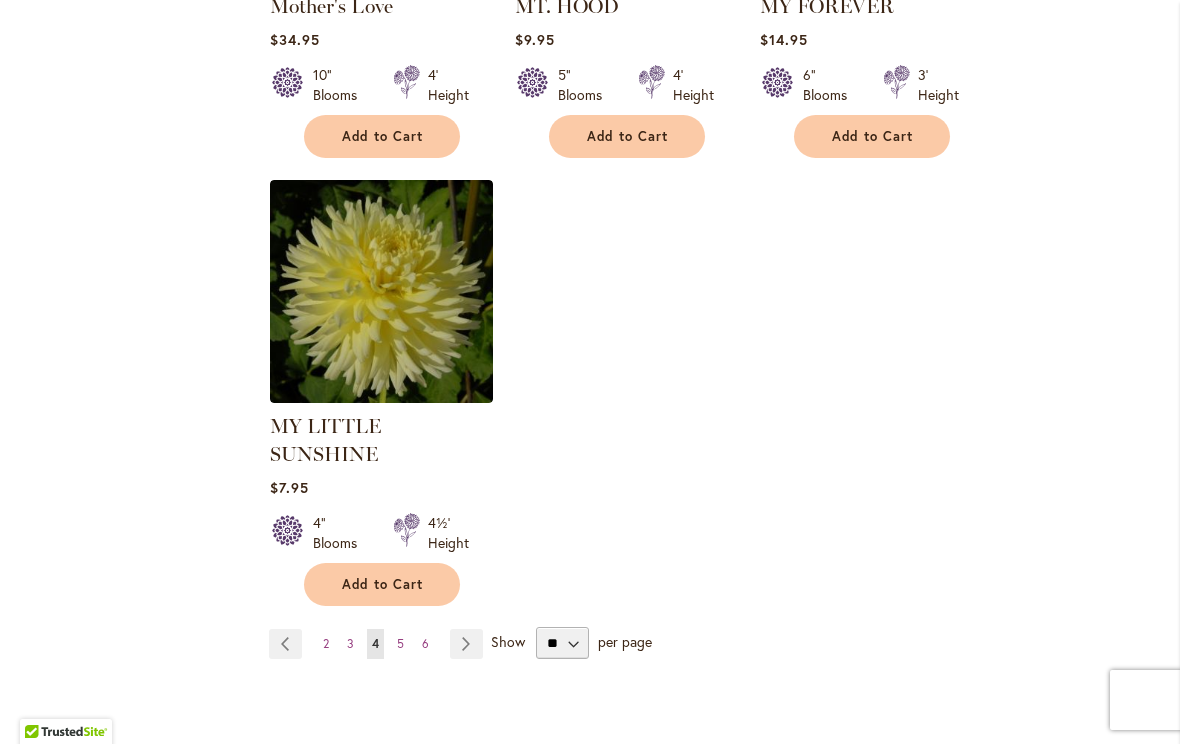 scroll, scrollTop: 9166, scrollLeft: 0, axis: vertical 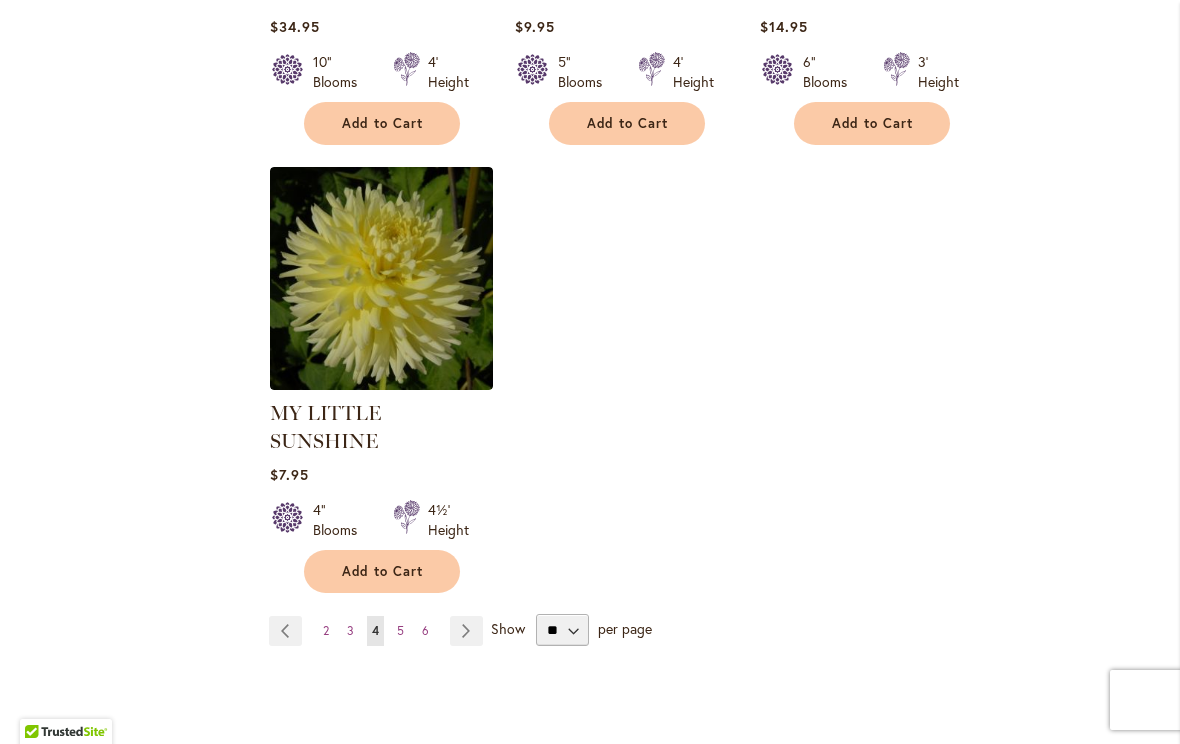 click on "Page
Next" at bounding box center [466, 631] 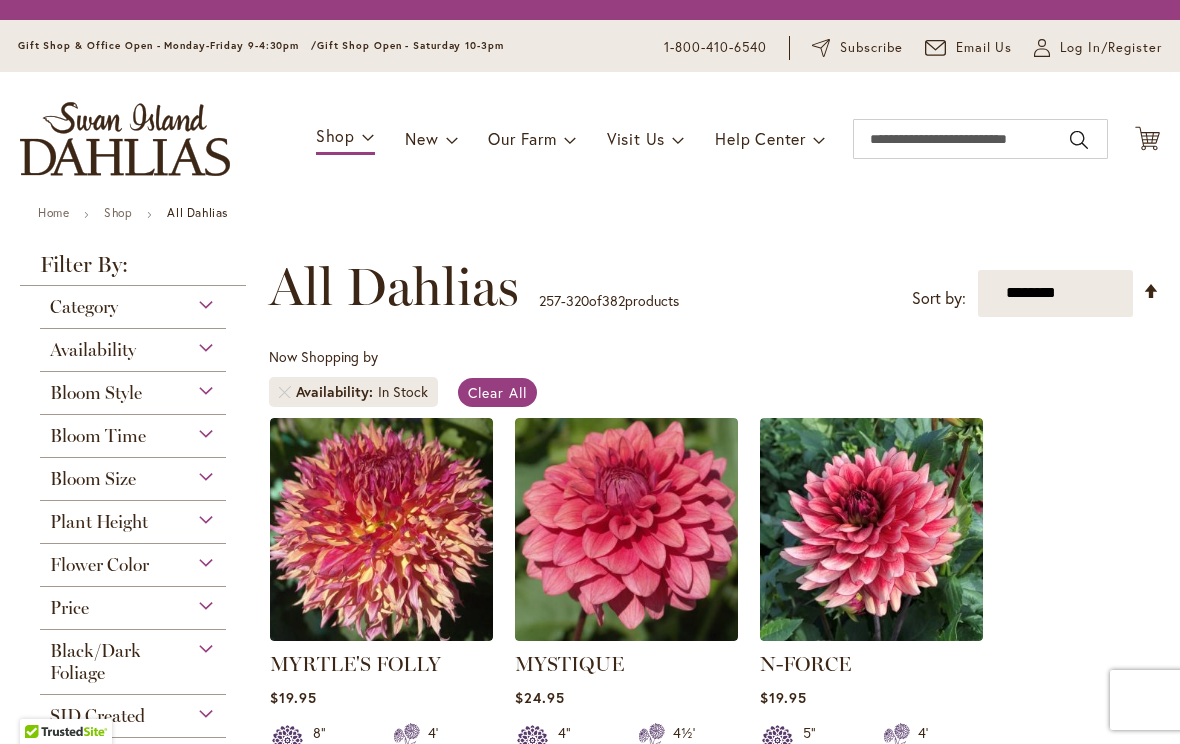 scroll, scrollTop: 0, scrollLeft: 0, axis: both 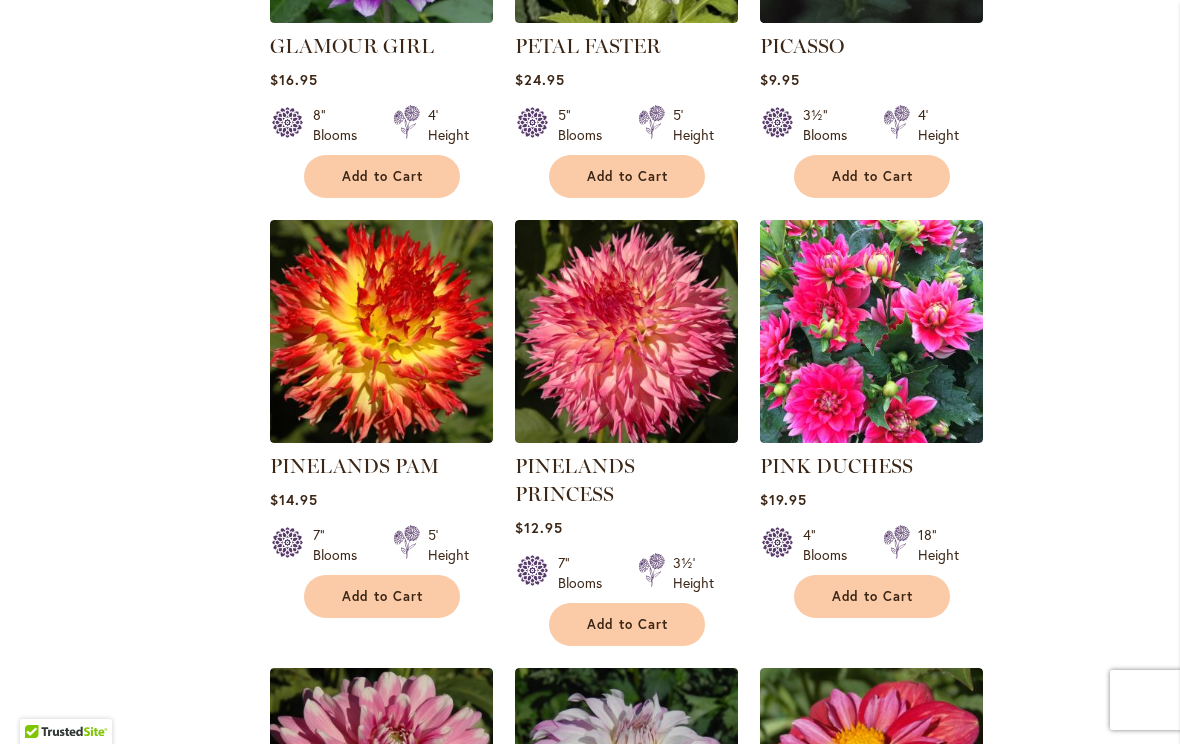click at bounding box center [381, 331] 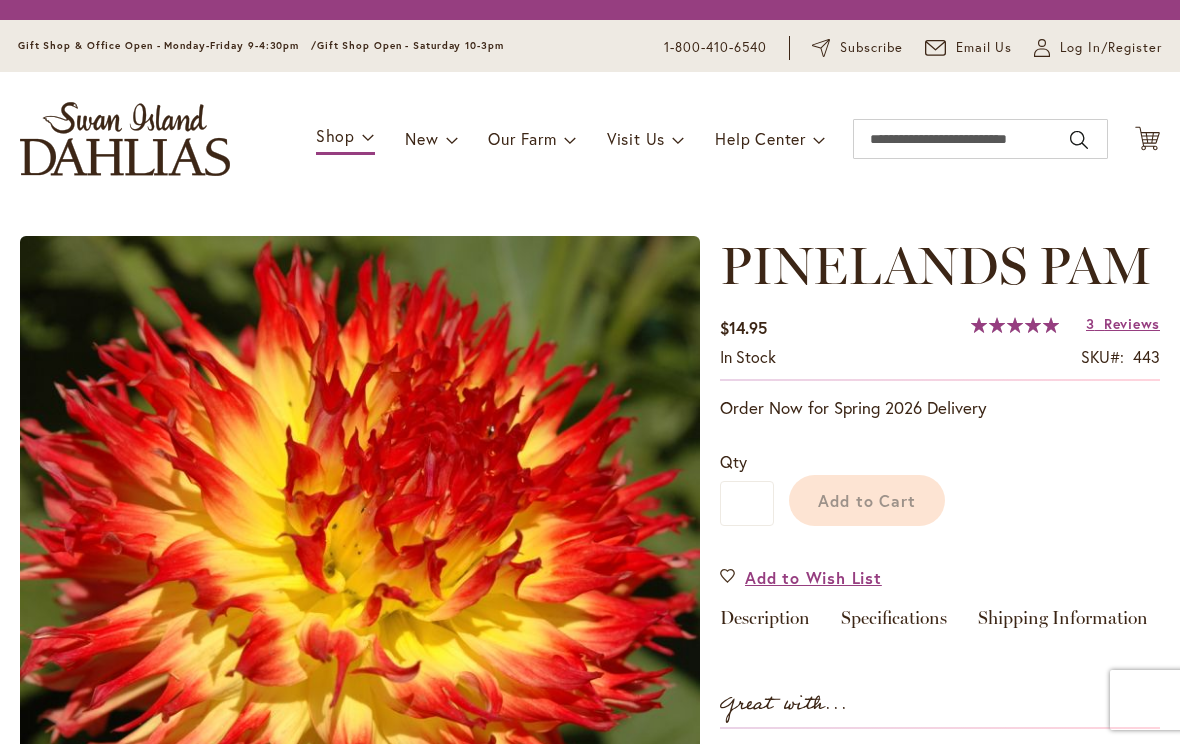 scroll, scrollTop: 0, scrollLeft: 0, axis: both 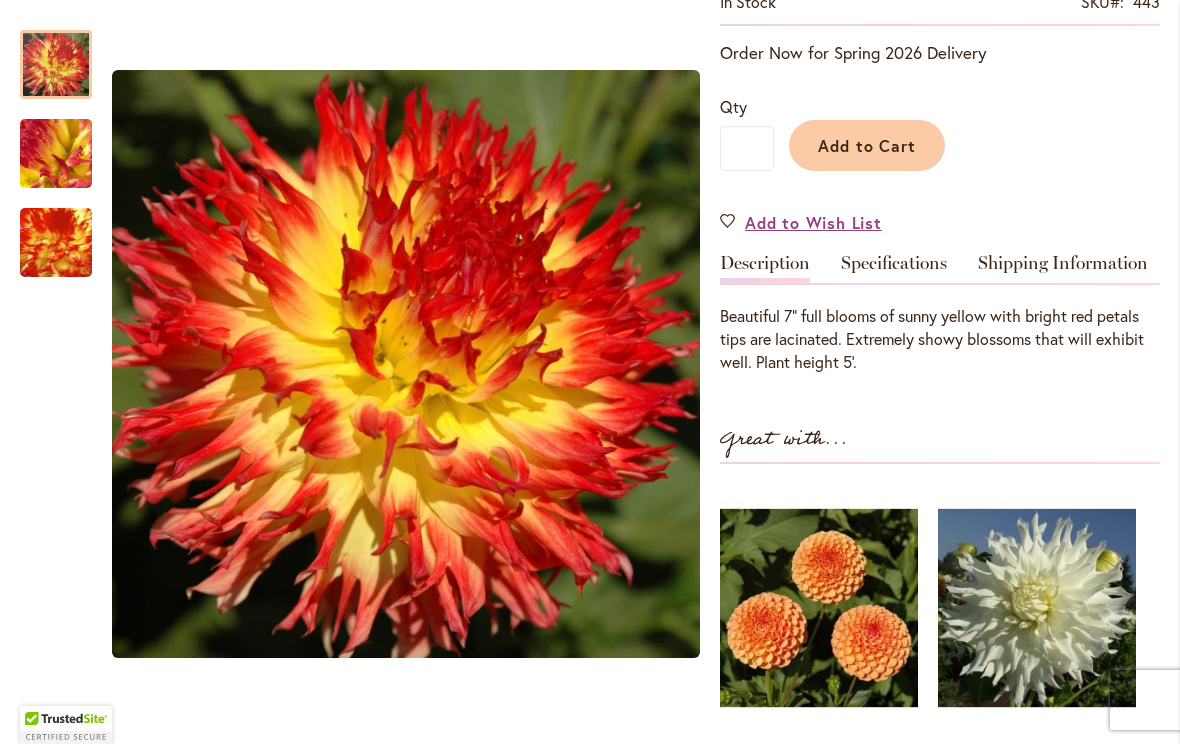 click on "Specifications" at bounding box center (894, 268) 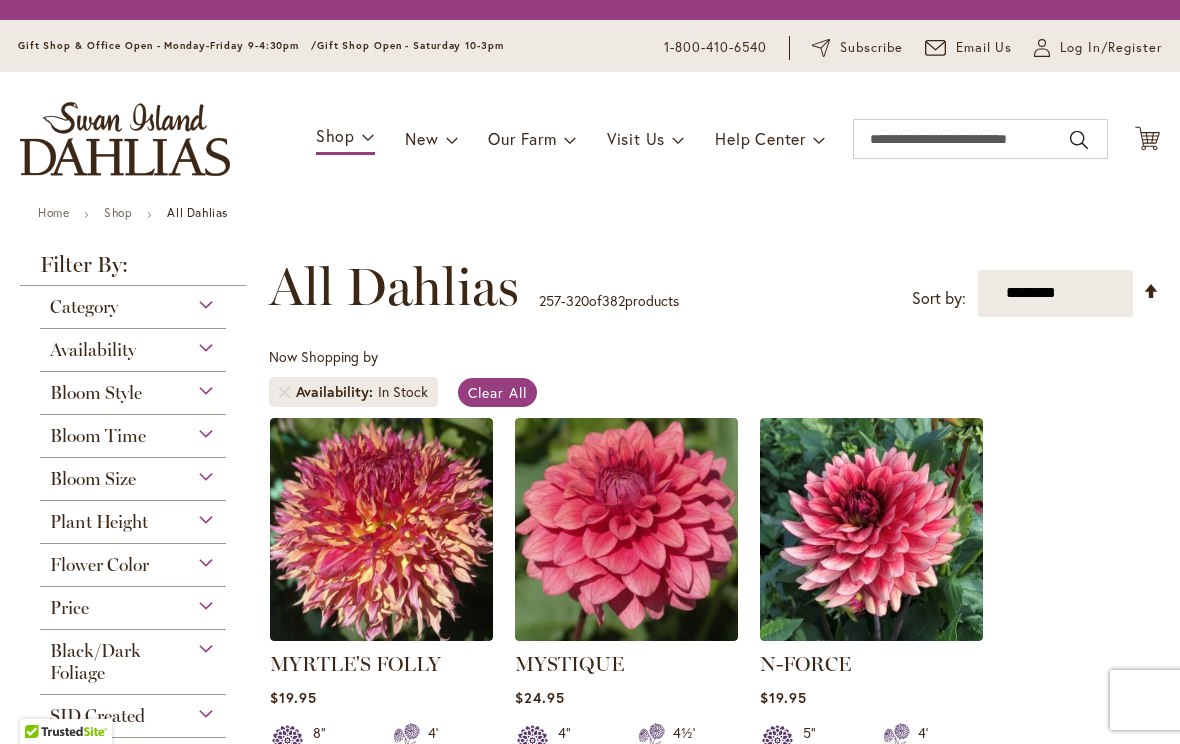 scroll, scrollTop: 0, scrollLeft: 0, axis: both 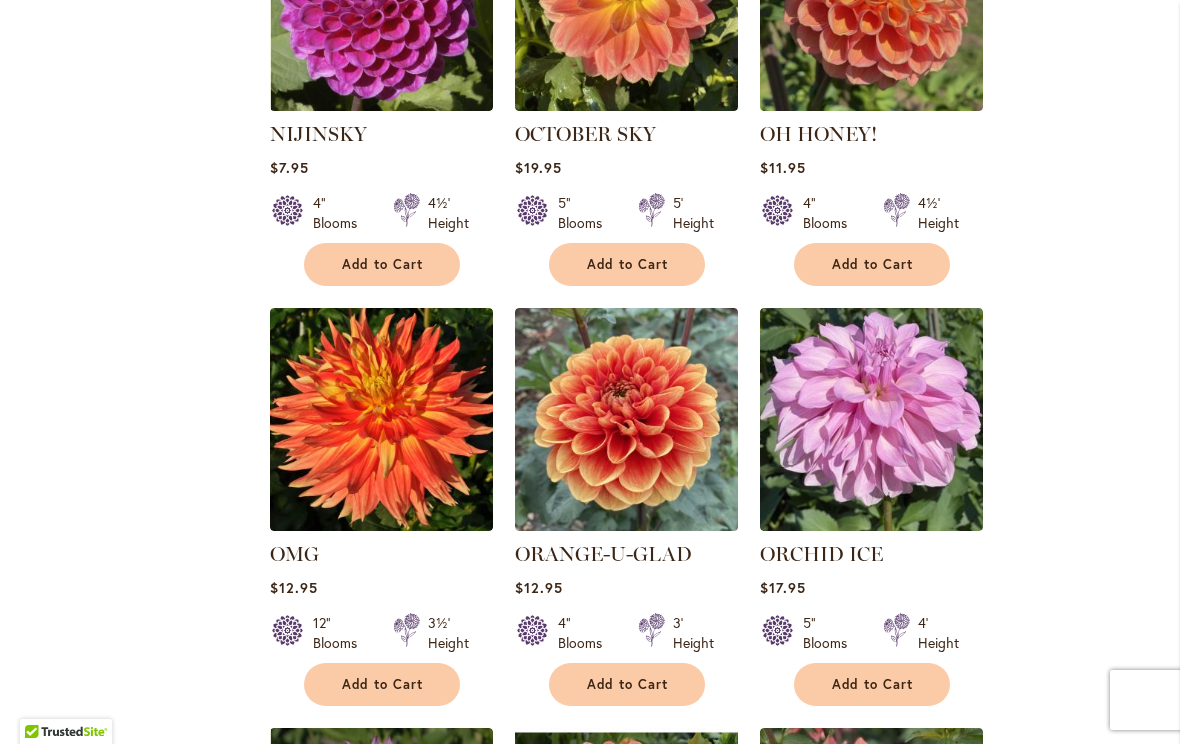 click at bounding box center [626, 419] 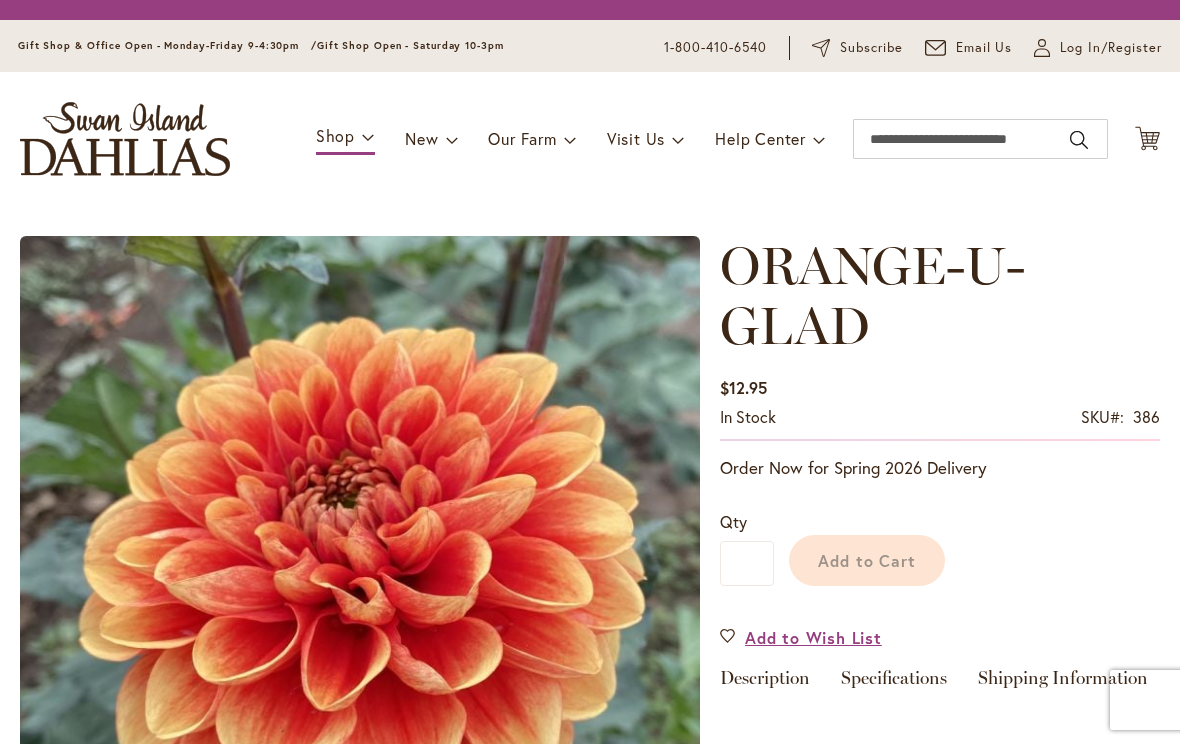 scroll, scrollTop: 0, scrollLeft: 0, axis: both 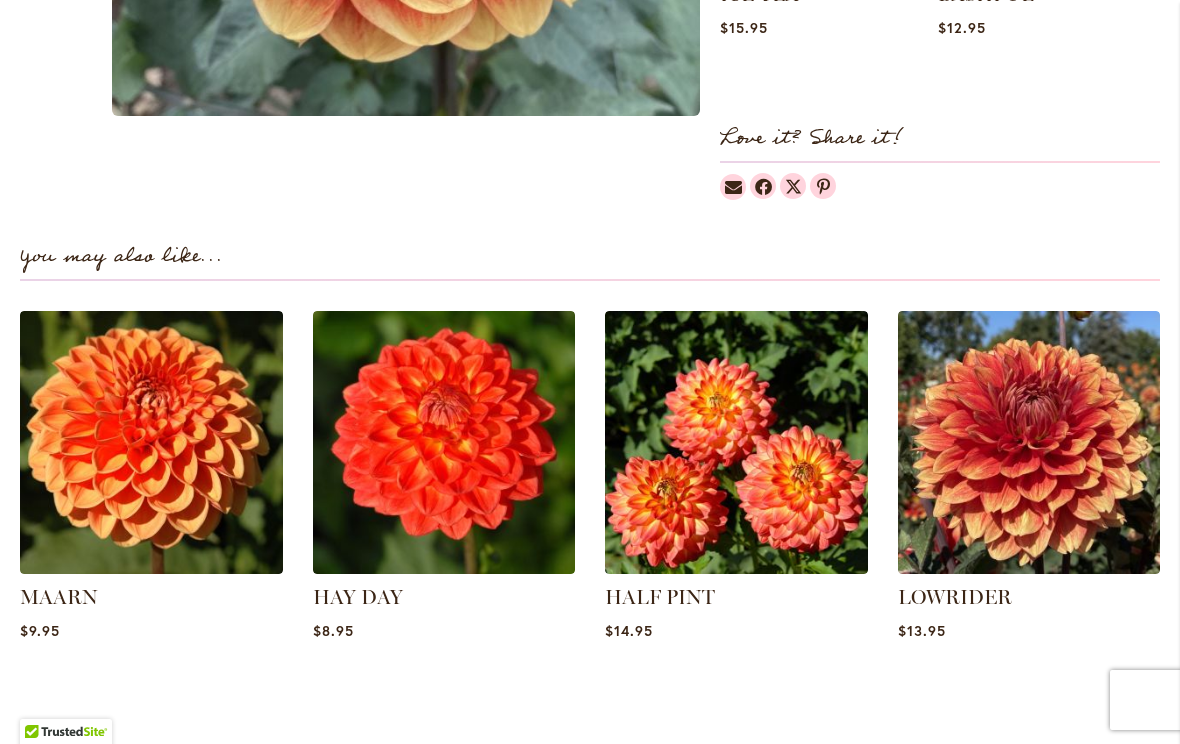 click at bounding box center (1029, 442) 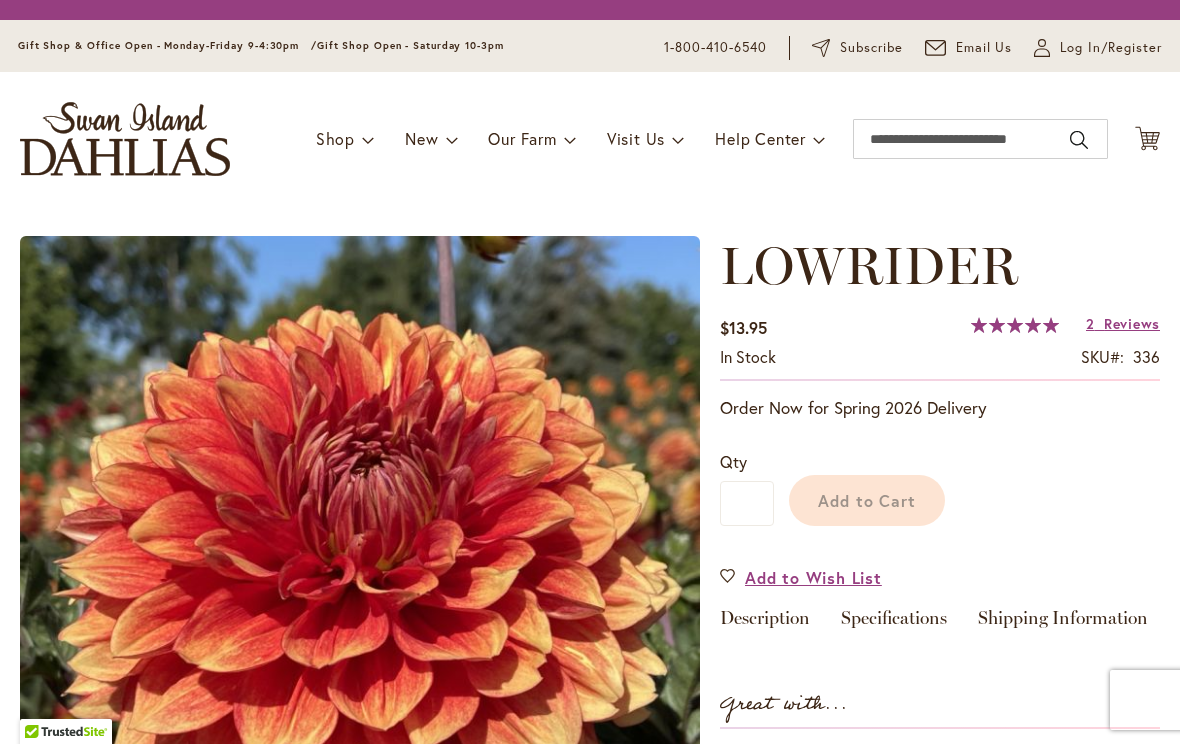 scroll, scrollTop: 0, scrollLeft: 0, axis: both 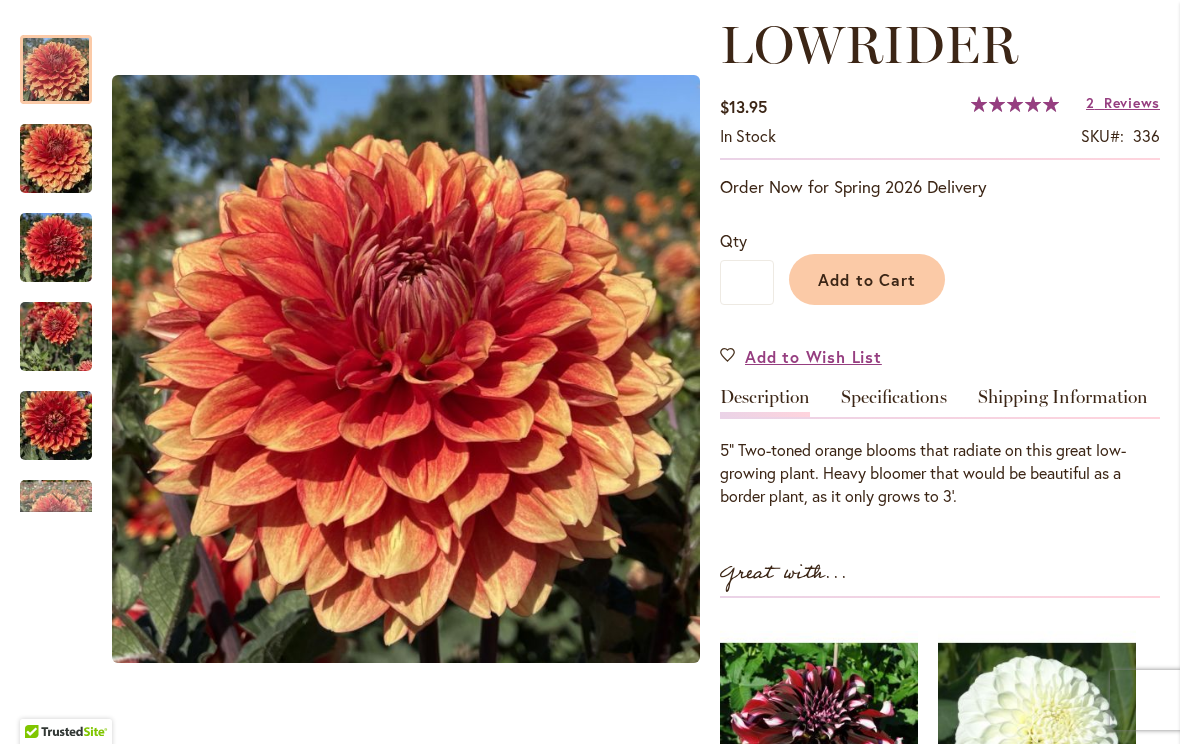 click on "Specifications" at bounding box center [894, 402] 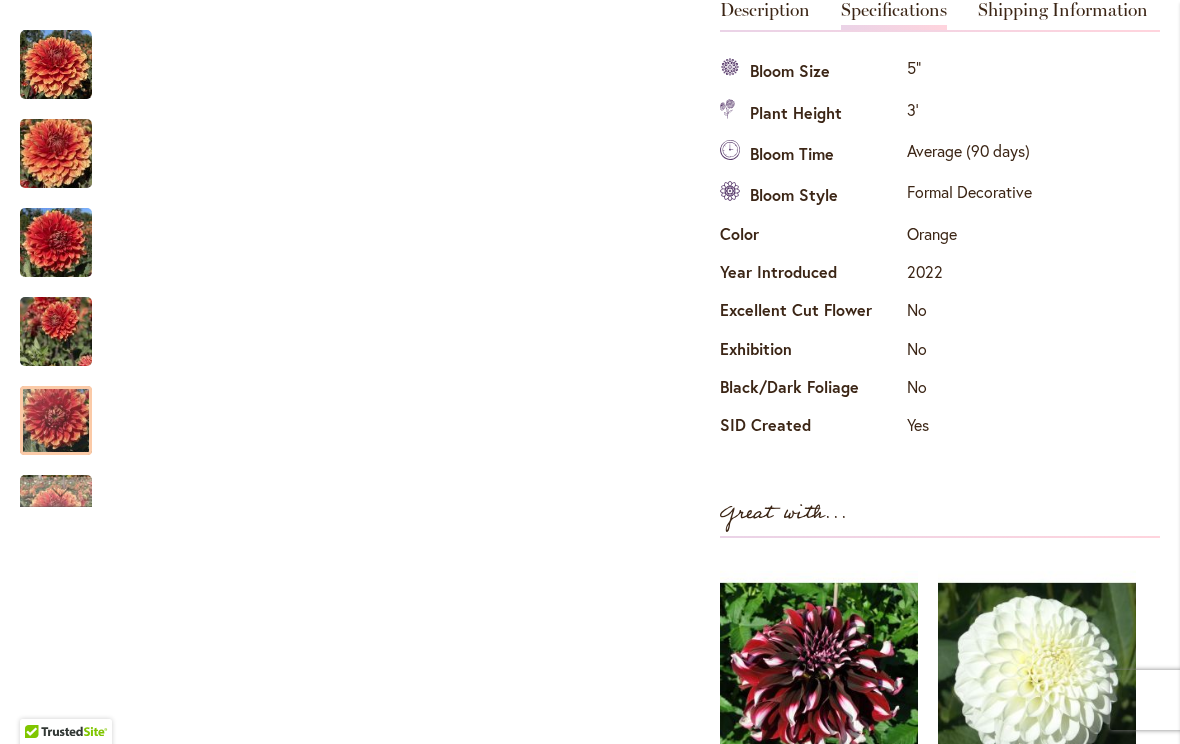click at bounding box center [56, 421] 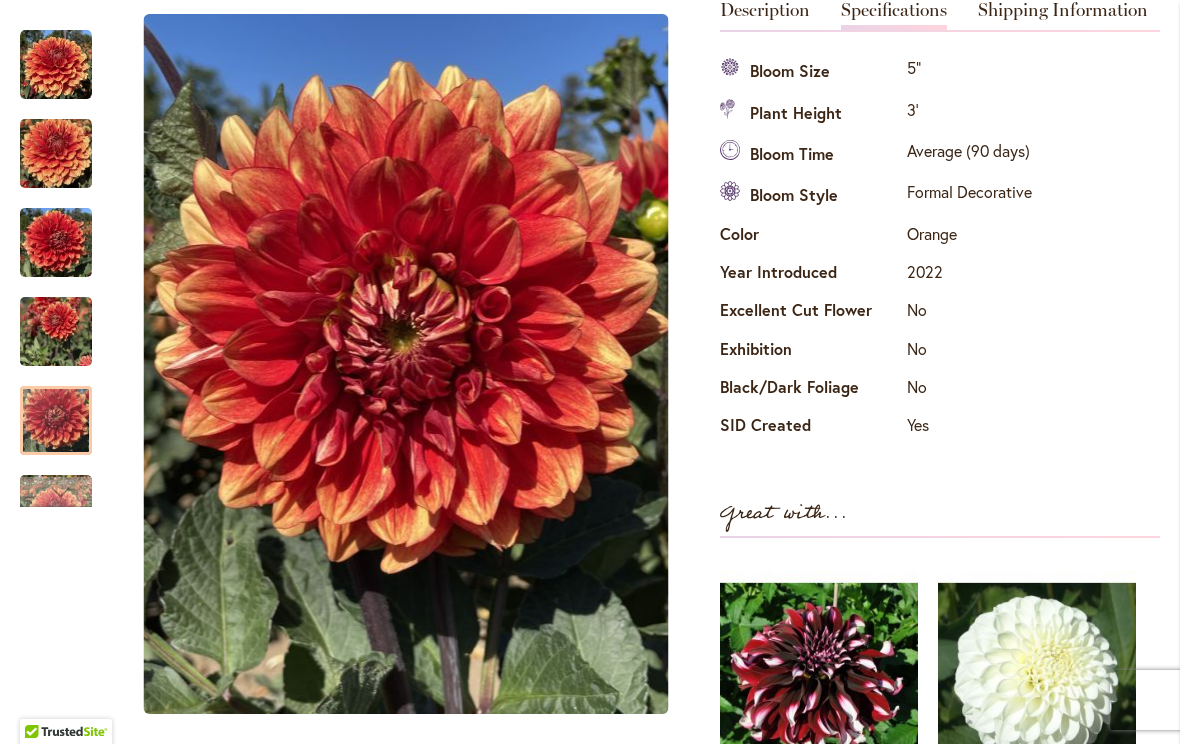 click at bounding box center (406, 364) 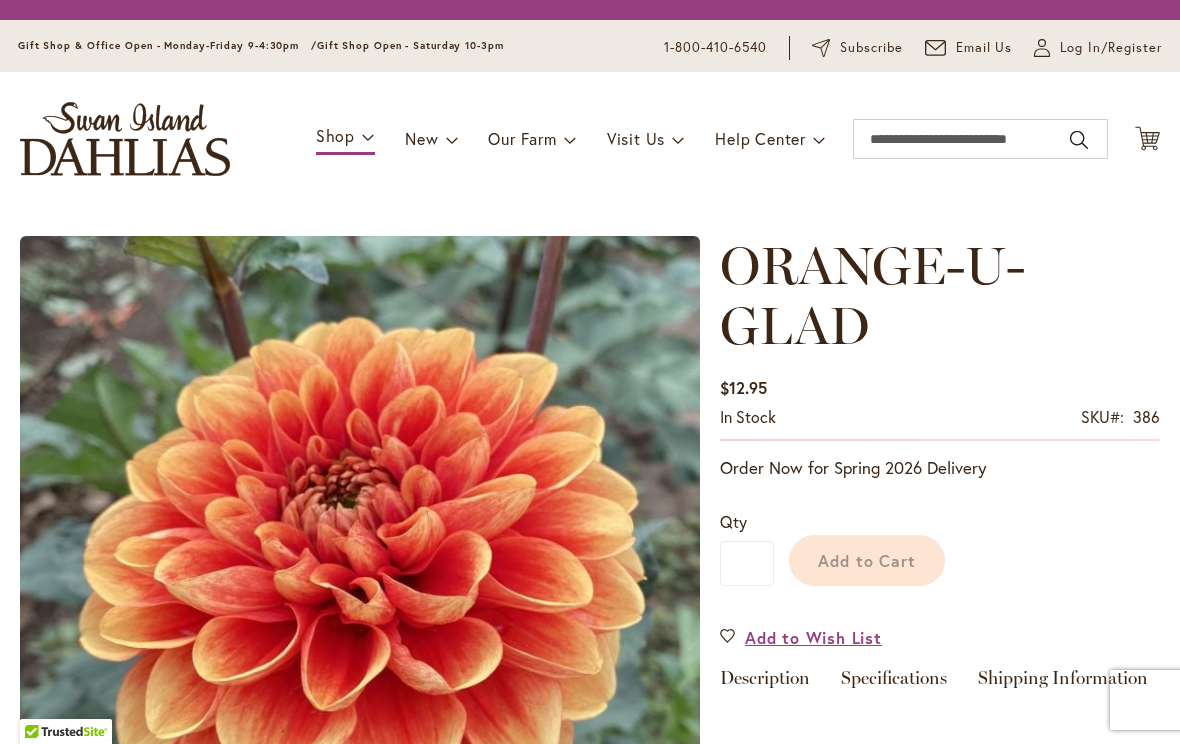 scroll, scrollTop: 0, scrollLeft: 0, axis: both 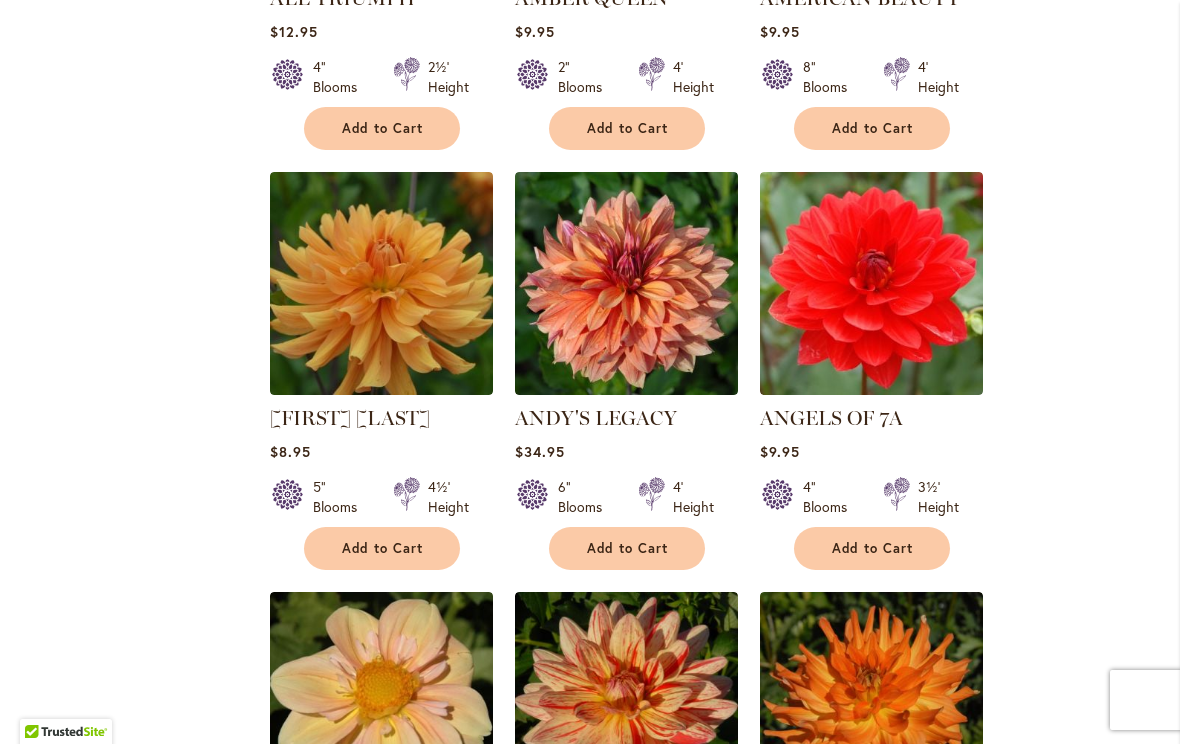 click on "**
**
**
**" at bounding box center (511, 1447) 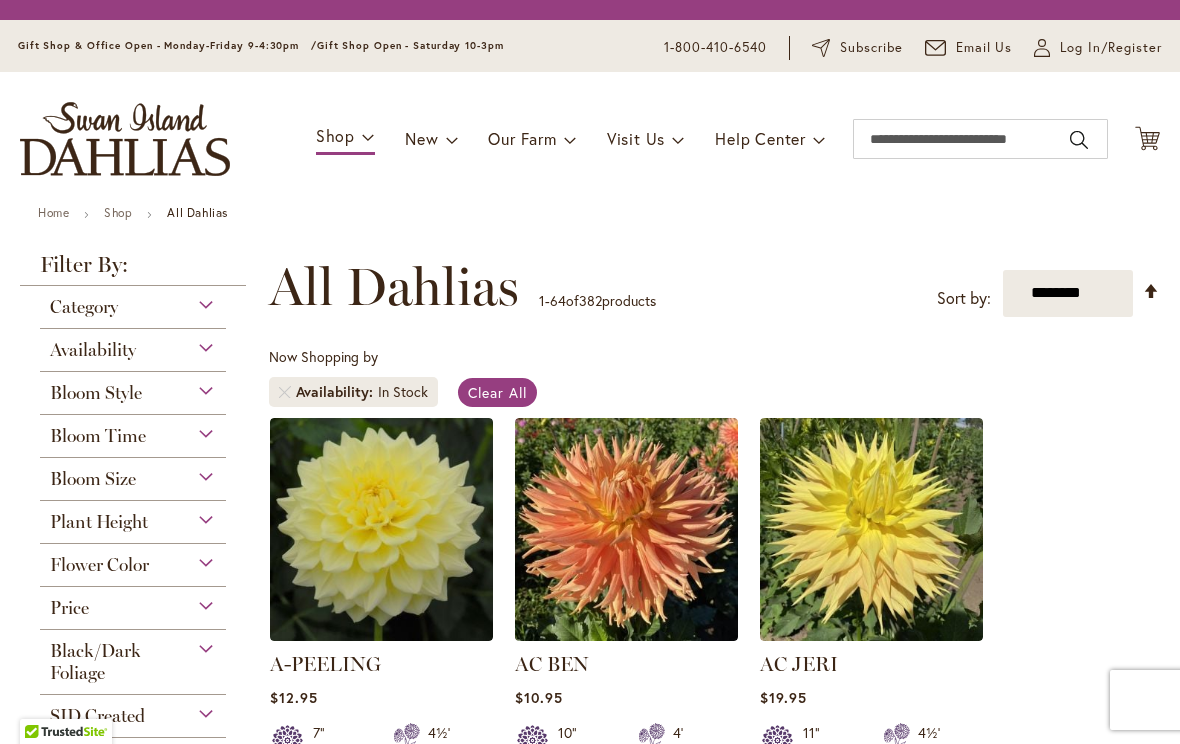 scroll, scrollTop: 0, scrollLeft: 0, axis: both 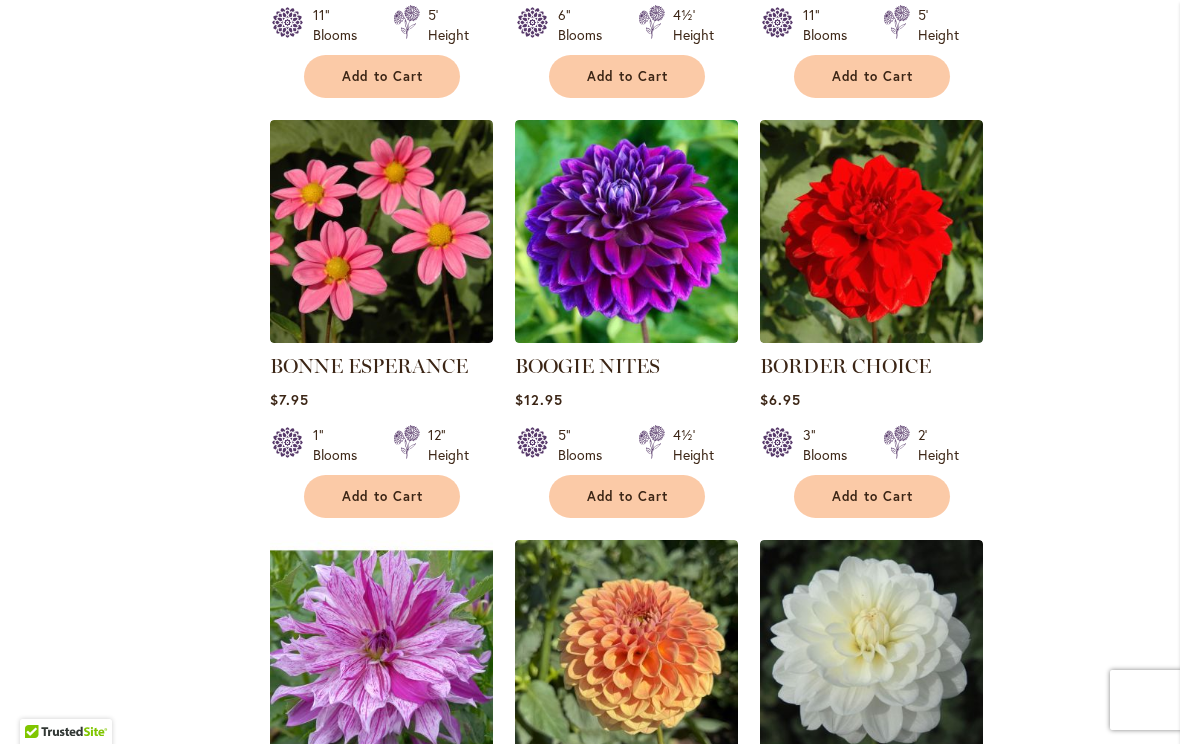 click on "Add to Cart" at bounding box center (627, 496) 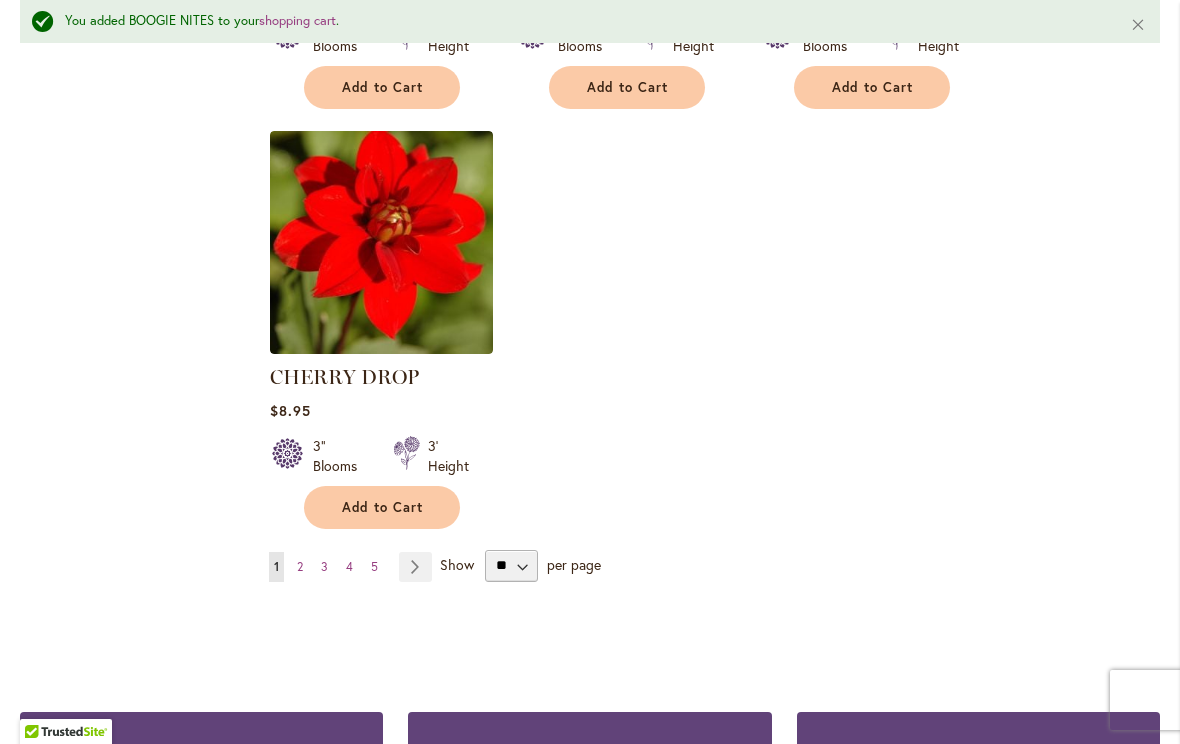 scroll, scrollTop: 9226, scrollLeft: 0, axis: vertical 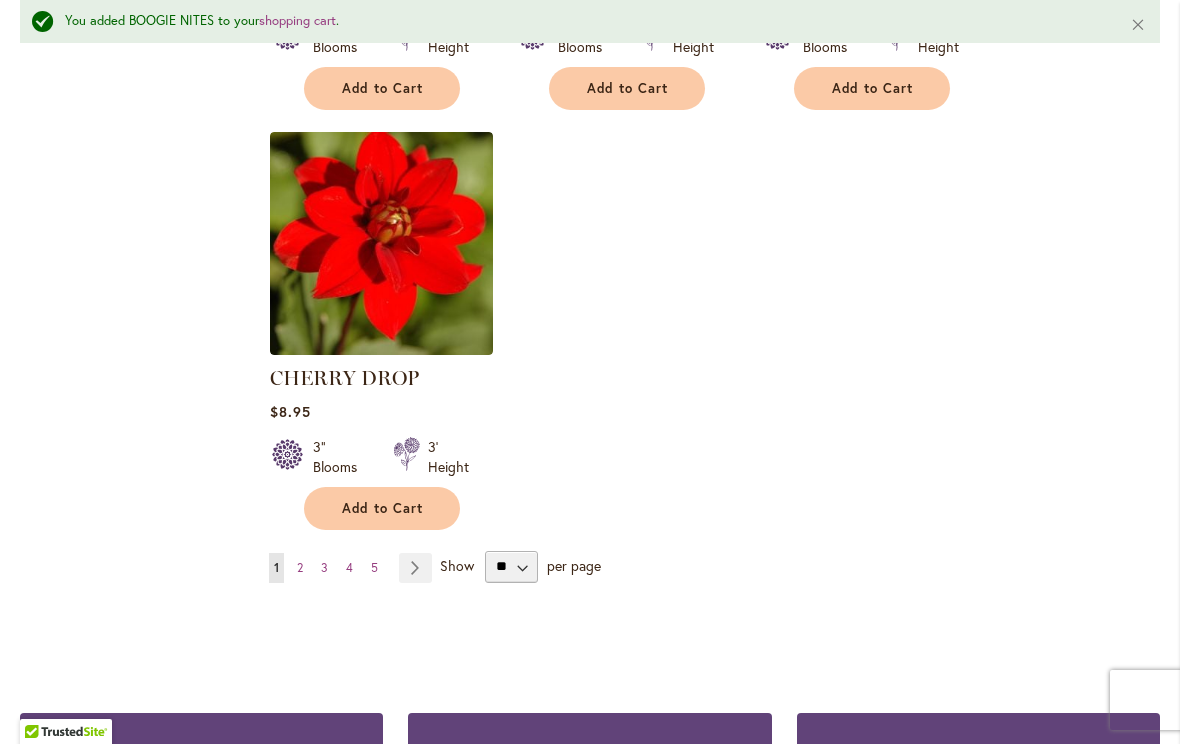 click on "Page
Next" at bounding box center (415, 568) 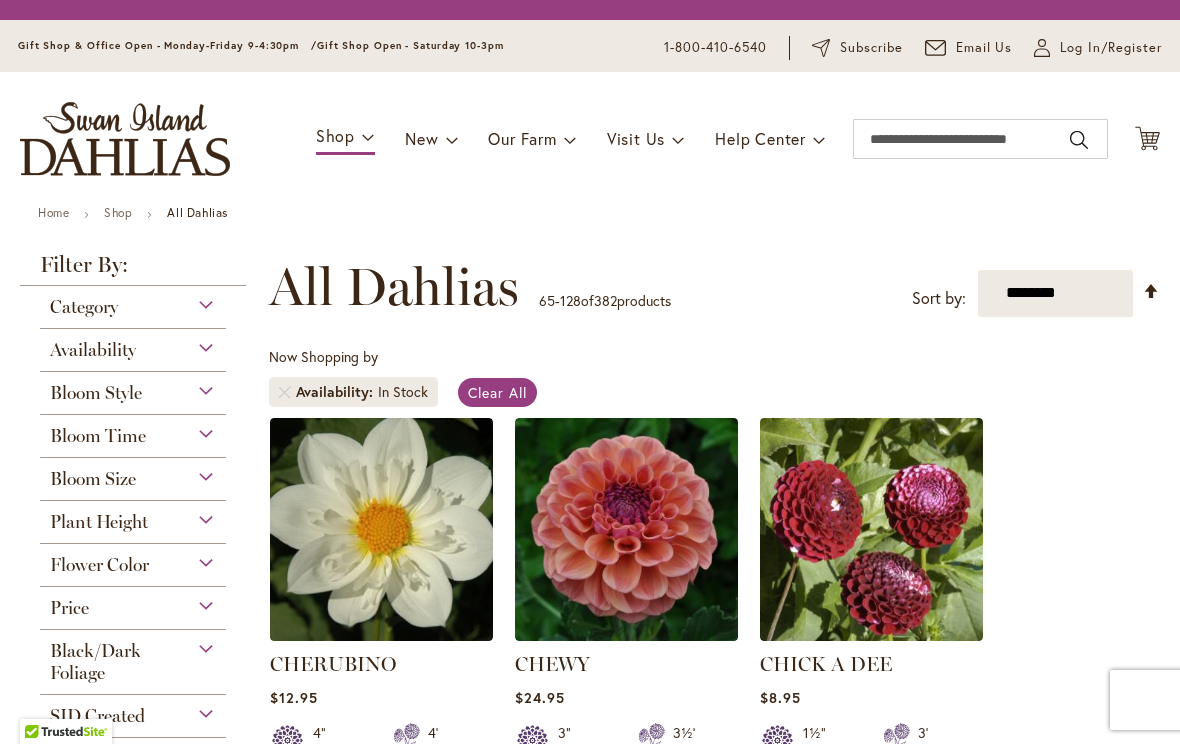 scroll, scrollTop: 0, scrollLeft: 0, axis: both 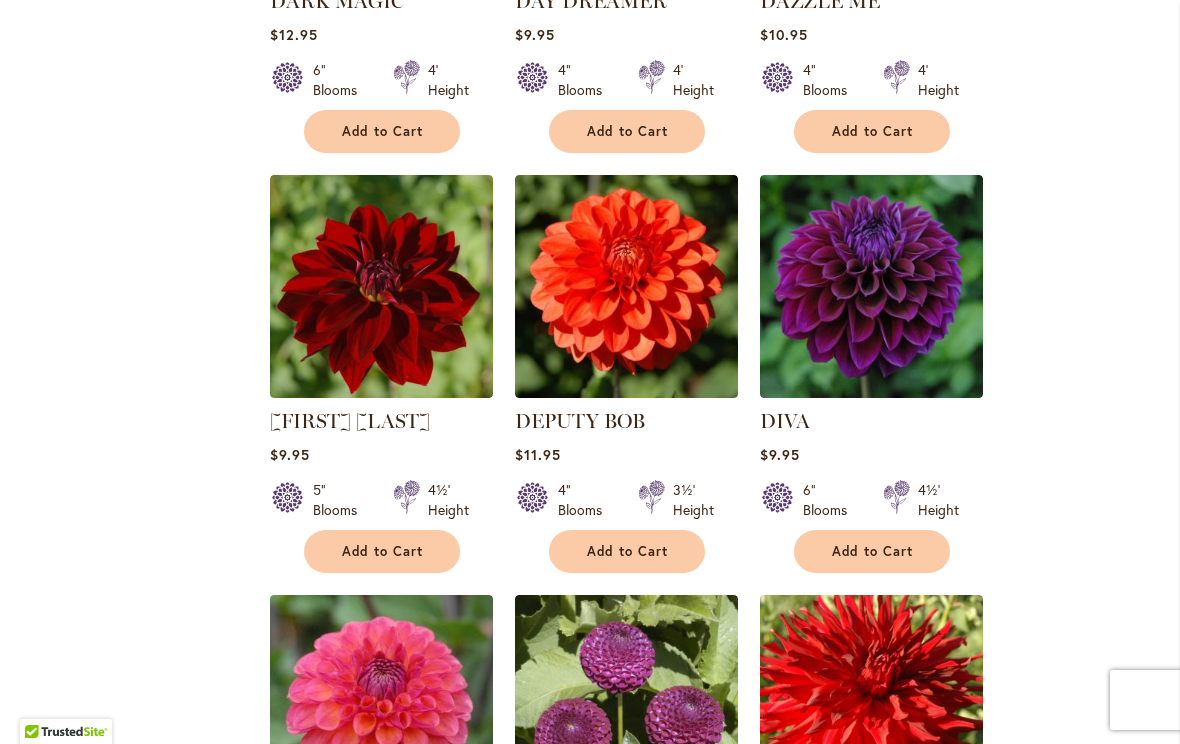 click on "Add to Cart" at bounding box center [873, 551] 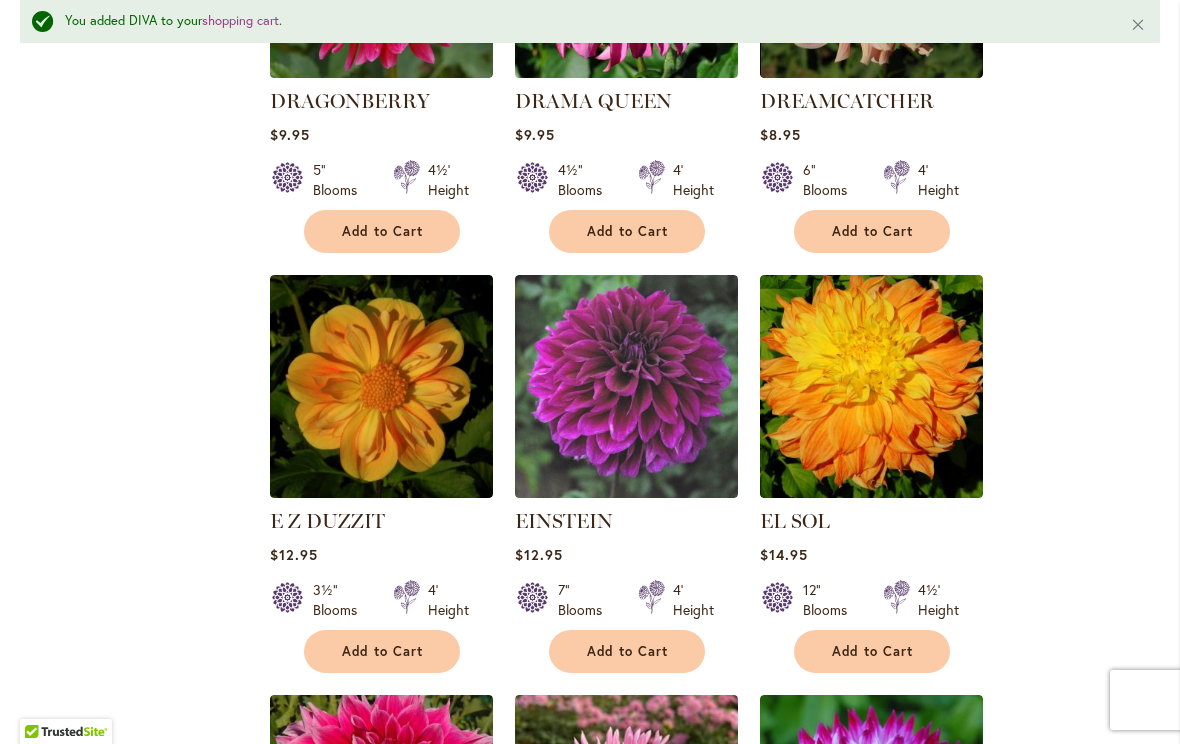 scroll, scrollTop: 5327, scrollLeft: 0, axis: vertical 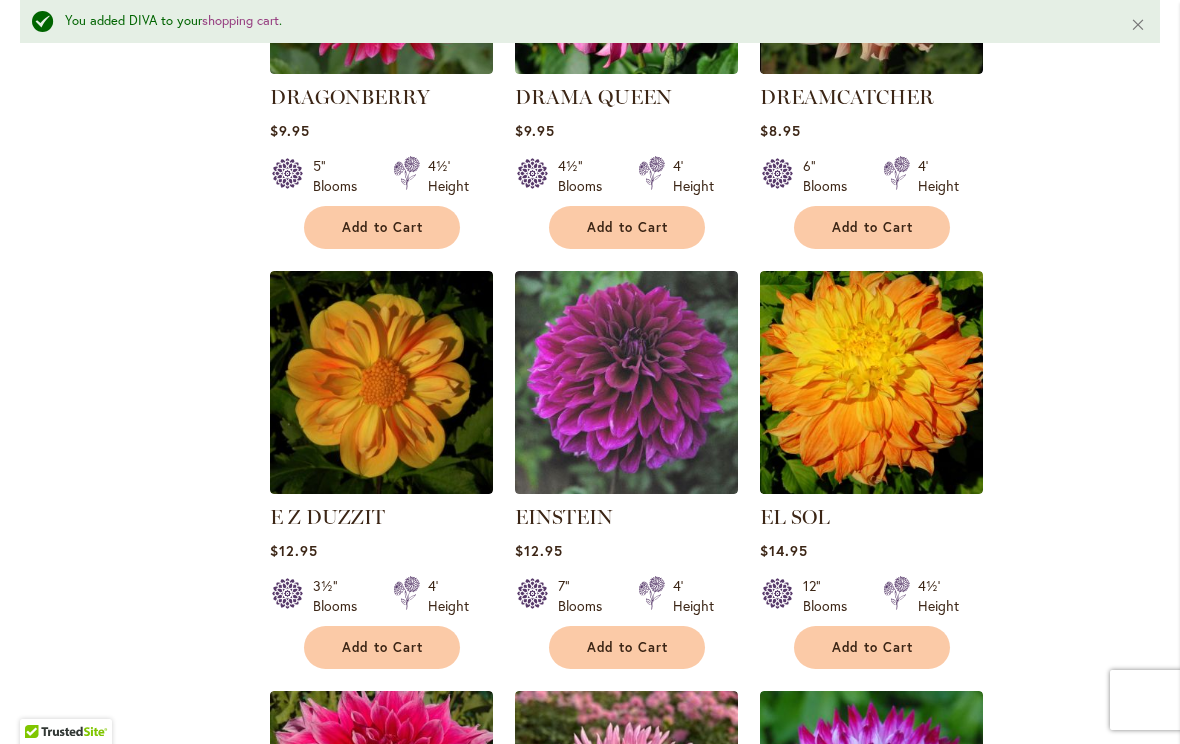 click on "Add to Cart" at bounding box center [628, 647] 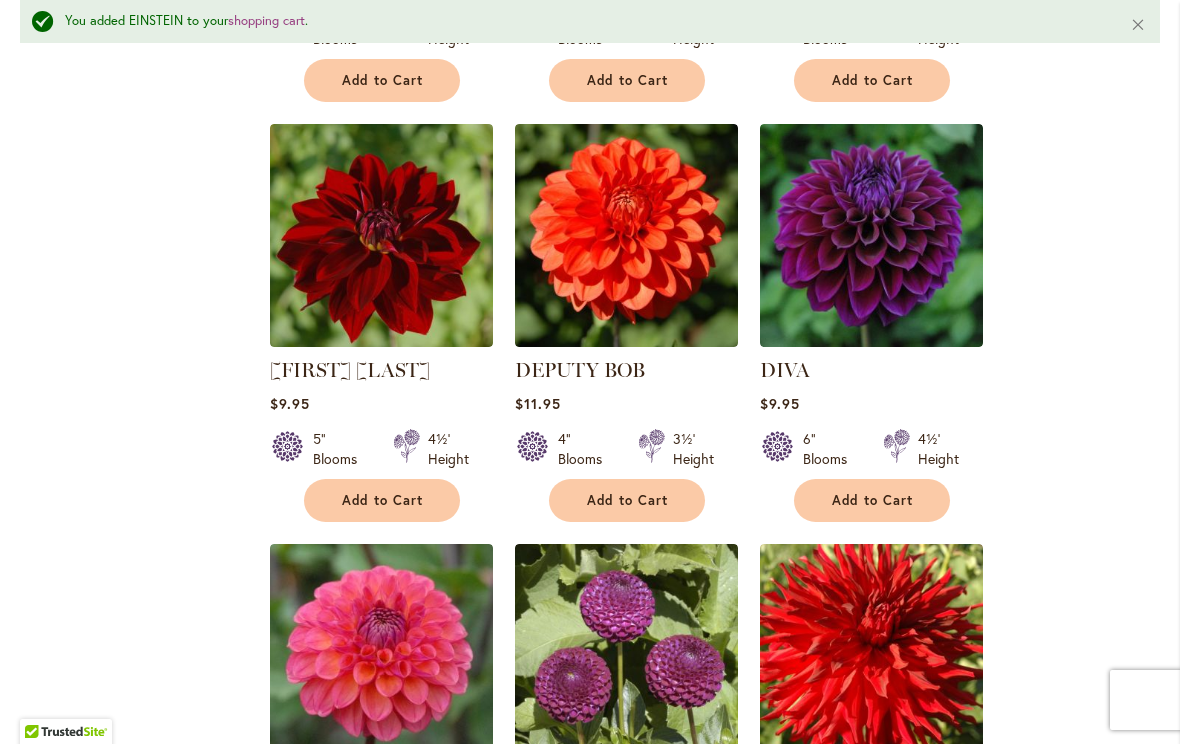 scroll, scrollTop: 4100, scrollLeft: 0, axis: vertical 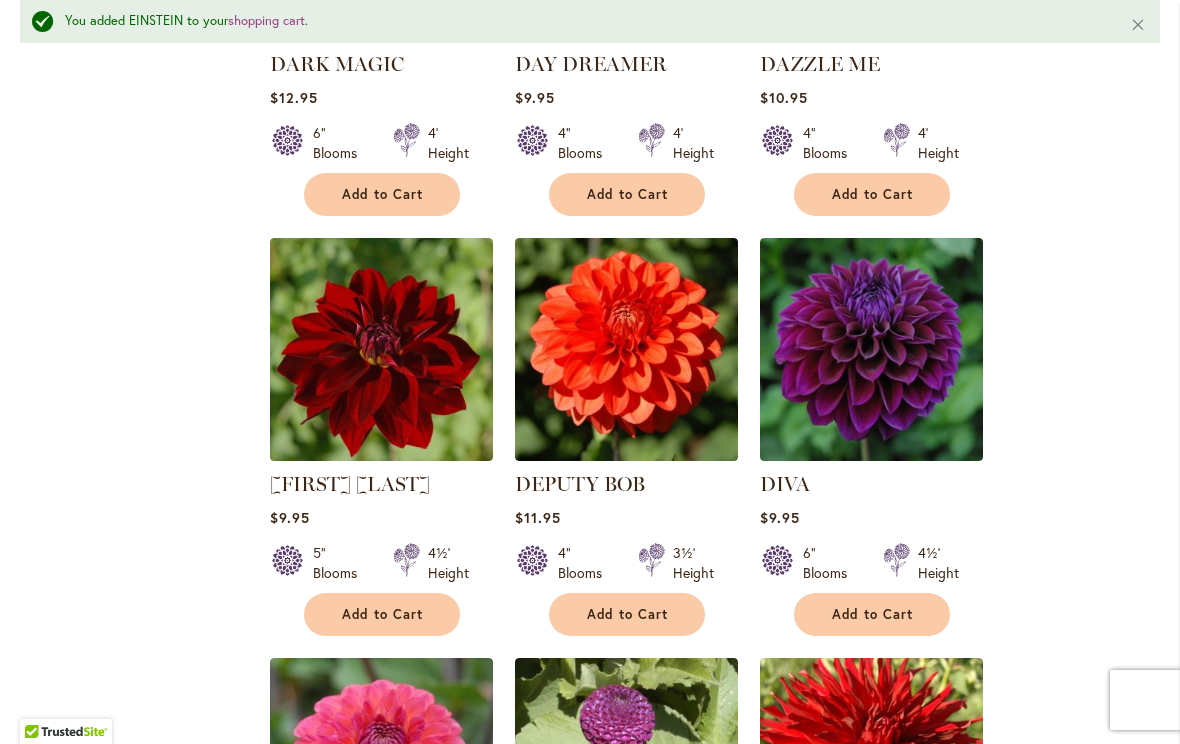 click at bounding box center (871, 349) 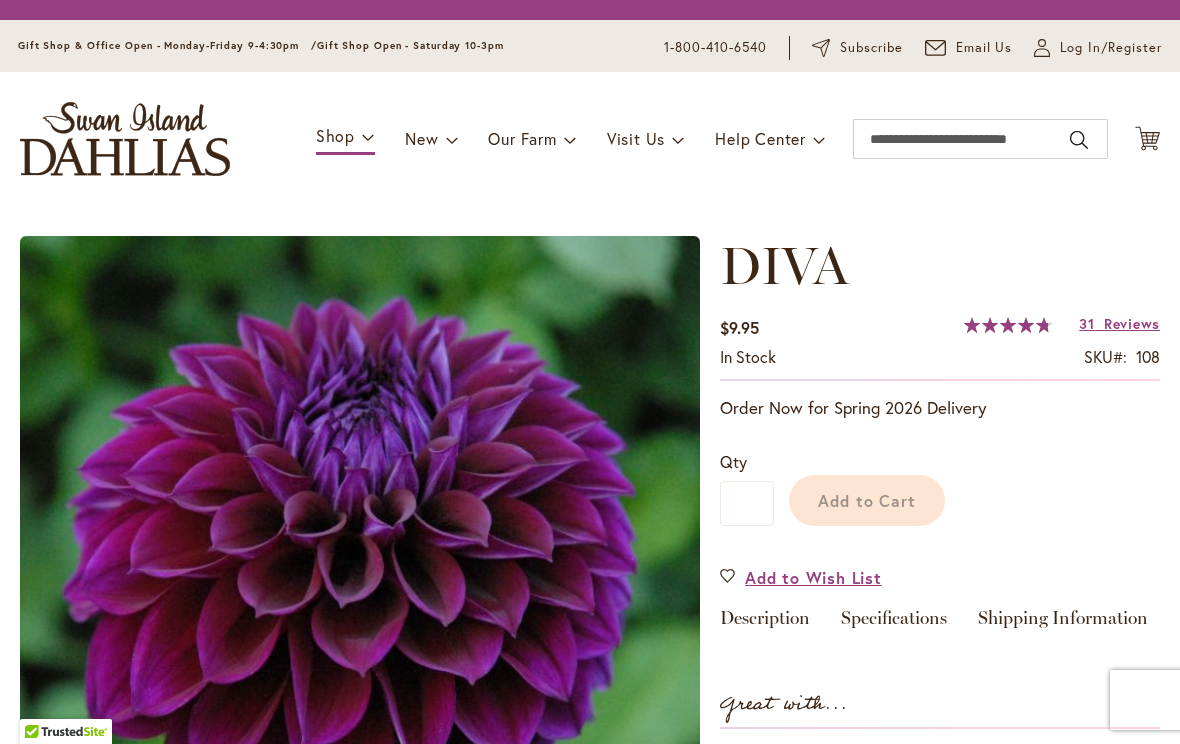 scroll, scrollTop: 0, scrollLeft: 0, axis: both 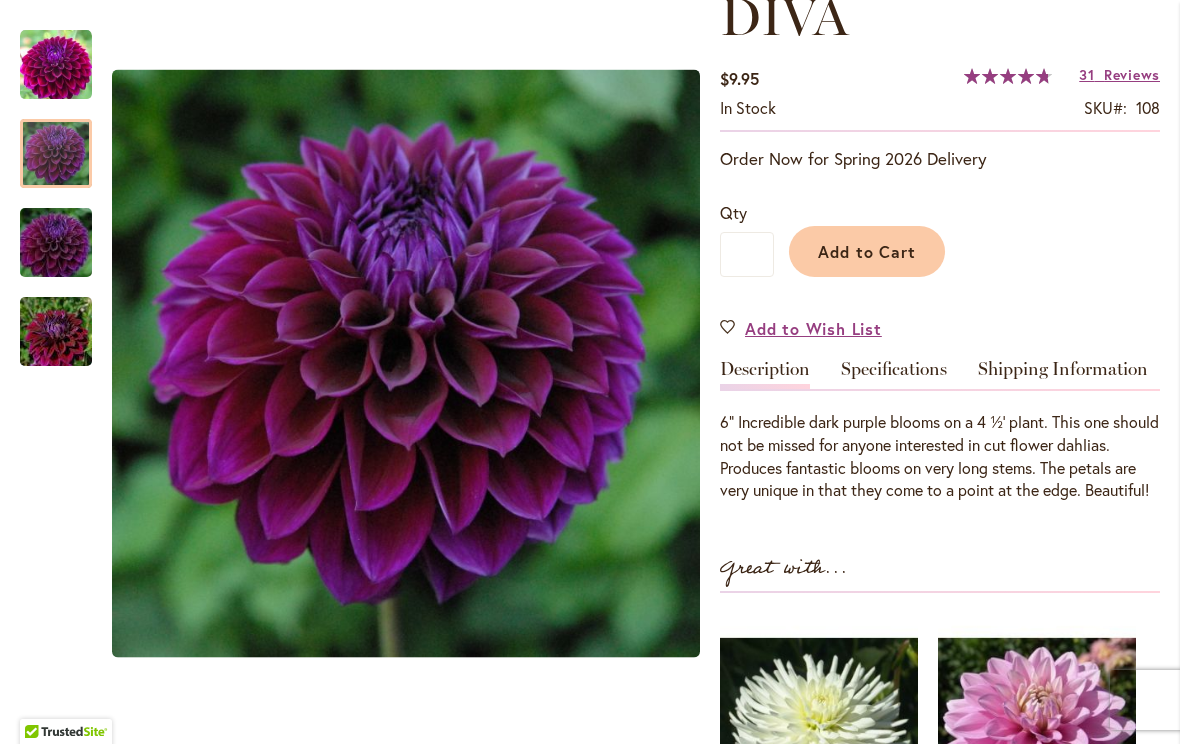 click on "Specifications" at bounding box center [894, 374] 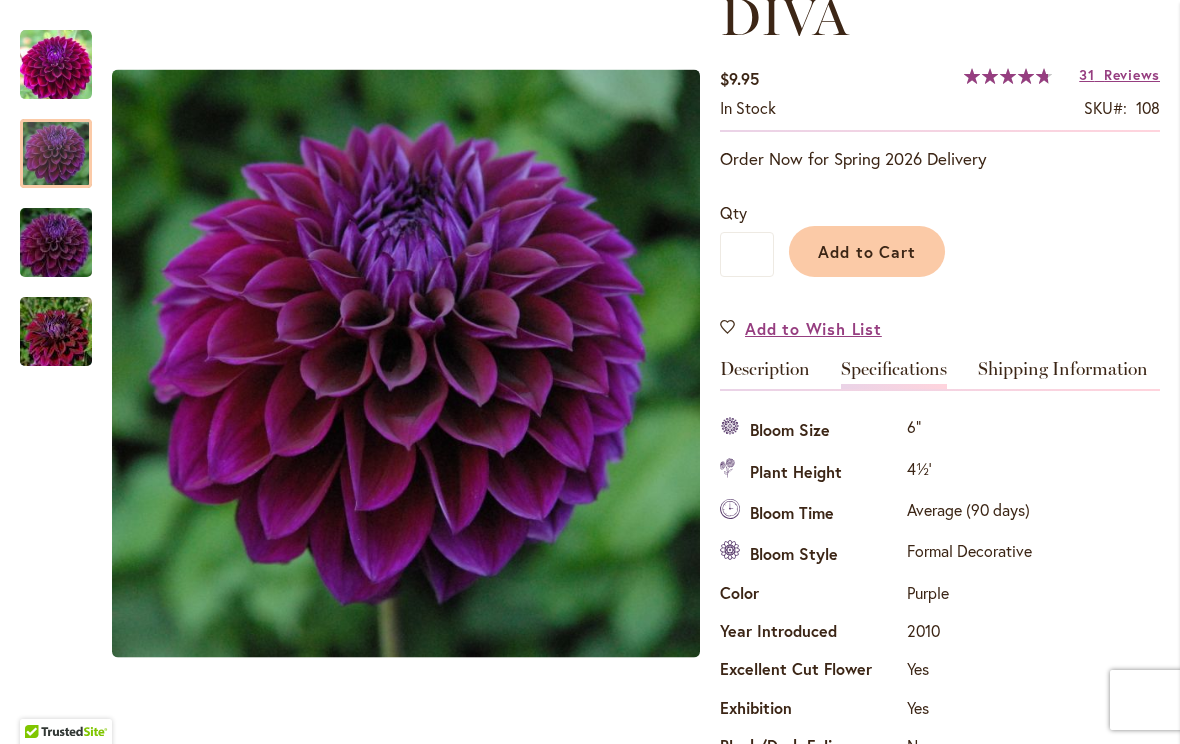 scroll, scrollTop: 665, scrollLeft: 0, axis: vertical 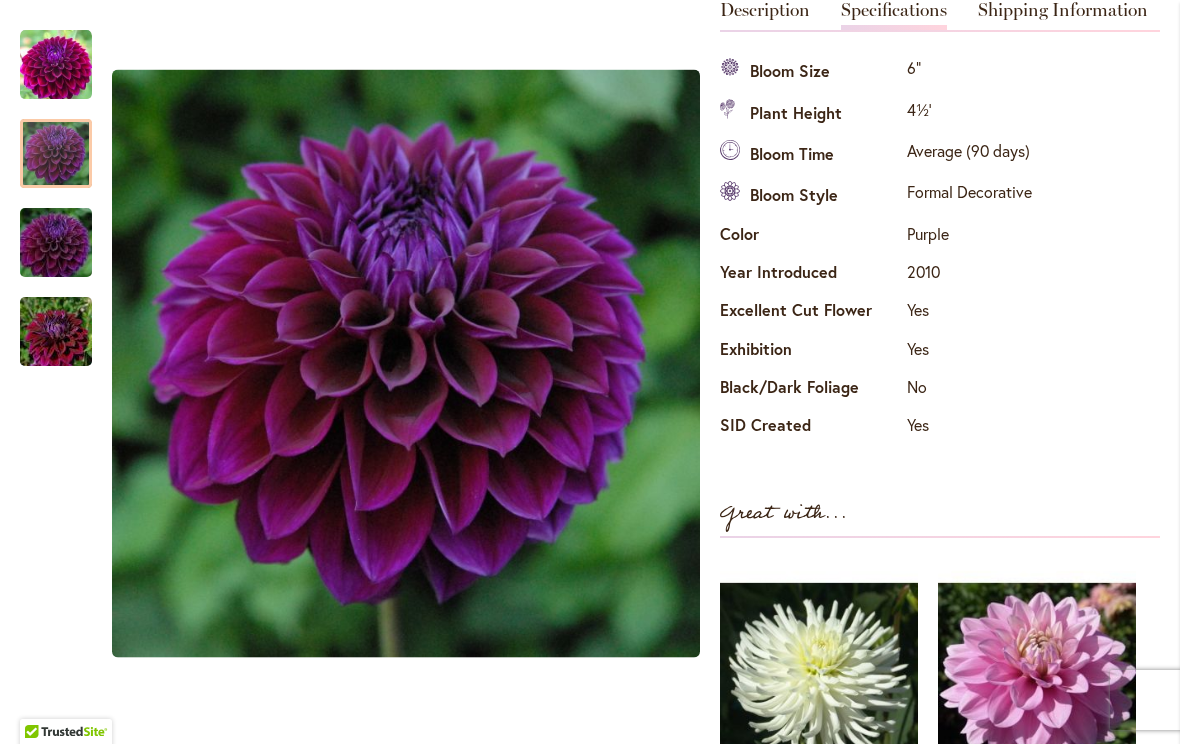 click at bounding box center [56, 153] 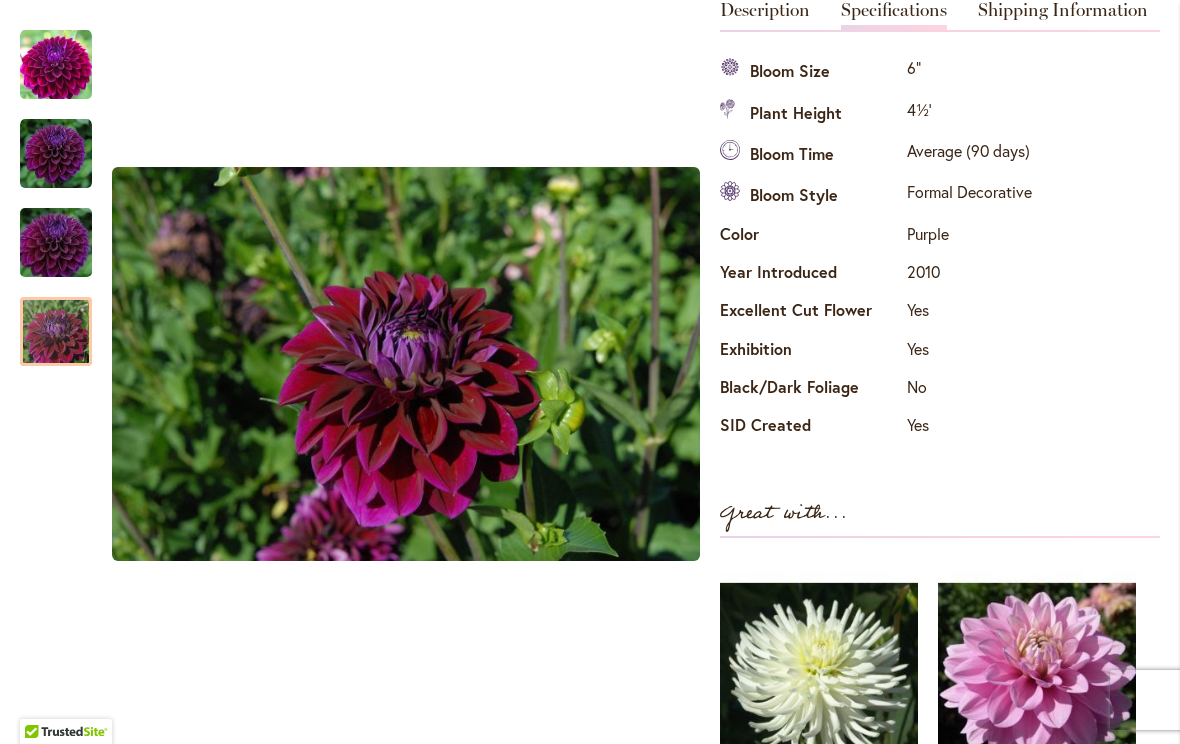 click at bounding box center [56, 332] 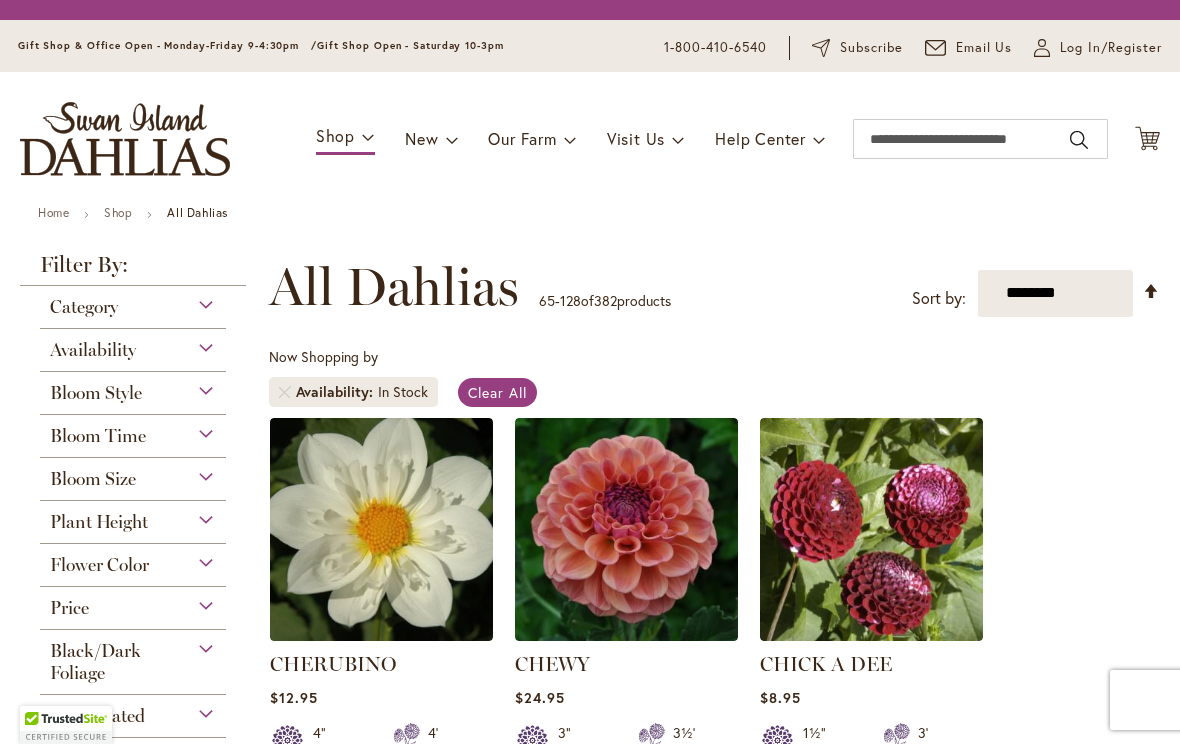 scroll, scrollTop: 0, scrollLeft: 0, axis: both 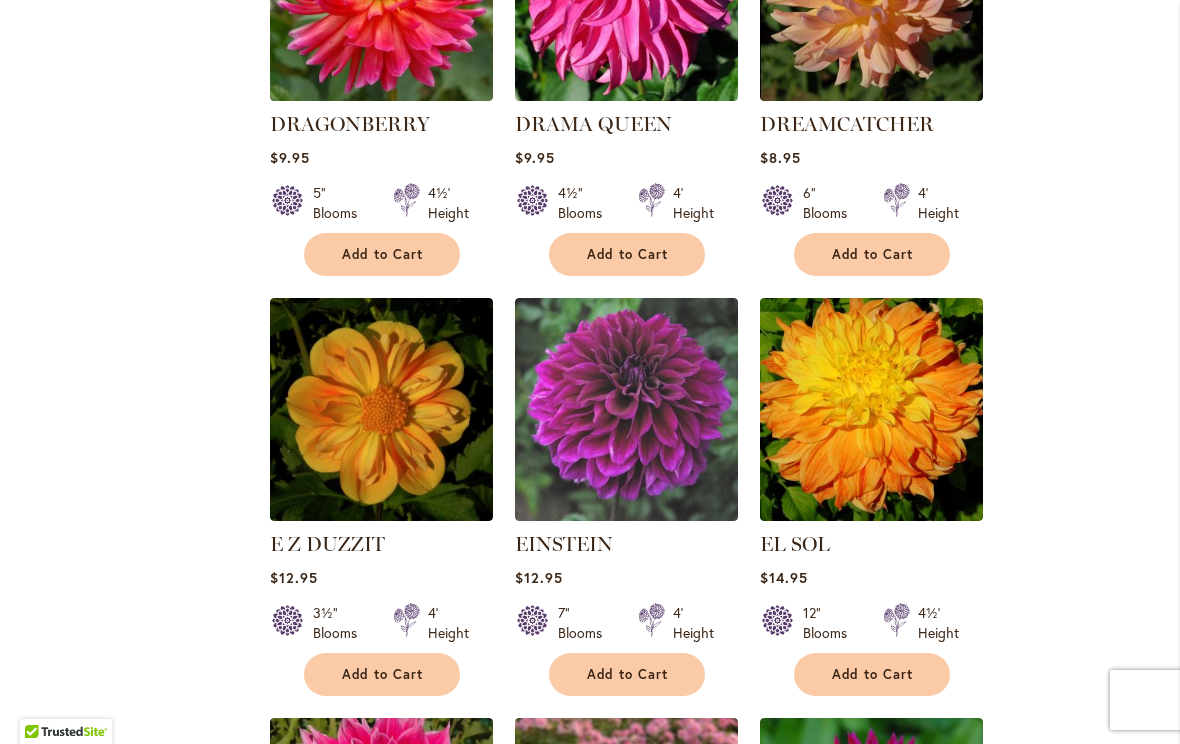 click at bounding box center [626, 409] 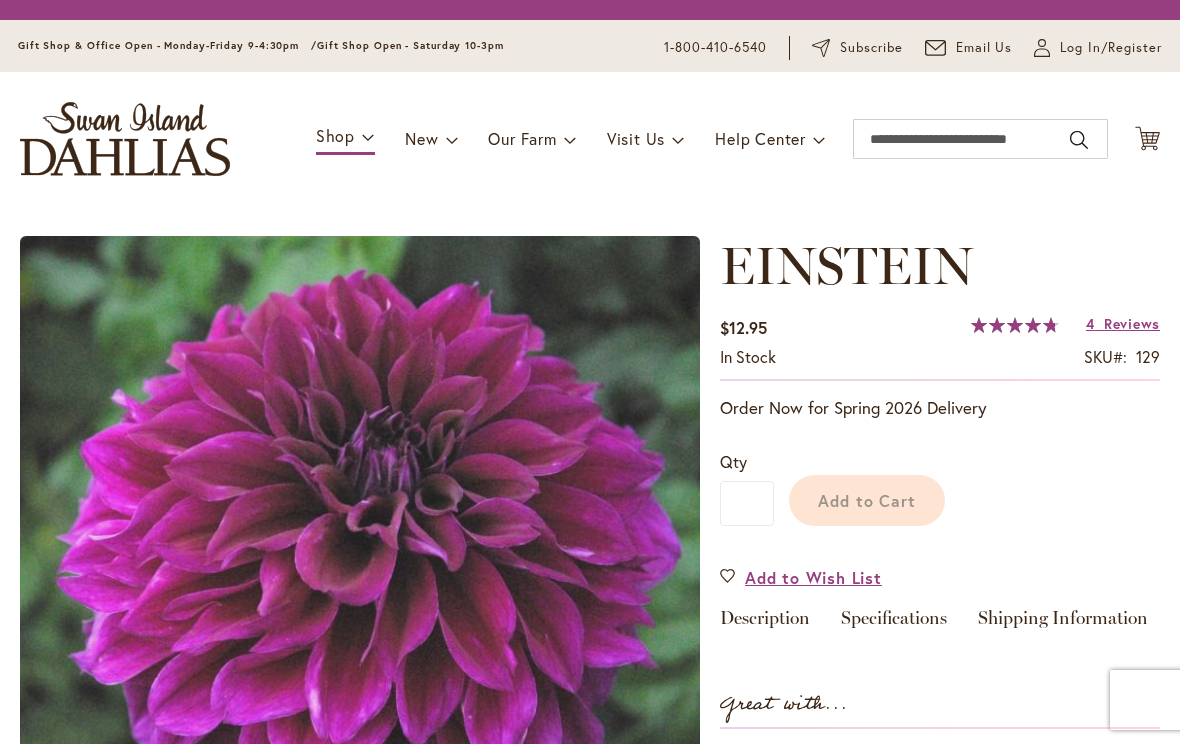 scroll, scrollTop: 0, scrollLeft: 0, axis: both 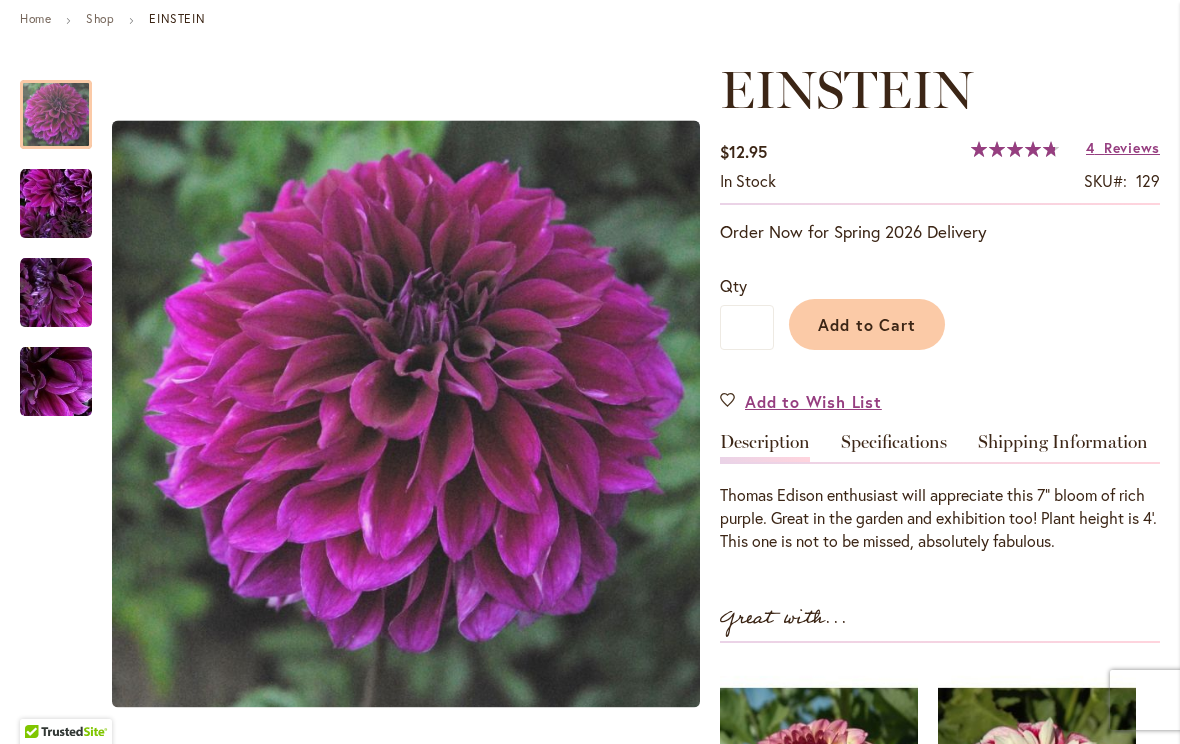 click on "Specifications" at bounding box center [894, 447] 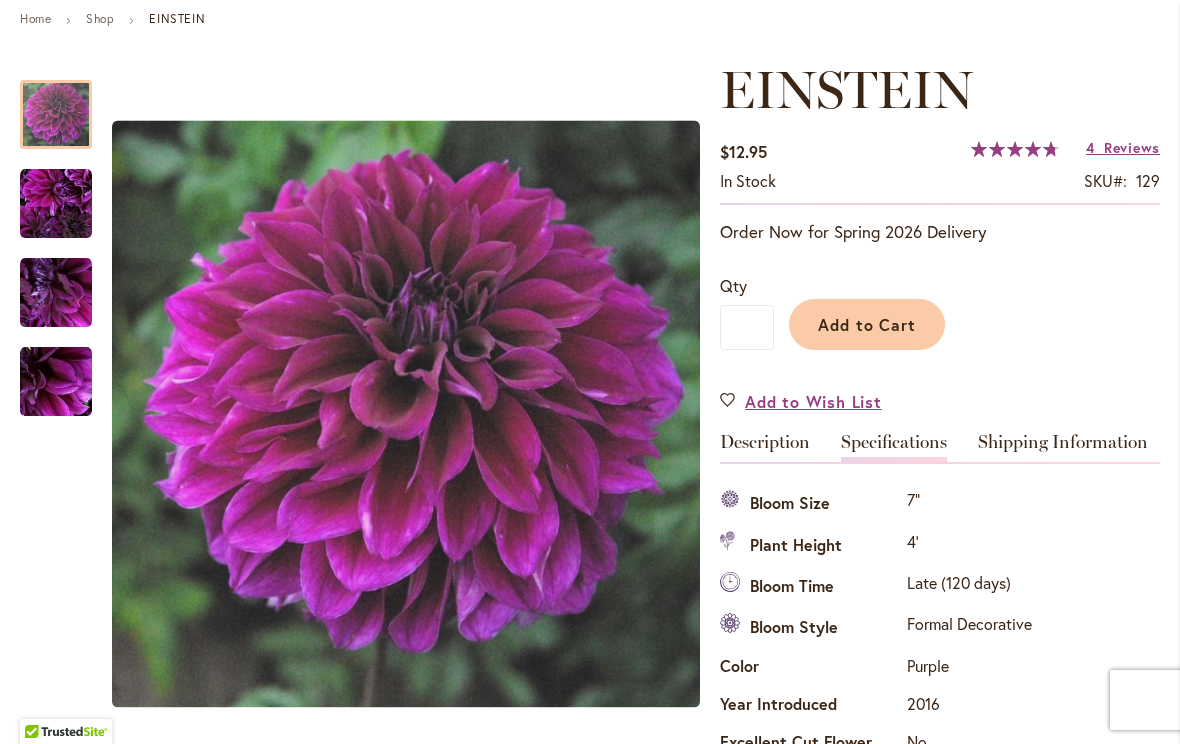 scroll, scrollTop: 665, scrollLeft: 0, axis: vertical 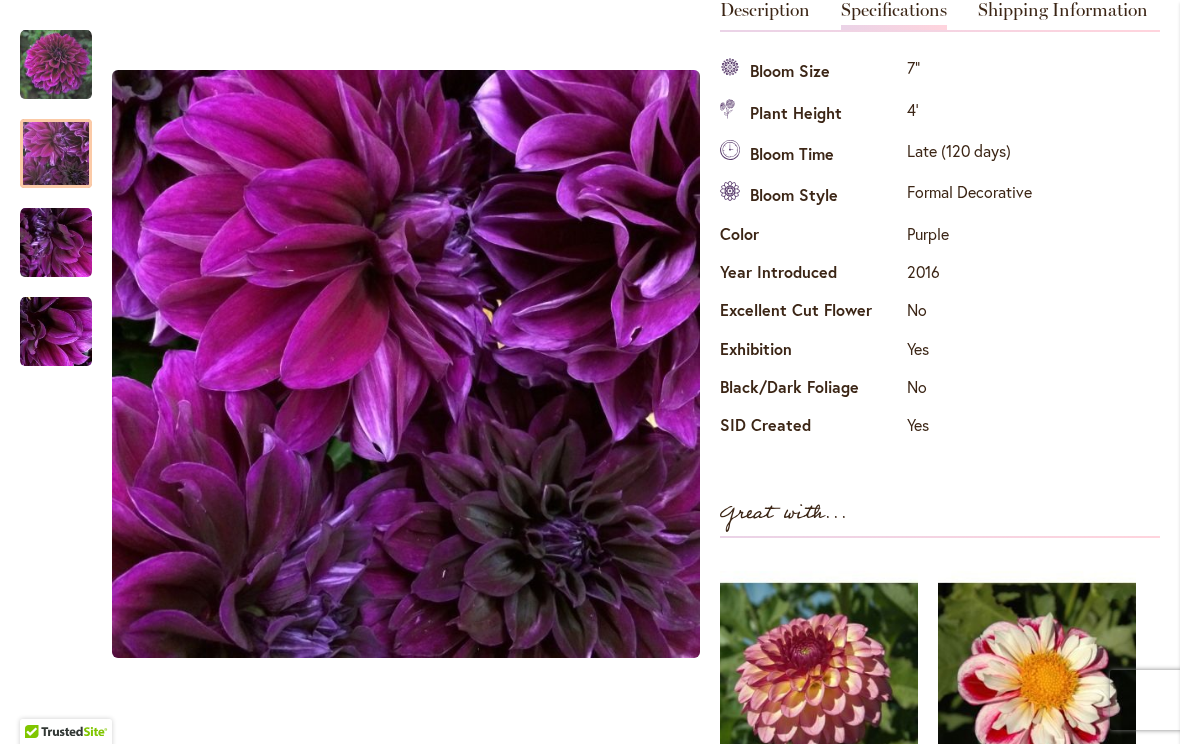 click at bounding box center [56, 154] 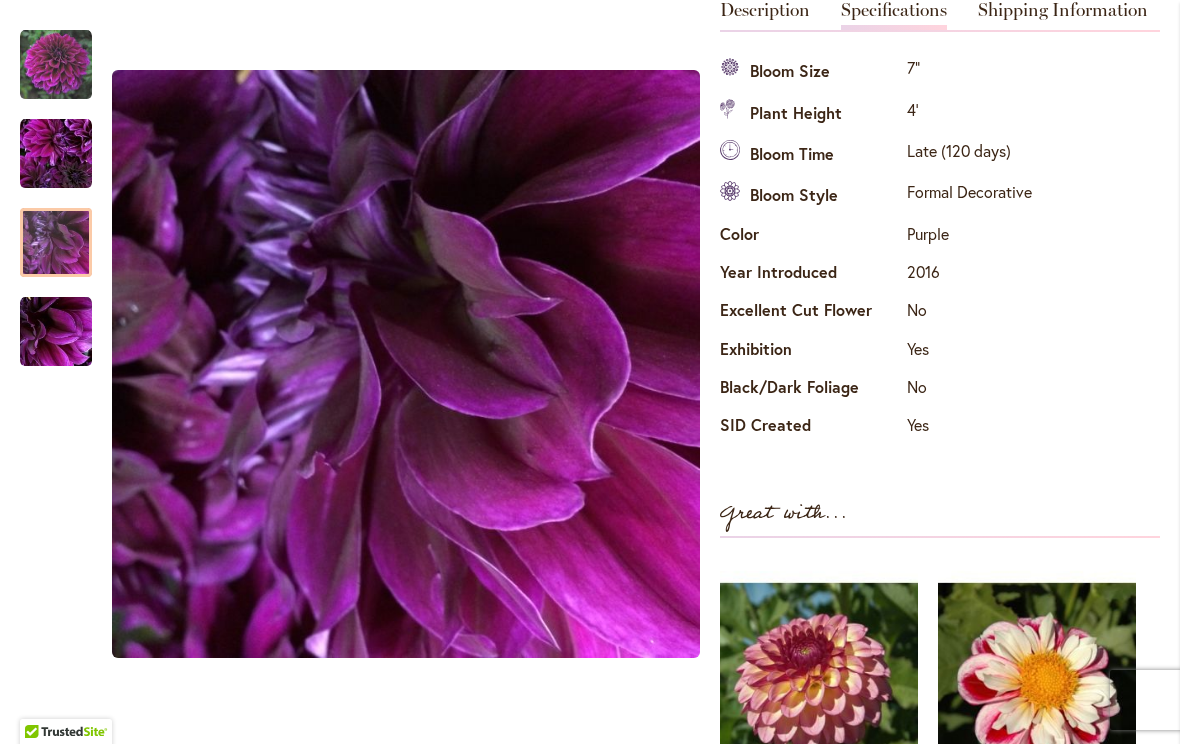scroll, scrollTop: 669, scrollLeft: 0, axis: vertical 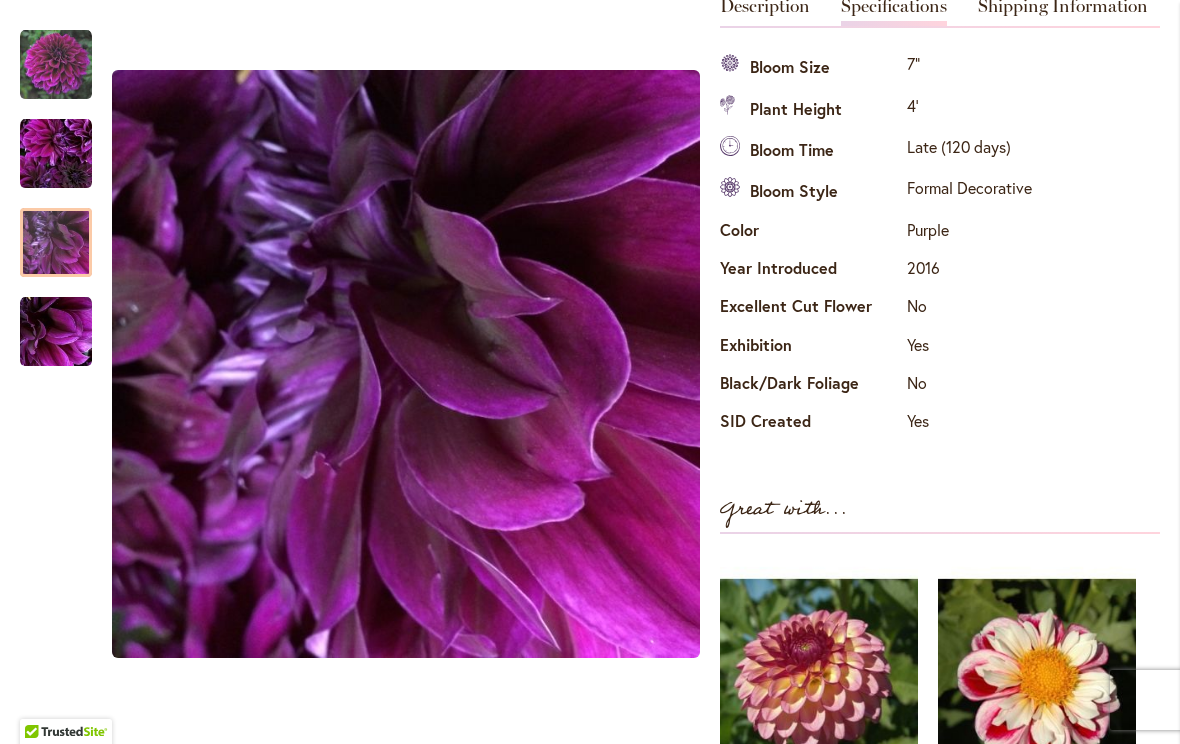 click at bounding box center (56, 332) 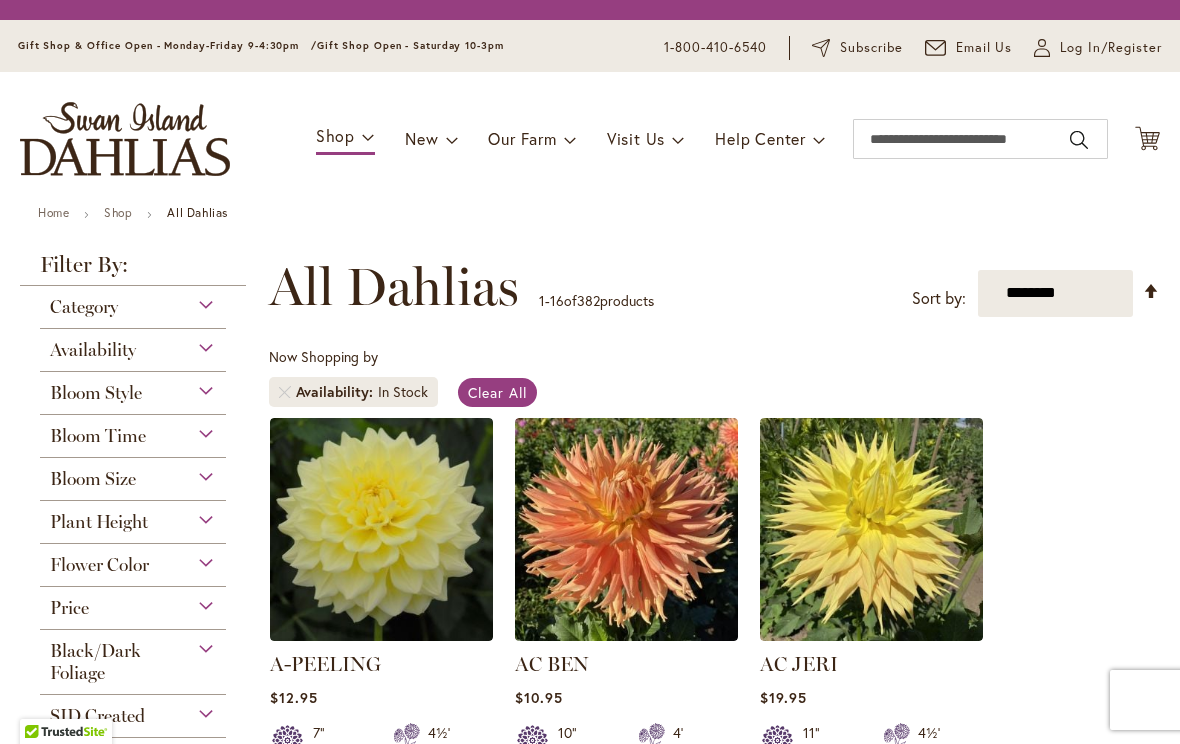 scroll, scrollTop: 0, scrollLeft: 0, axis: both 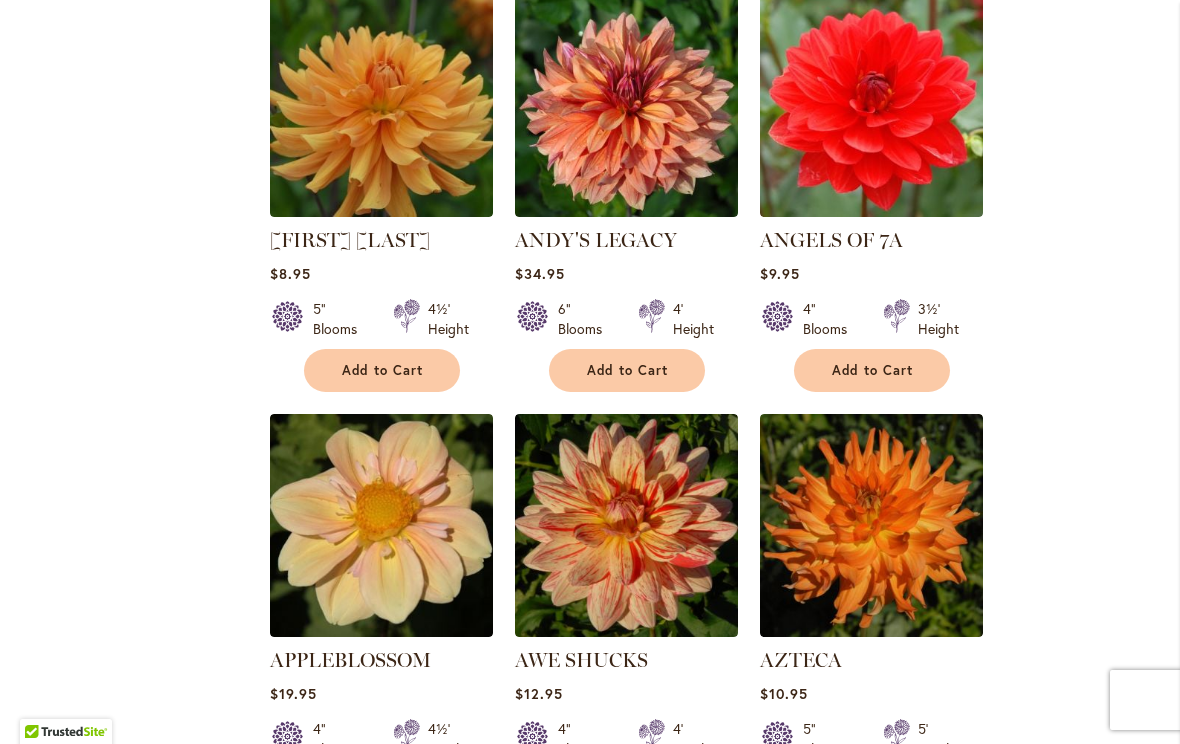click on "**
**
**
**" at bounding box center [511, 1269] 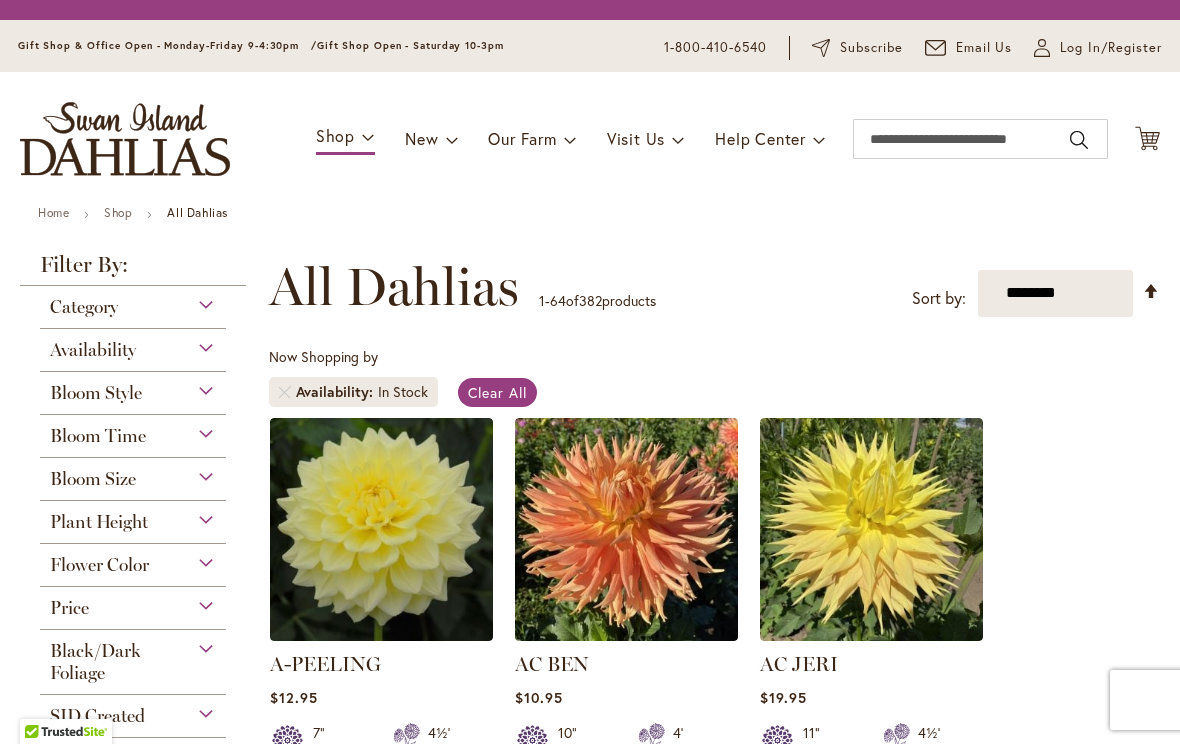 scroll, scrollTop: 0, scrollLeft: 0, axis: both 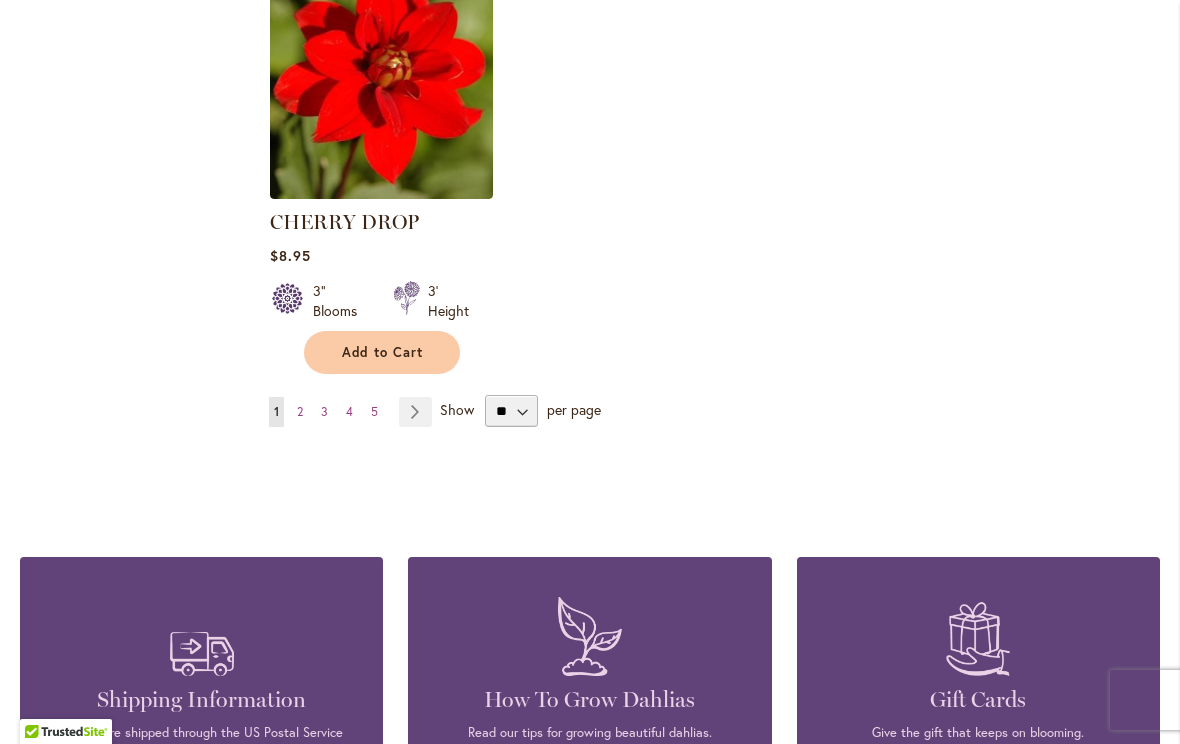 click on "Page
4" at bounding box center [349, 412] 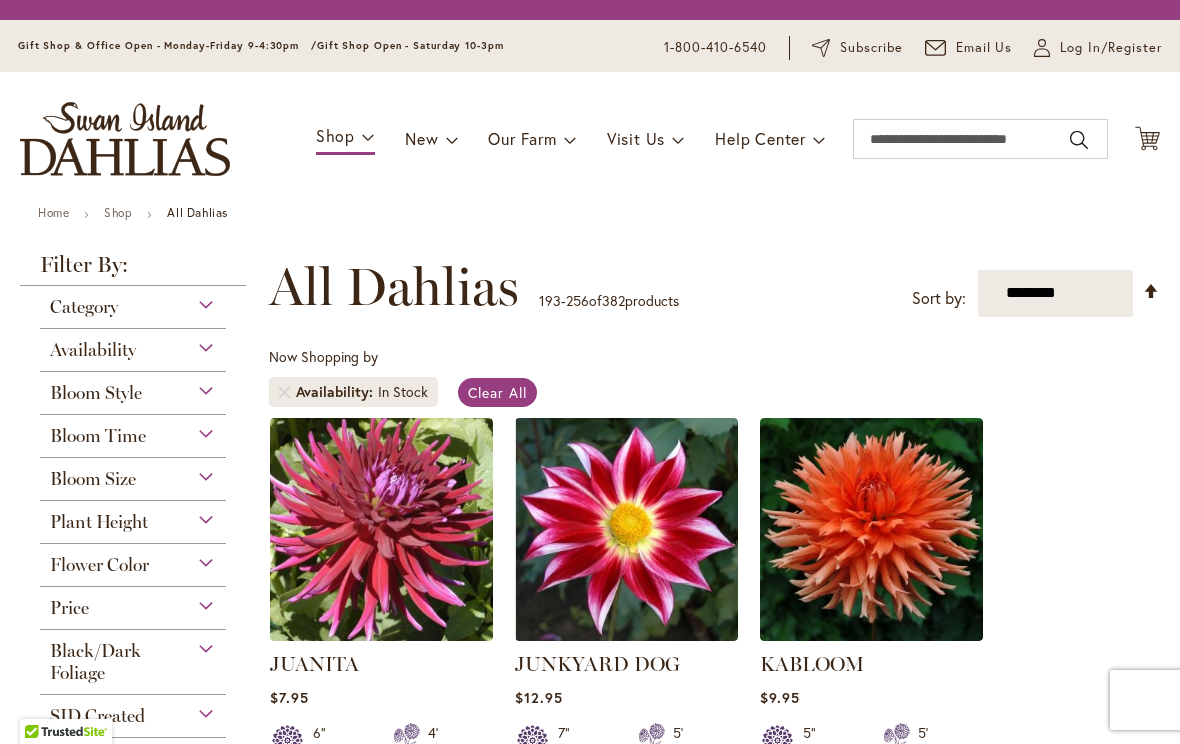scroll, scrollTop: 0, scrollLeft: 0, axis: both 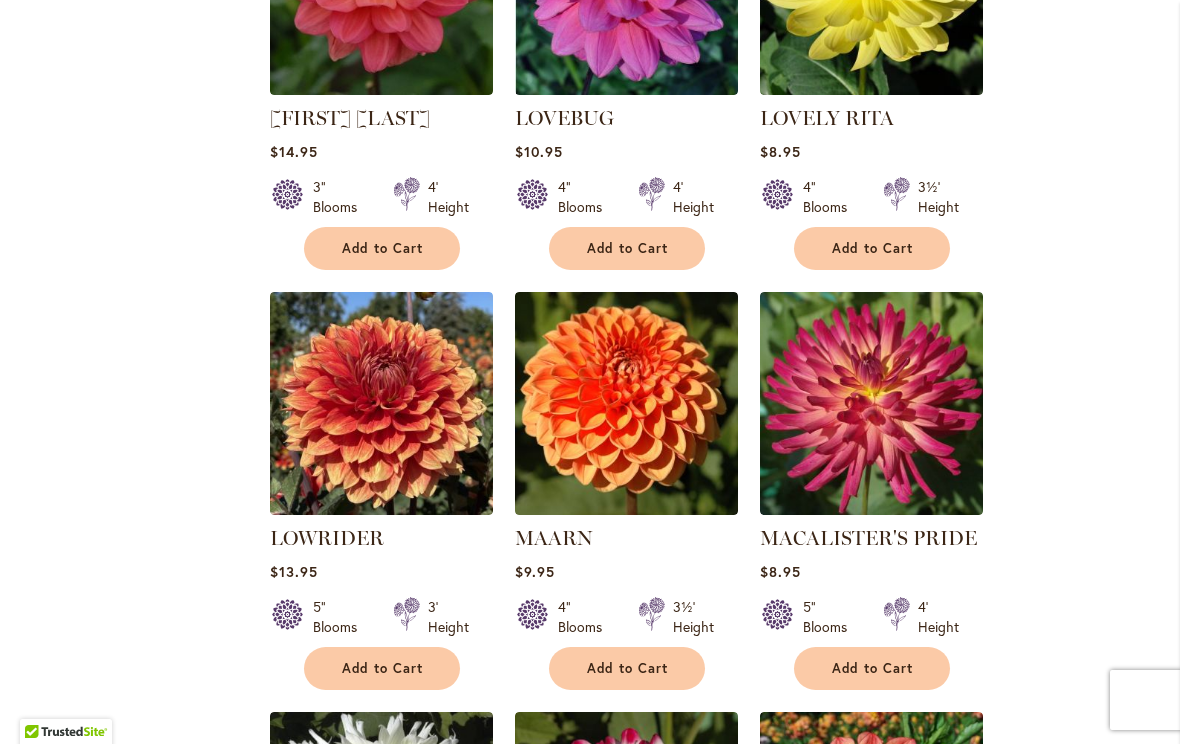 click on "Add to Cart" at bounding box center [383, 668] 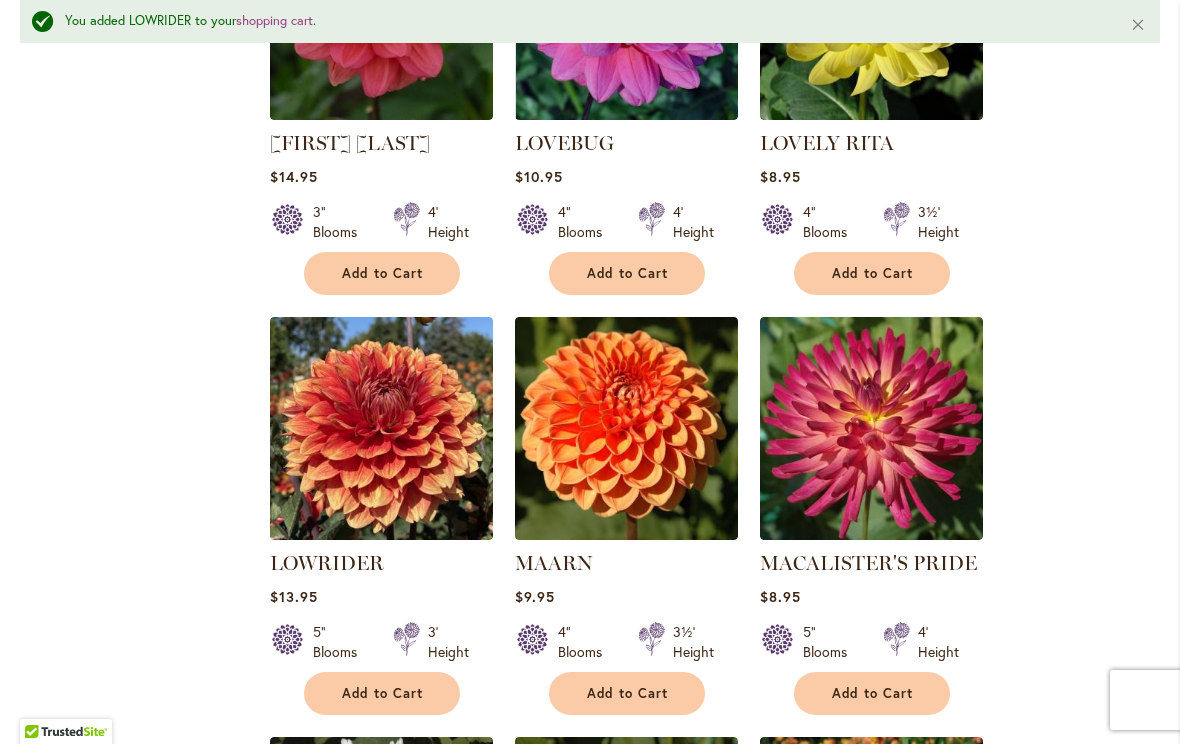scroll, scrollTop: 4424, scrollLeft: 0, axis: vertical 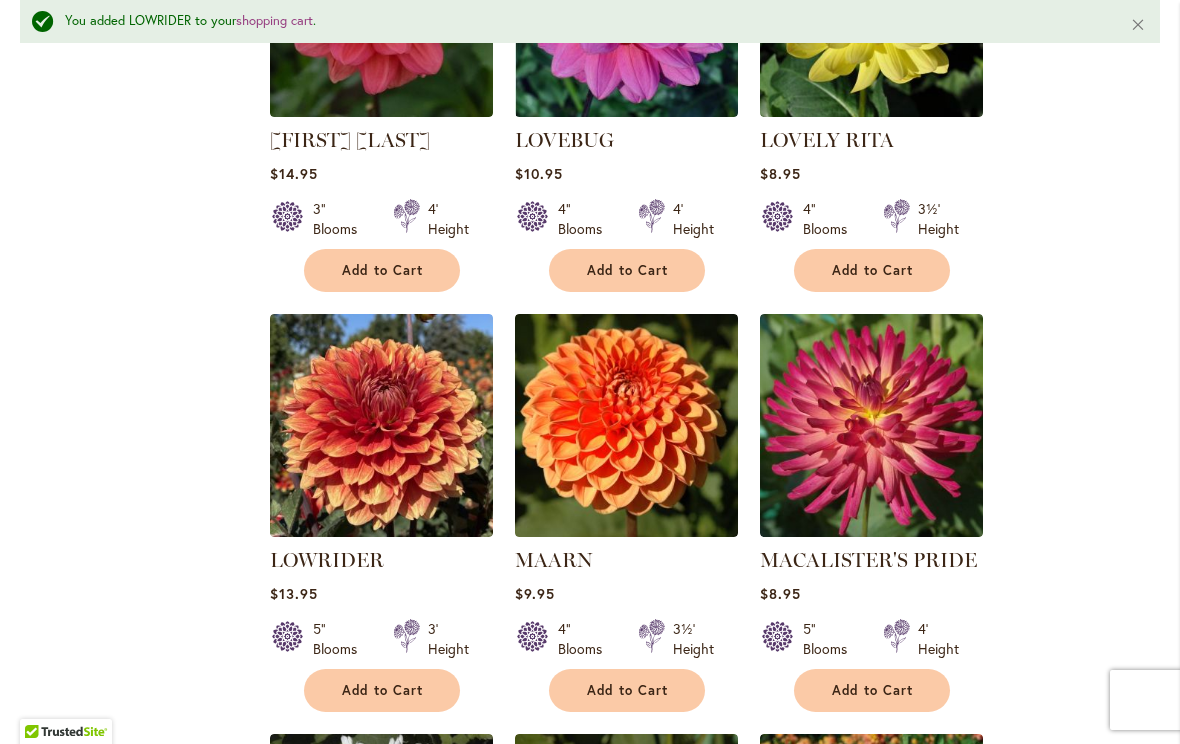click at bounding box center (871, 425) 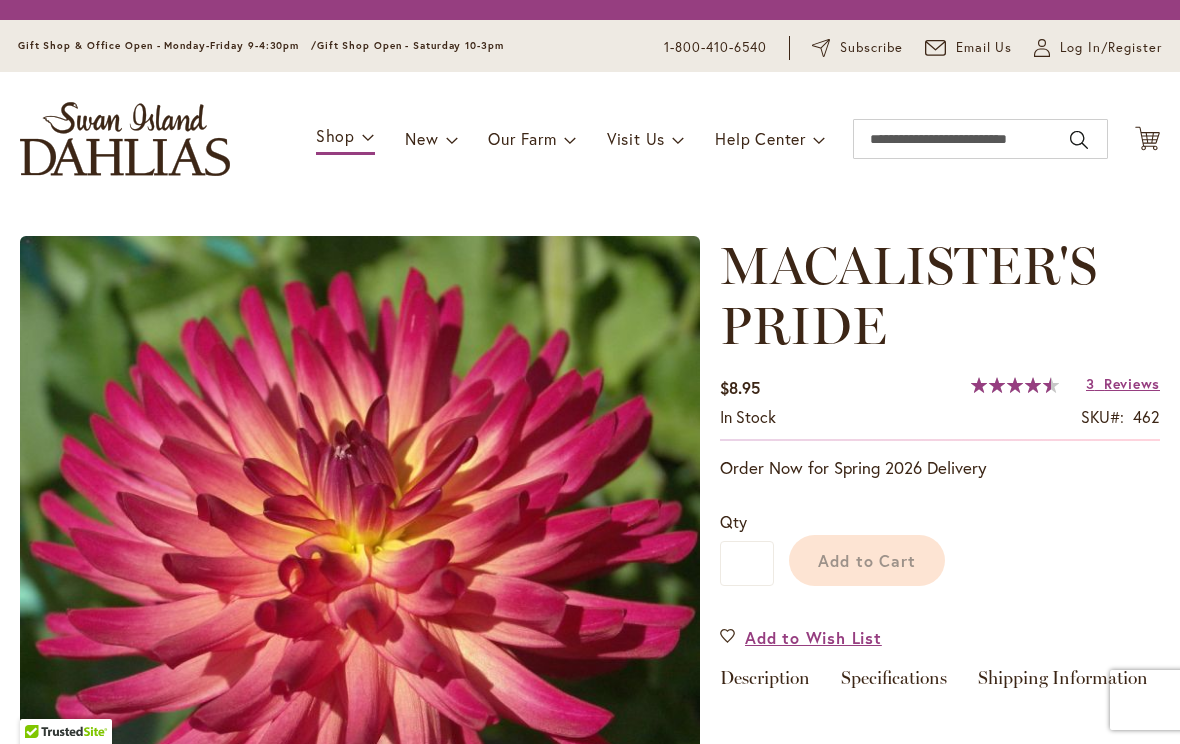 scroll, scrollTop: 0, scrollLeft: 0, axis: both 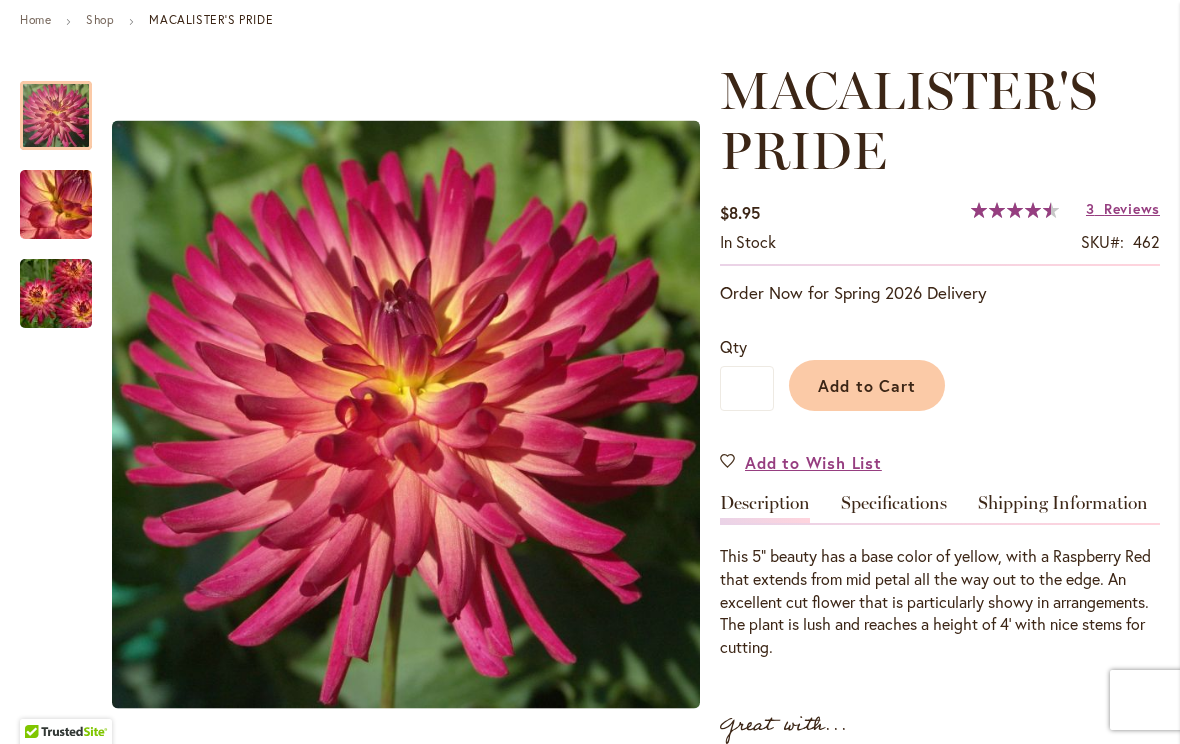 click on "Specifications" at bounding box center (894, 508) 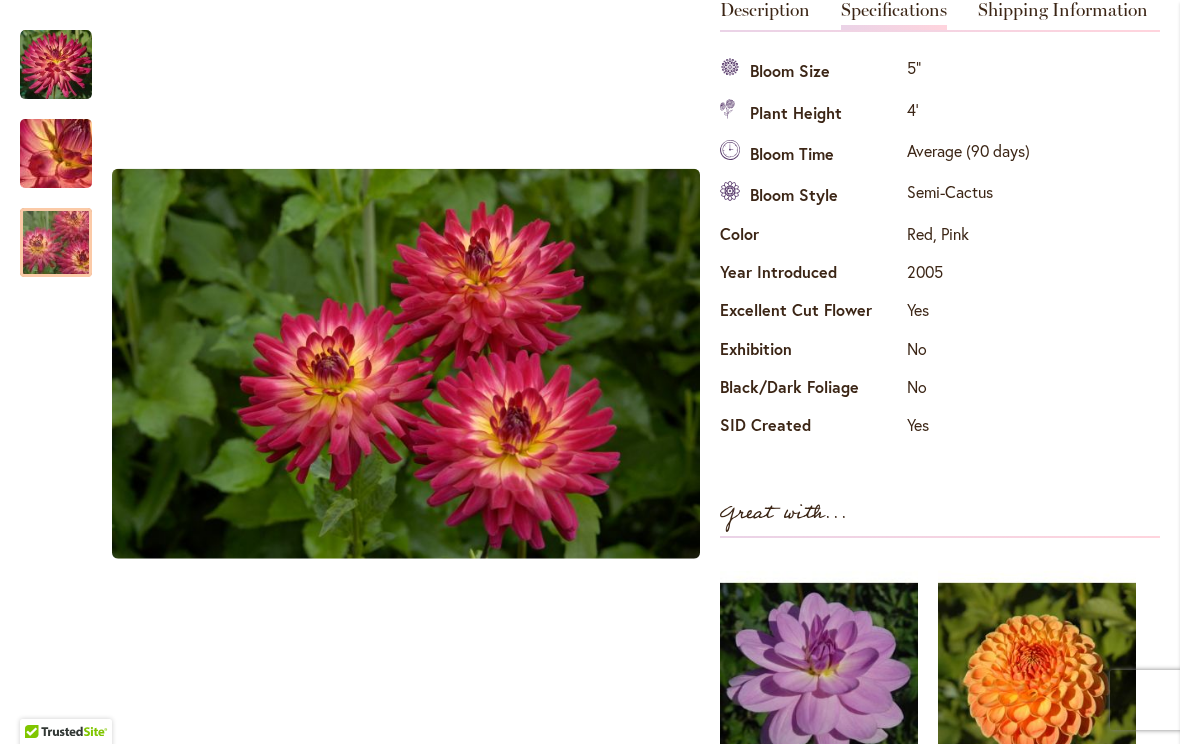 click at bounding box center [56, 243] 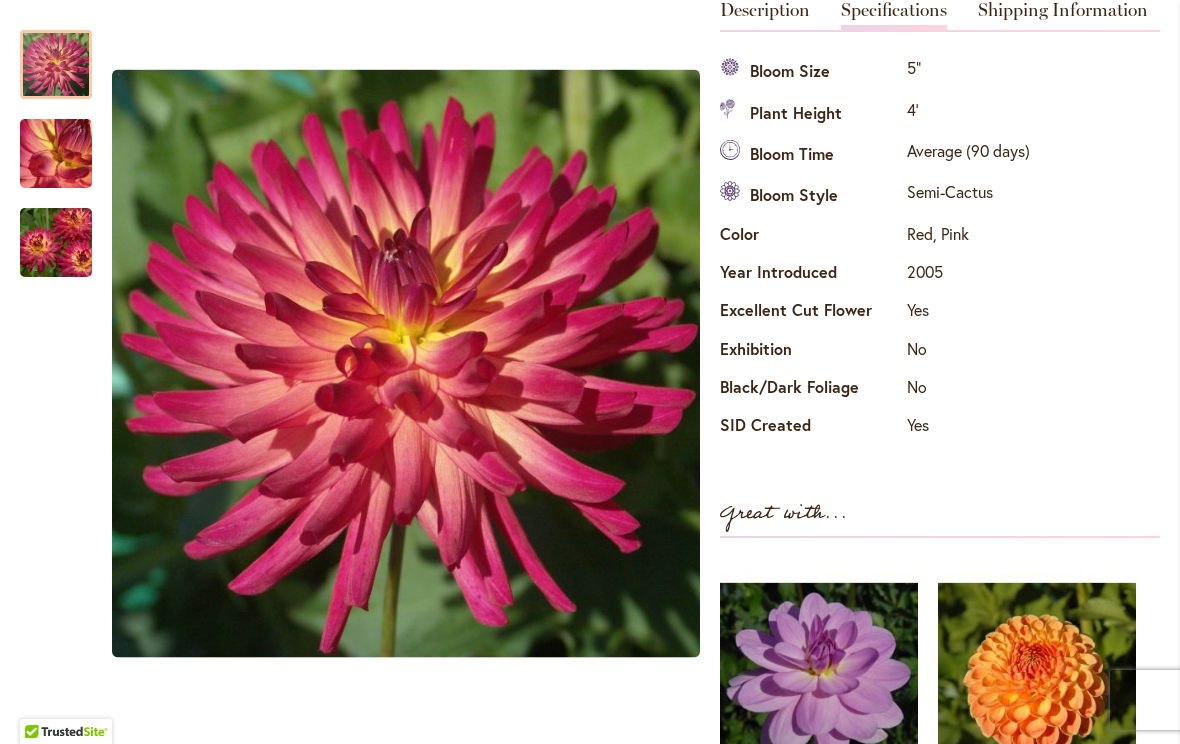 click at bounding box center (56, 65) 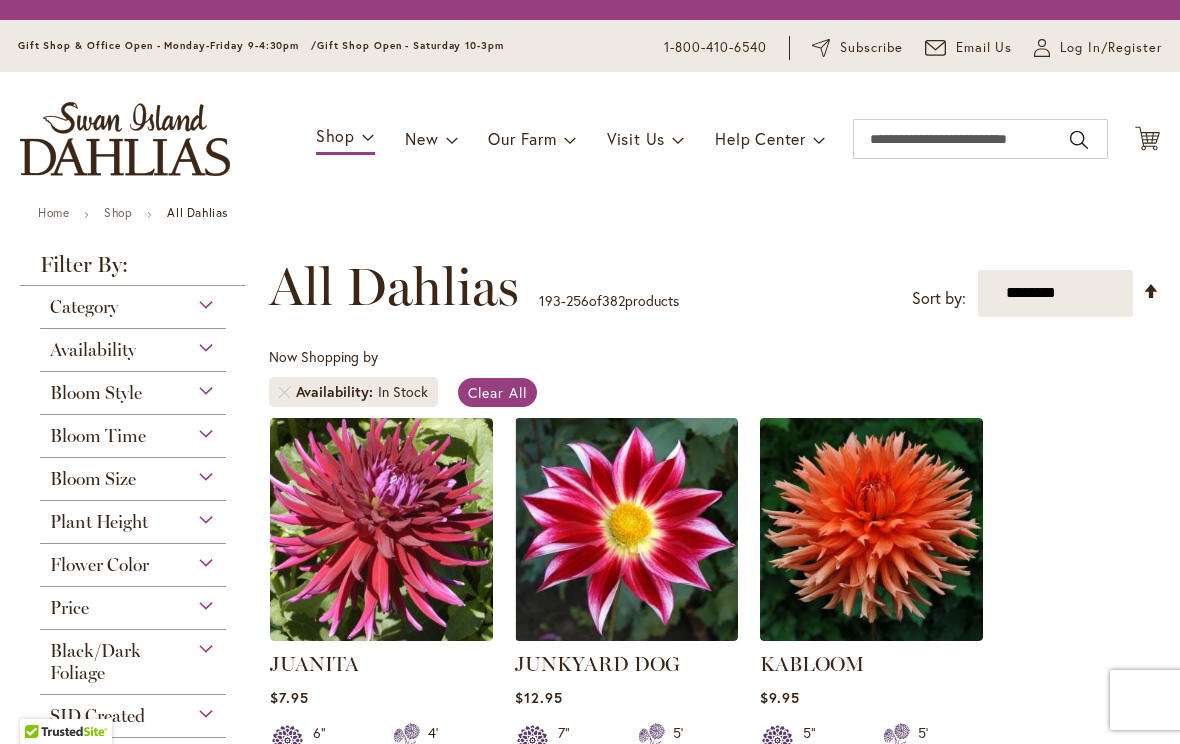 scroll, scrollTop: 0, scrollLeft: 0, axis: both 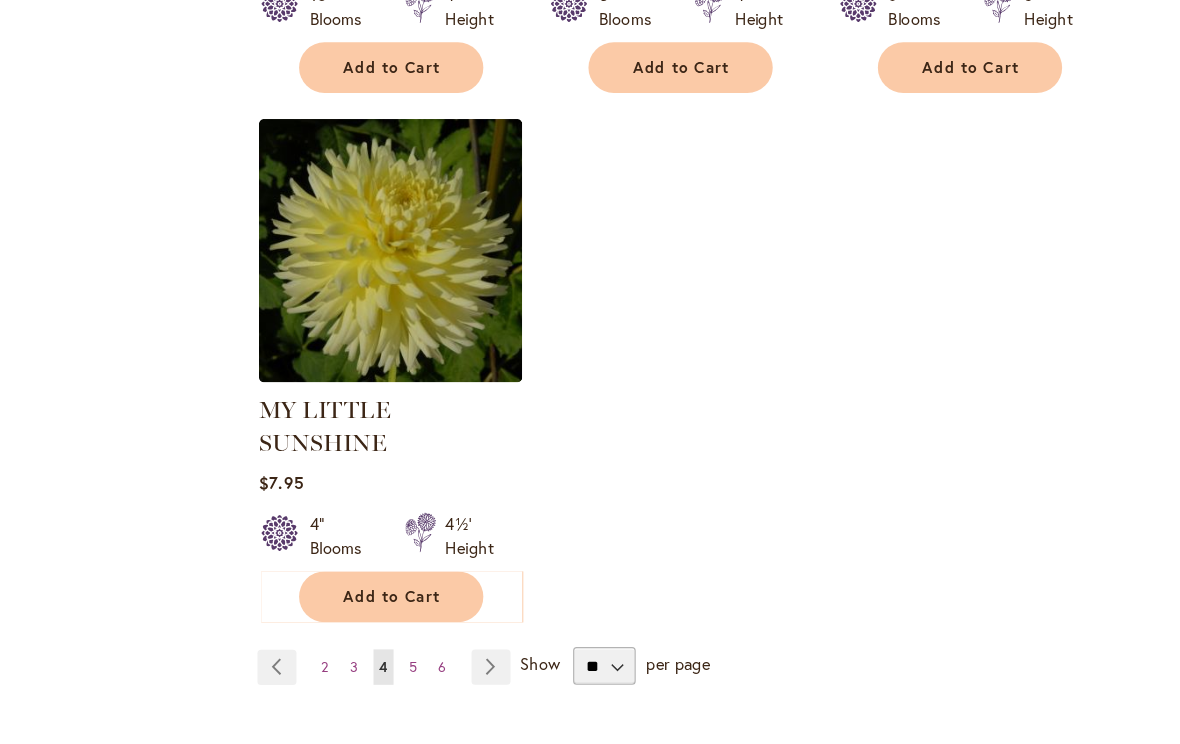 click on "5" at bounding box center (400, 617) 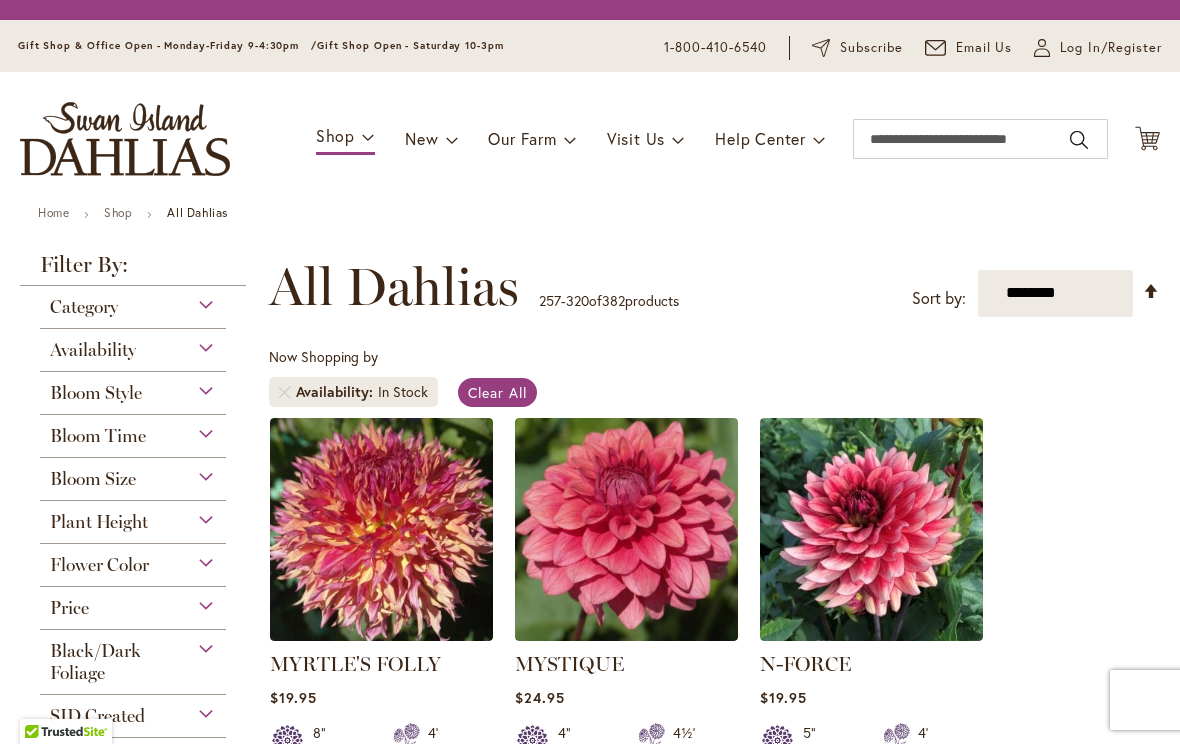 scroll, scrollTop: 0, scrollLeft: 0, axis: both 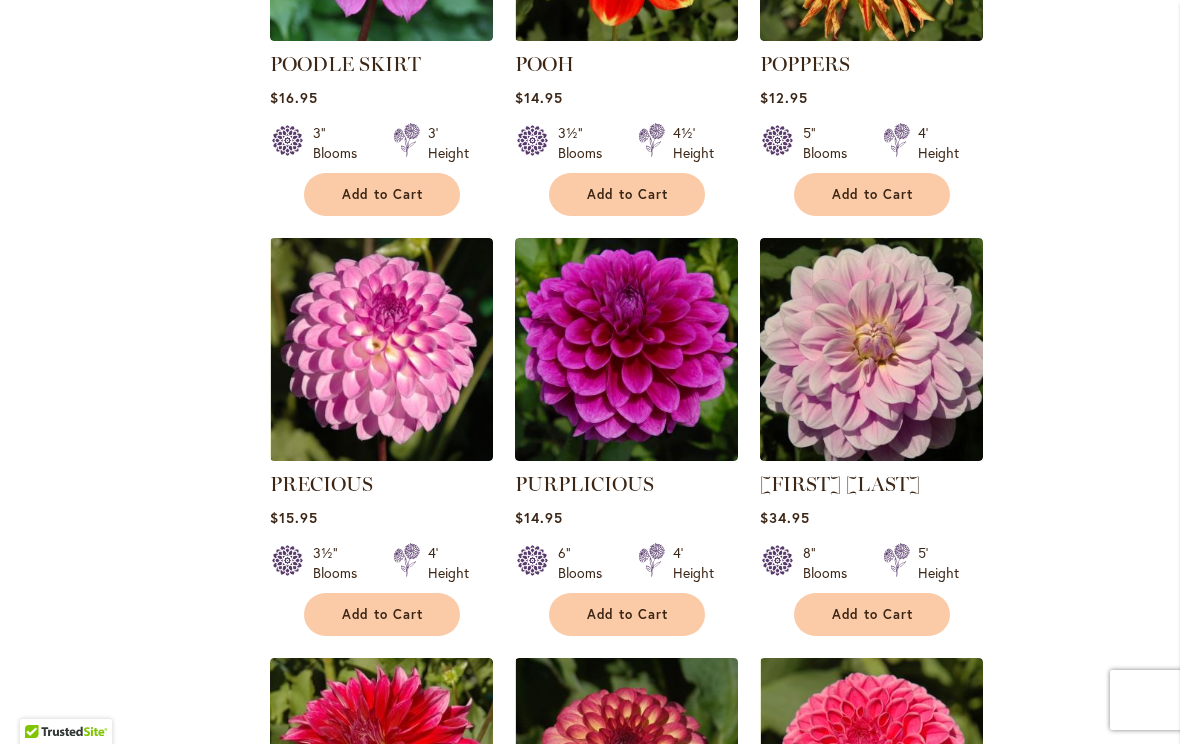 click on "Add to Cart" at bounding box center (382, 614) 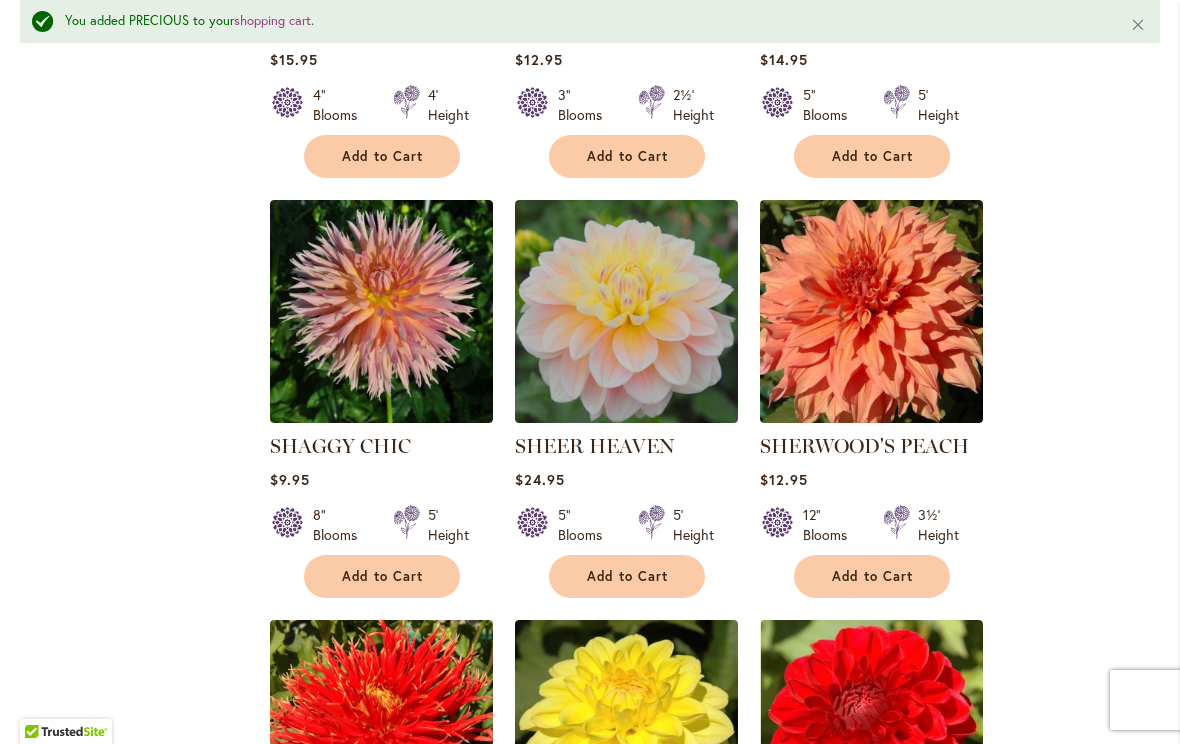 scroll, scrollTop: 8453, scrollLeft: 0, axis: vertical 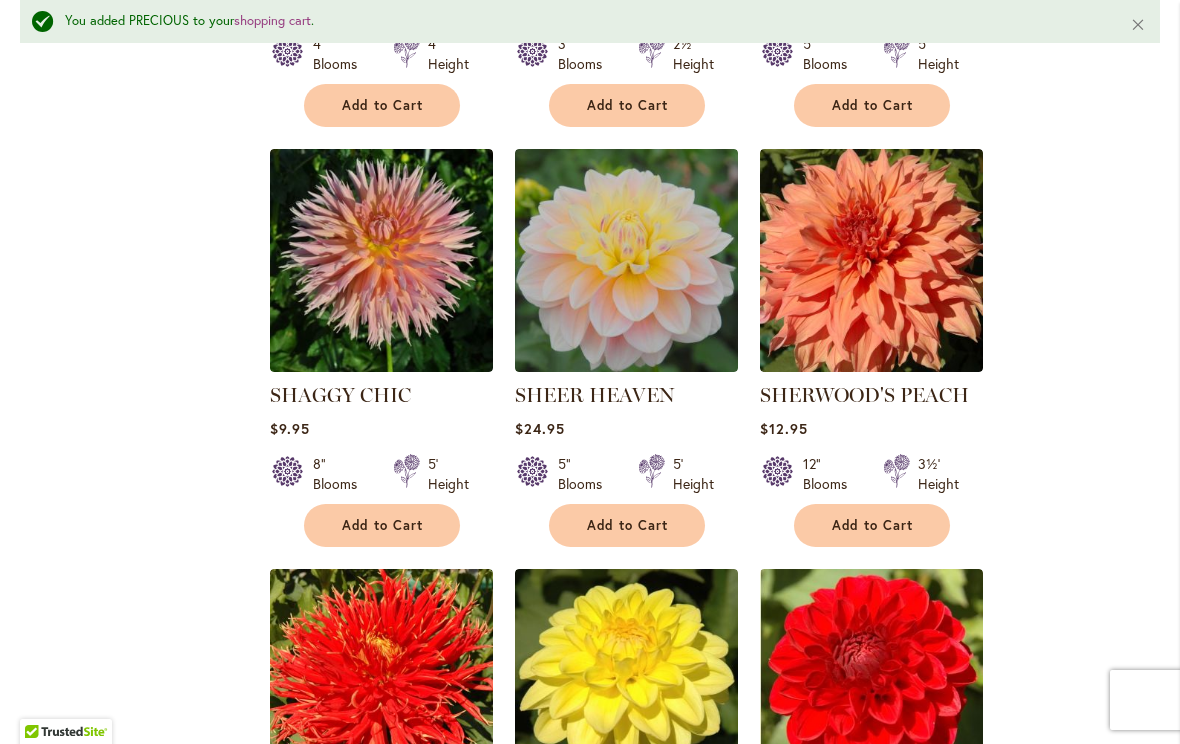 click at bounding box center [381, 260] 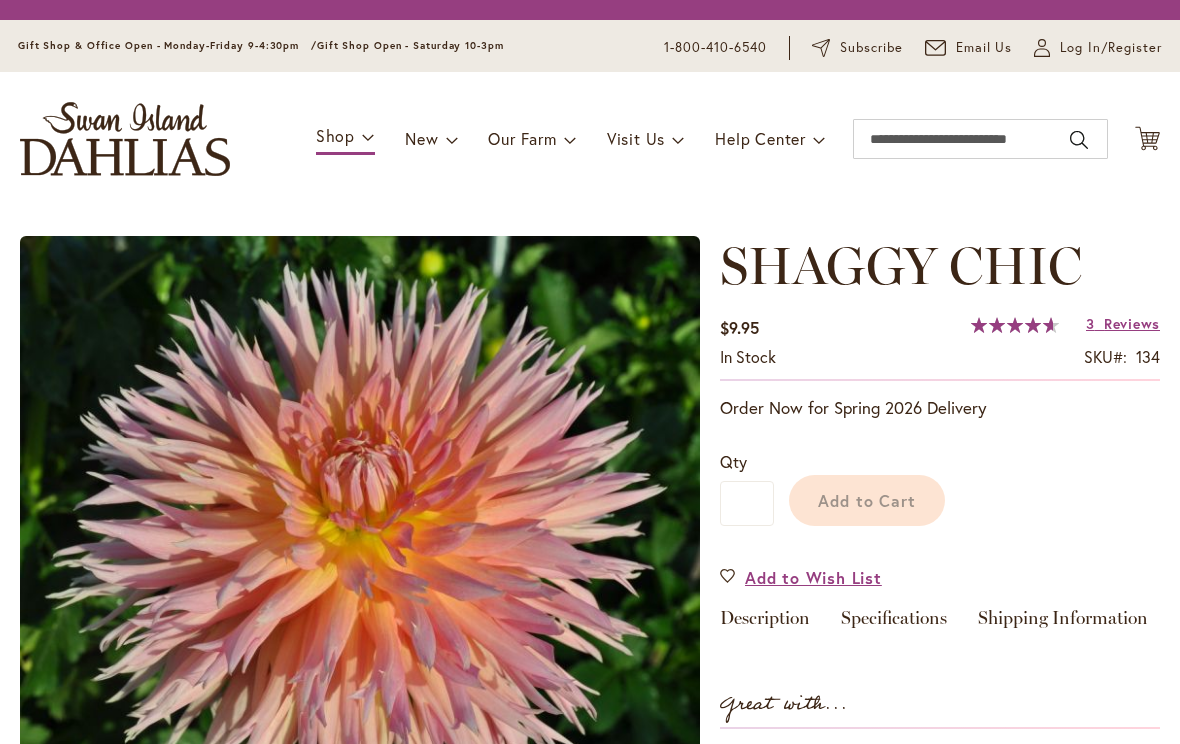 scroll, scrollTop: 0, scrollLeft: 0, axis: both 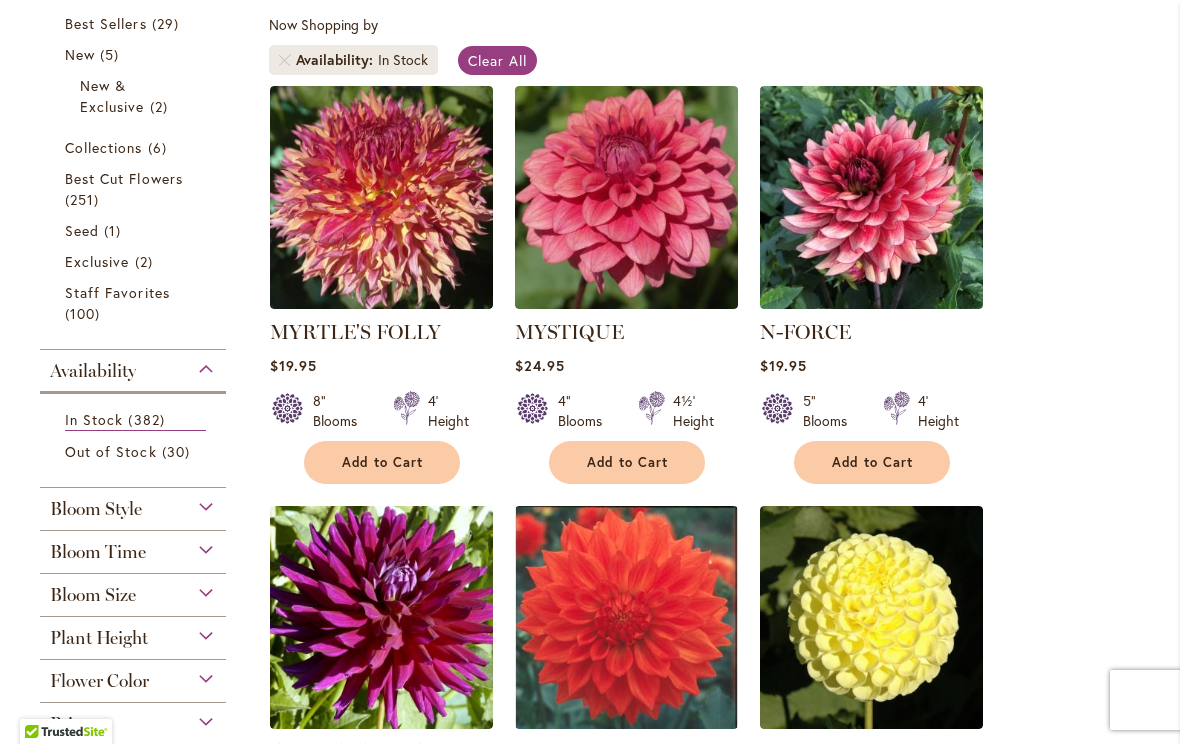 click at bounding box center (381, 197) 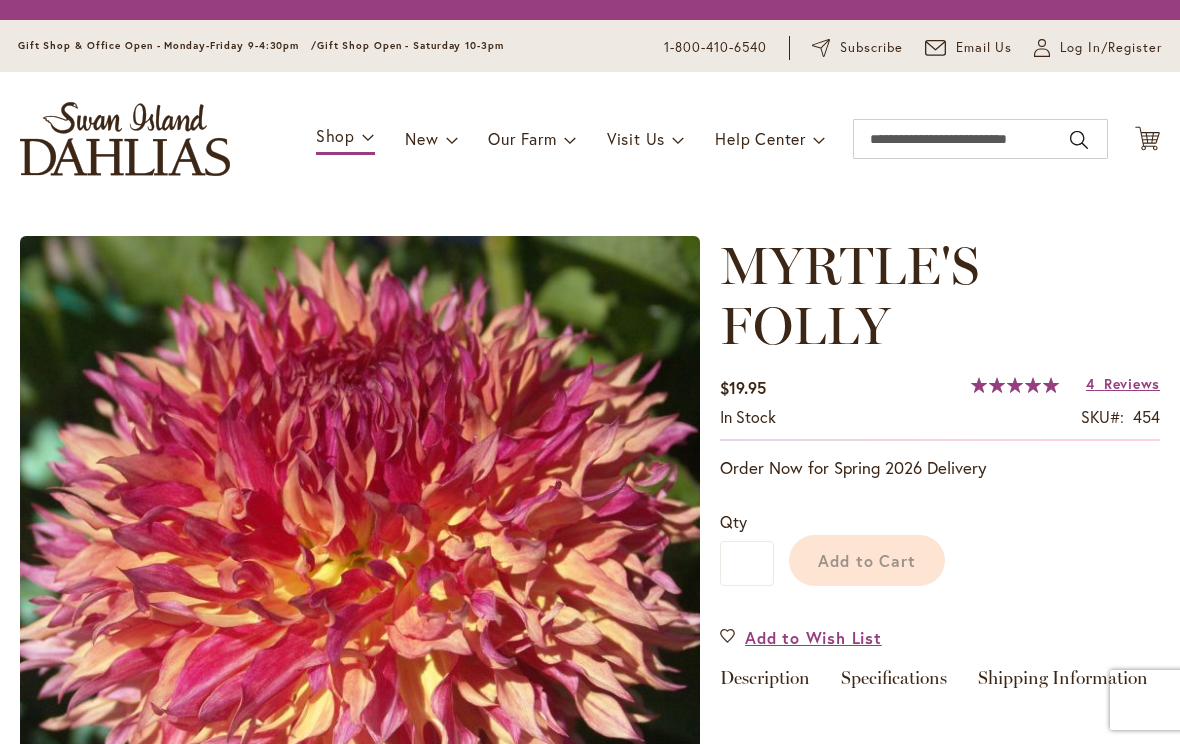 scroll, scrollTop: 0, scrollLeft: 0, axis: both 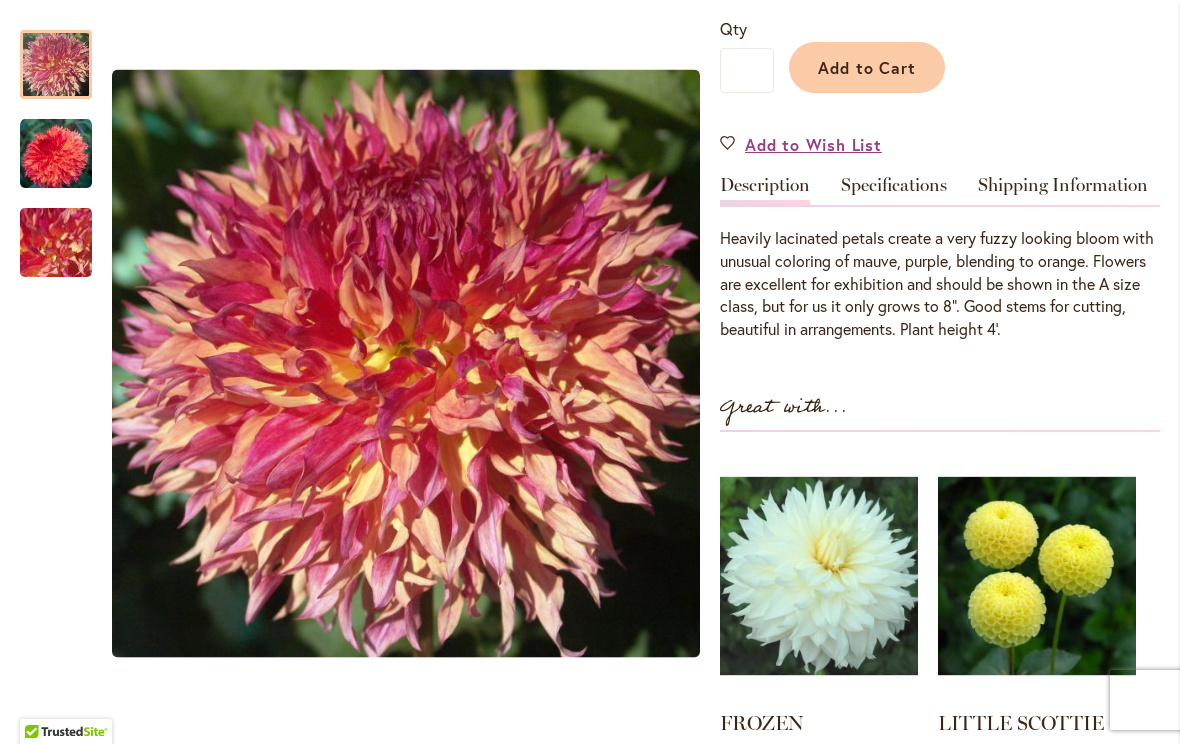 click on "Specifications" at bounding box center (894, 190) 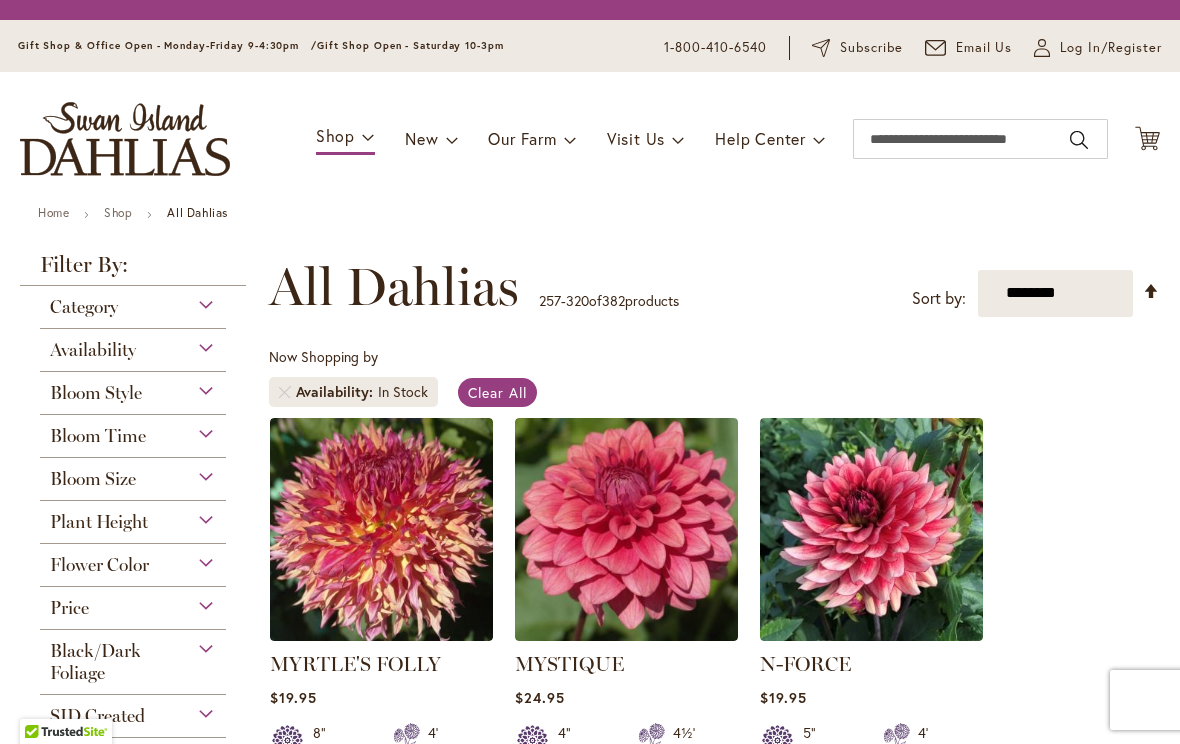 scroll, scrollTop: 0, scrollLeft: 0, axis: both 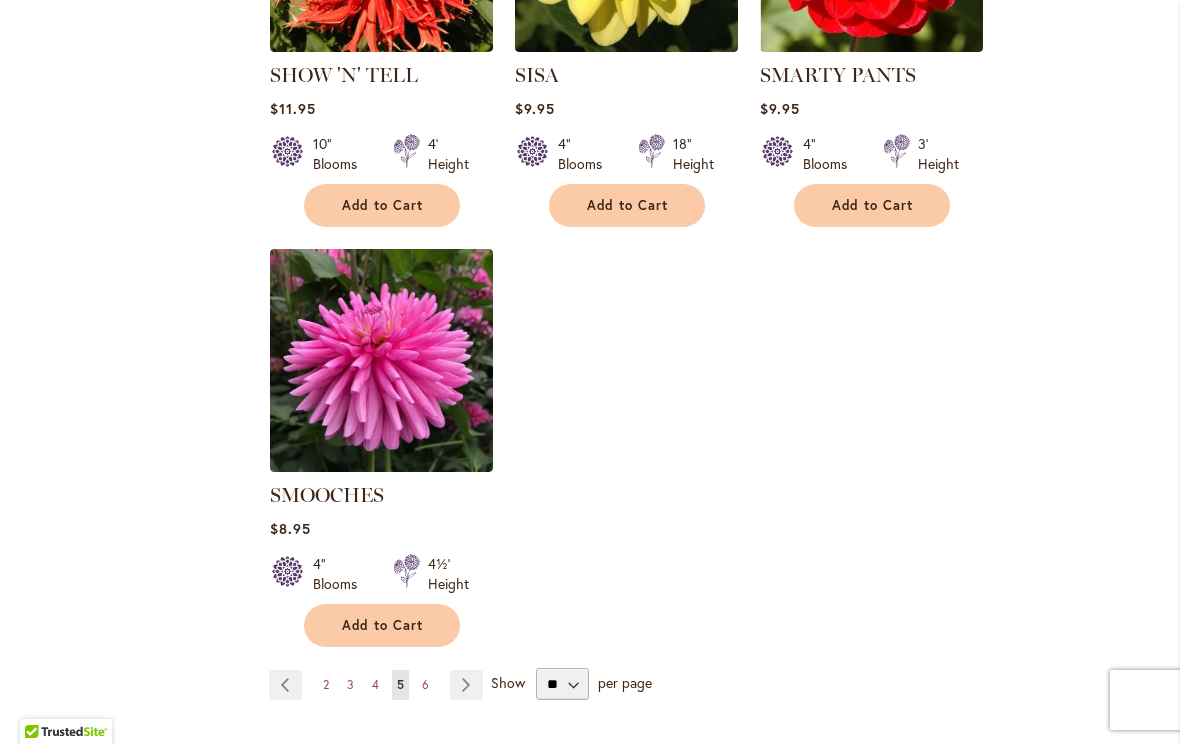click on "Page
6" at bounding box center (425, 685) 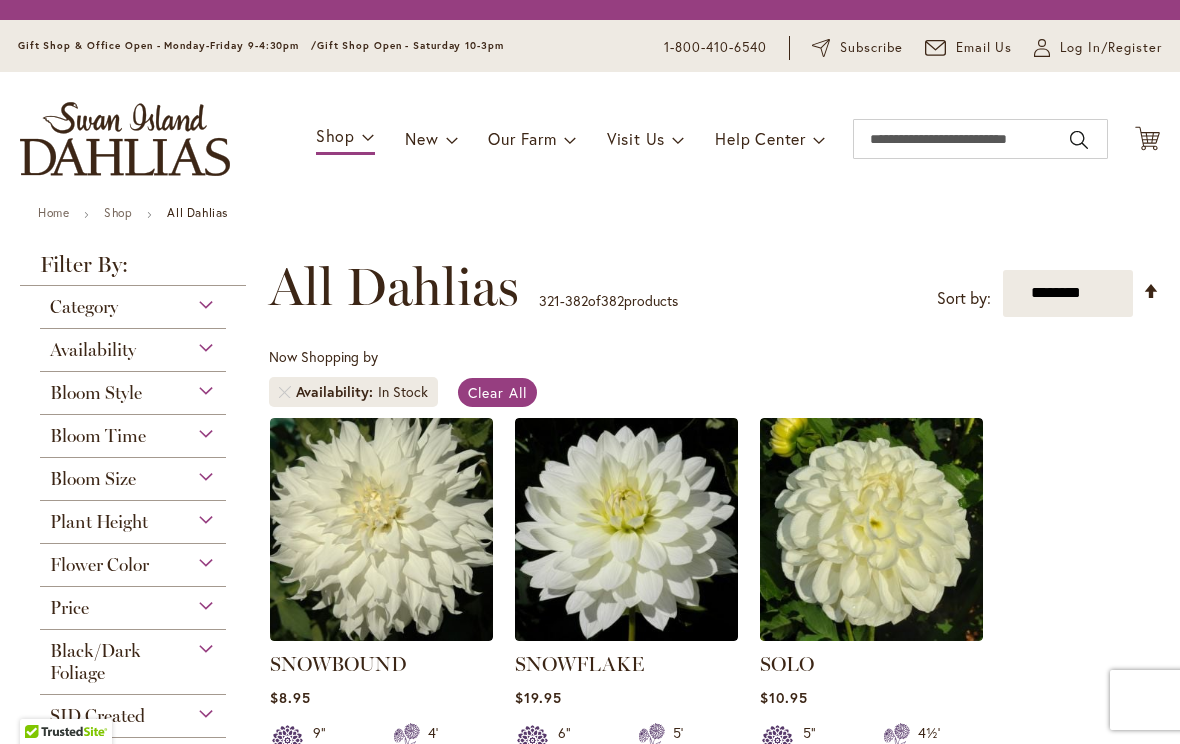 scroll, scrollTop: 0, scrollLeft: 0, axis: both 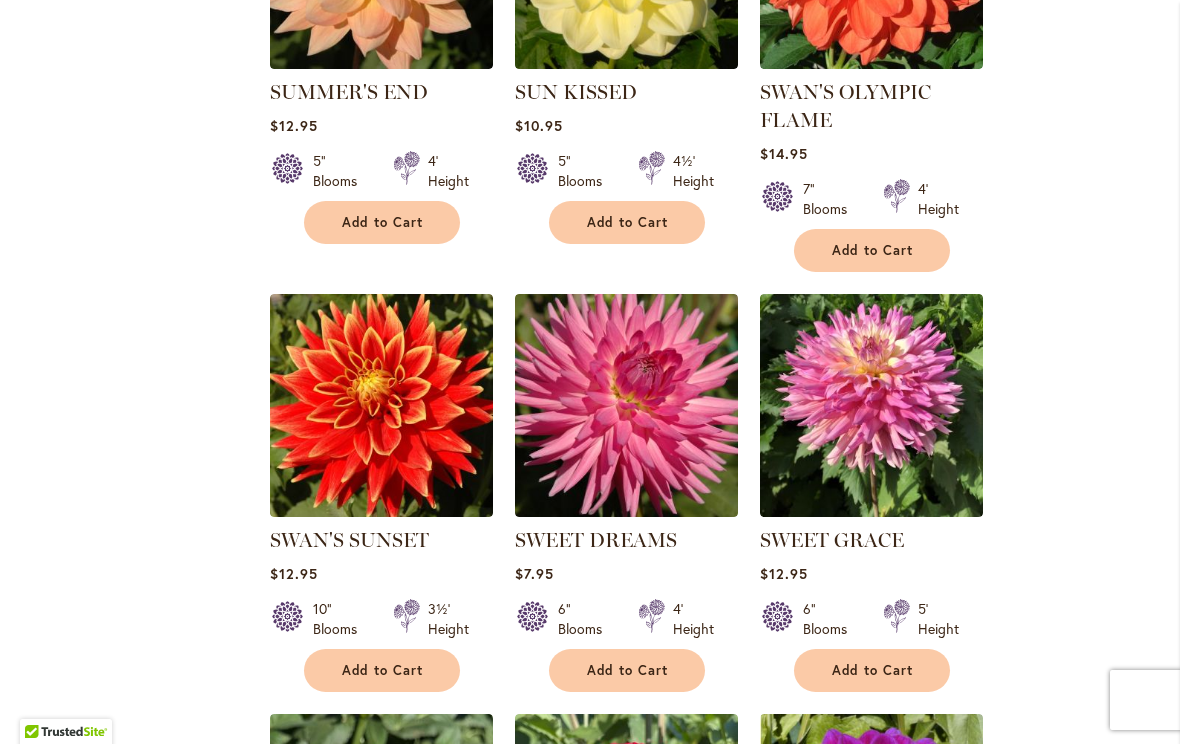 click at bounding box center [381, 405] 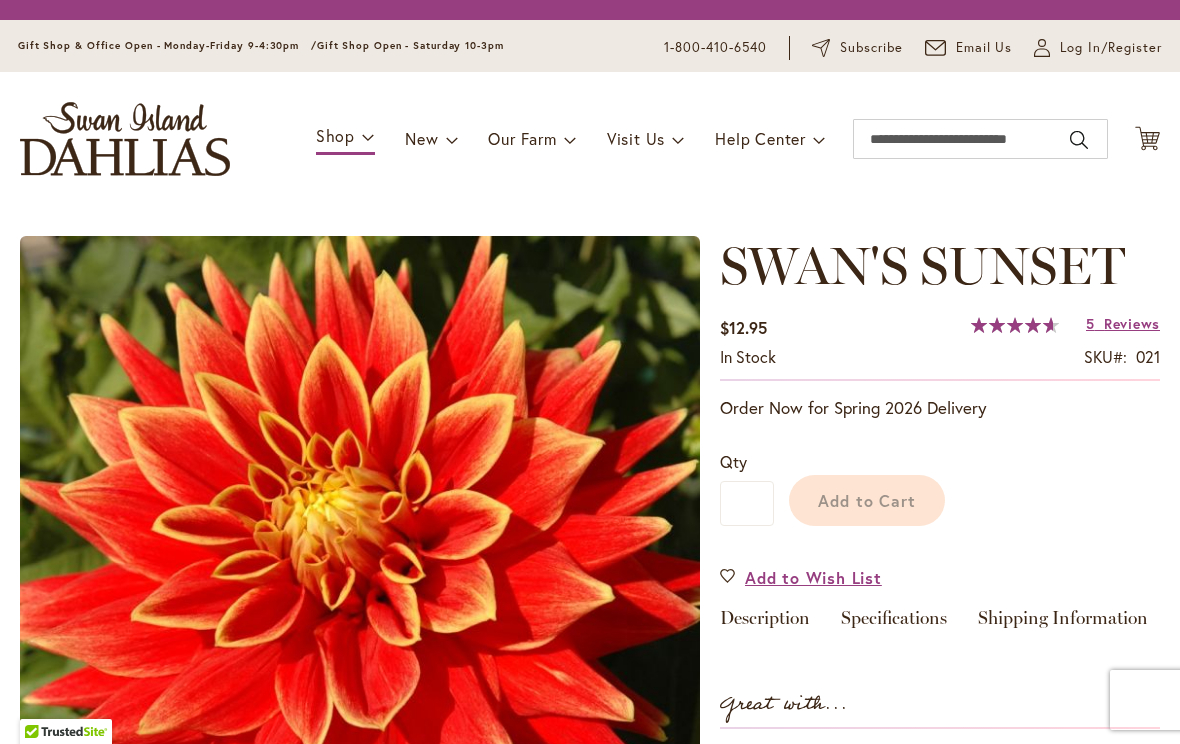 scroll, scrollTop: 0, scrollLeft: 0, axis: both 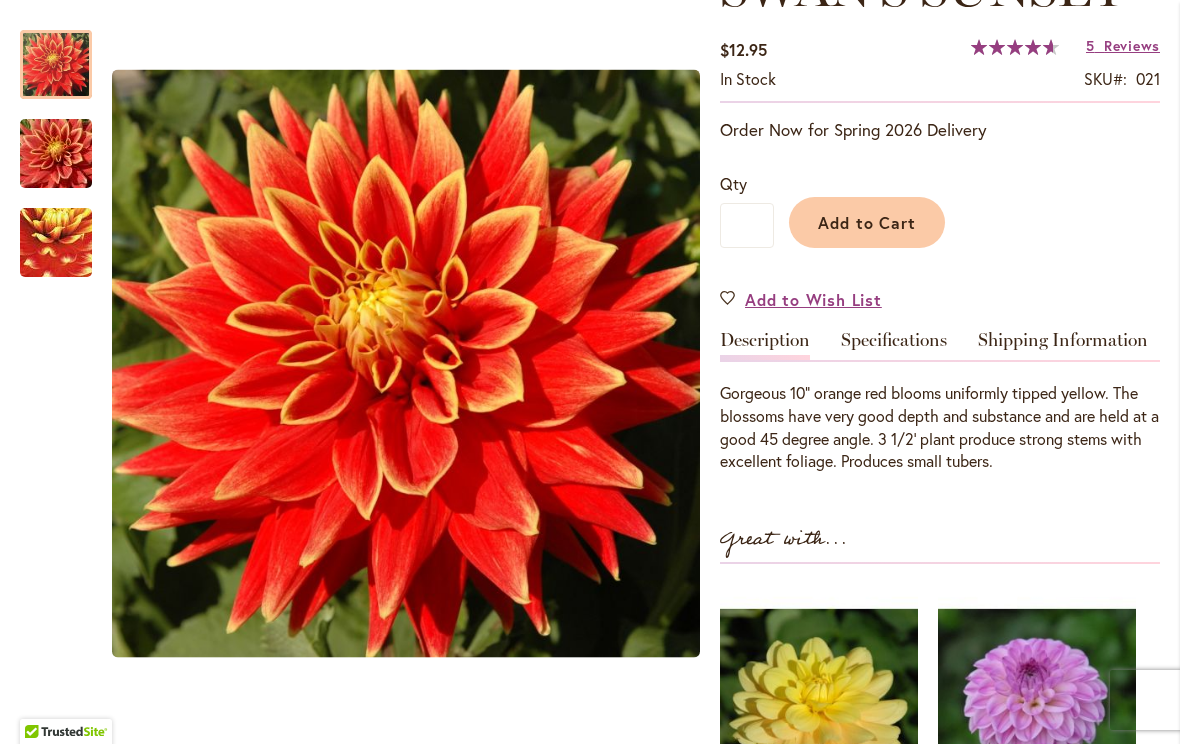click on "Specifications" at bounding box center [894, 345] 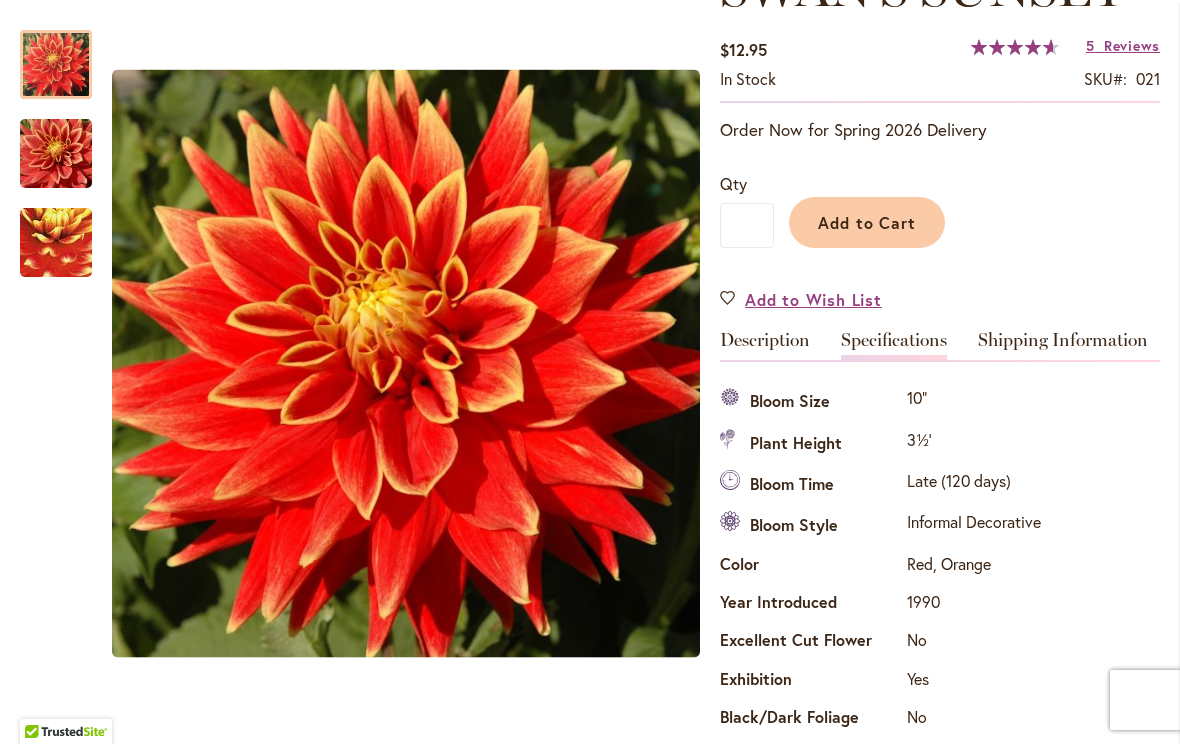 scroll, scrollTop: 665, scrollLeft: 0, axis: vertical 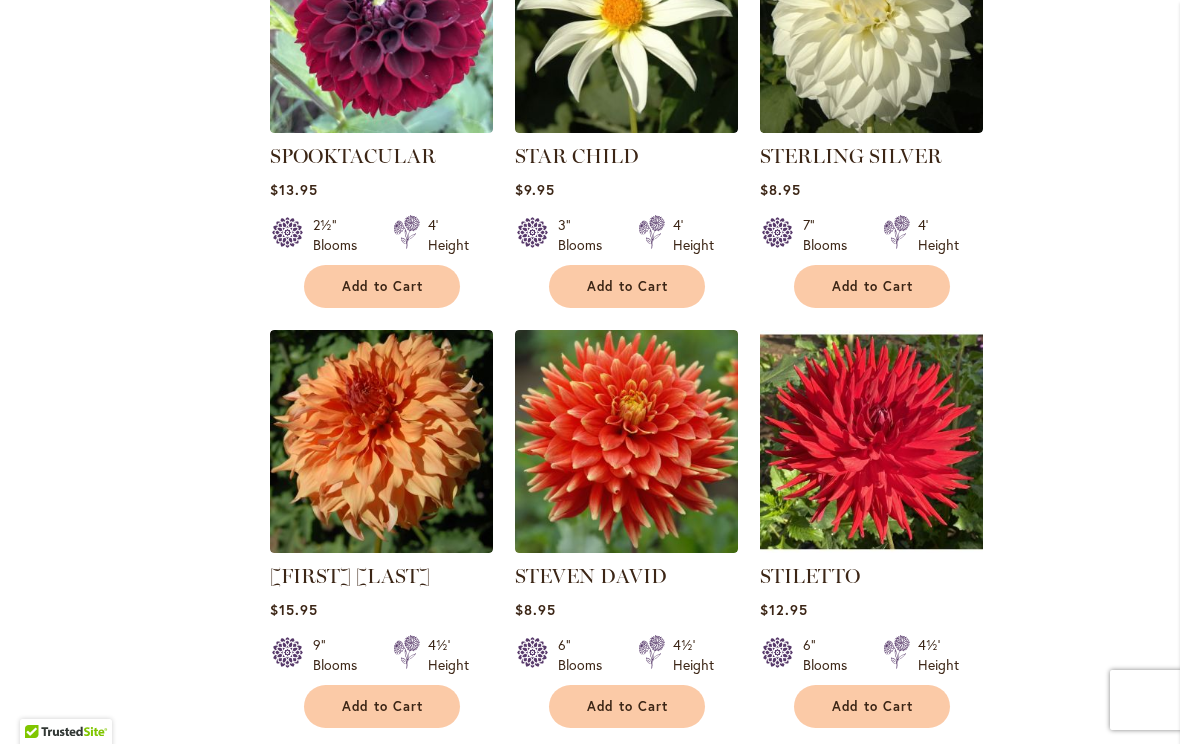click at bounding box center [626, 441] 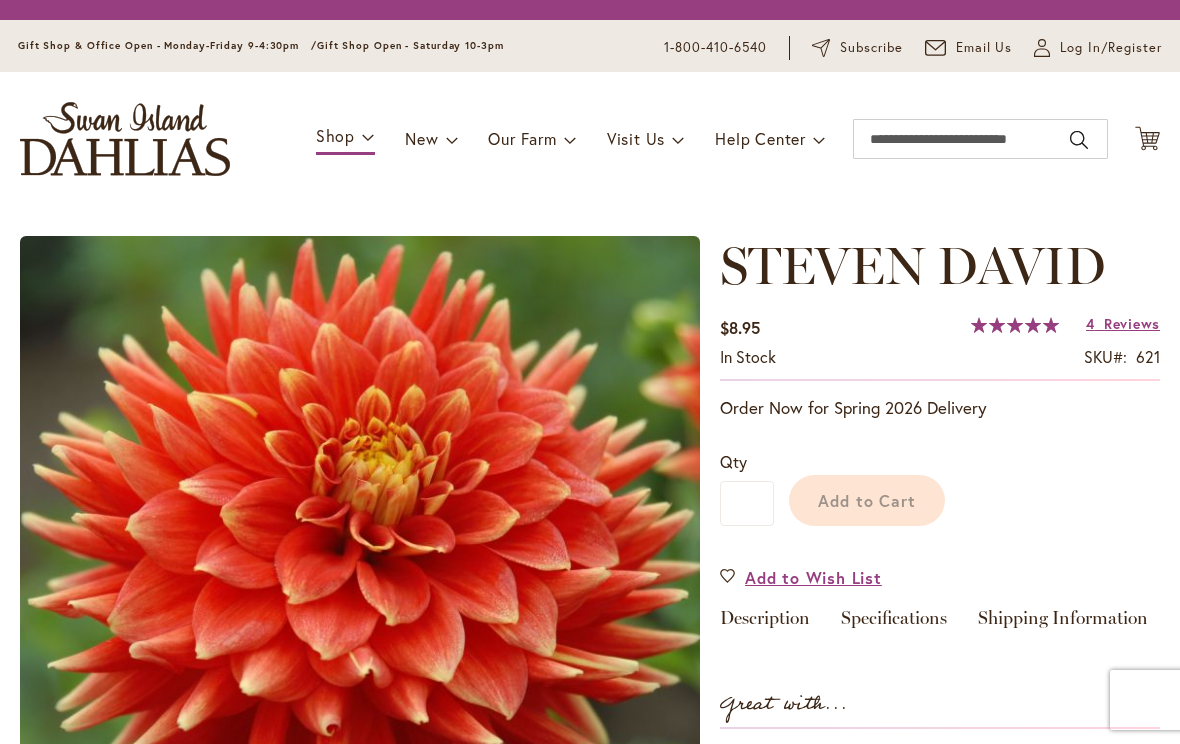 scroll, scrollTop: 0, scrollLeft: 0, axis: both 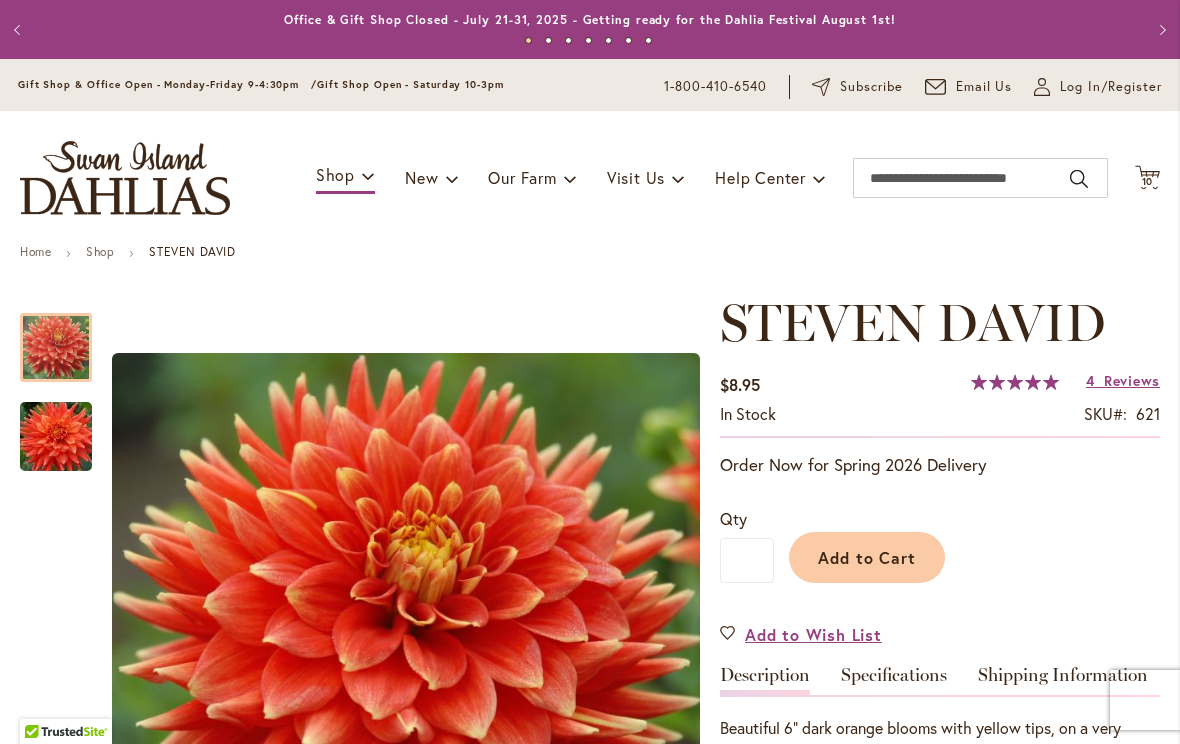 click on "Specifications" at bounding box center [894, 680] 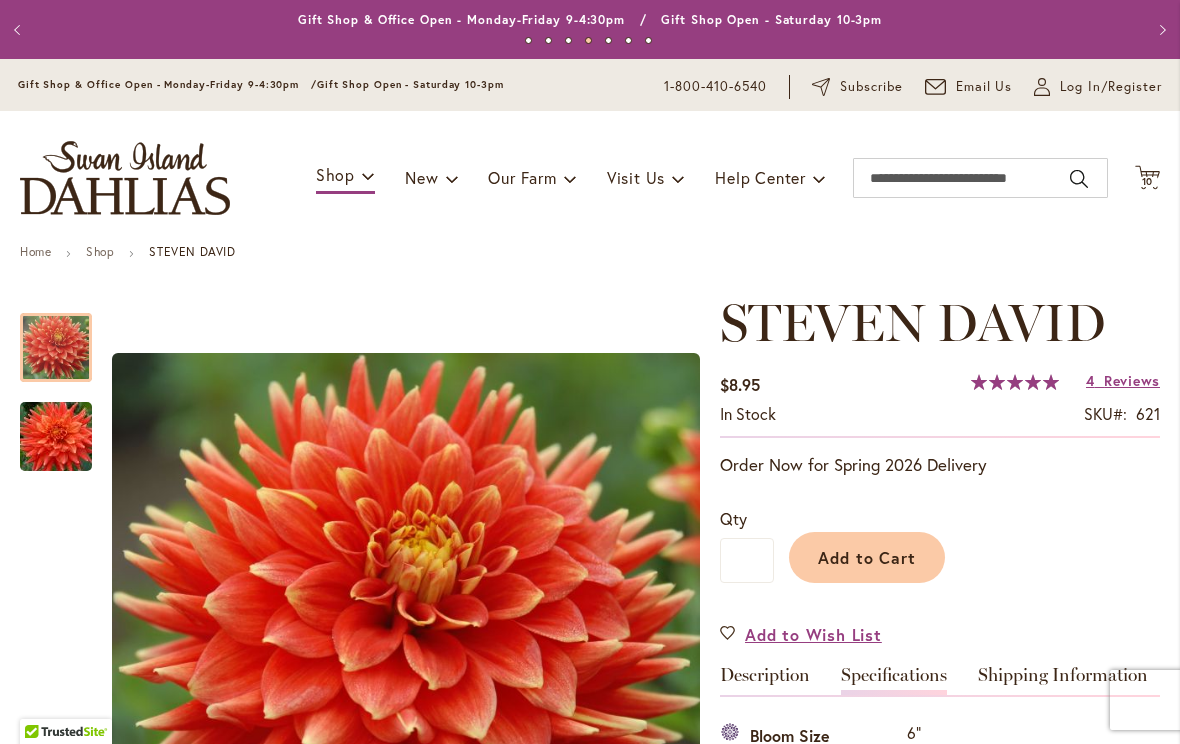 scroll, scrollTop: 0, scrollLeft: 0, axis: both 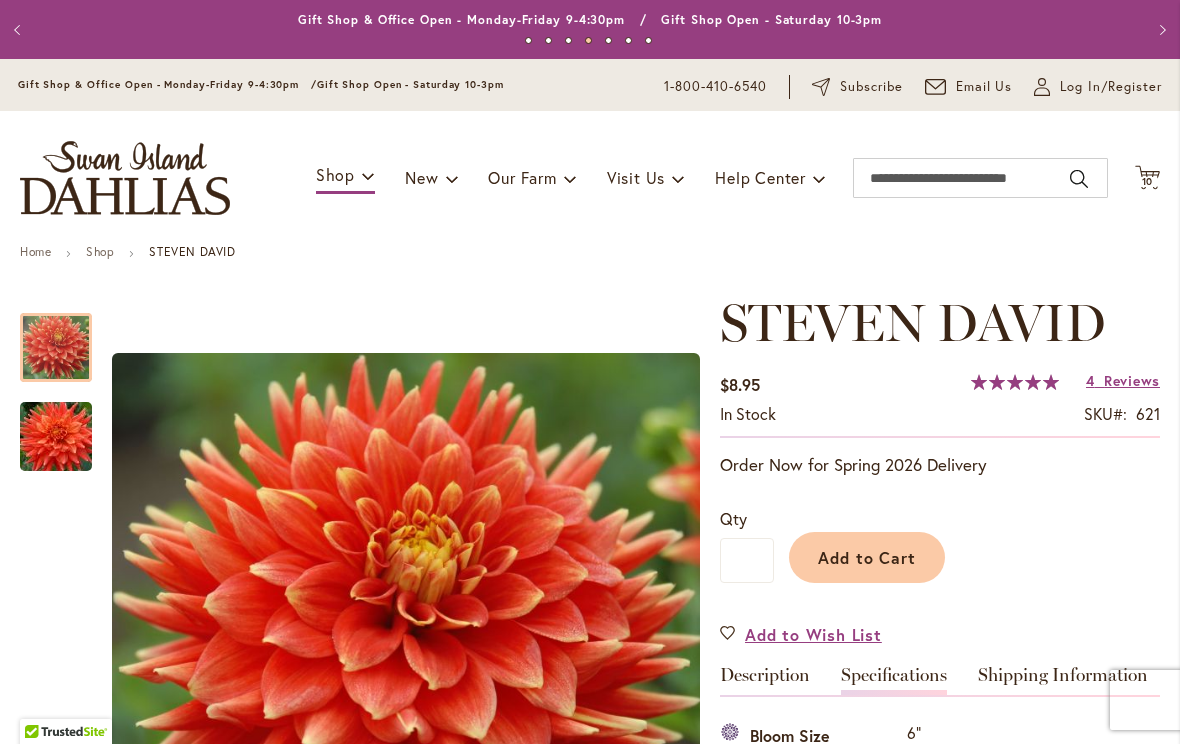 click on "Add to Cart" at bounding box center [867, 557] 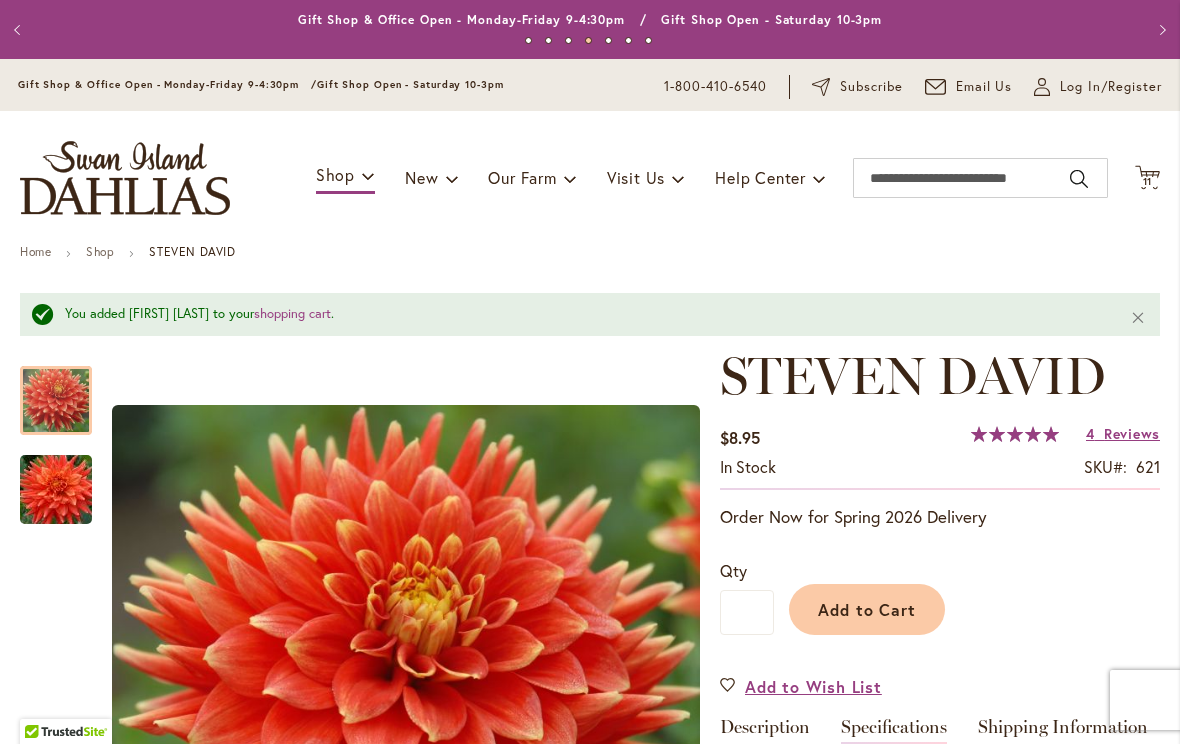 click on "Reviews" at bounding box center [1132, 433] 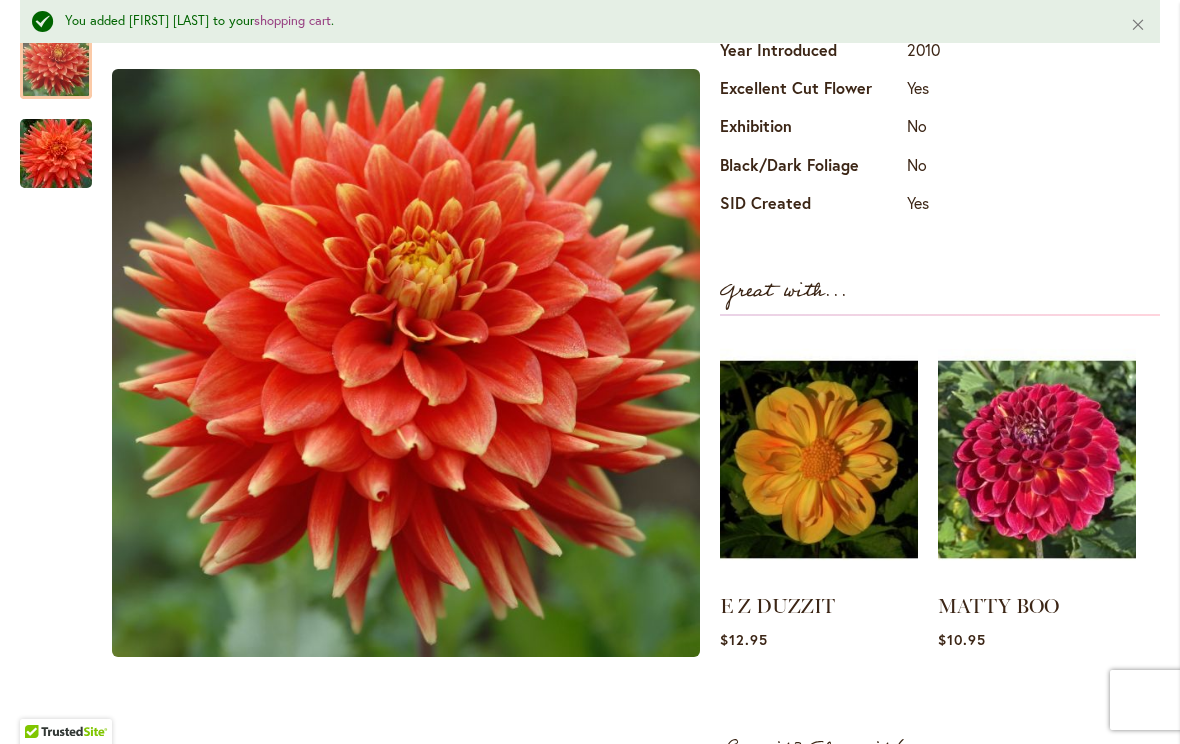 scroll, scrollTop: 941, scrollLeft: 0, axis: vertical 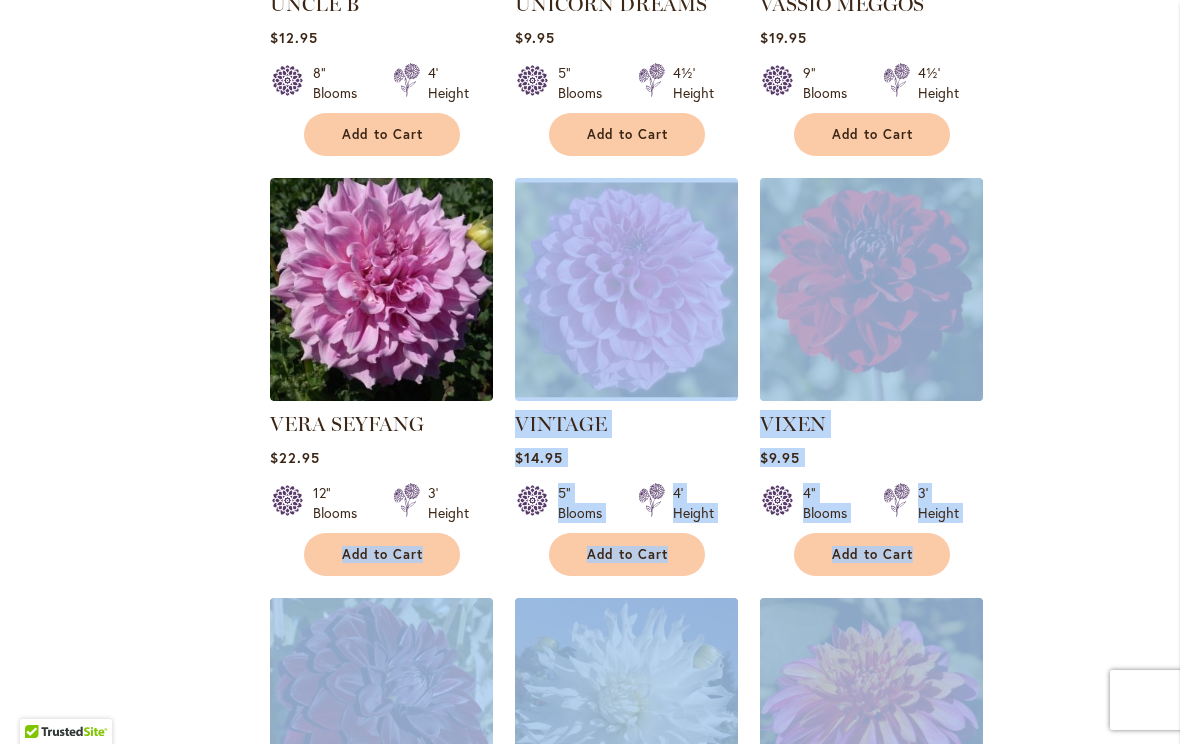 click on "Filter by:
Filter By:
Category
Best Sellers
29
items
New
5
items
New & Exclusive" at bounding box center (590, -918) 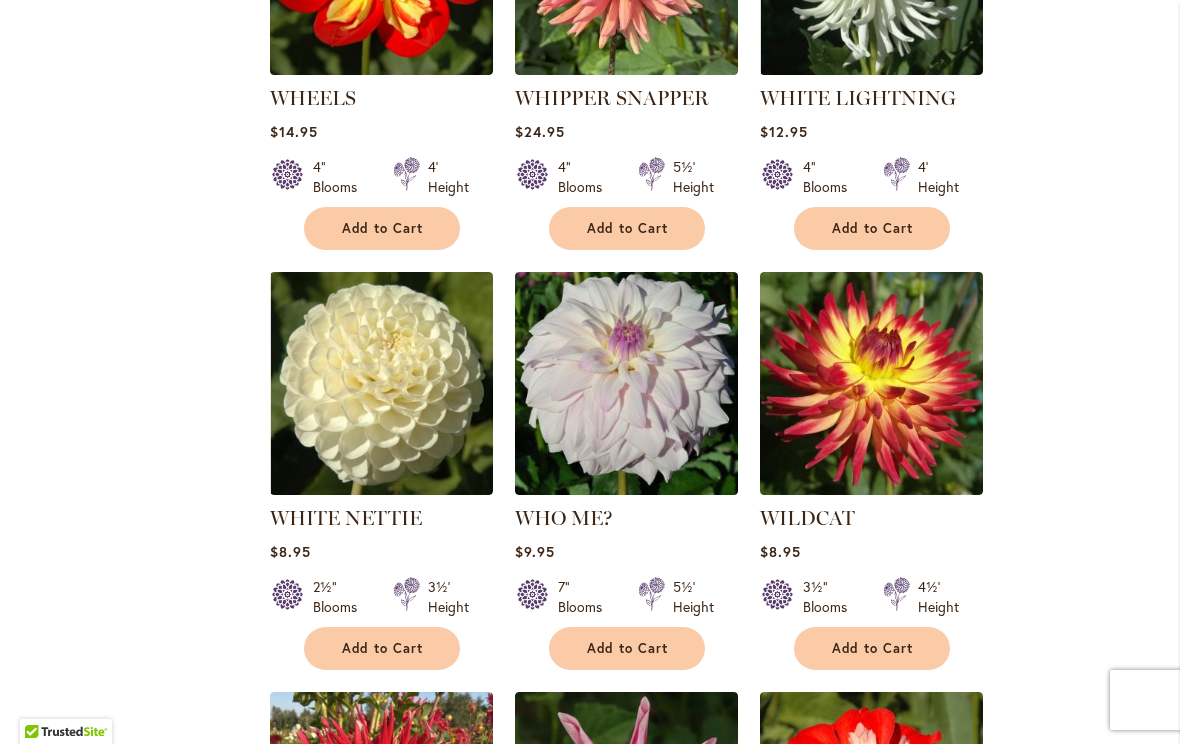 scroll, scrollTop: 6929, scrollLeft: 0, axis: vertical 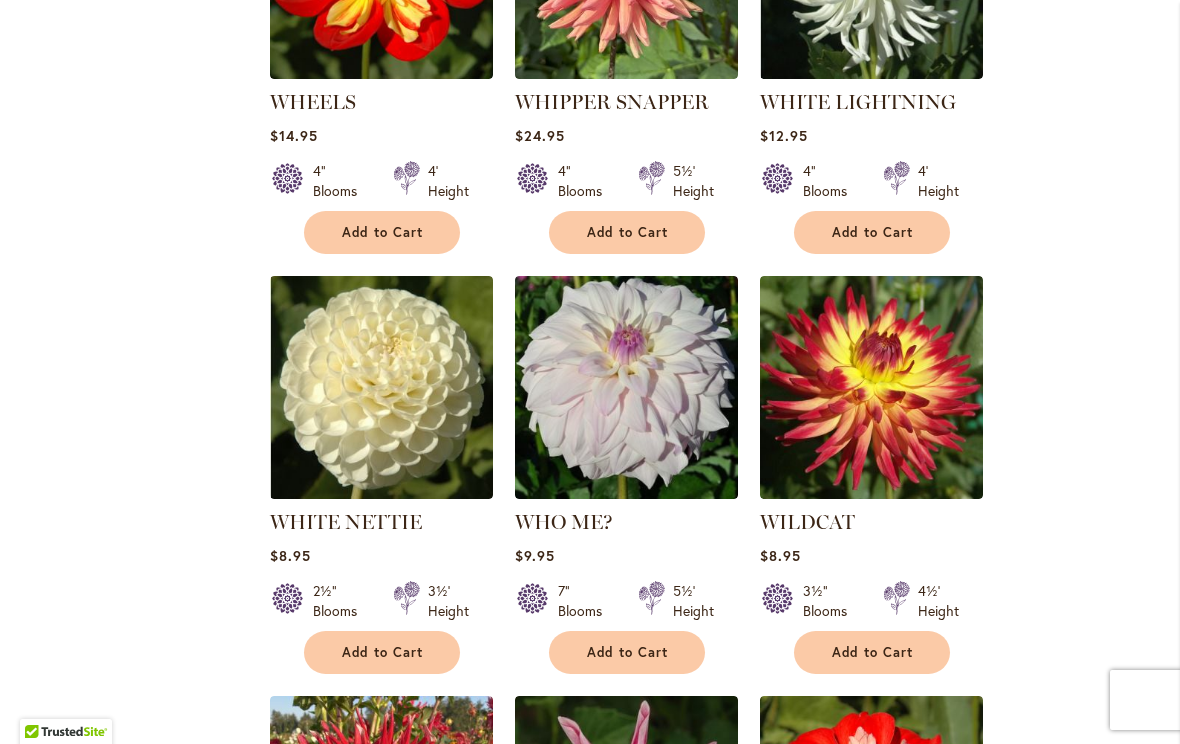 click at bounding box center [871, 387] 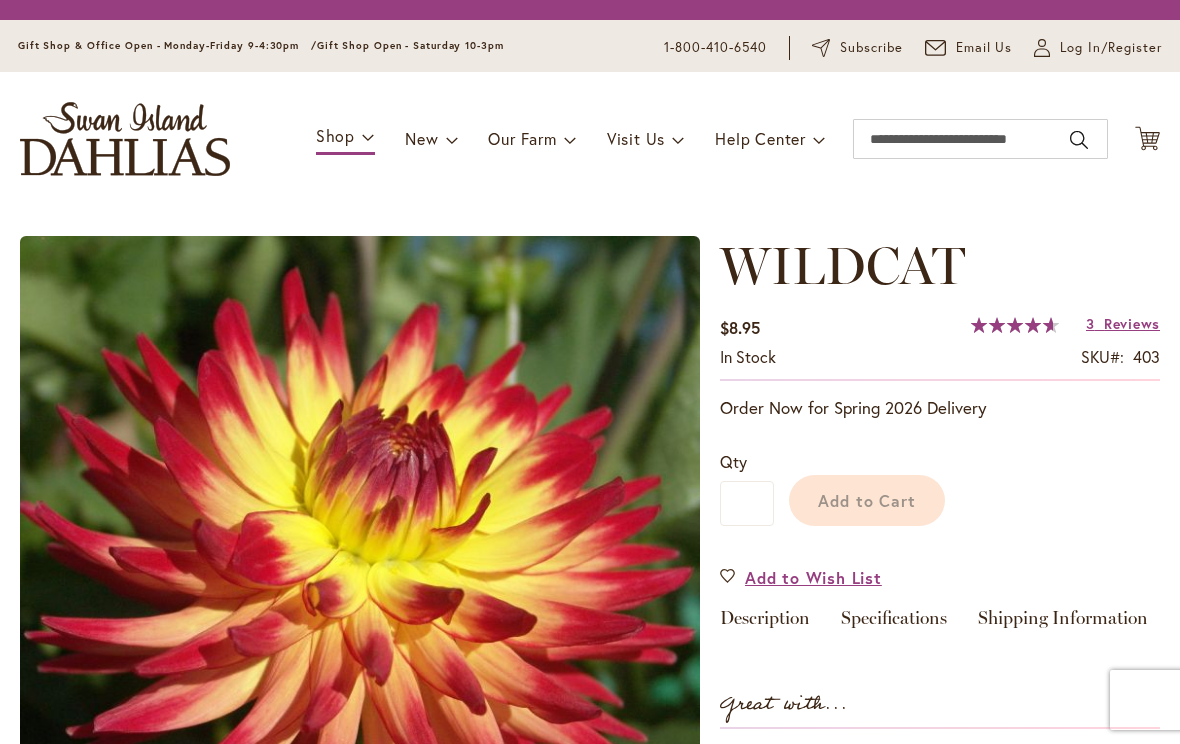 scroll, scrollTop: 0, scrollLeft: 0, axis: both 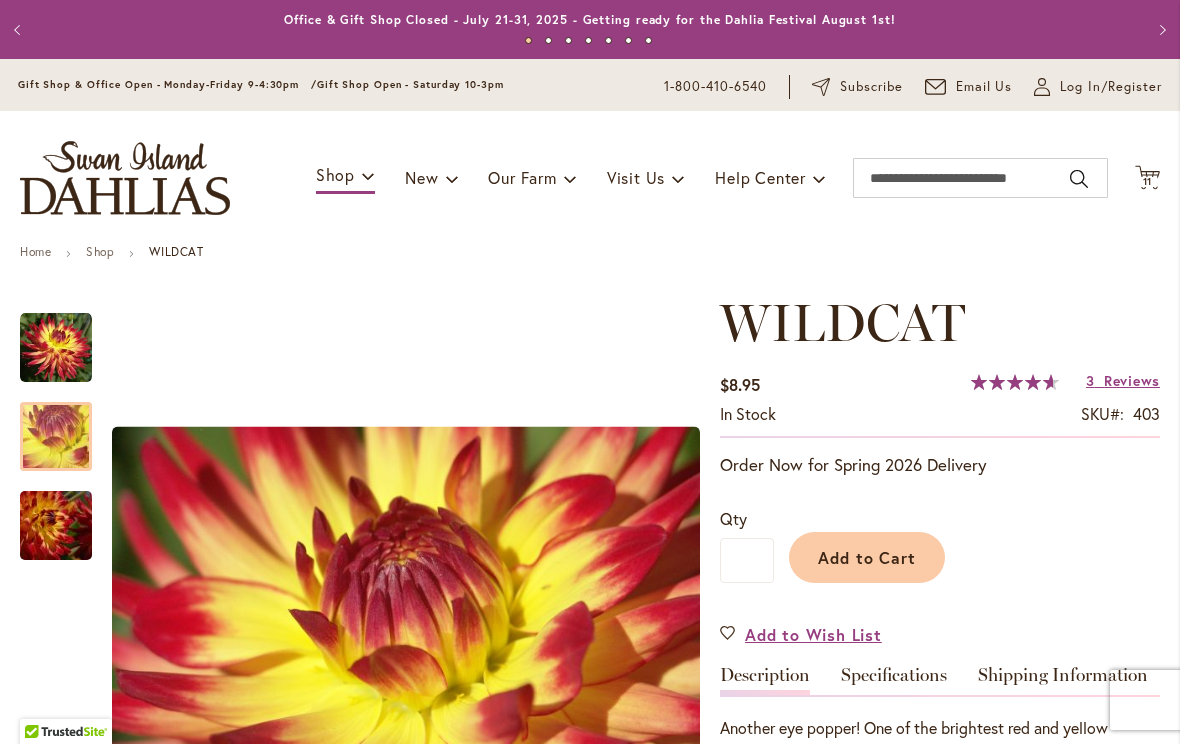 click at bounding box center [56, 437] 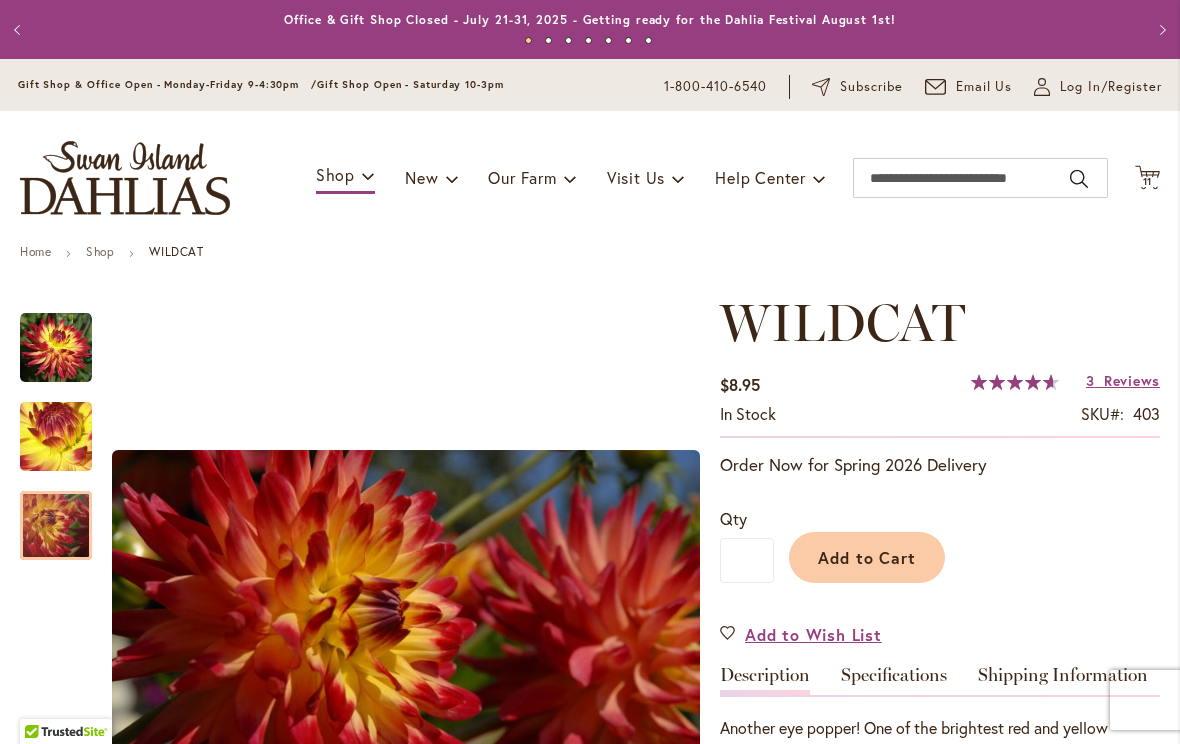 click at bounding box center [56, 526] 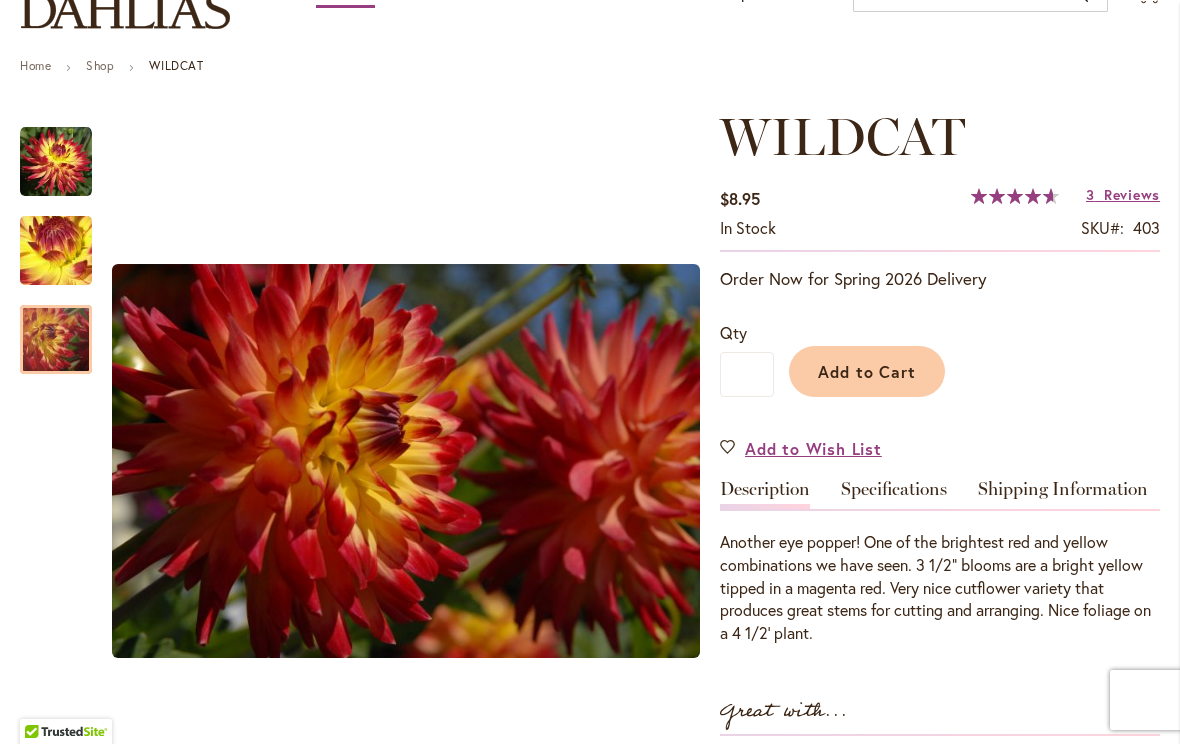 scroll, scrollTop: 187, scrollLeft: 0, axis: vertical 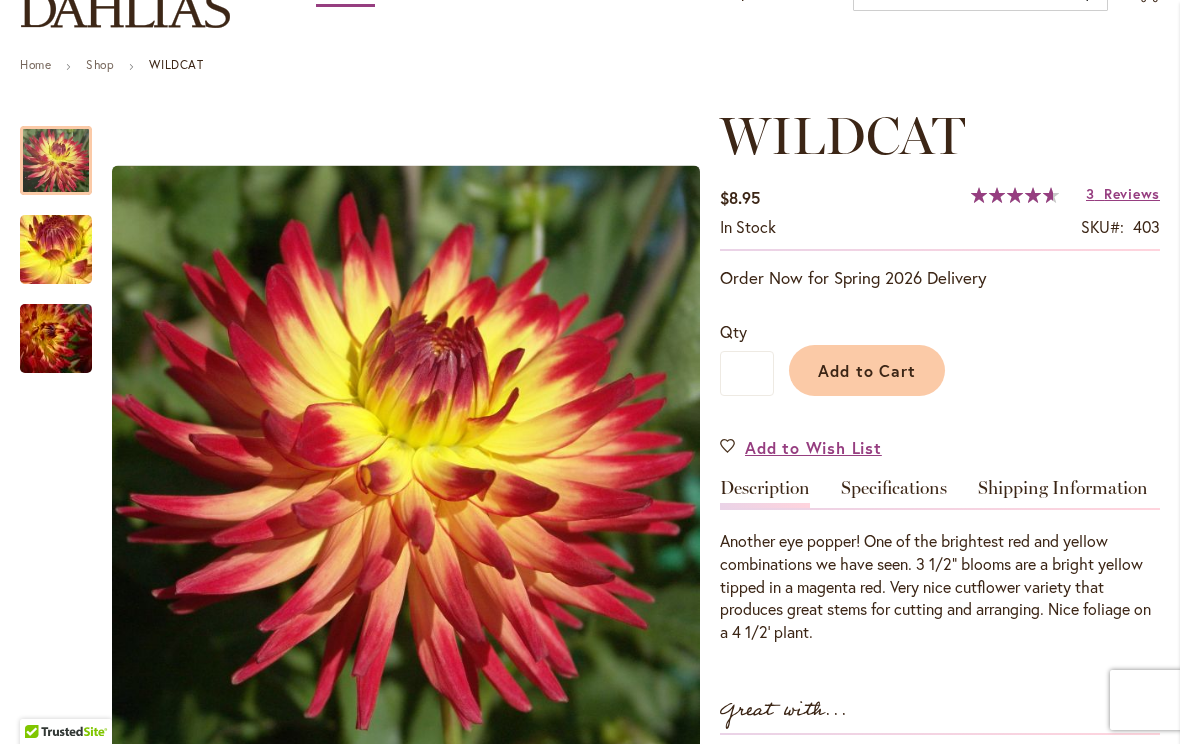 click at bounding box center (56, 161) 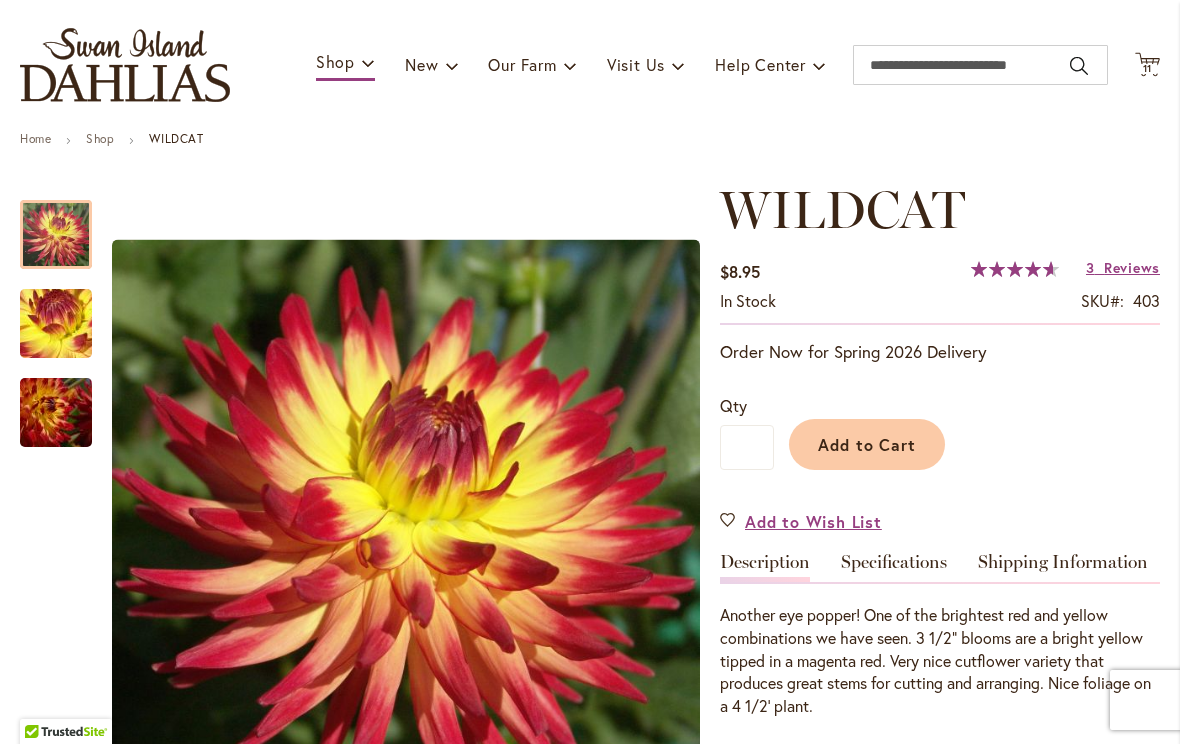 scroll, scrollTop: 98, scrollLeft: 0, axis: vertical 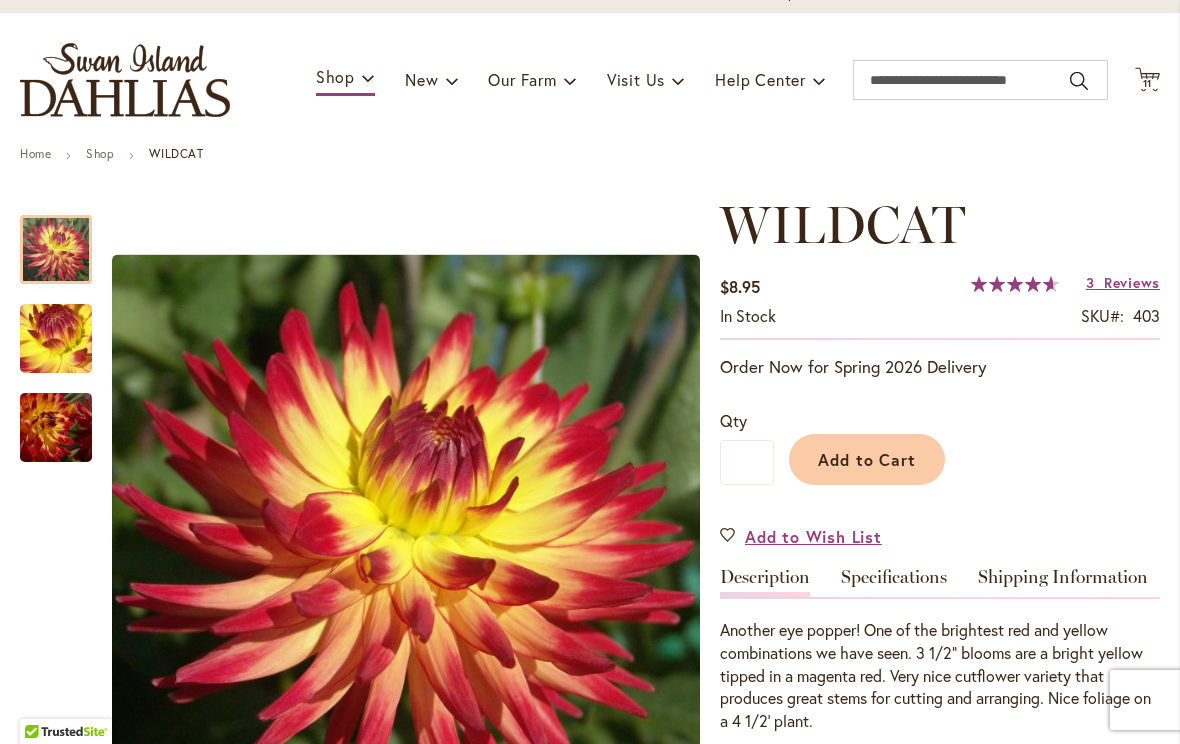 click on "11
11
items" at bounding box center (1148, 84) 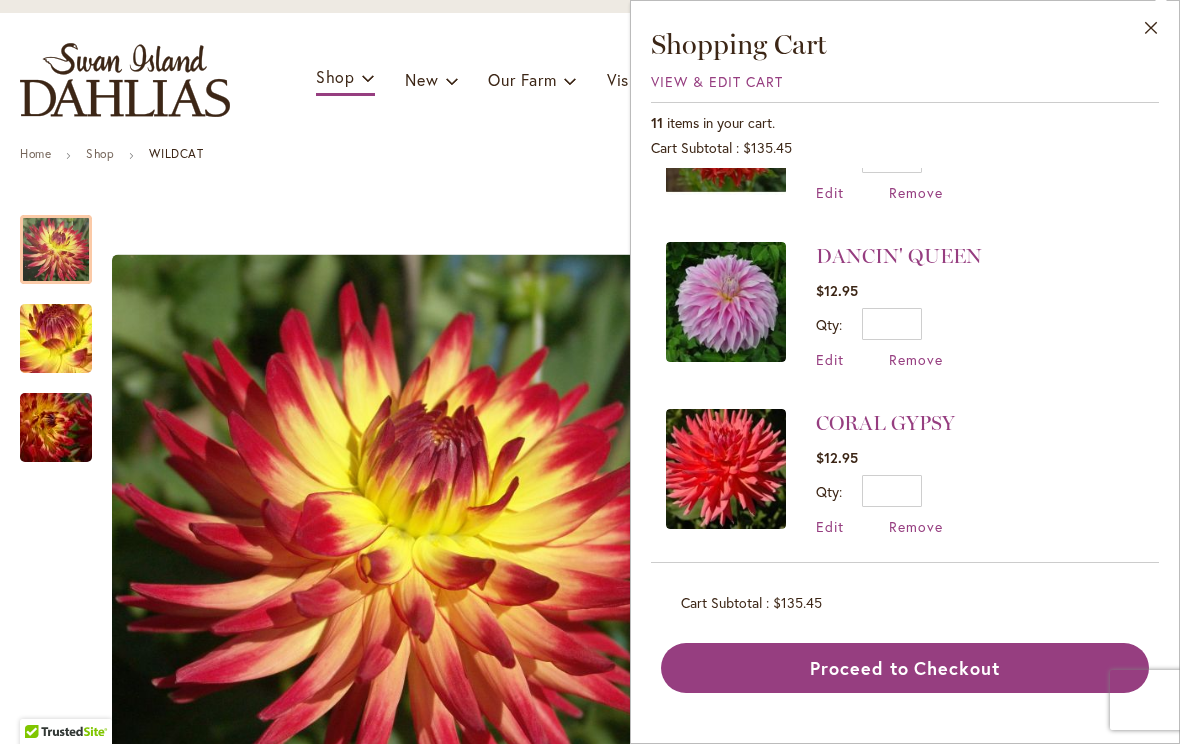 scroll, scrollTop: 1276, scrollLeft: 0, axis: vertical 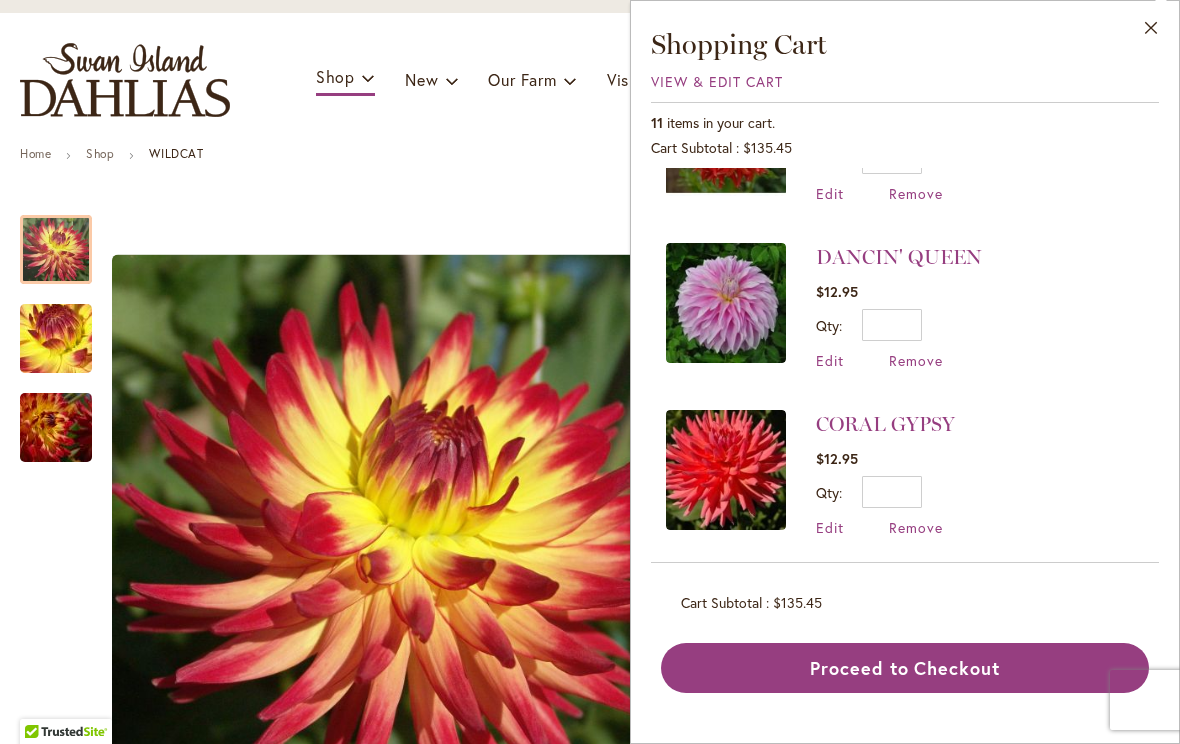 click on "Edit" at bounding box center (830, 527) 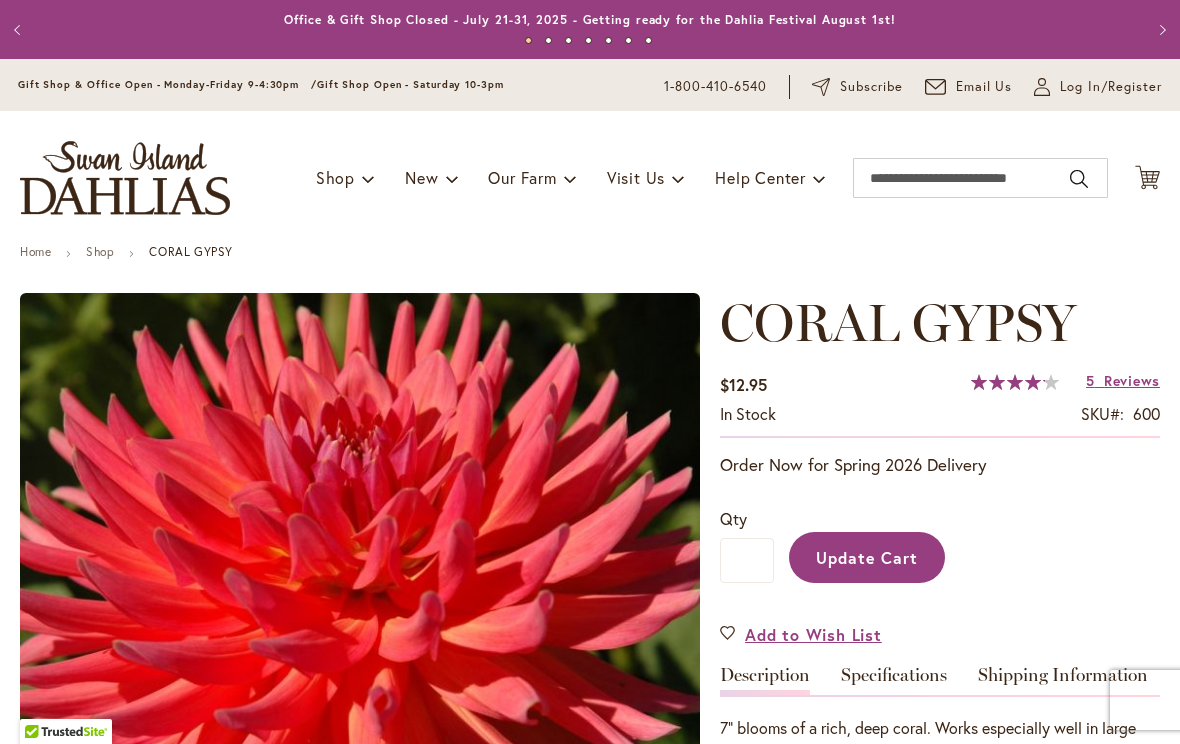 scroll, scrollTop: 0, scrollLeft: 0, axis: both 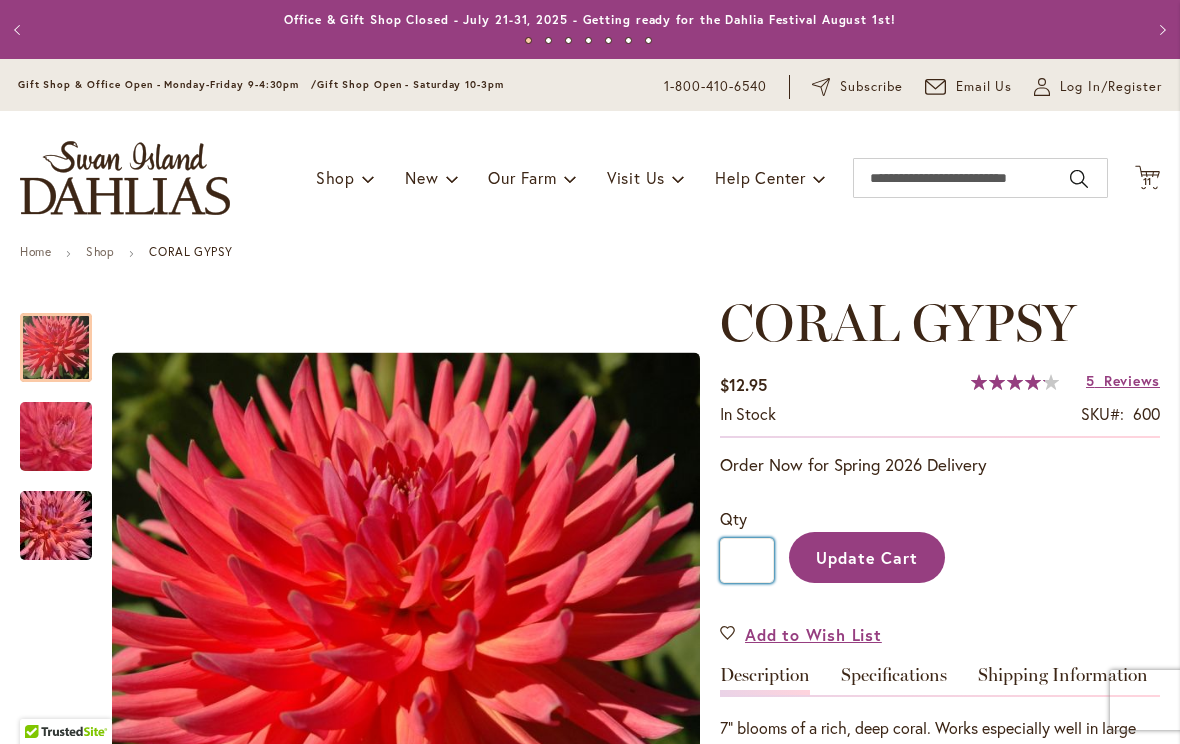 click on "*" at bounding box center [747, 560] 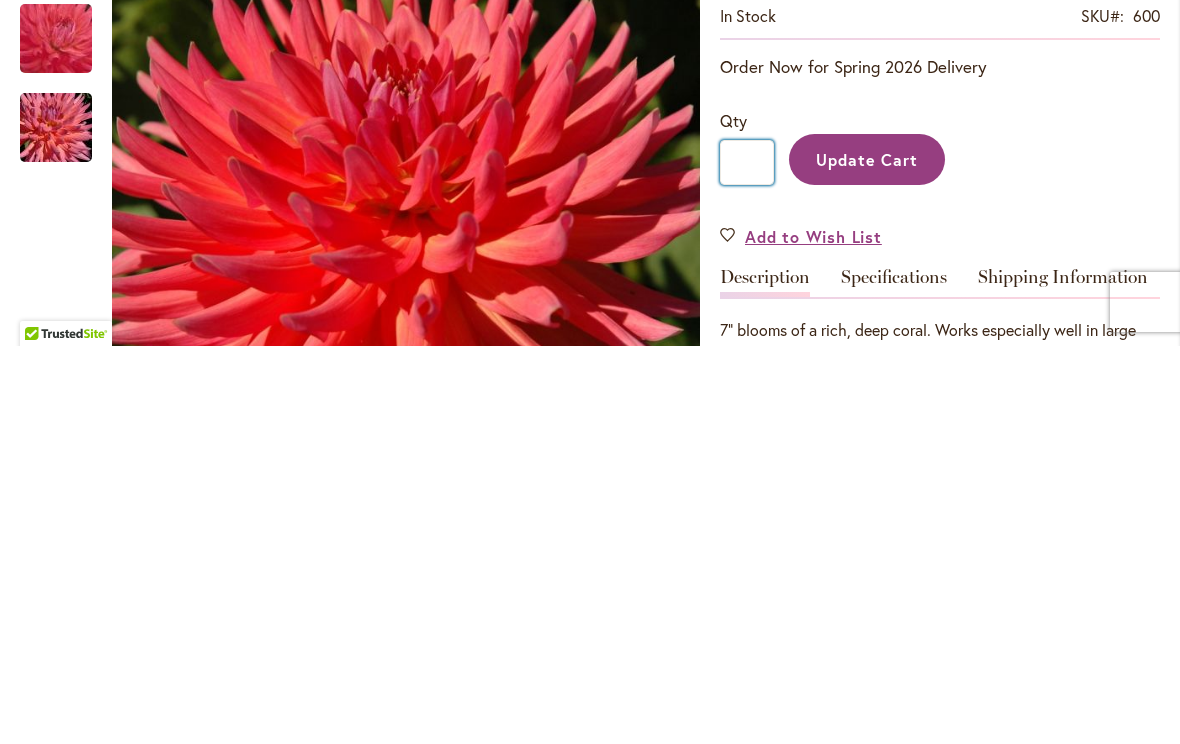 type on "*" 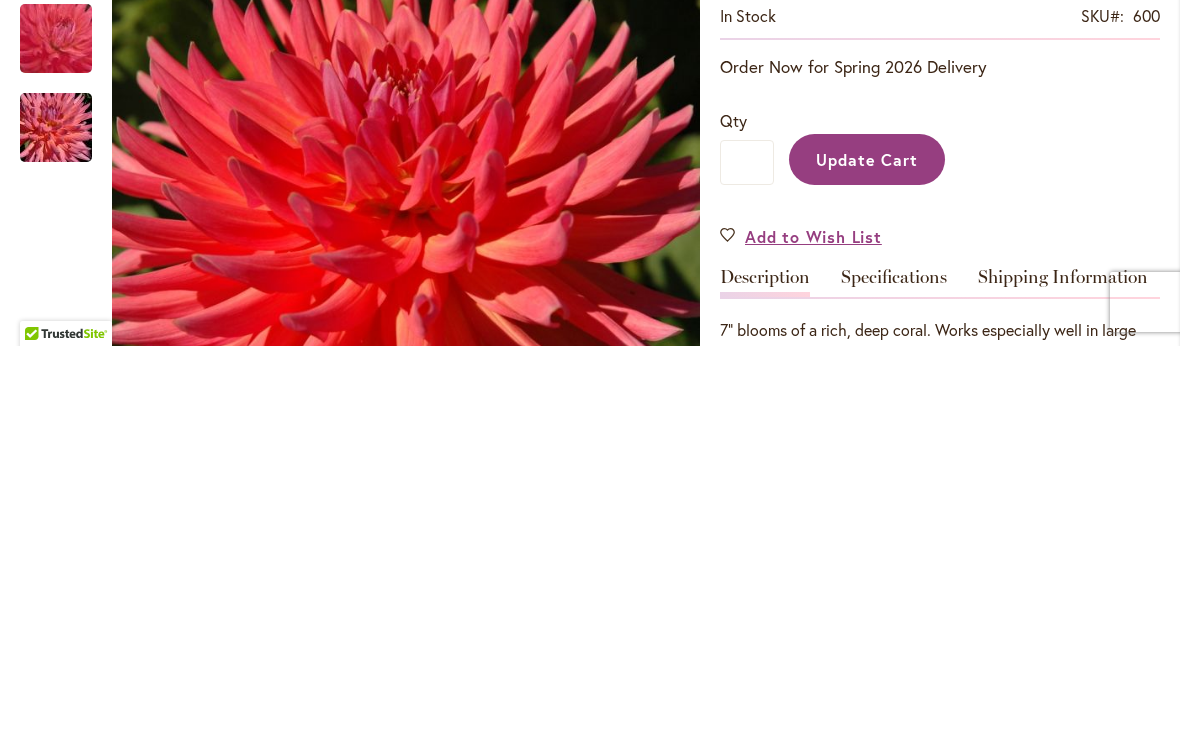 click on "Update Cart" at bounding box center [867, 557] 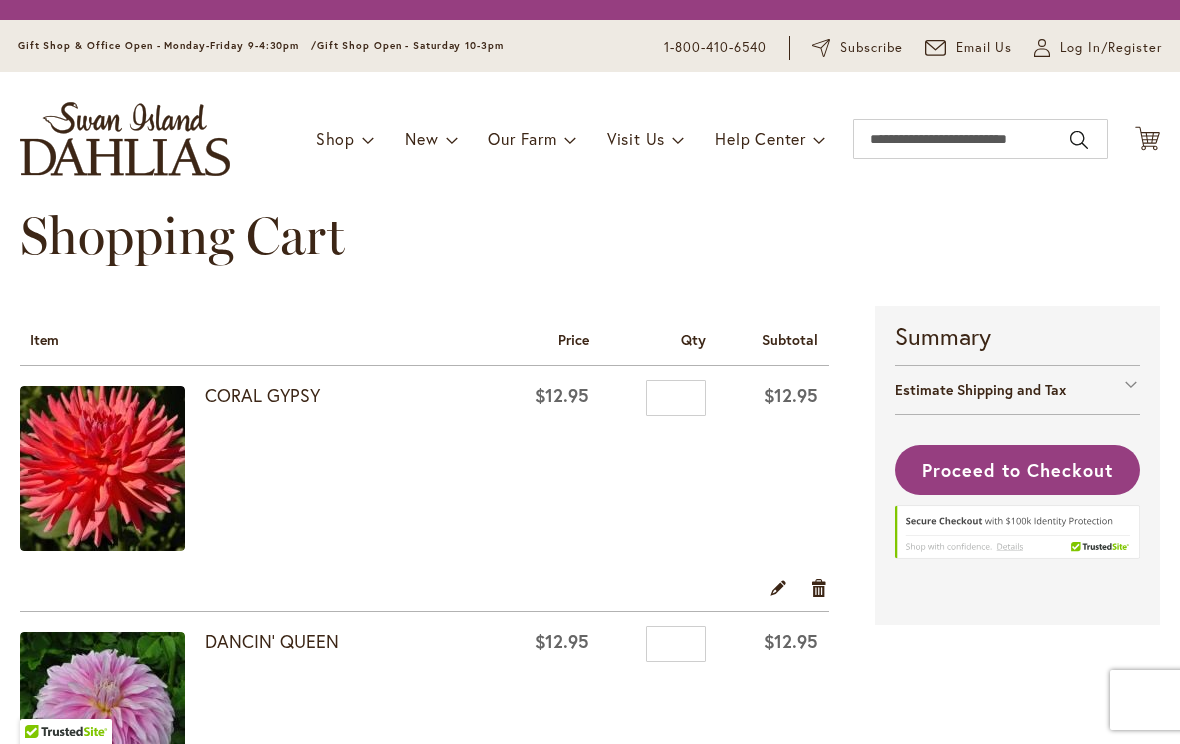 scroll, scrollTop: 0, scrollLeft: 0, axis: both 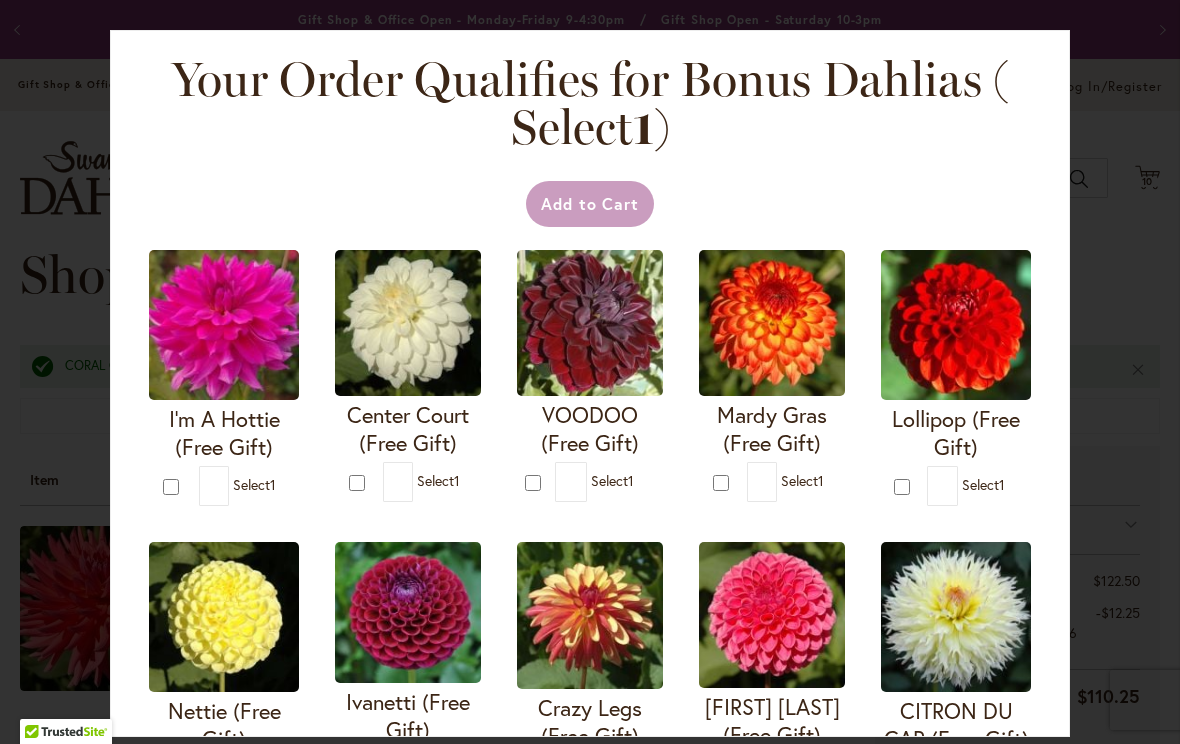 click on "Your Order Qualifies for Bonus Dahlias ( Select                     1
)
Add to Cart
I'm A Hottie (Free Gift)" at bounding box center (590, 372) 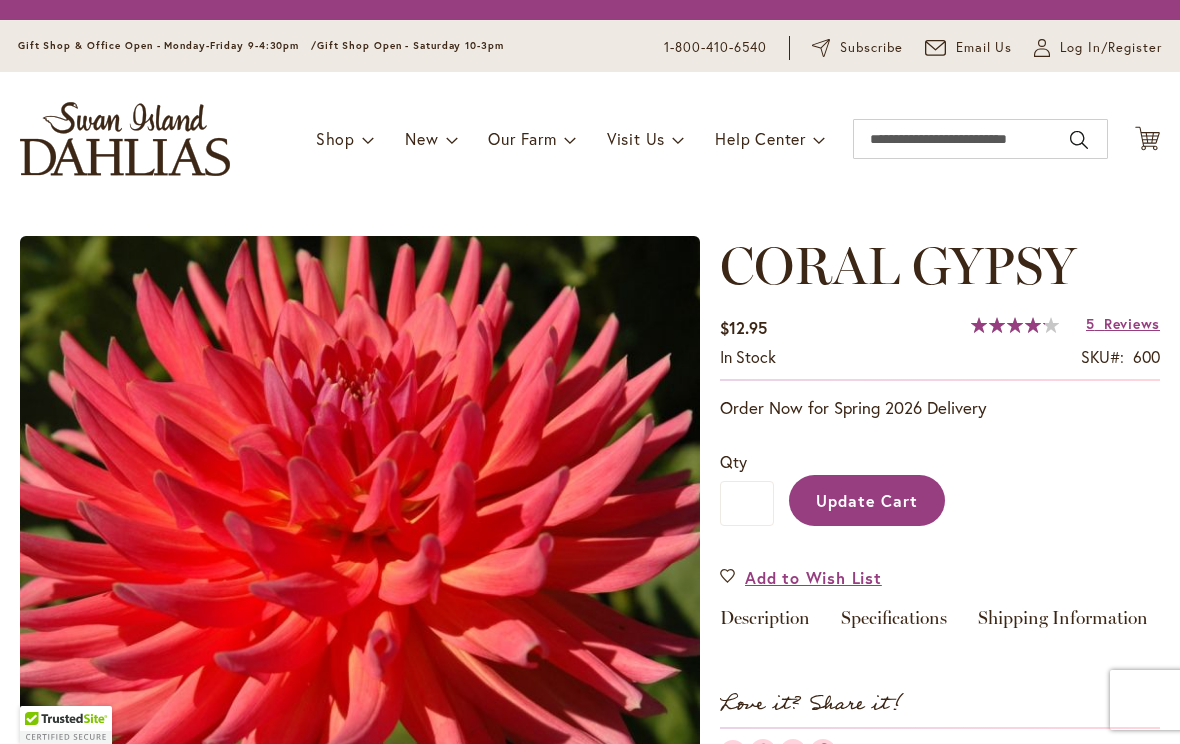 scroll, scrollTop: 0, scrollLeft: 0, axis: both 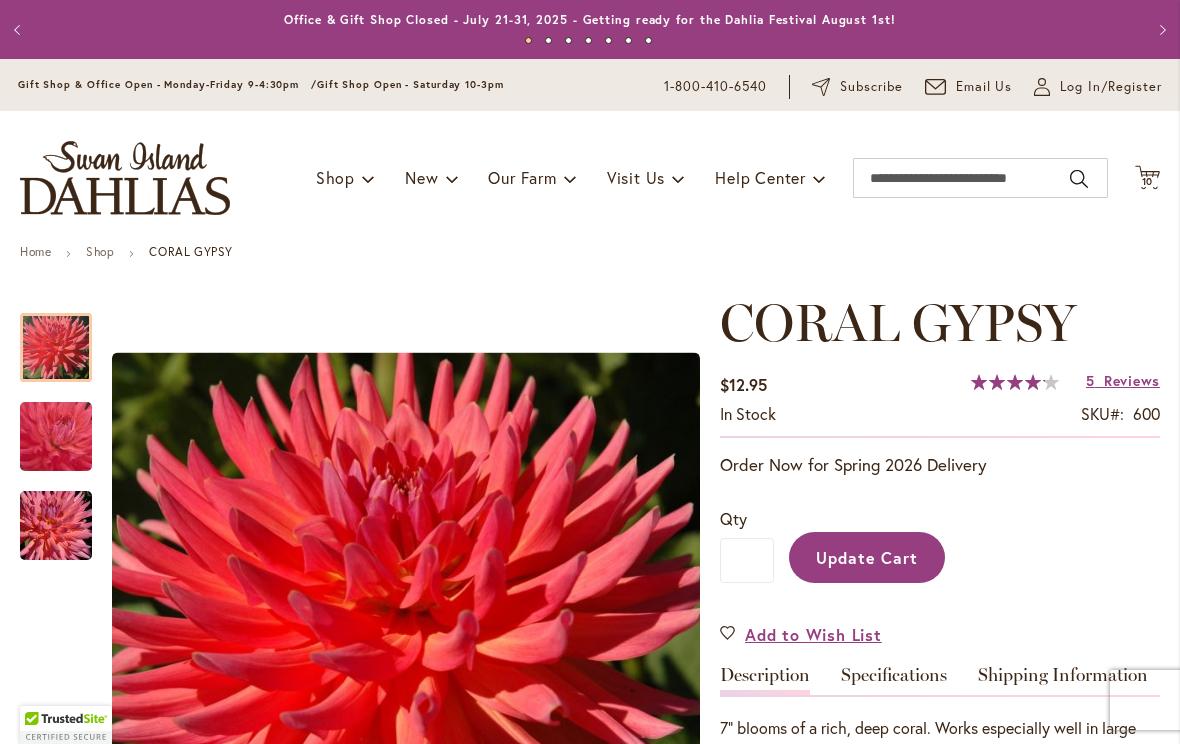 click on "Cart
.cls-1 {
fill: #231f20;
}" 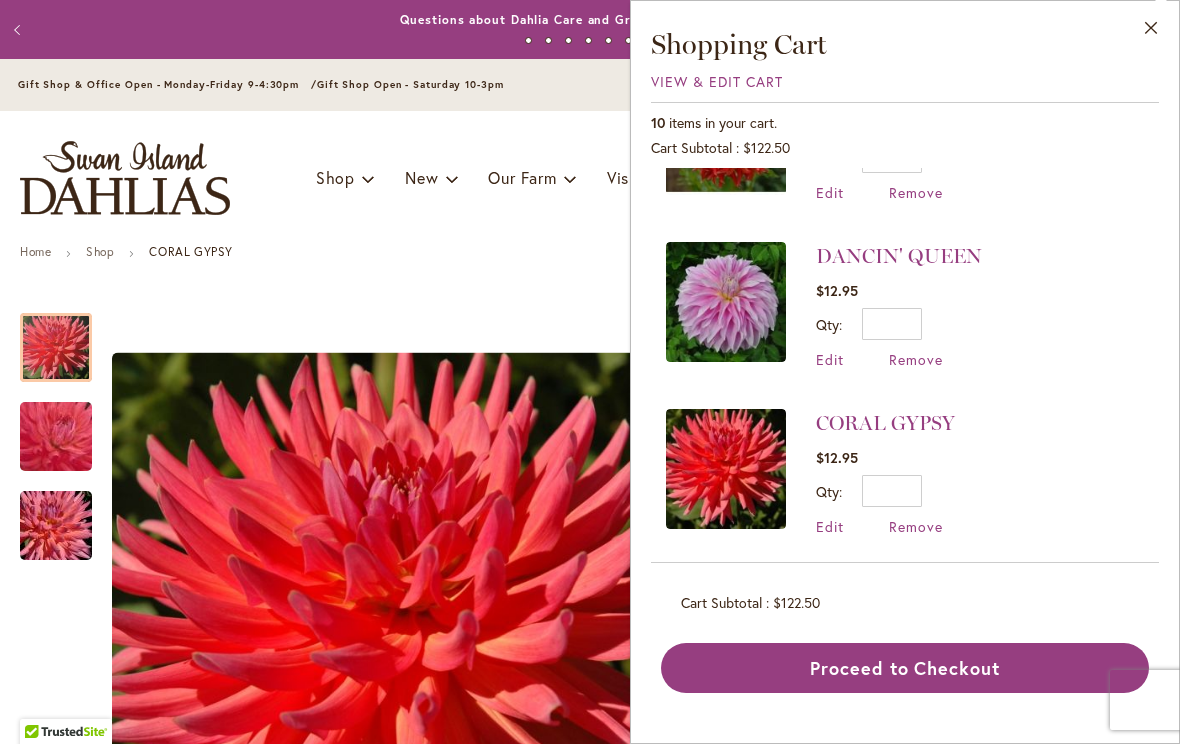 scroll, scrollTop: 1276, scrollLeft: 0, axis: vertical 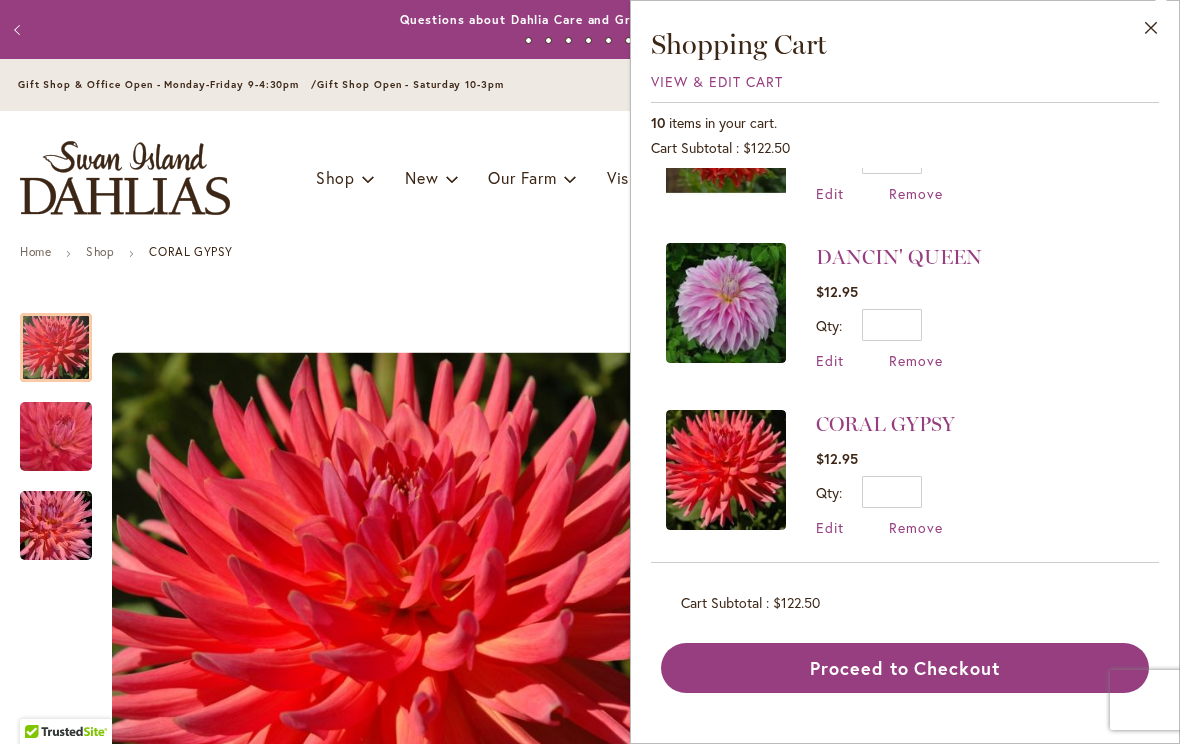 click on "Remove" at bounding box center [916, 360] 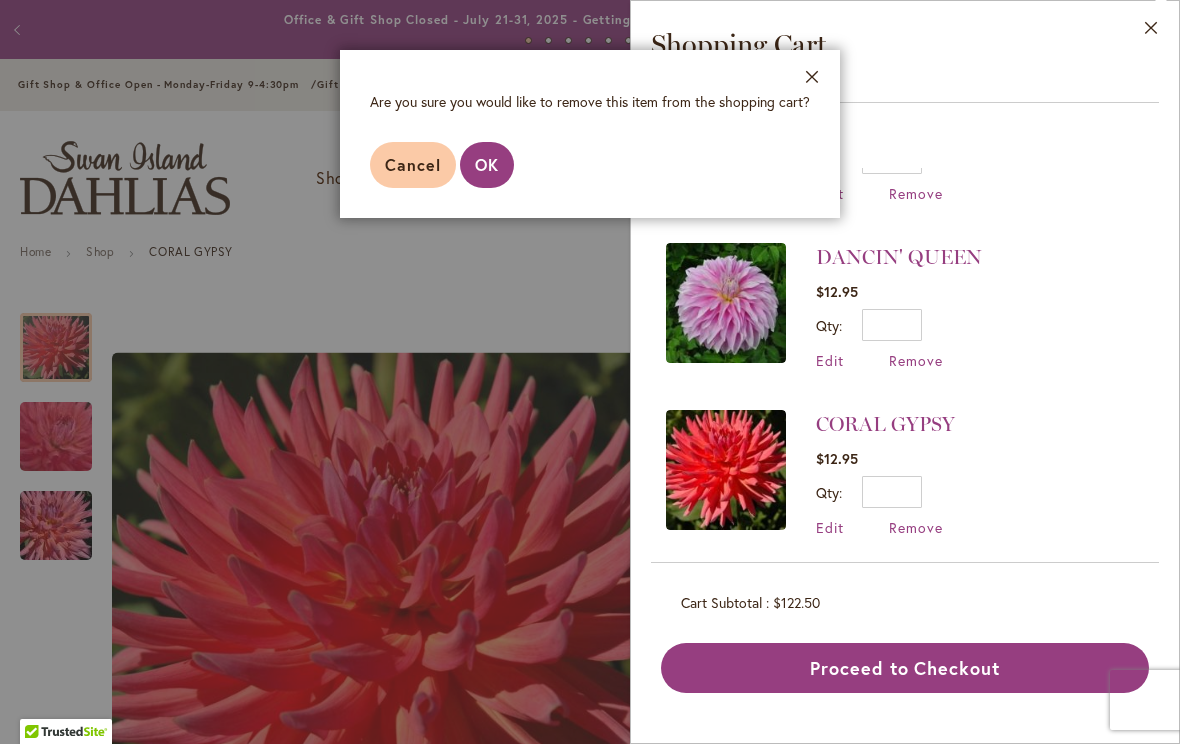 click on "OK" at bounding box center [487, 164] 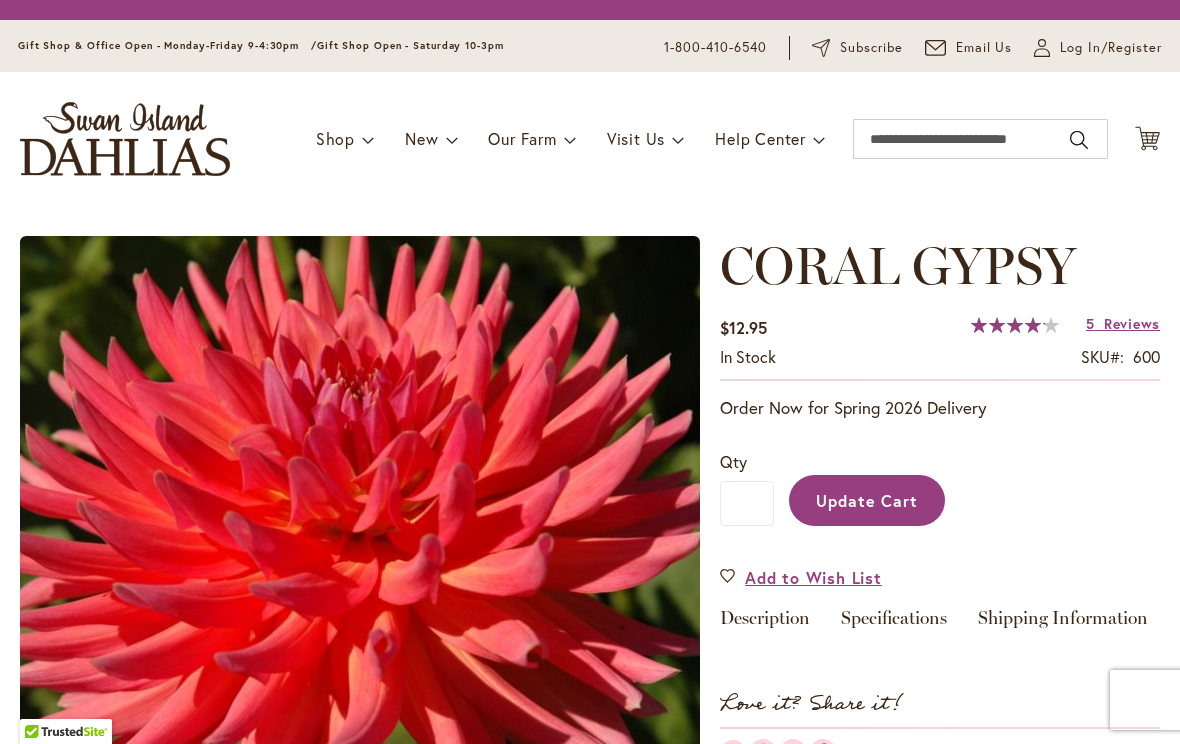 scroll, scrollTop: 0, scrollLeft: 0, axis: both 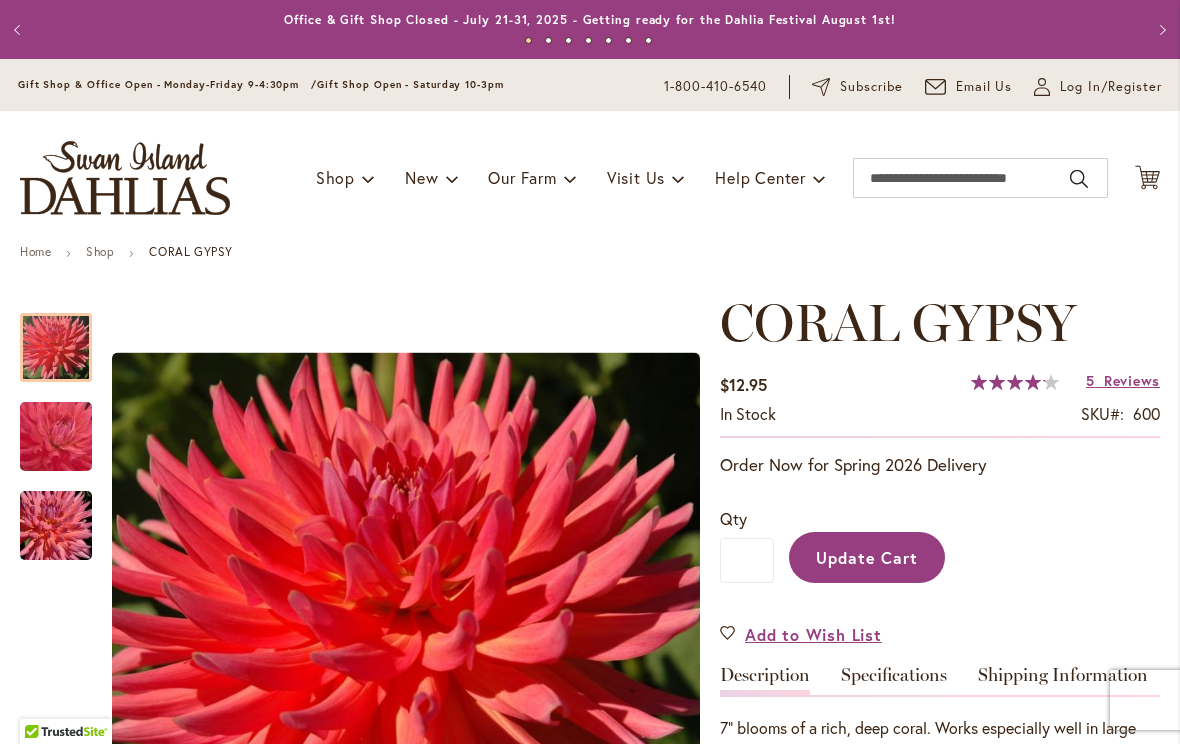 type on "*" 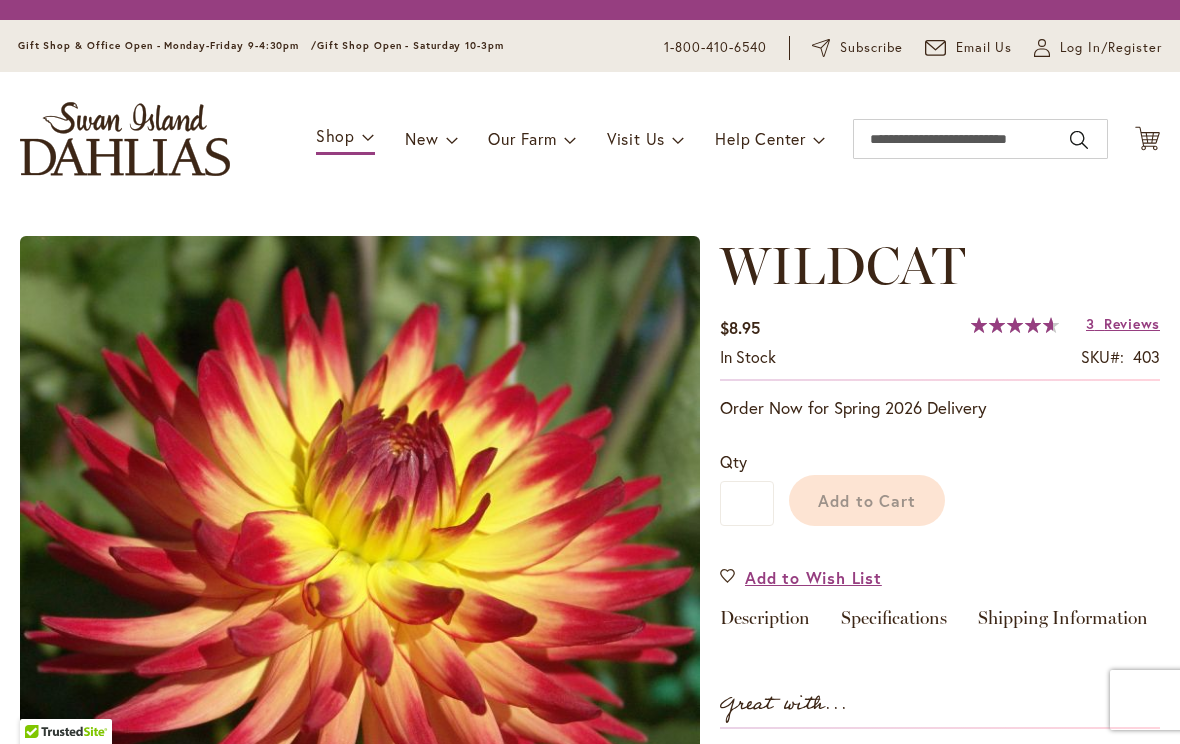 scroll, scrollTop: 0, scrollLeft: 0, axis: both 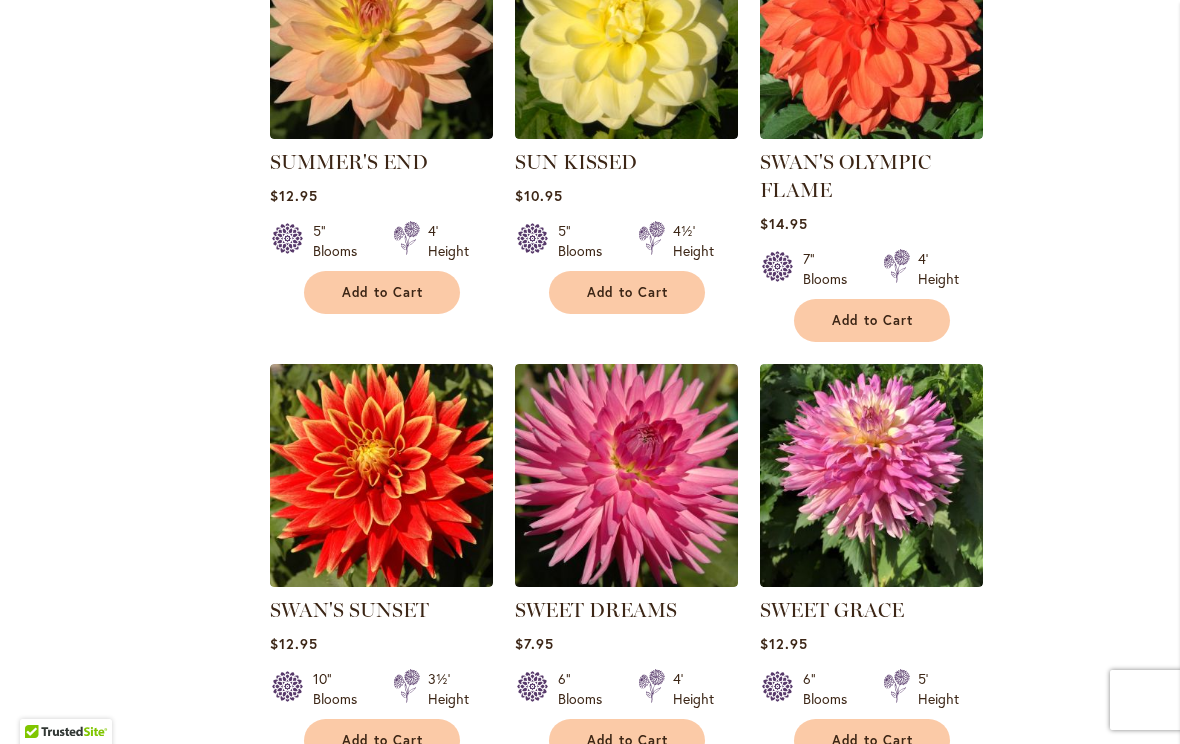 click at bounding box center [626, 475] 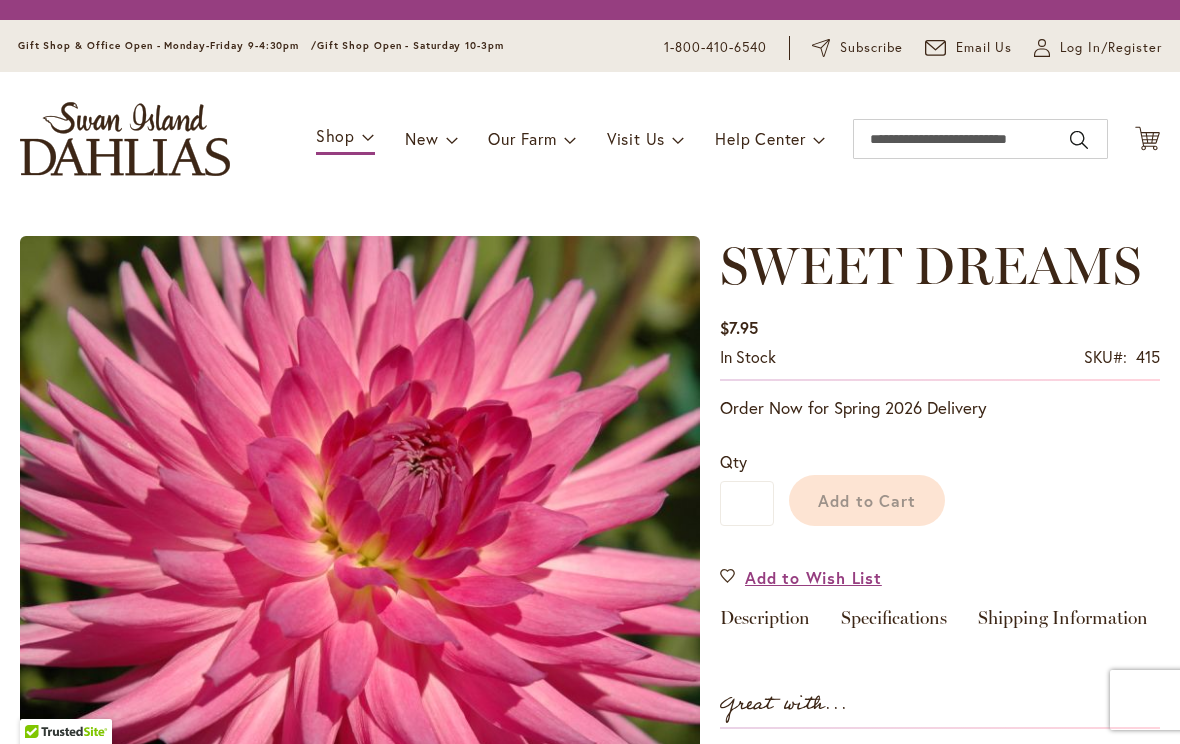 scroll, scrollTop: 0, scrollLeft: 0, axis: both 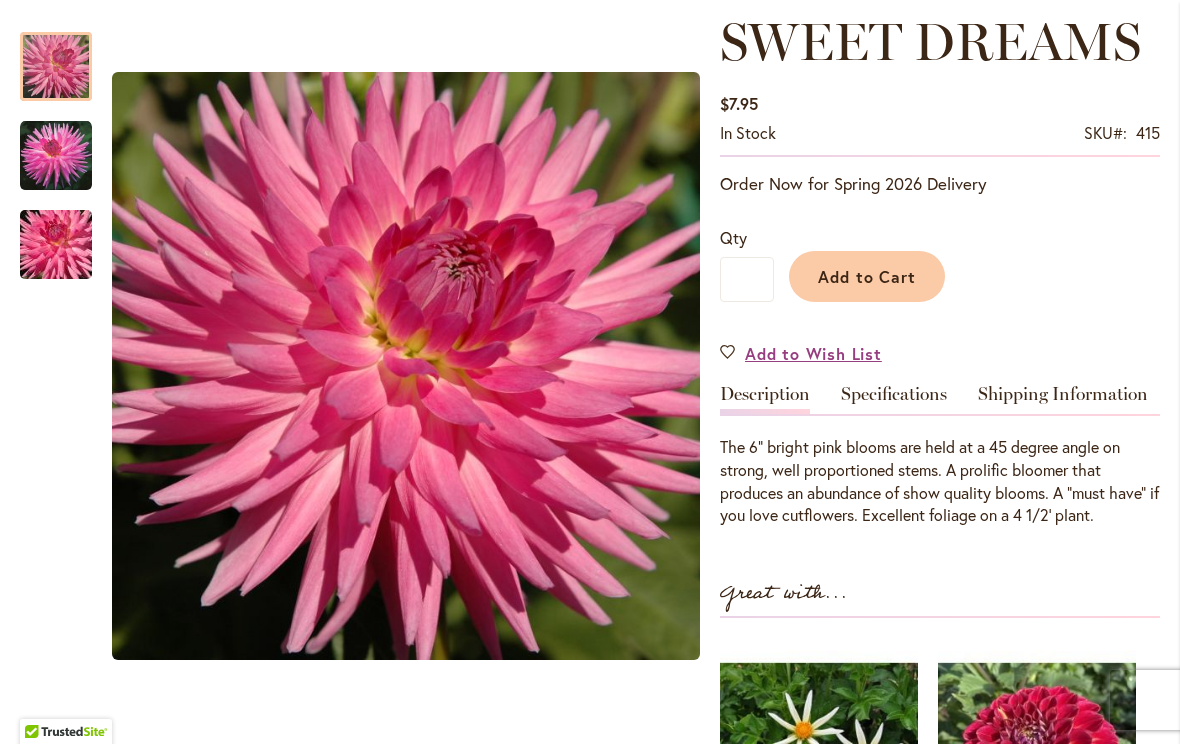 click on "Specifications" at bounding box center [894, 399] 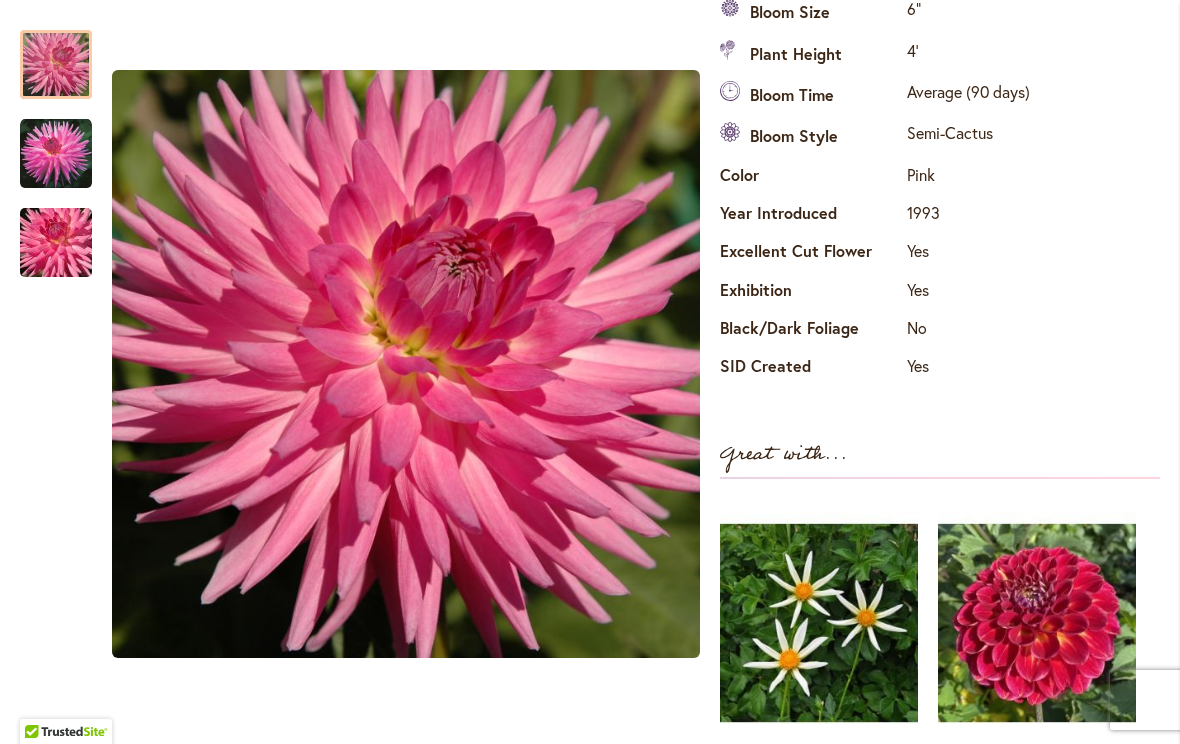 scroll, scrollTop: 725, scrollLeft: 0, axis: vertical 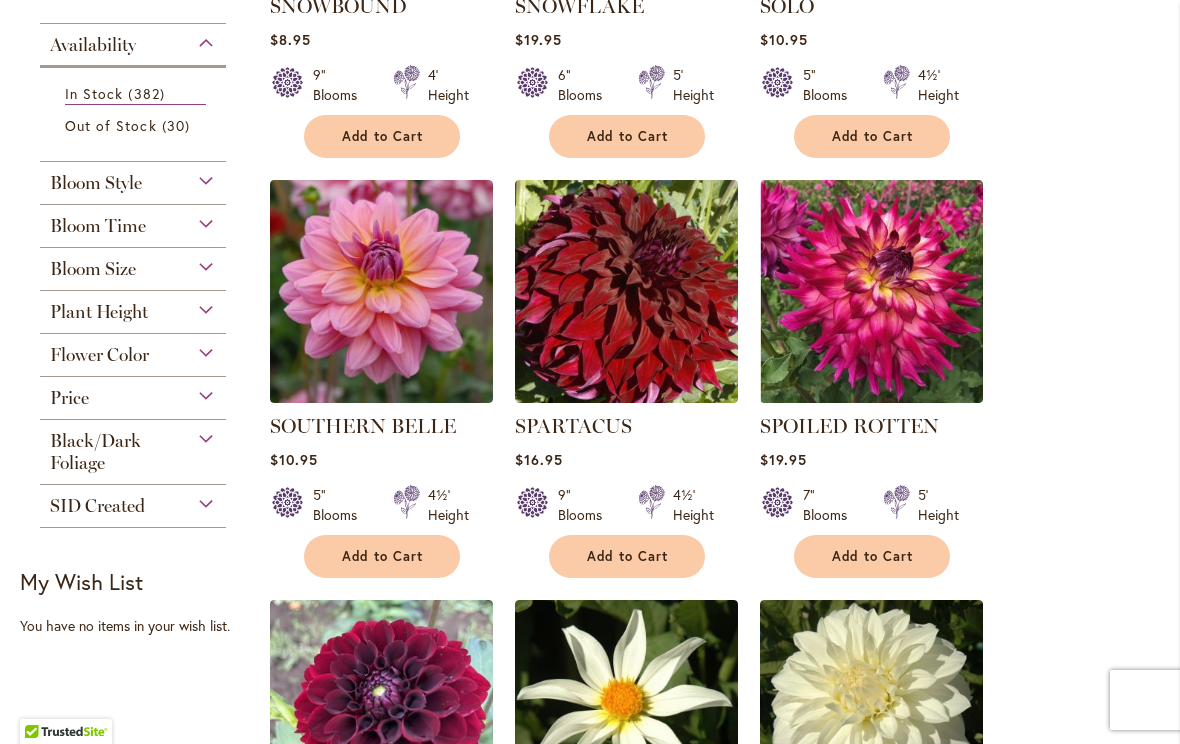 click at bounding box center (381, 291) 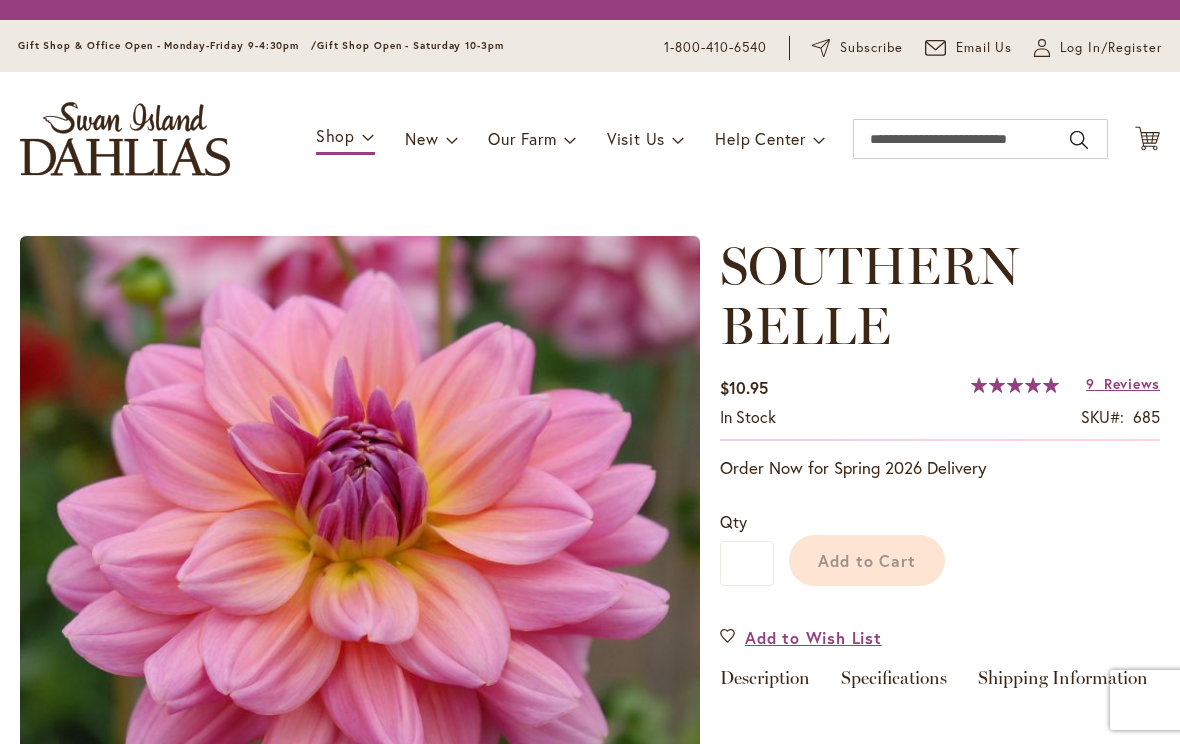 scroll, scrollTop: 0, scrollLeft: 0, axis: both 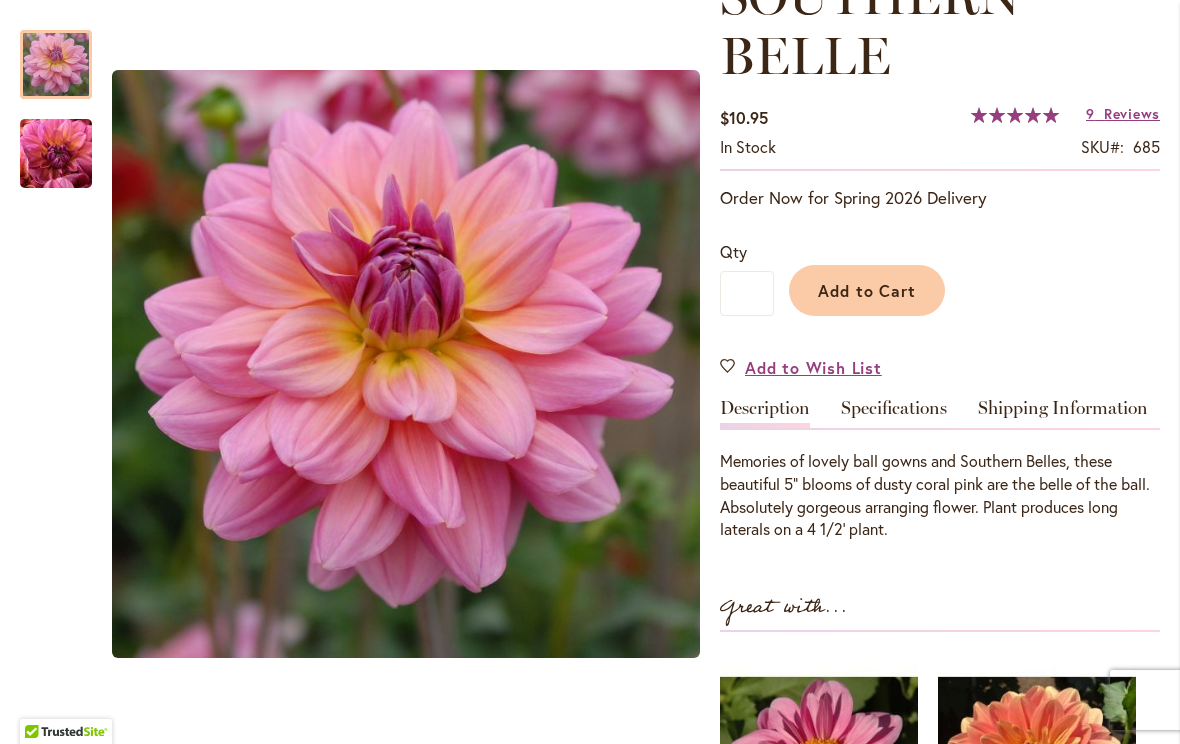 click on "Specifications" at bounding box center (894, 413) 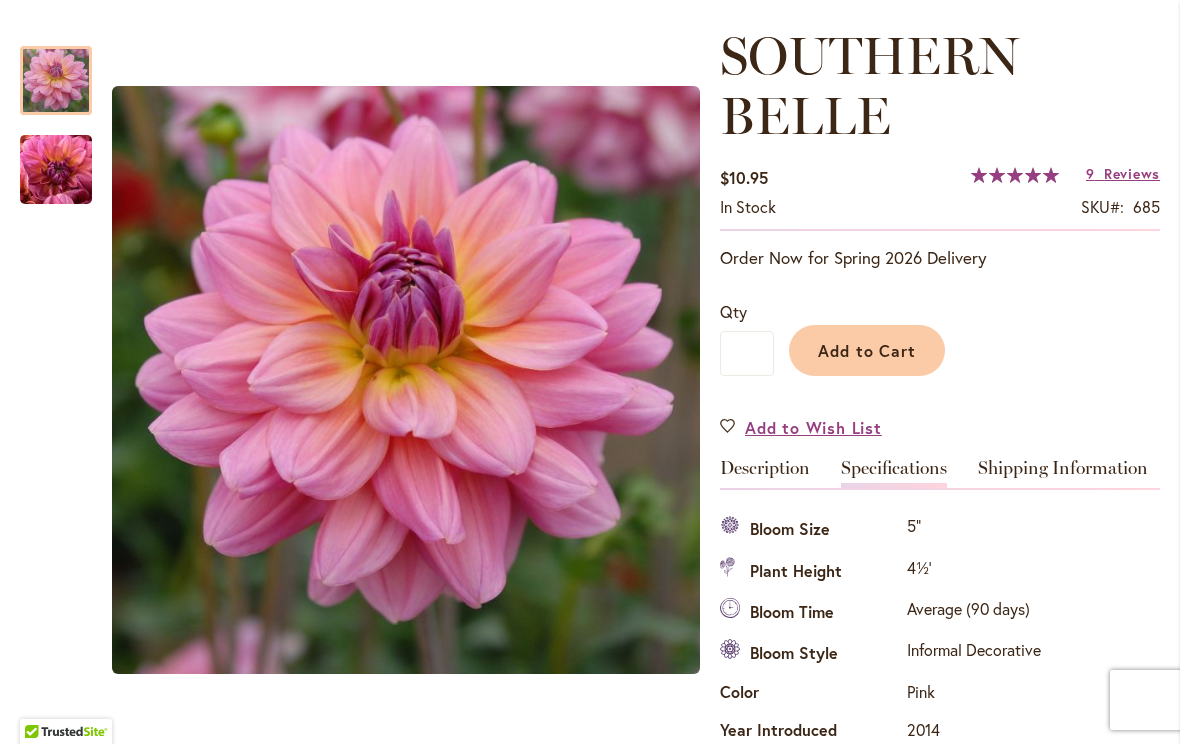 scroll, scrollTop: 247, scrollLeft: 0, axis: vertical 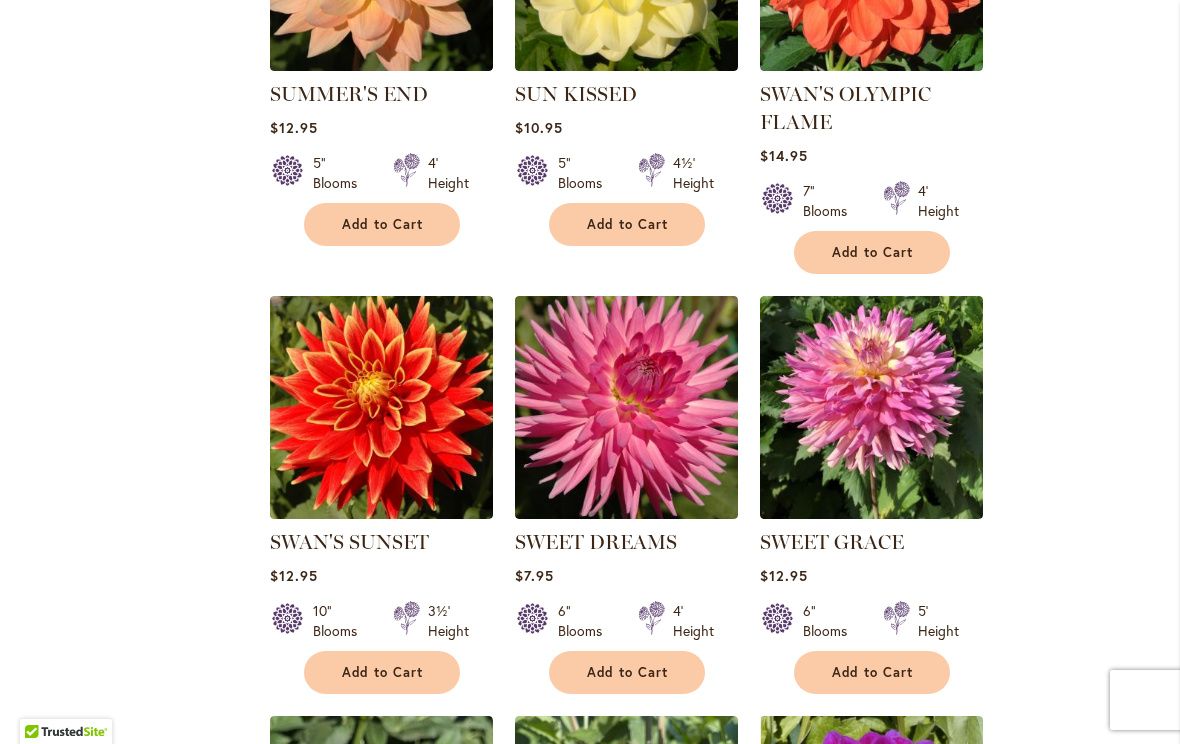 click at bounding box center [626, 407] 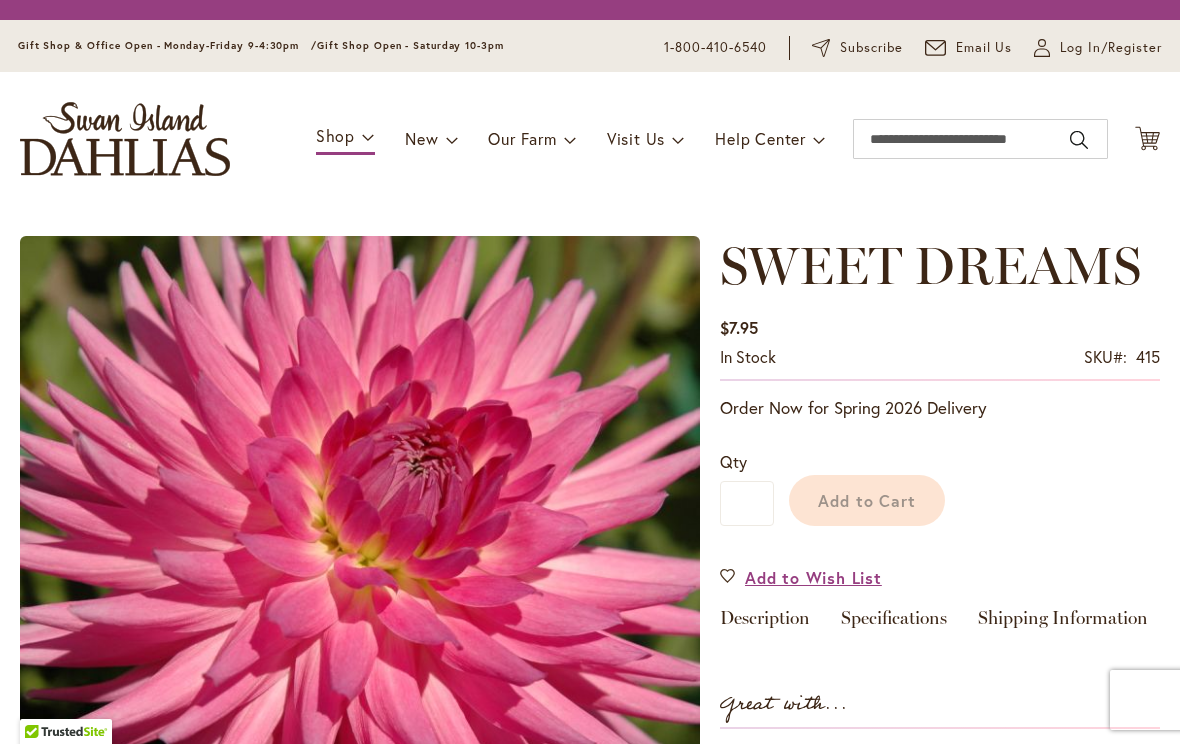 scroll, scrollTop: 0, scrollLeft: 0, axis: both 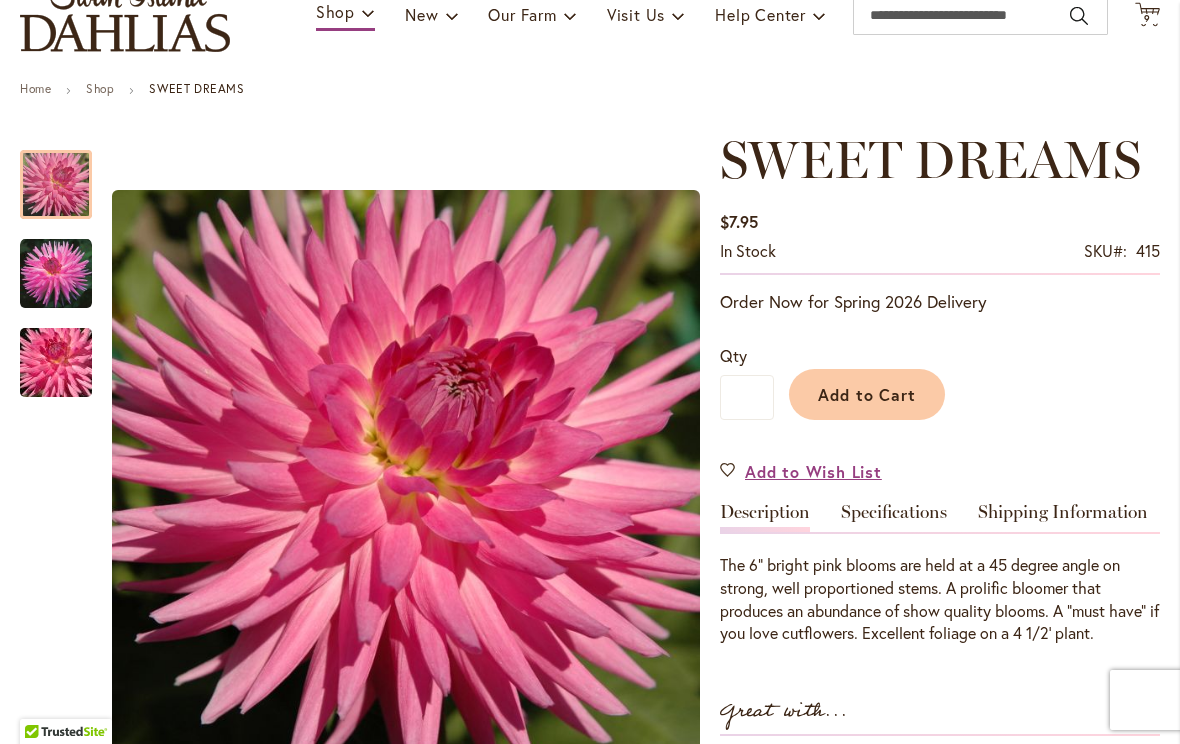 click on "Specifications" at bounding box center [894, 517] 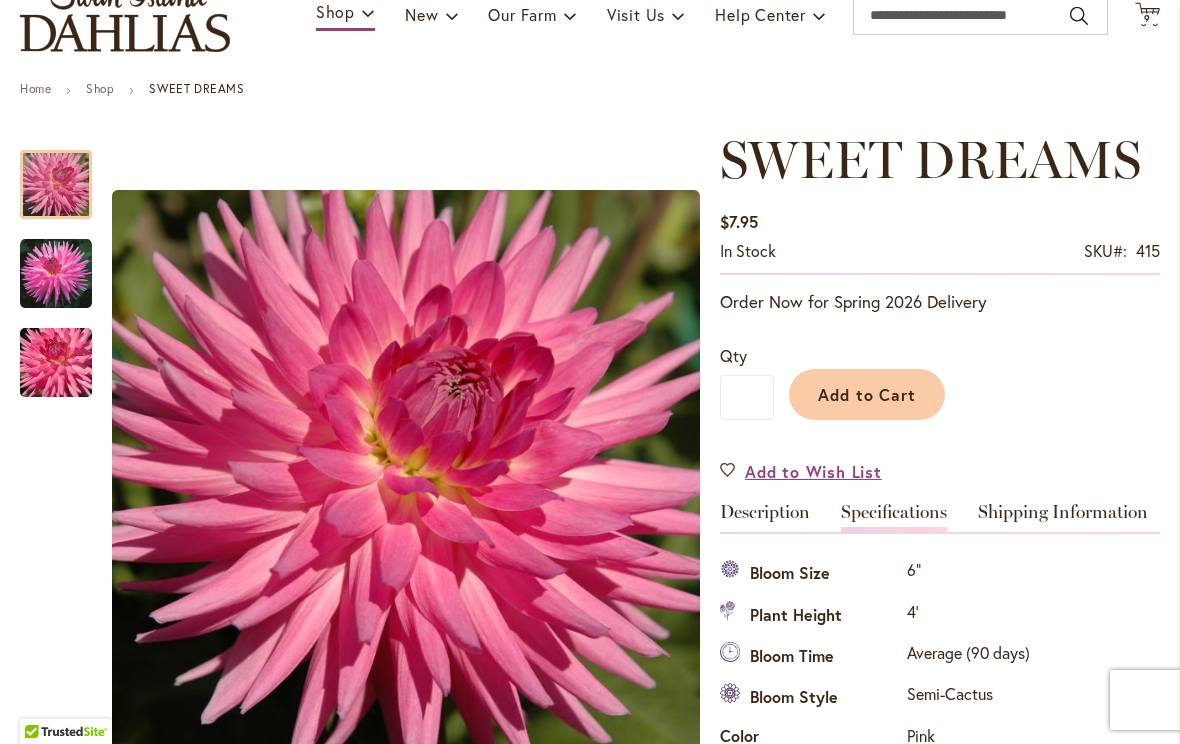 scroll, scrollTop: 665, scrollLeft: 0, axis: vertical 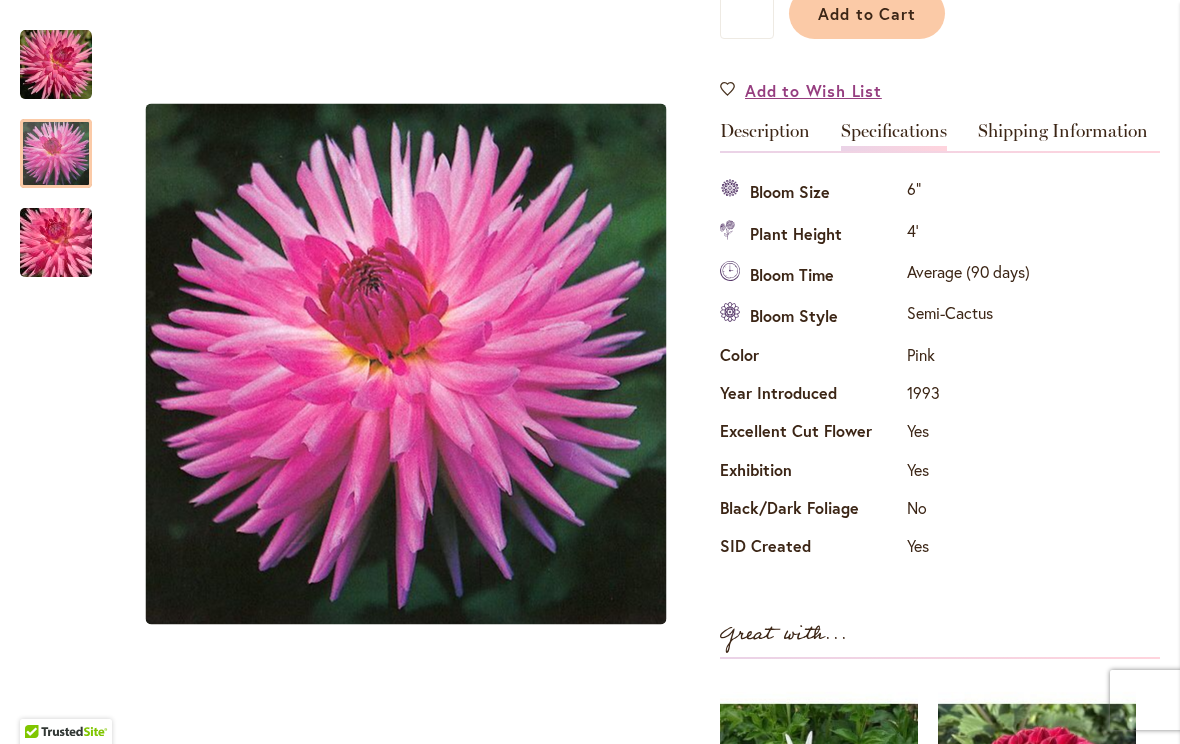 click at bounding box center [56, 154] 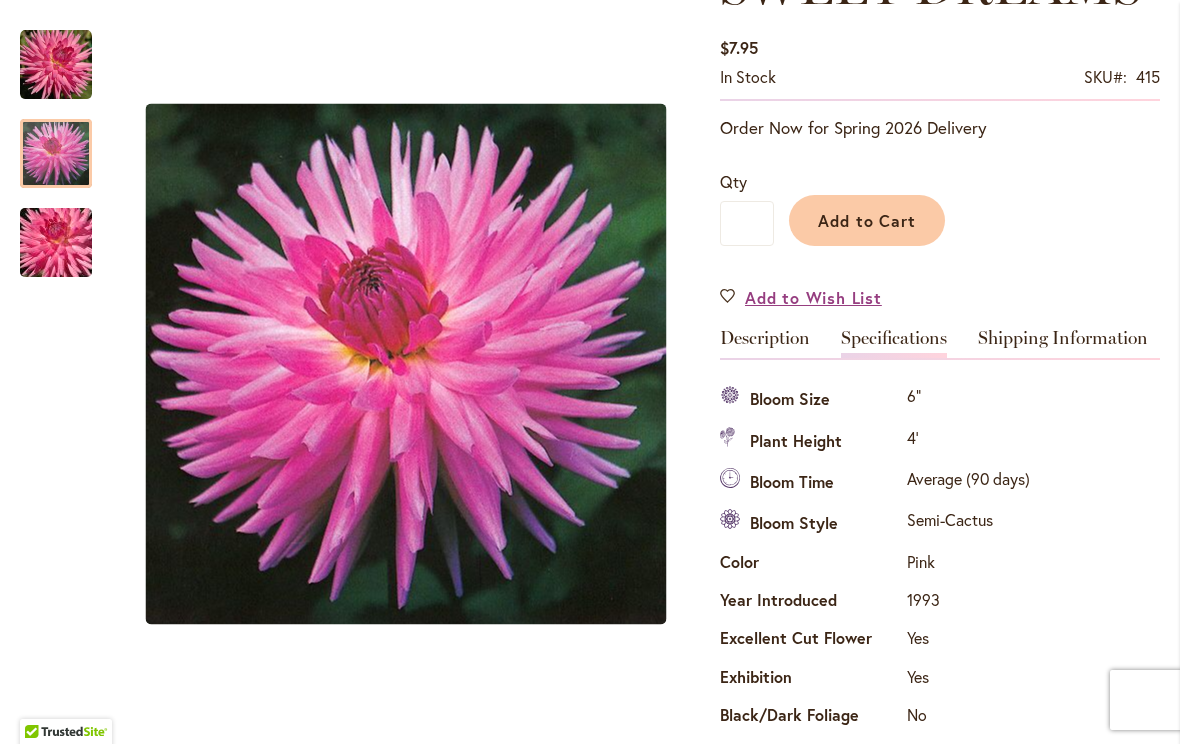 scroll, scrollTop: 336, scrollLeft: 0, axis: vertical 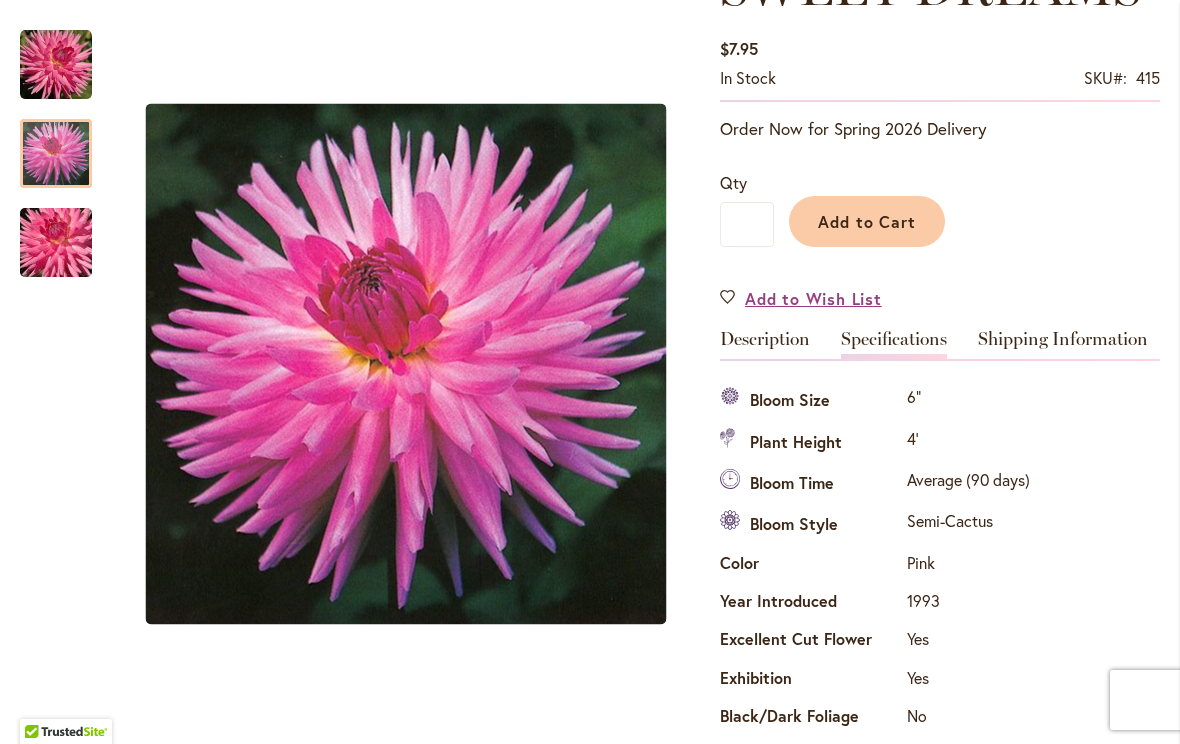 click on "Add to Cart" at bounding box center [867, 221] 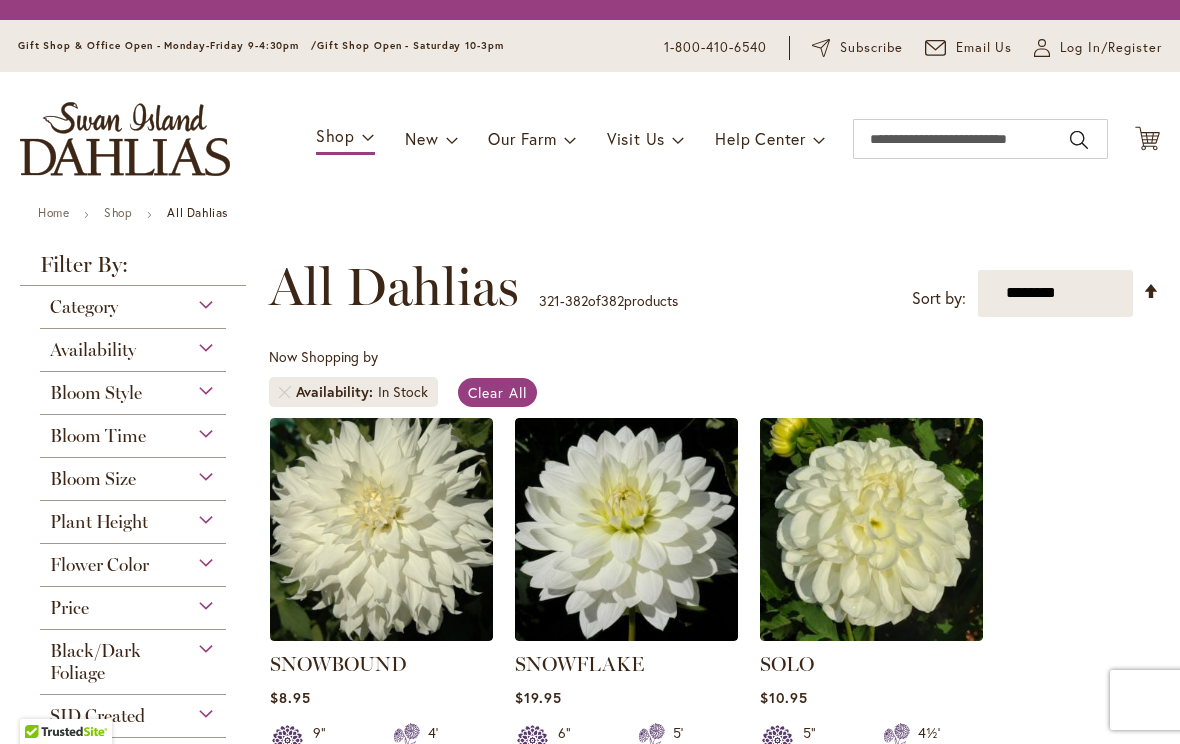 scroll, scrollTop: 0, scrollLeft: 0, axis: both 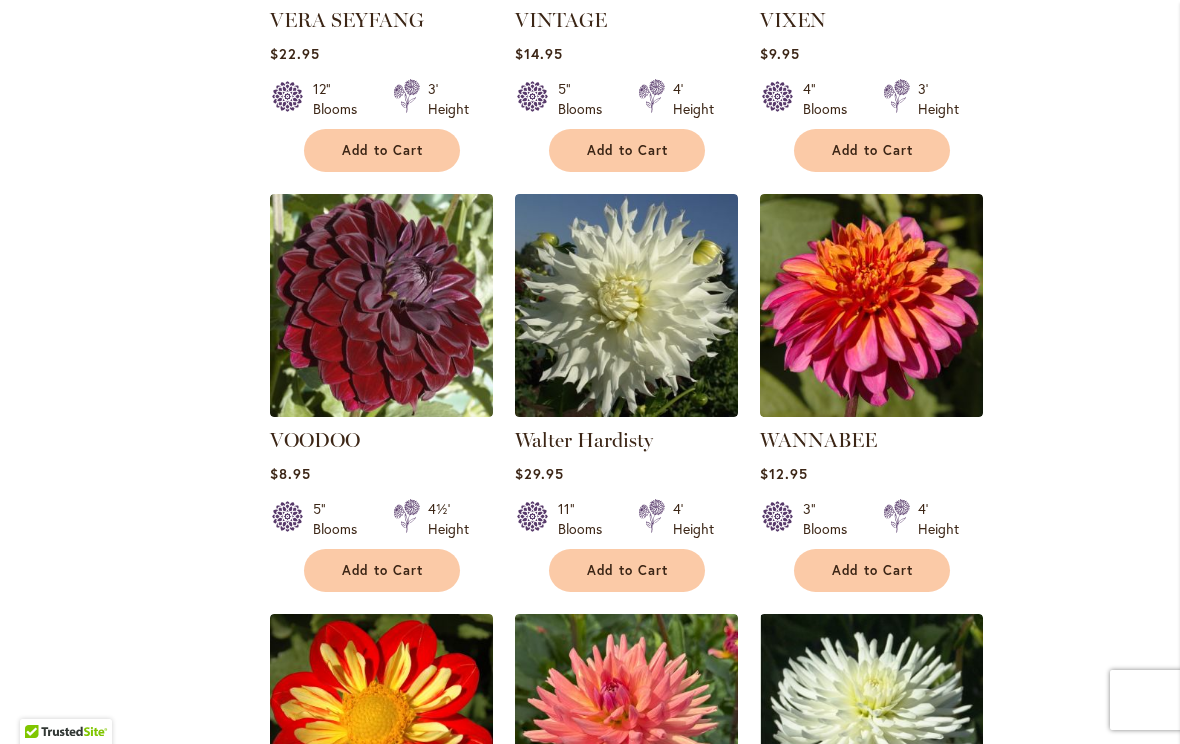 click at bounding box center (871, 305) 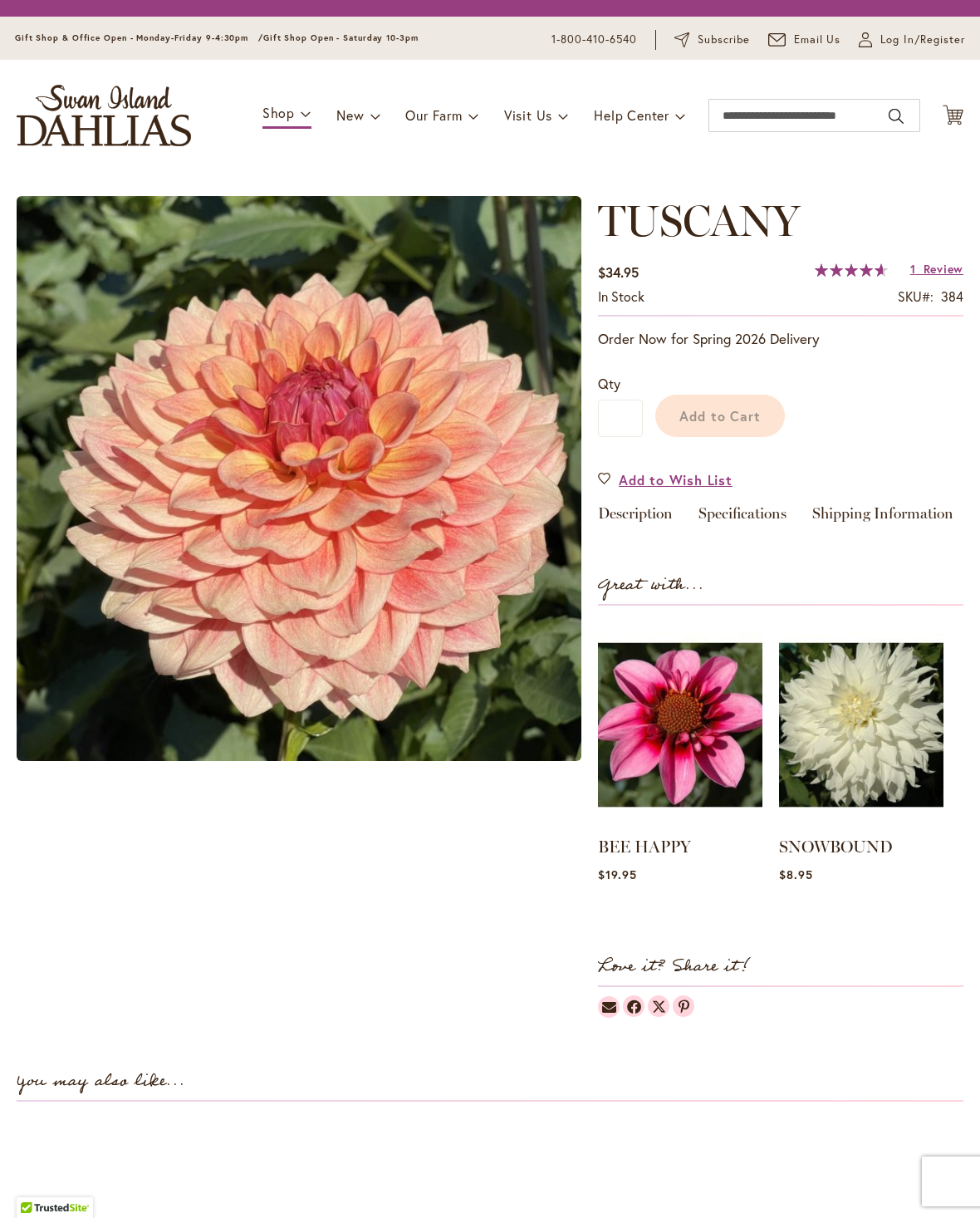 scroll, scrollTop: 0, scrollLeft: 0, axis: both 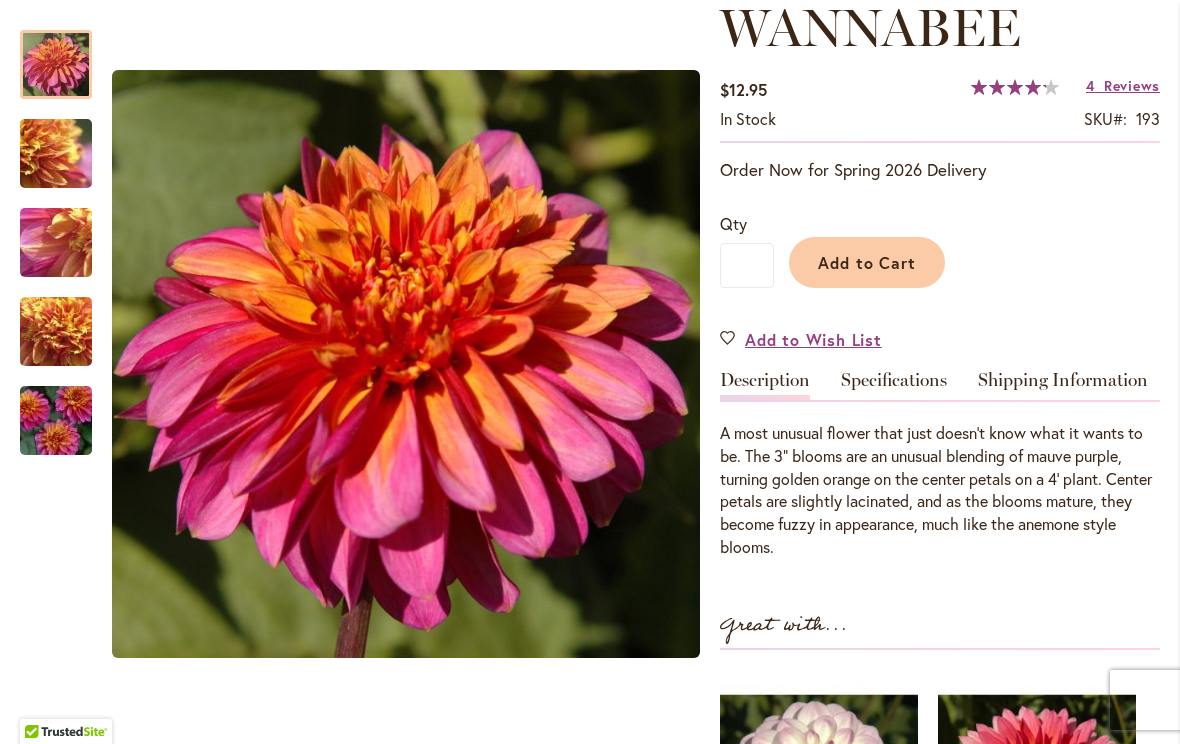 click on "Shipping Information" at bounding box center [1063, 385] 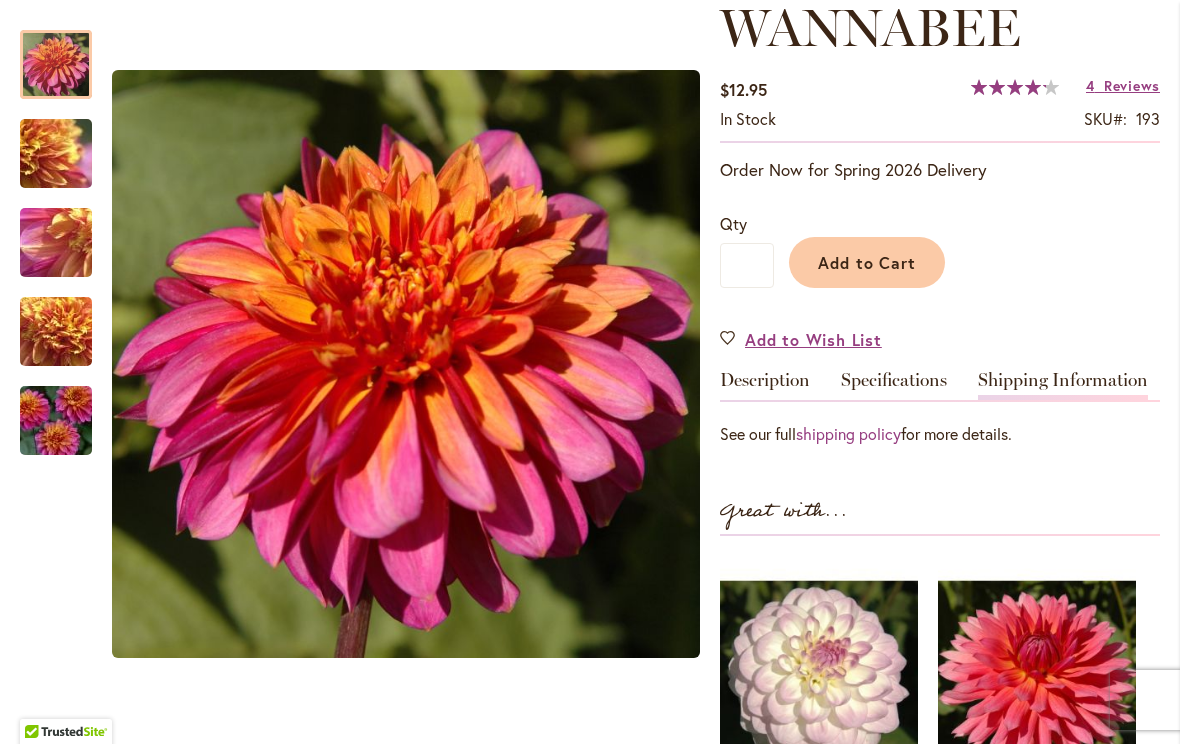 click on "Specifications" at bounding box center [894, 385] 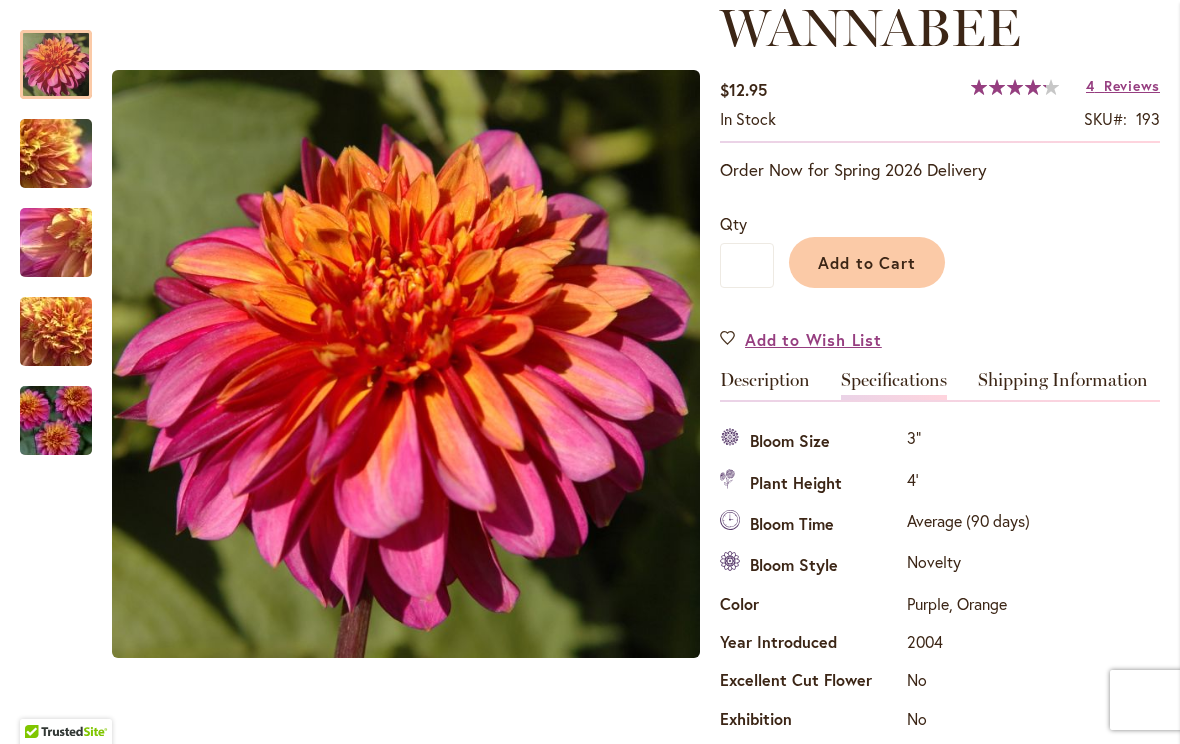 scroll, scrollTop: 665, scrollLeft: 0, axis: vertical 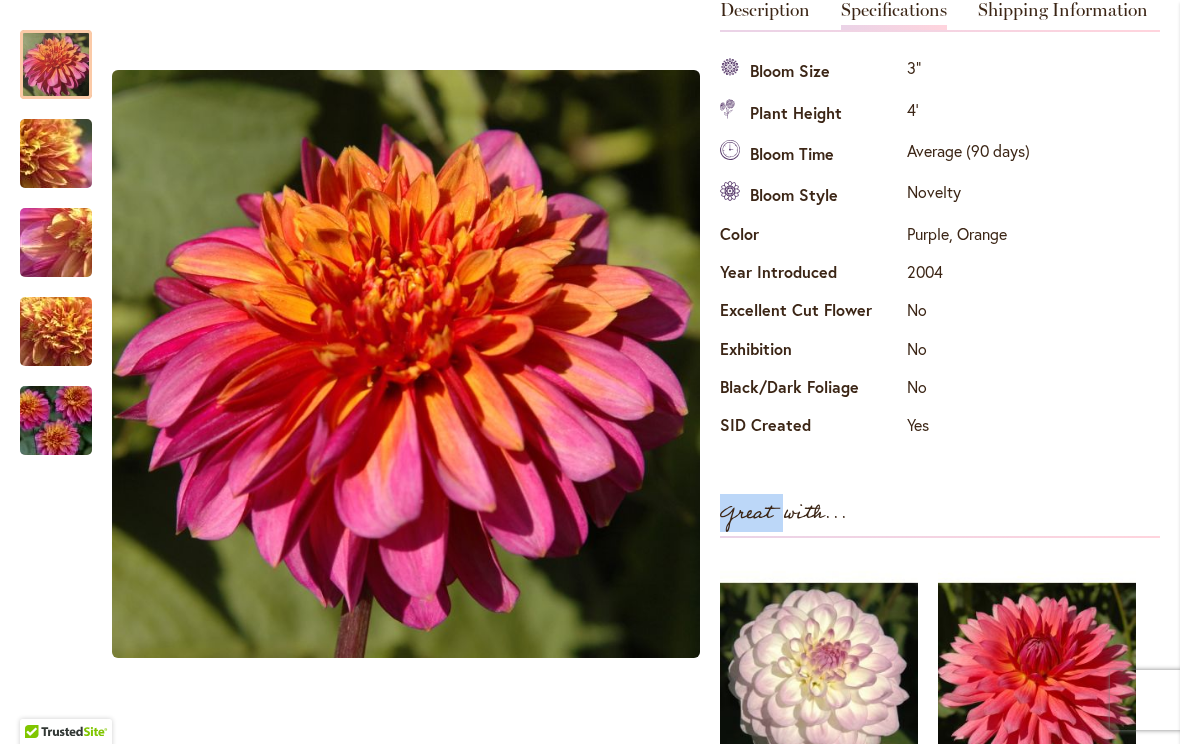 click at bounding box center [819, 682] 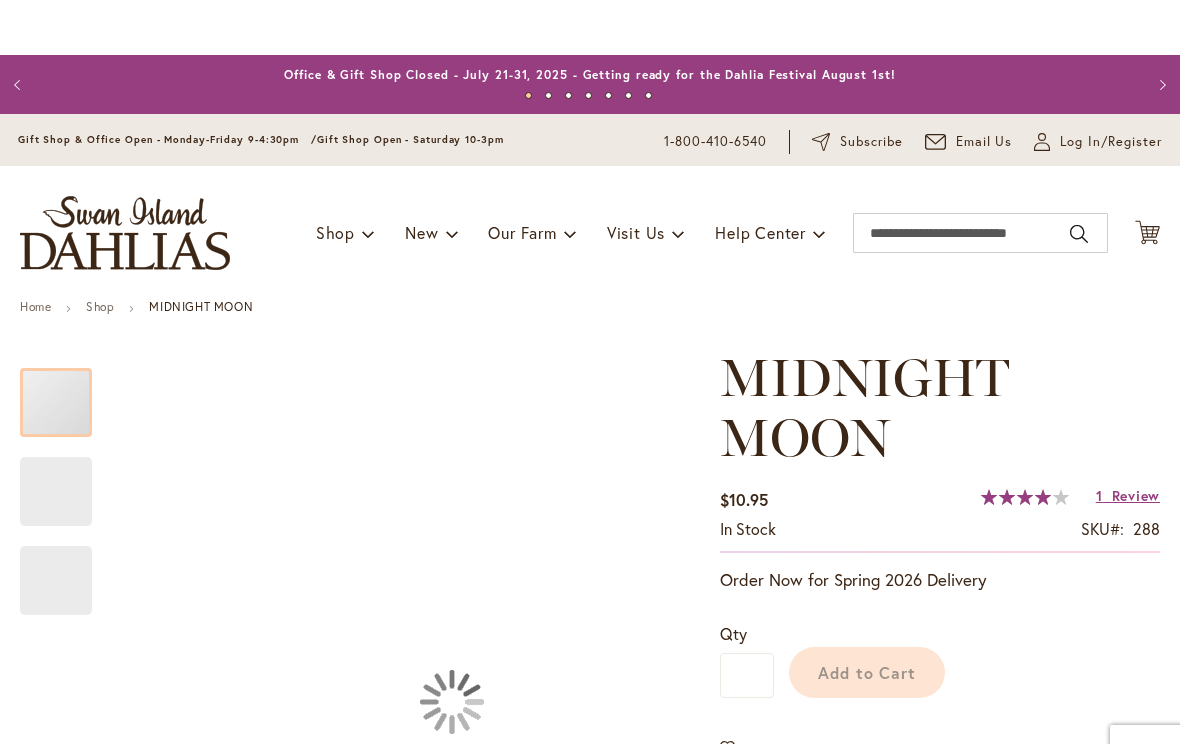 scroll, scrollTop: -55, scrollLeft: 0, axis: vertical 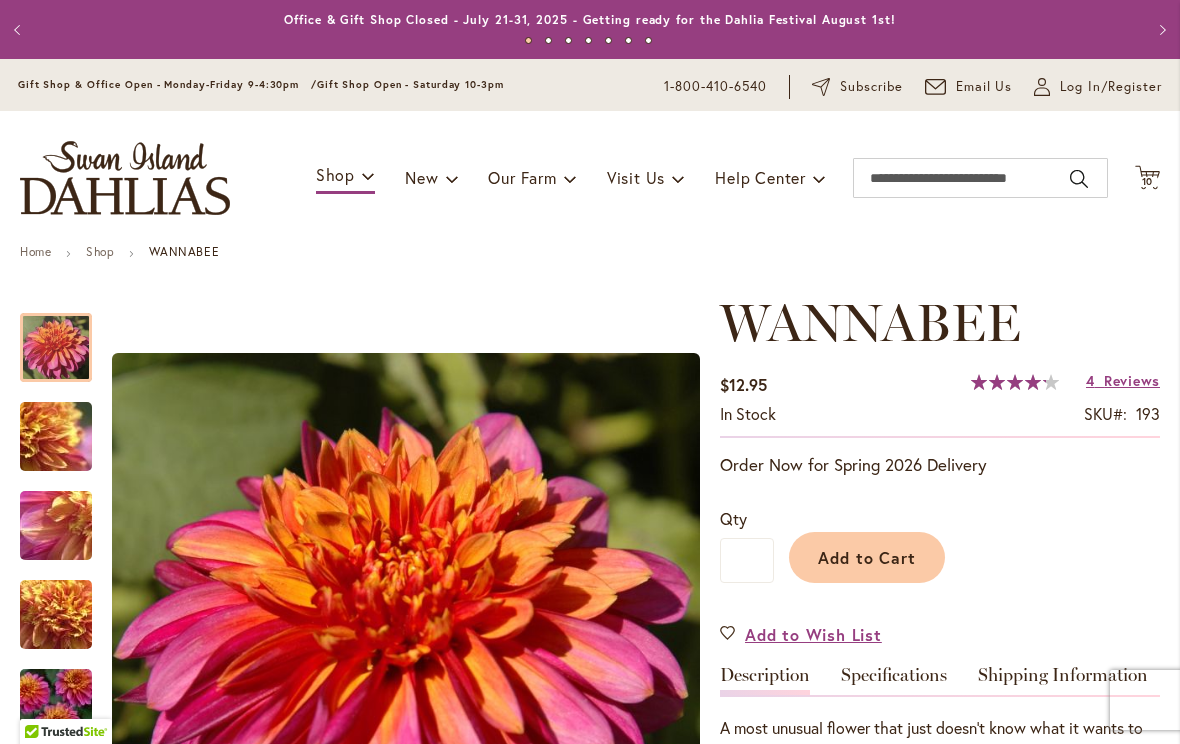 click on "Add to Cart" at bounding box center [867, 557] 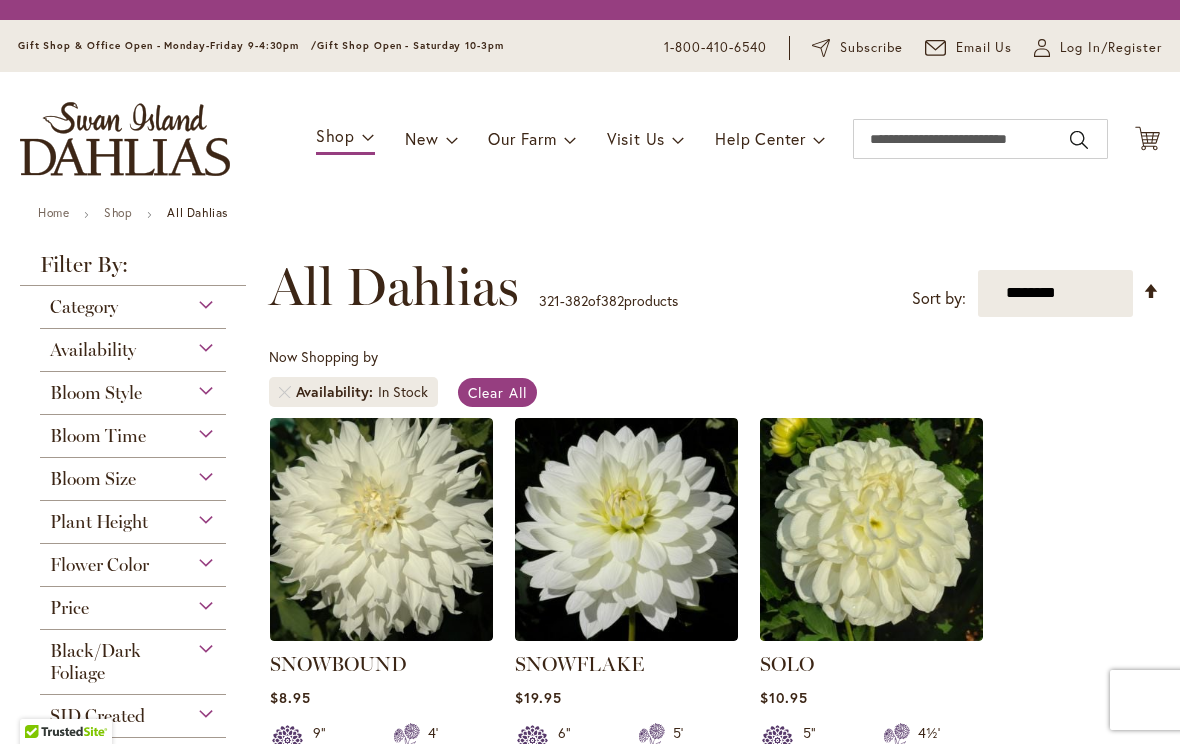 scroll, scrollTop: 0, scrollLeft: 0, axis: both 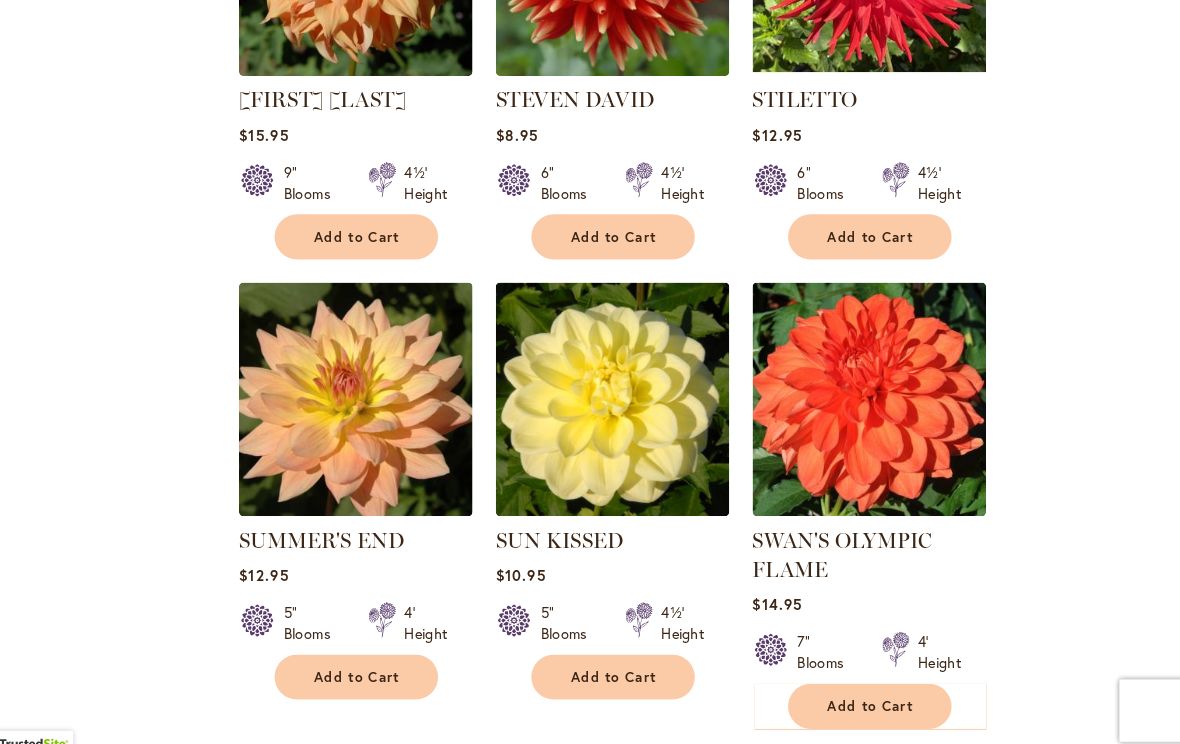 click at bounding box center [381, 403] 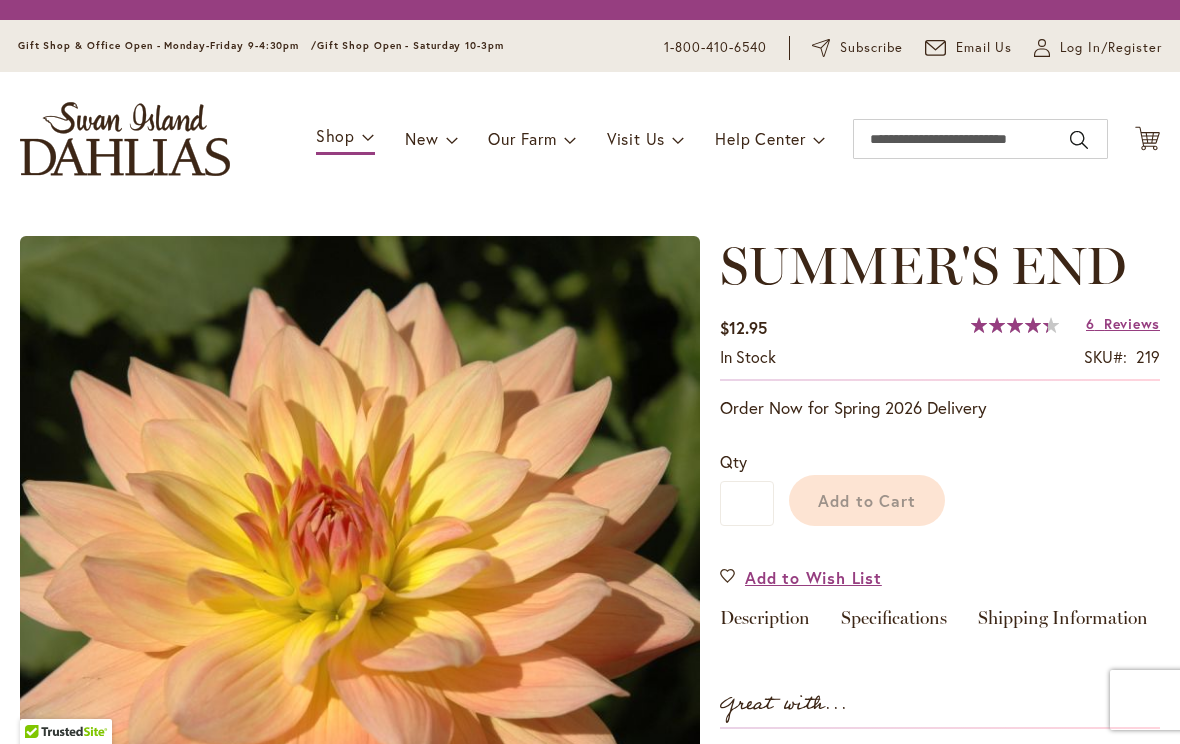 scroll, scrollTop: 0, scrollLeft: 0, axis: both 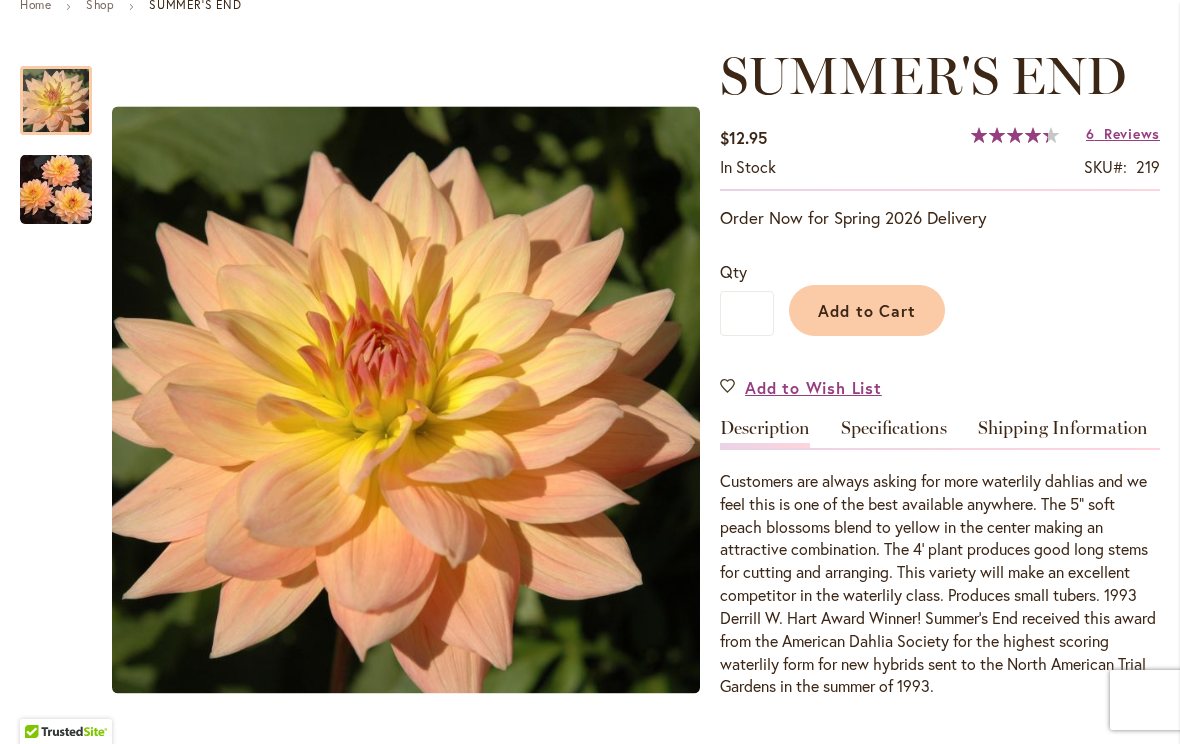 click on "Specifications" at bounding box center (894, 433) 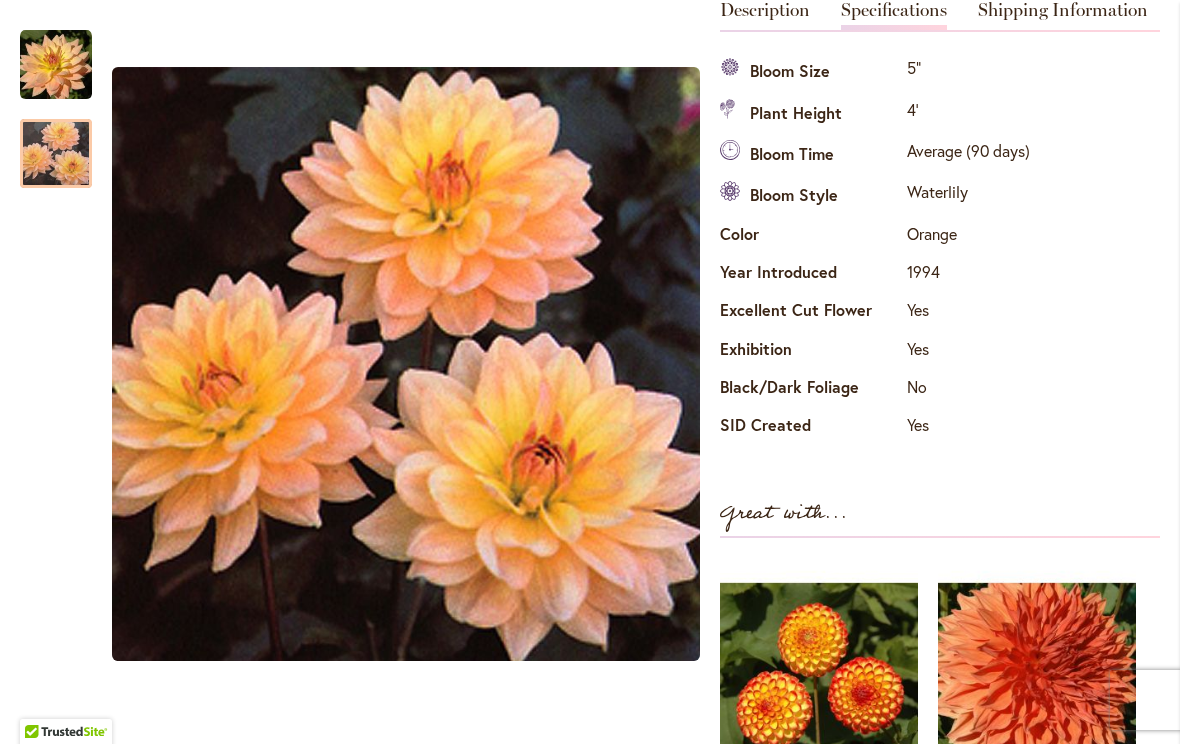 click at bounding box center (56, 153) 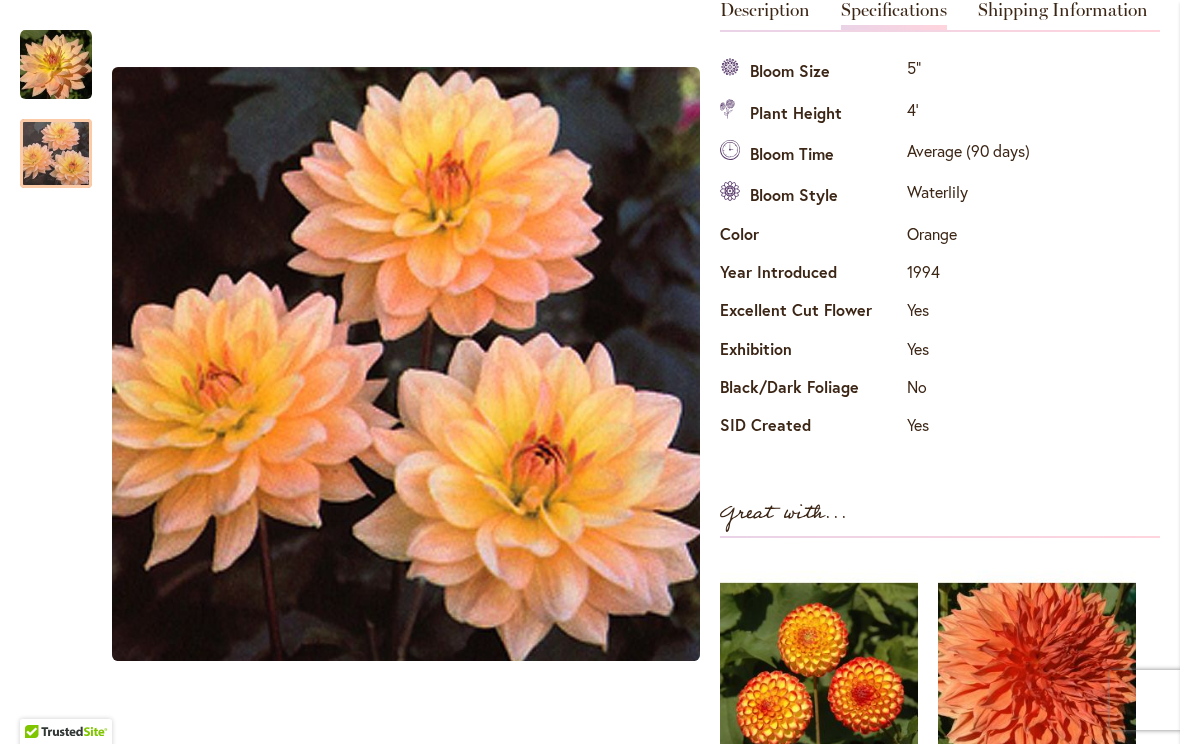 click at bounding box center (56, 258) 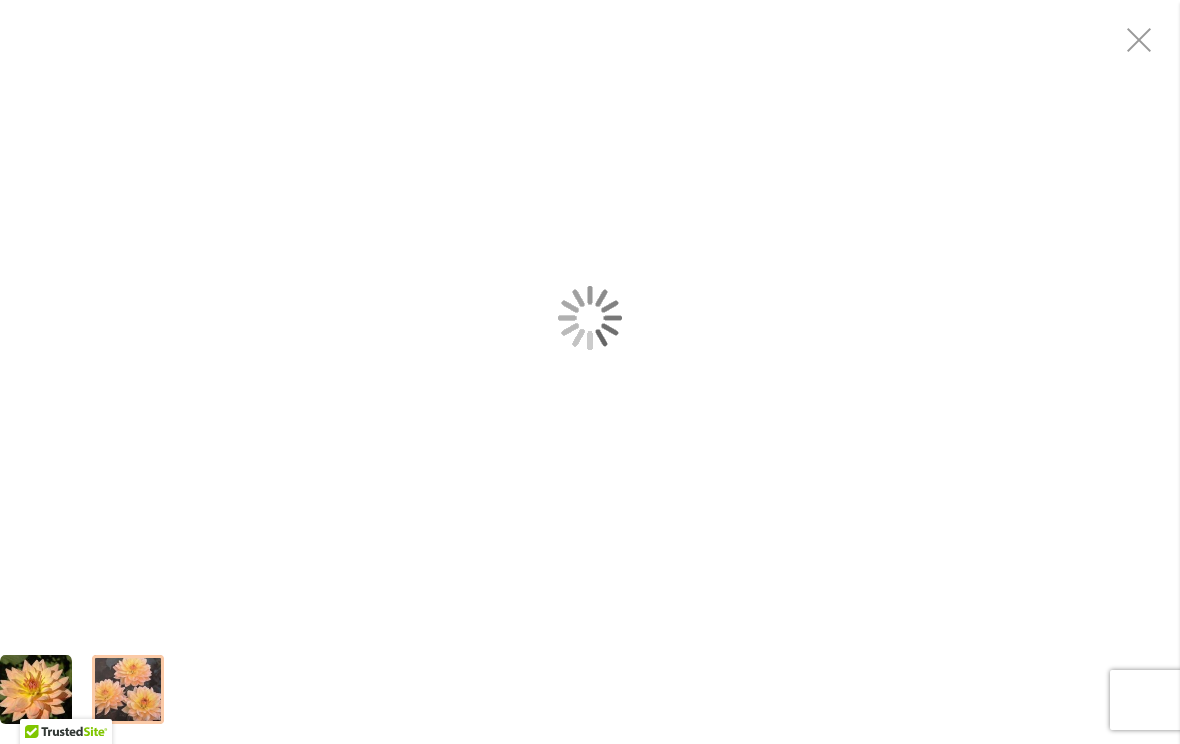 click at bounding box center [590, 317] 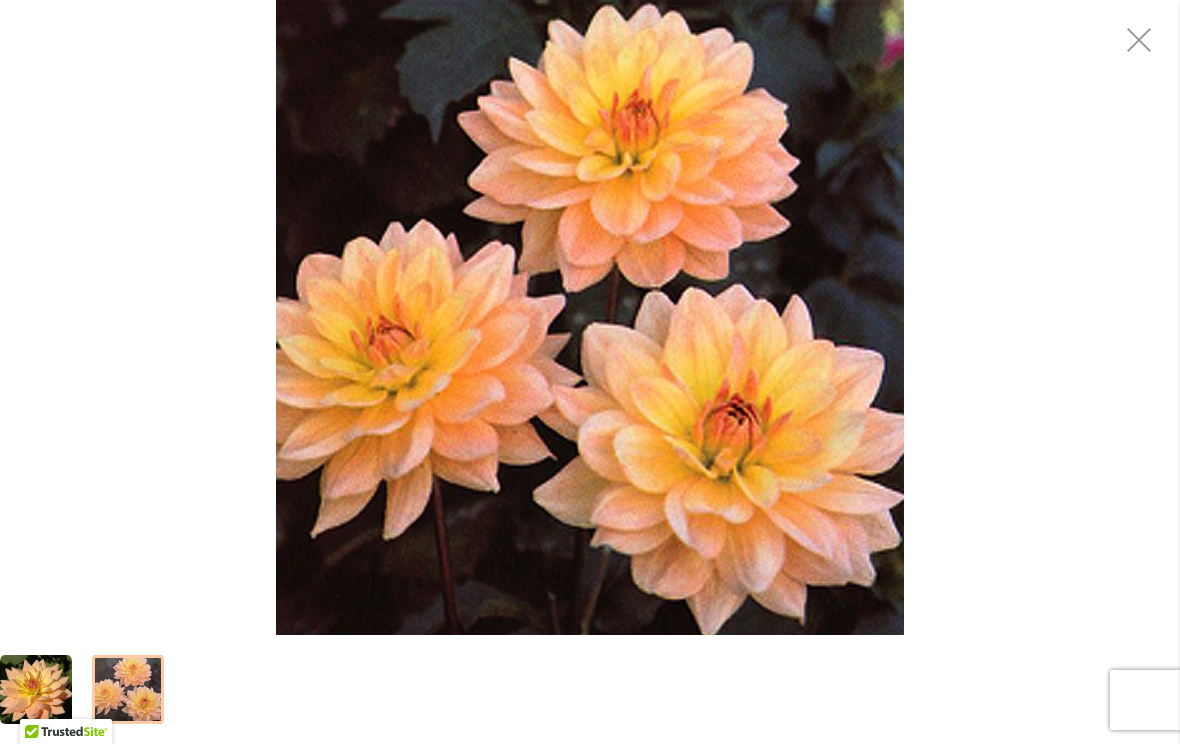 click at bounding box center (590, 317) 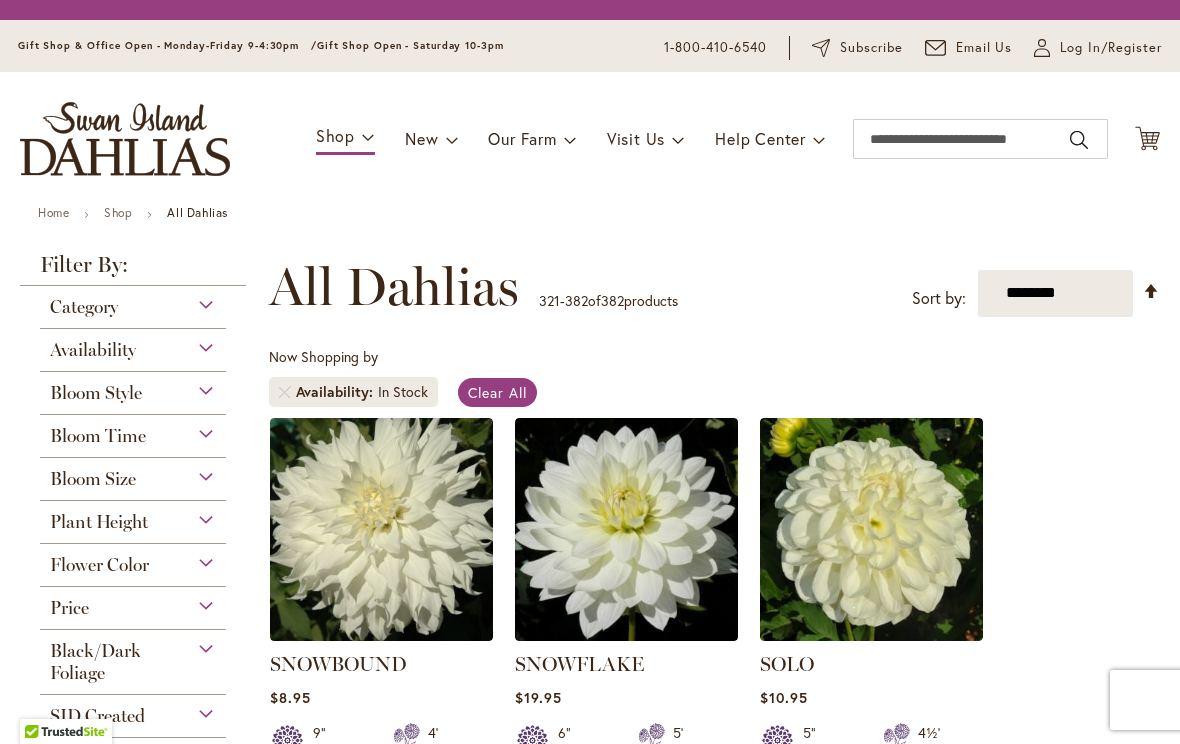 scroll, scrollTop: 30, scrollLeft: 42, axis: both 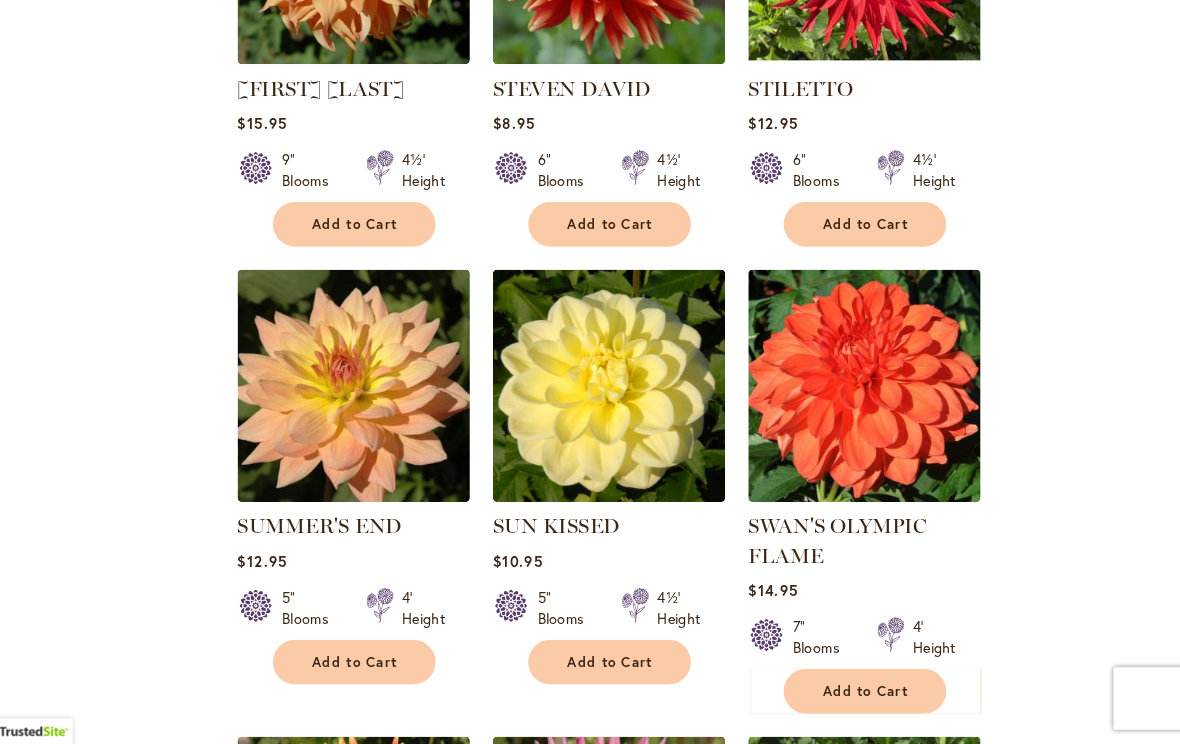 click on "Add to Cart" at bounding box center [383, 665] 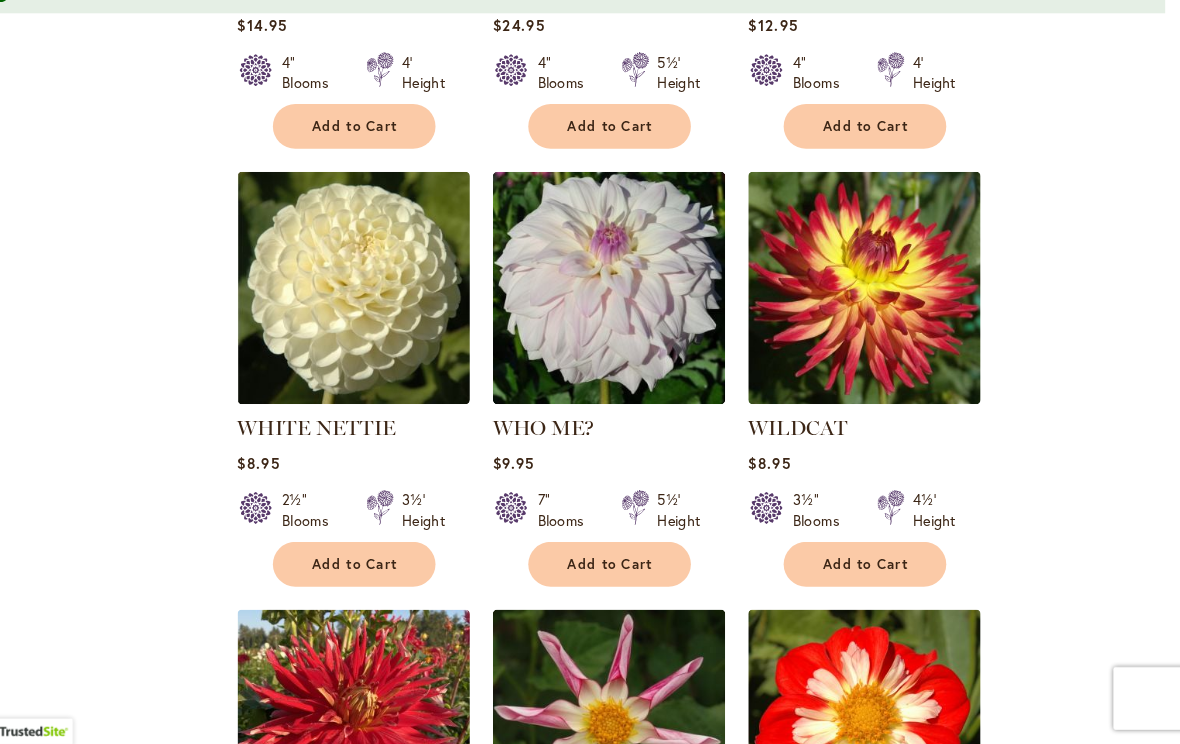 scroll, scrollTop: 7064, scrollLeft: 0, axis: vertical 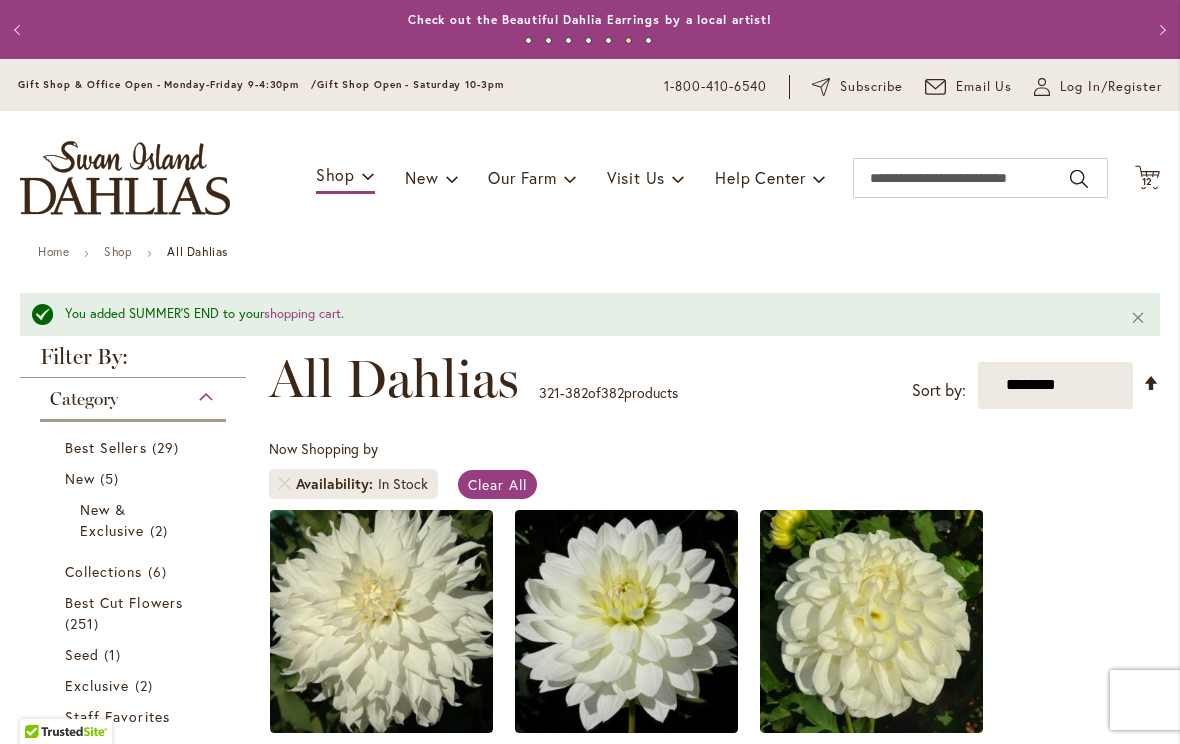 click on "12" at bounding box center [1148, 181] 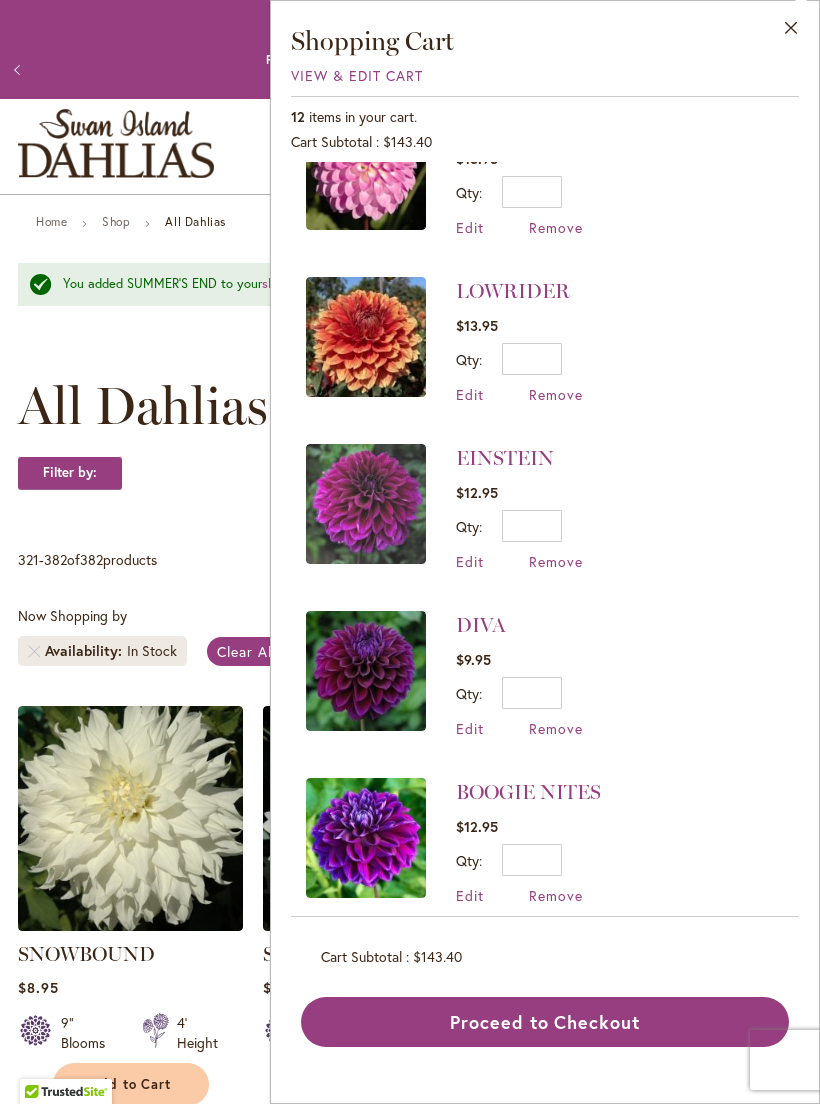 scroll, scrollTop: 725, scrollLeft: 0, axis: vertical 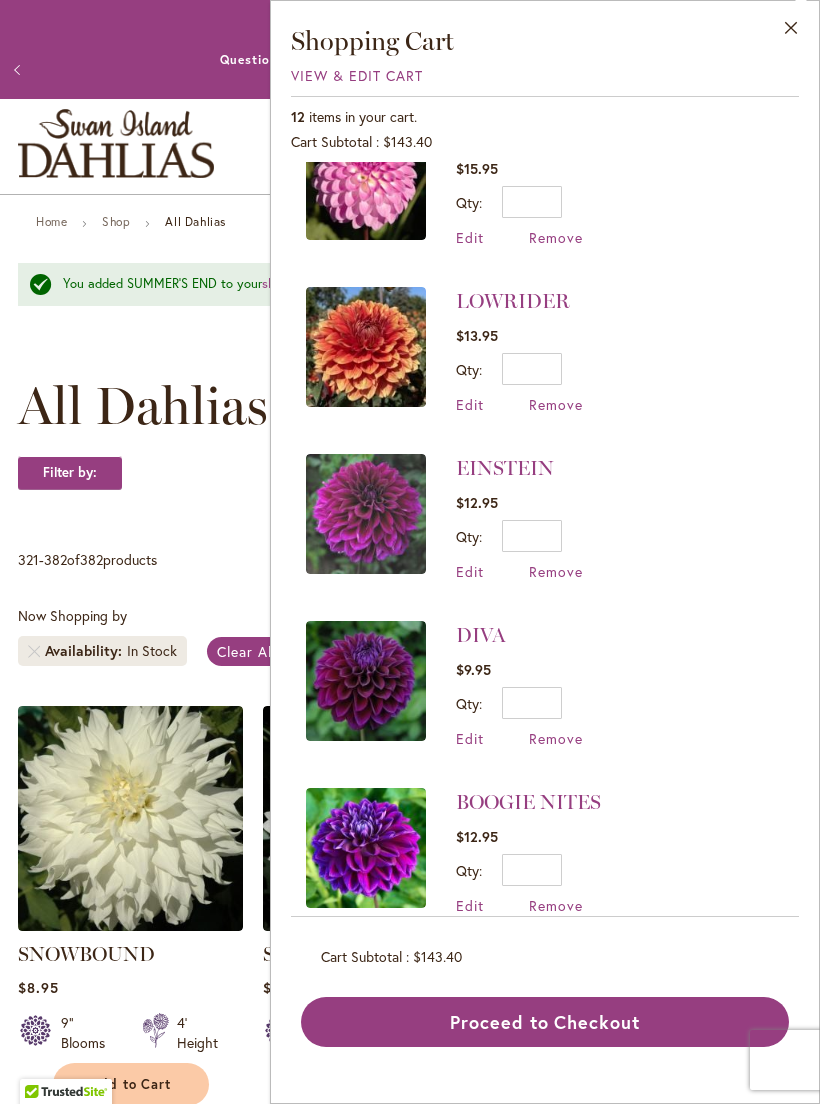 click at bounding box center (366, 848) 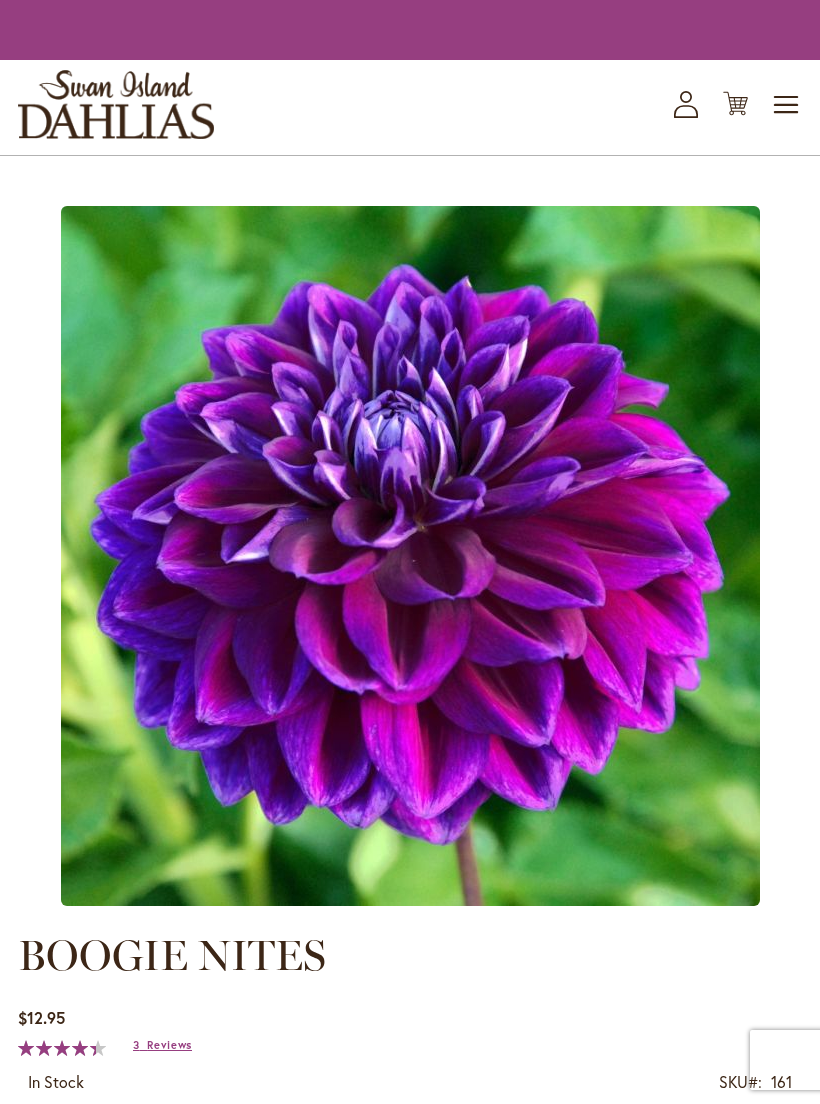scroll, scrollTop: 0, scrollLeft: 0, axis: both 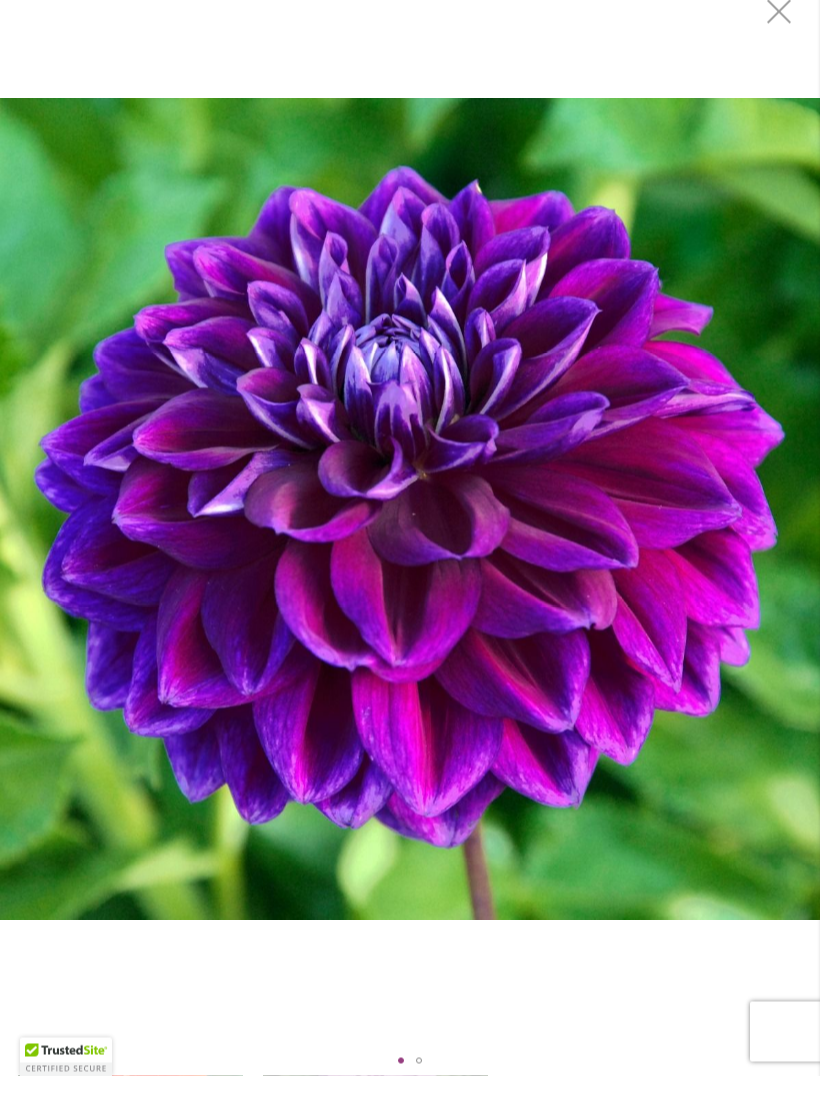 click at bounding box center (410, 536) 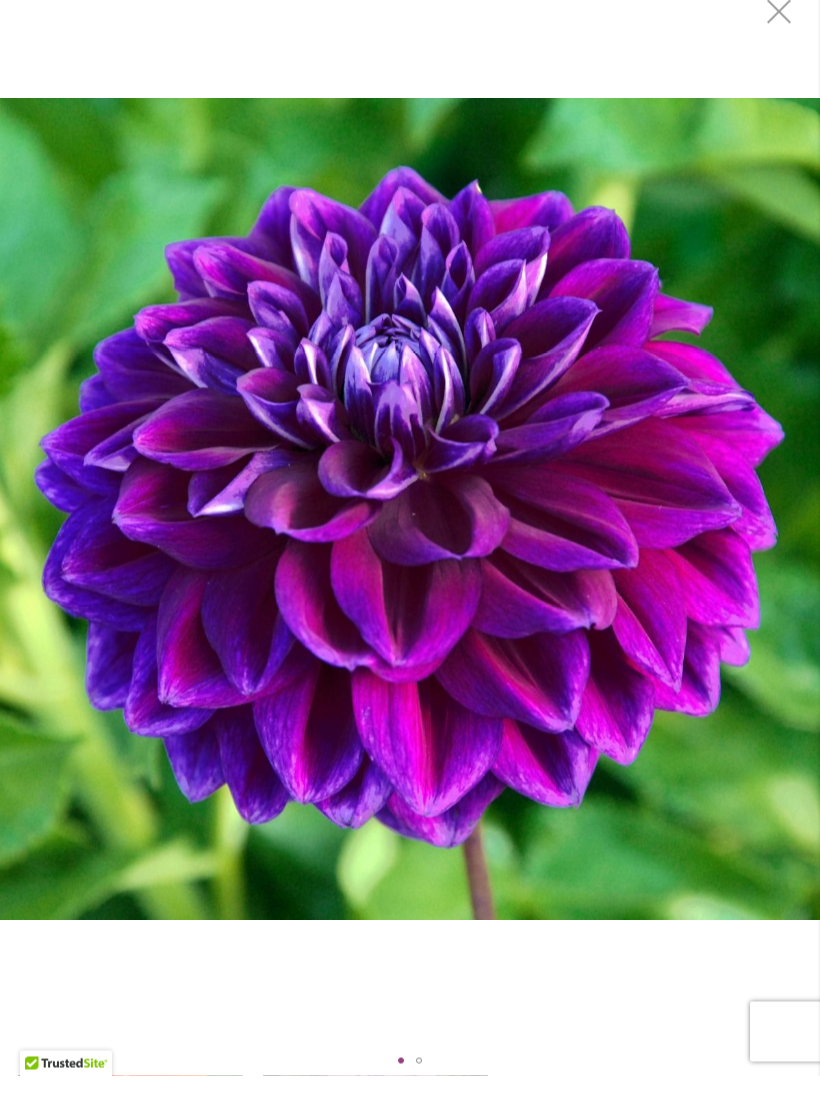 click at bounding box center (410, 537) 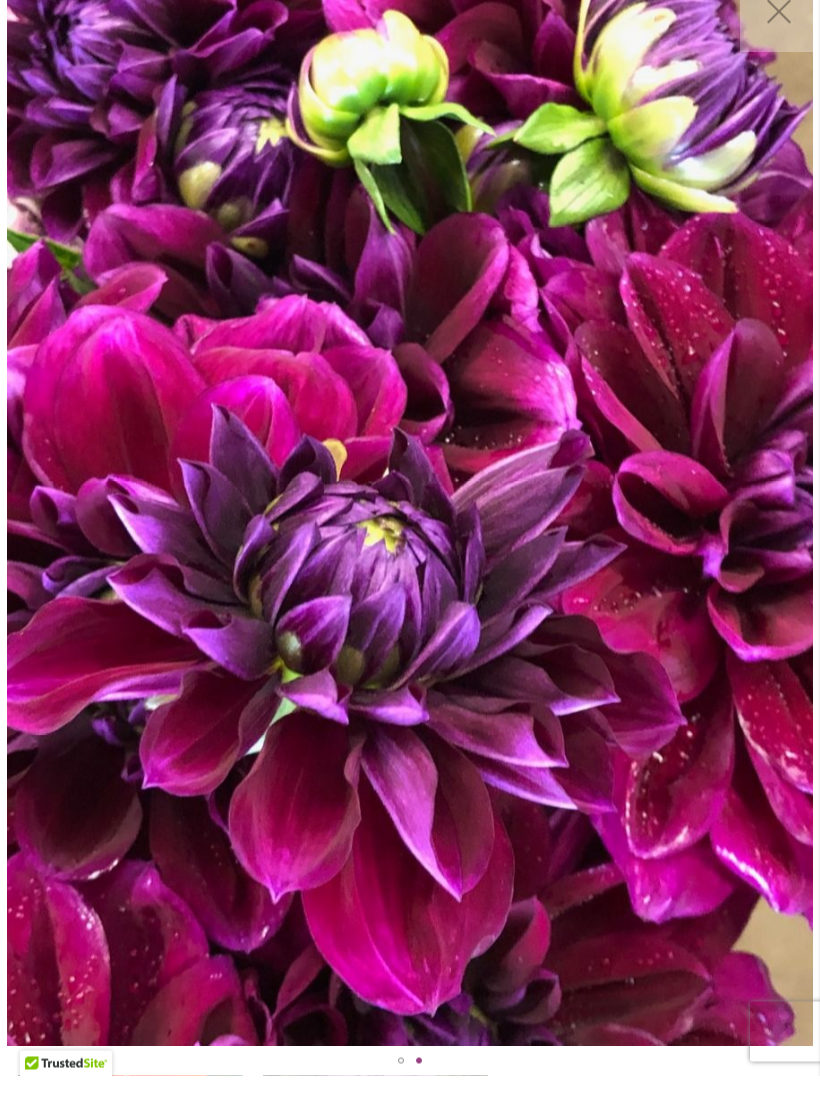 click at bounding box center (410, 537) 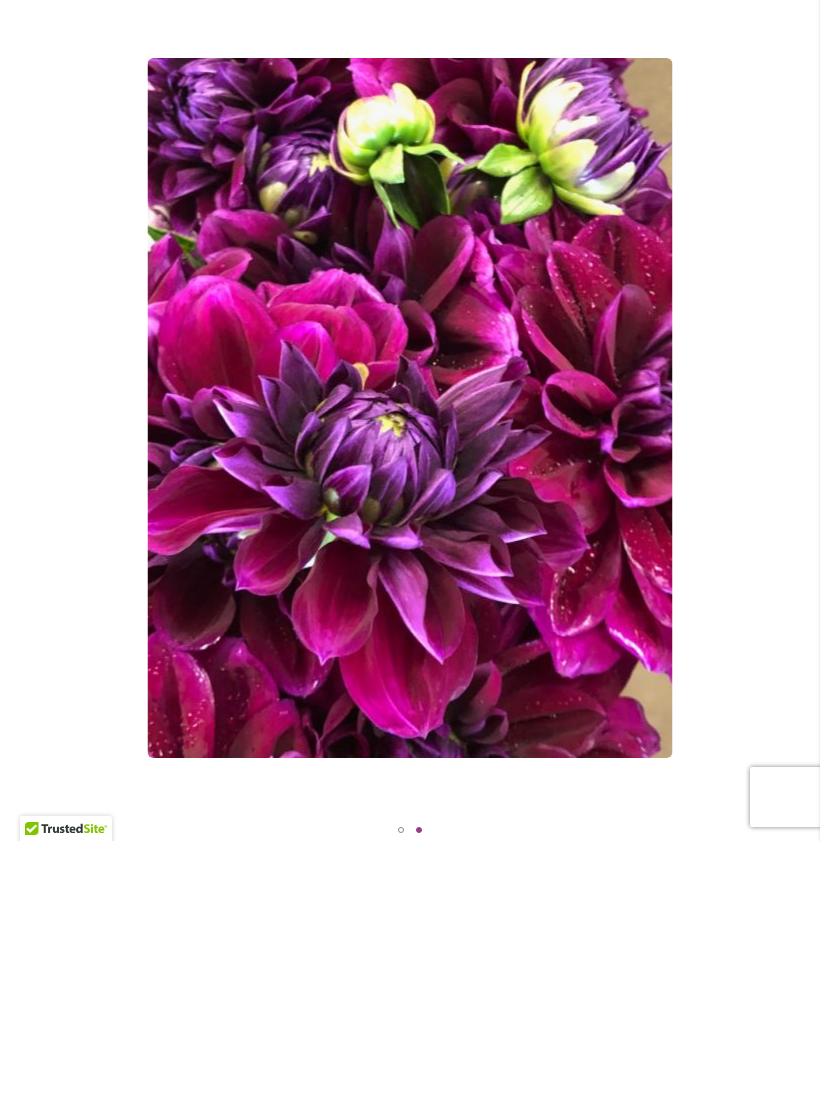 click on "Skip to Accessibility Information
The store will not work correctly in the case when cookies are disabled.
Previous Office & Gift Shop Closed - July 21-31, 2025 - Getting ready for the Dahlia Festival August 1st! Annual Dahlia Festival, kicking off August 1st through September 28th Potted Dahlias Are Ready and Available Now! Gift Shop & Office Open - Monday-Friday 9-4:30pm   /   Gift Shop Open - Saturday 10-3pm Order Dahlia Tubers Starting August 1st, for Spring 2026 Delivery! Check out the Beautiful Dahlia Earrings by a local artist! Questions about Dahlia Care and Growing Beautiful Dahlias Next 1 2 3 4 5 6 7
Skip to Content
Toggle Nav" at bounding box center [410, 2689] 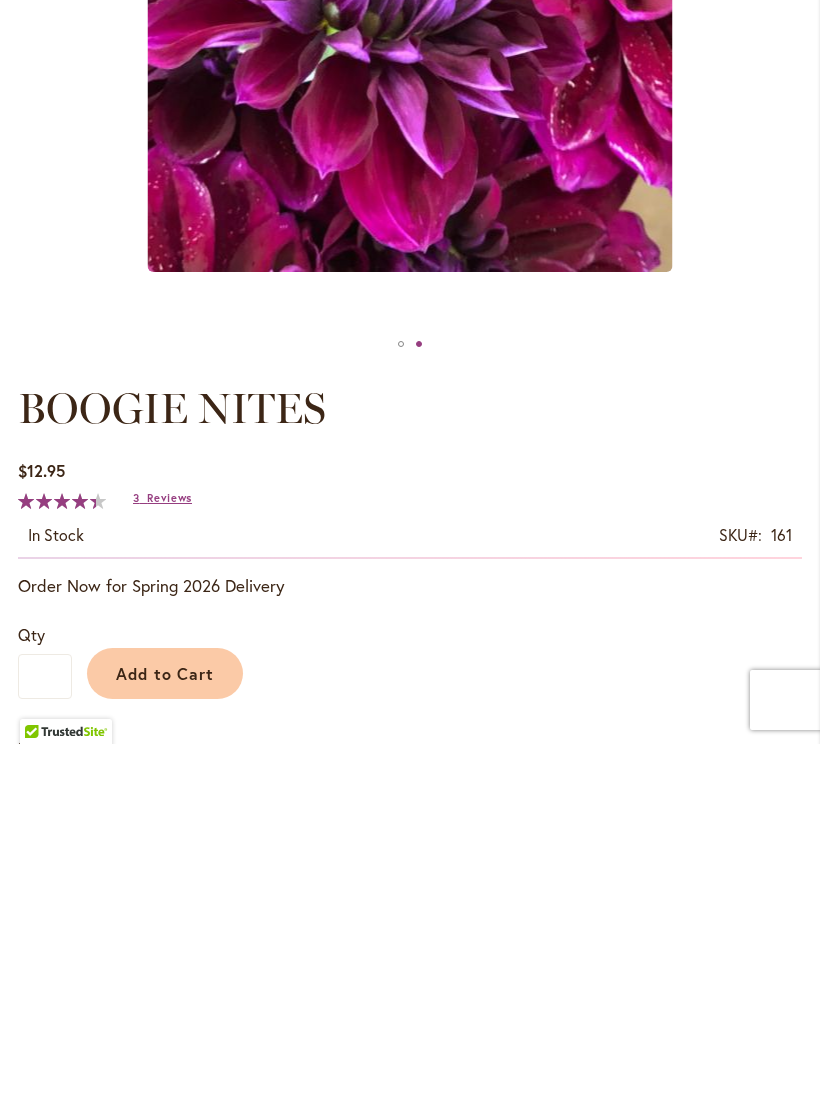 scroll, scrollTop: 392, scrollLeft: 0, axis: vertical 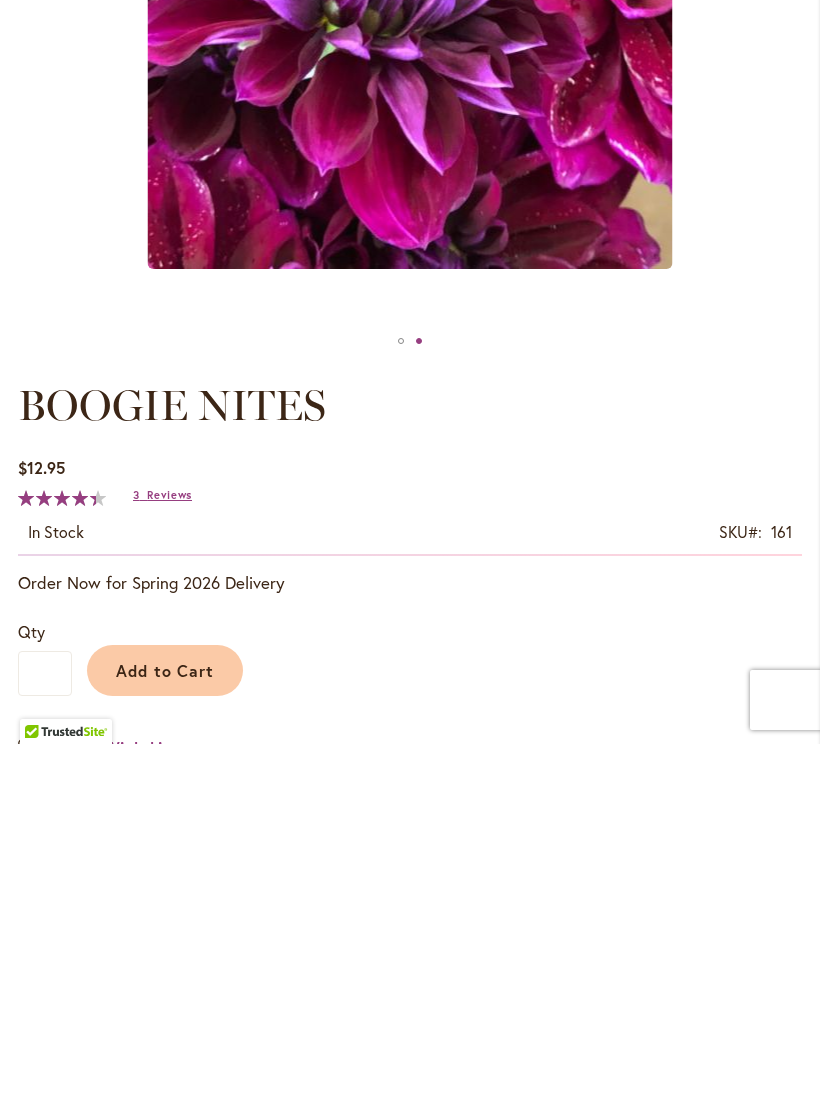 click on "Specifications" at bounding box center (71, 1298) 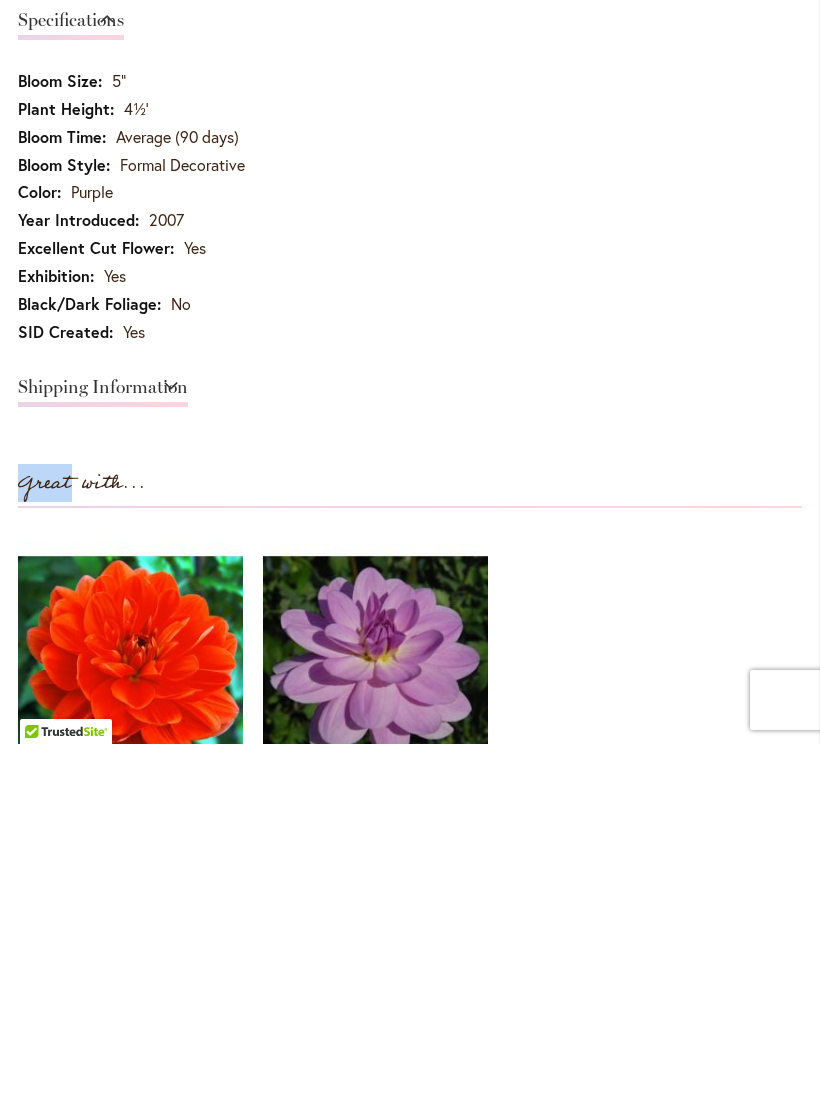 click at bounding box center (130, 1028) 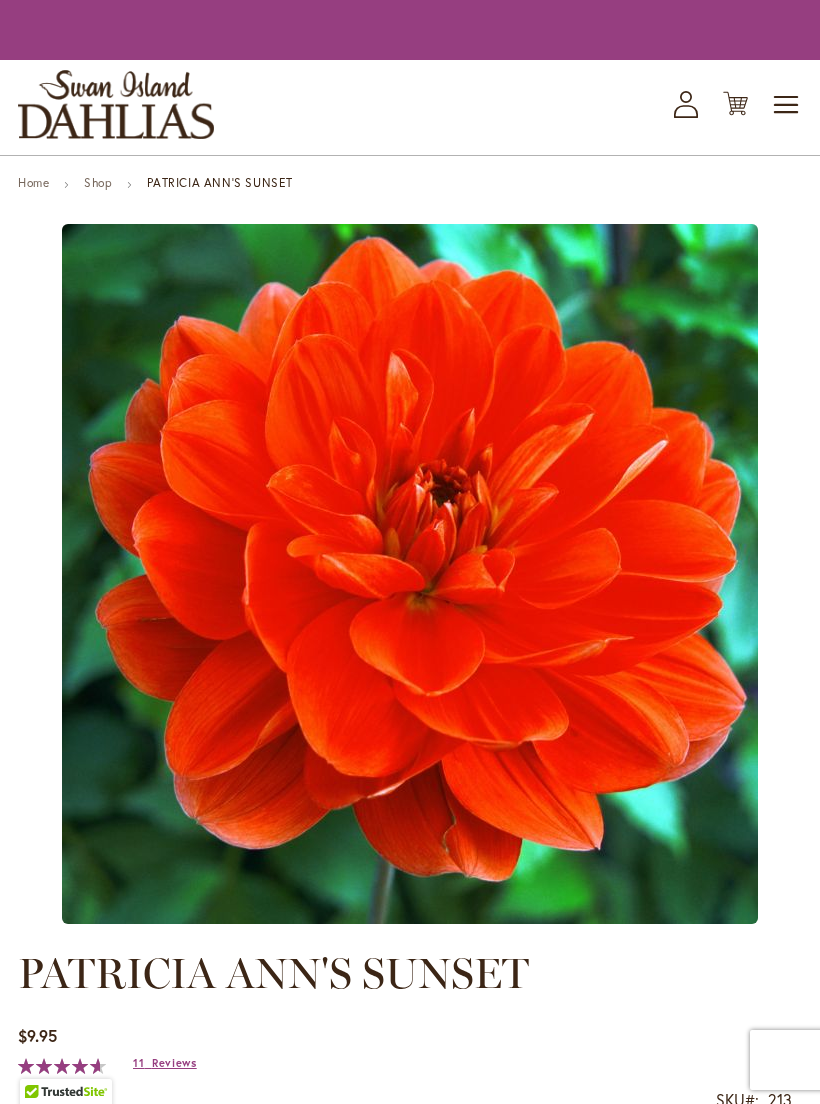 scroll, scrollTop: 0, scrollLeft: 0, axis: both 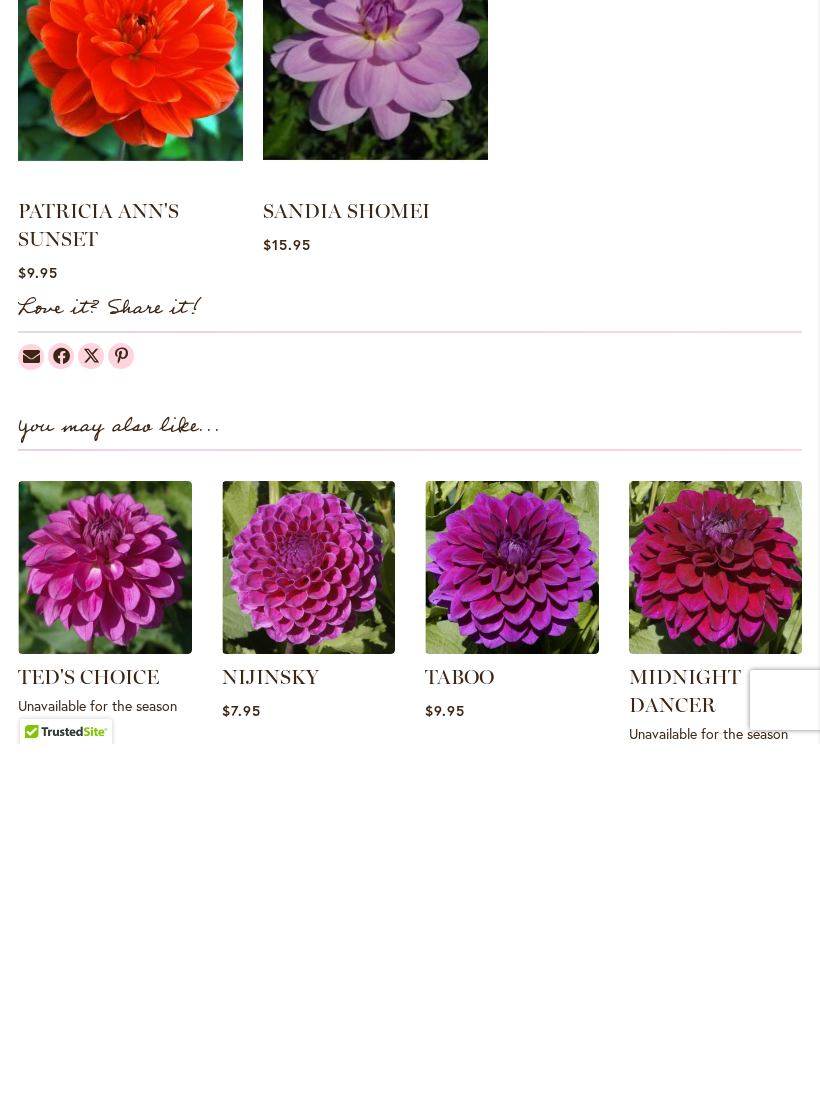 click at bounding box center (375, 407) 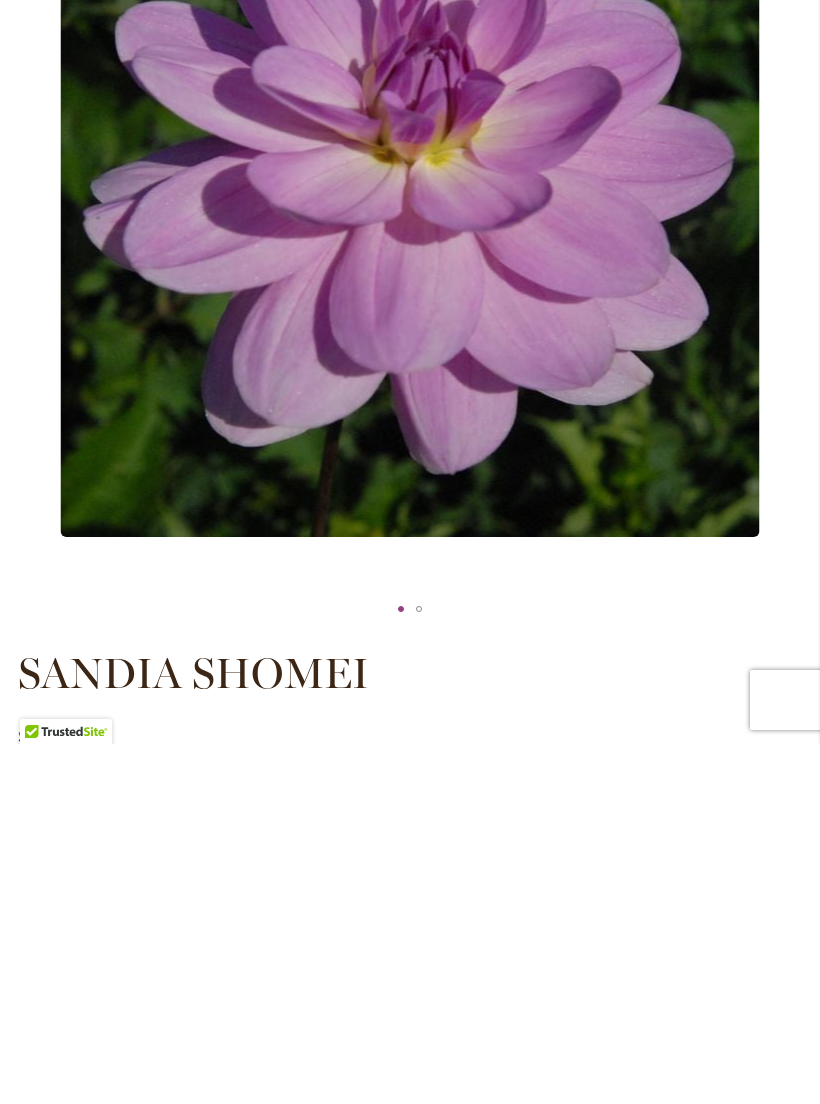 scroll, scrollTop: 125, scrollLeft: 0, axis: vertical 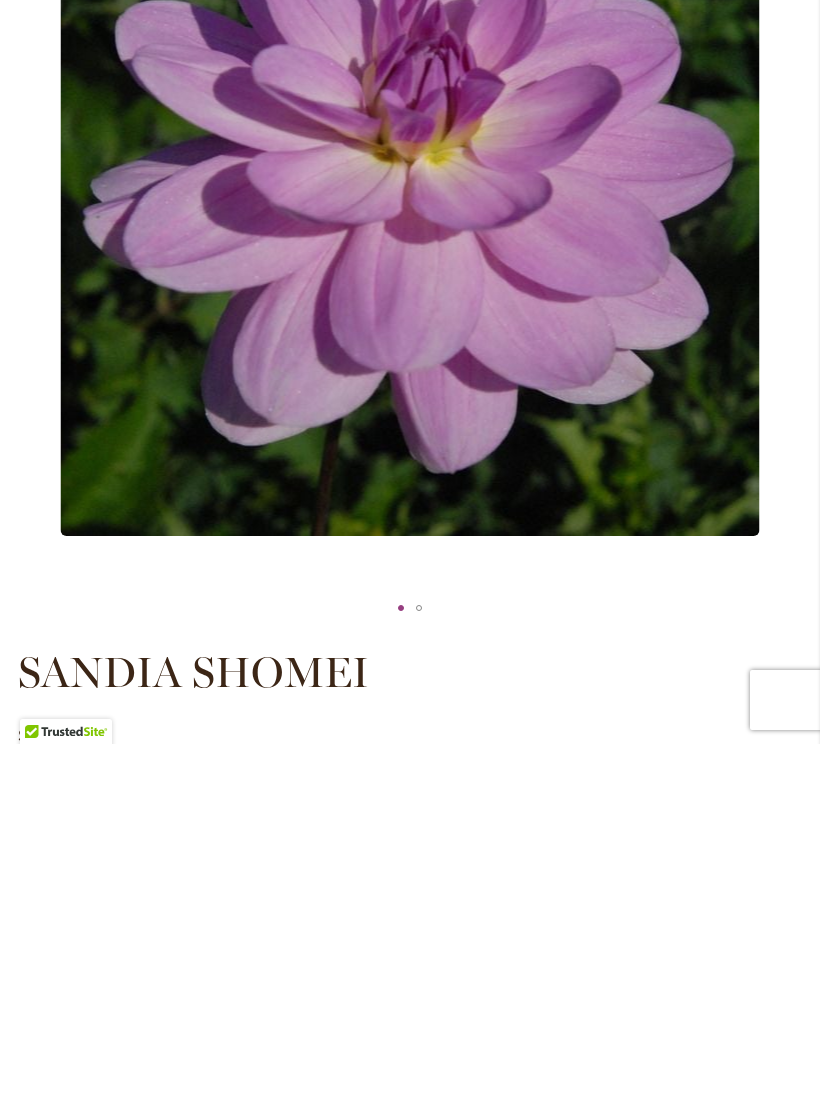 click on "Reviews" at bounding box center [169, 1122] 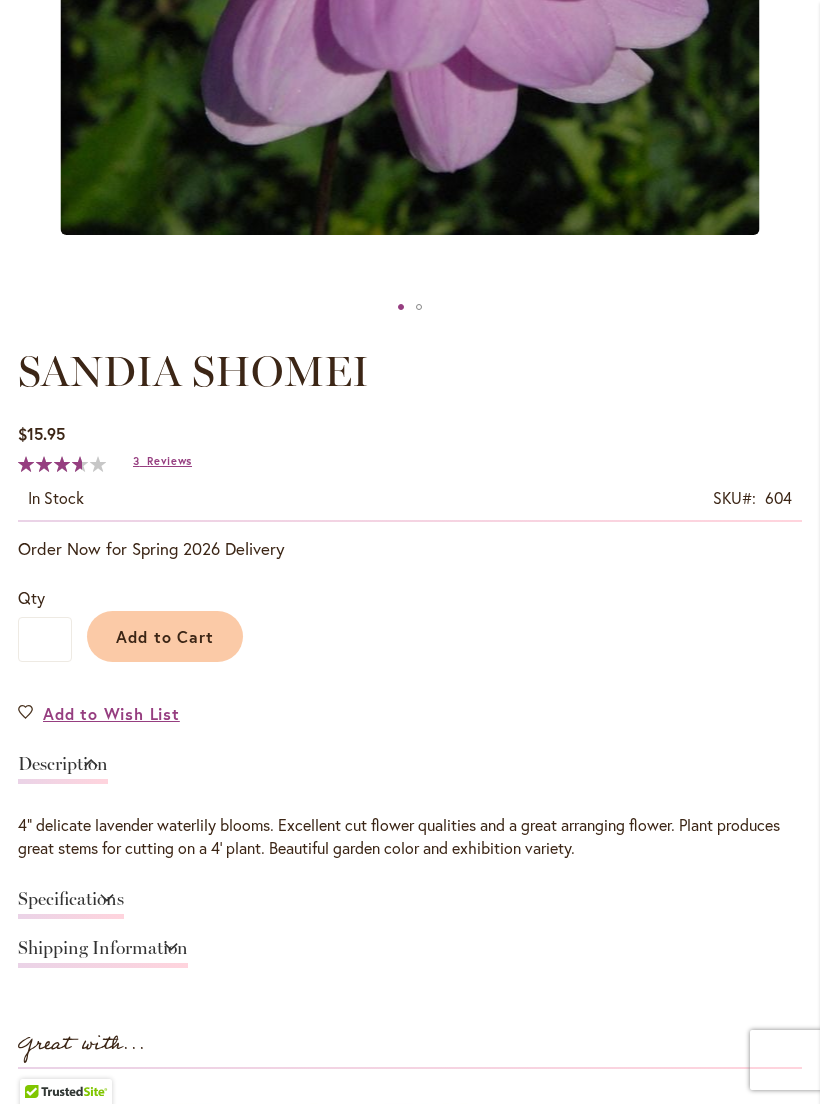 scroll, scrollTop: 785, scrollLeft: 0, axis: vertical 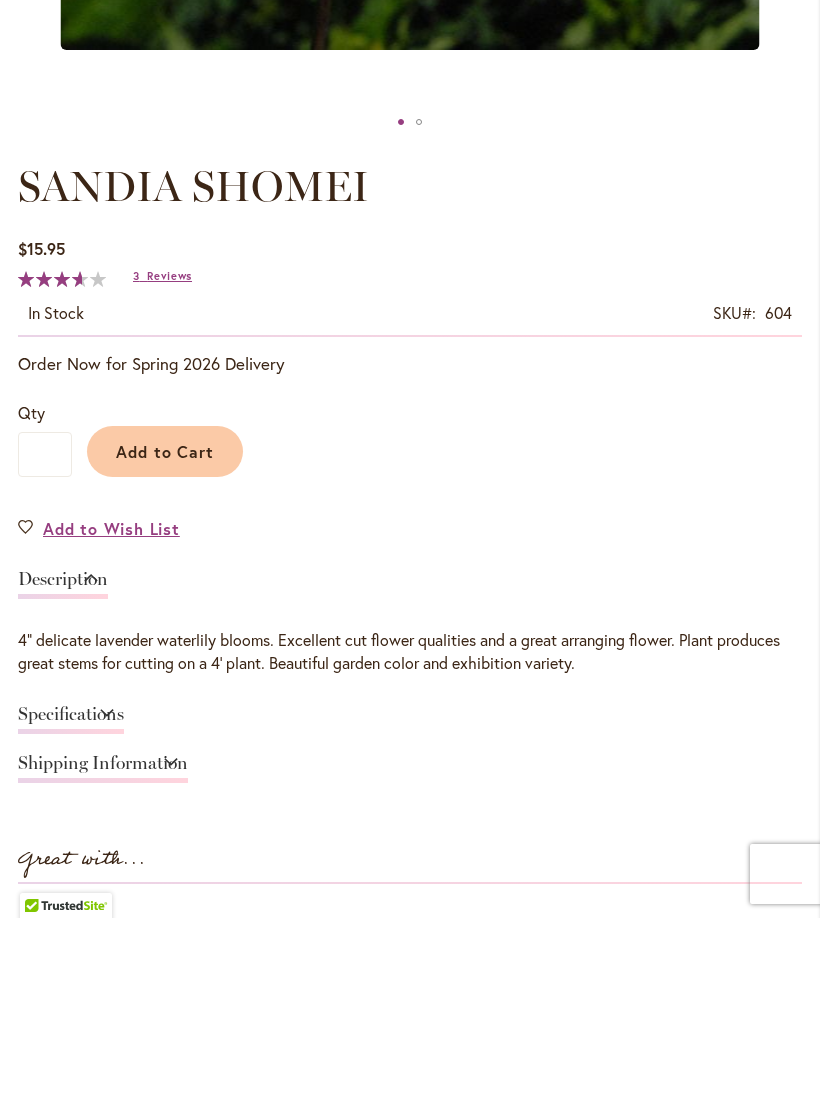 click on "Specifications" at bounding box center [71, 905] 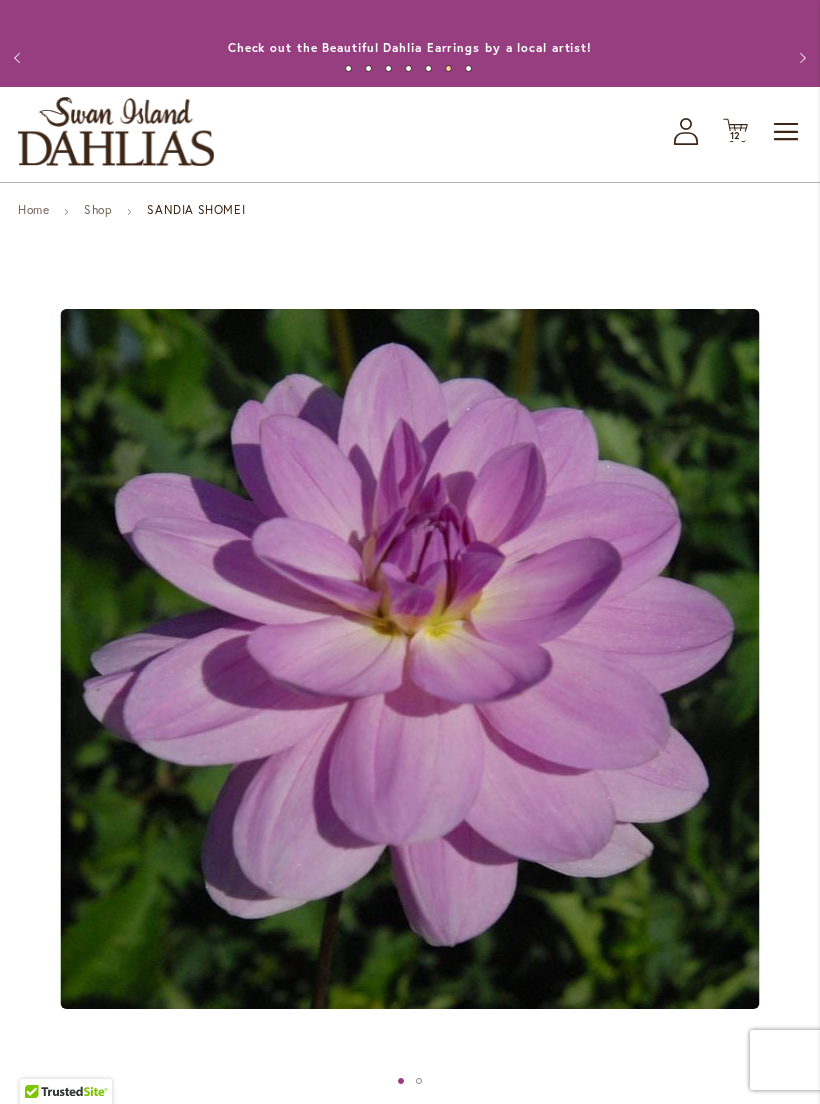 scroll, scrollTop: 3, scrollLeft: 0, axis: vertical 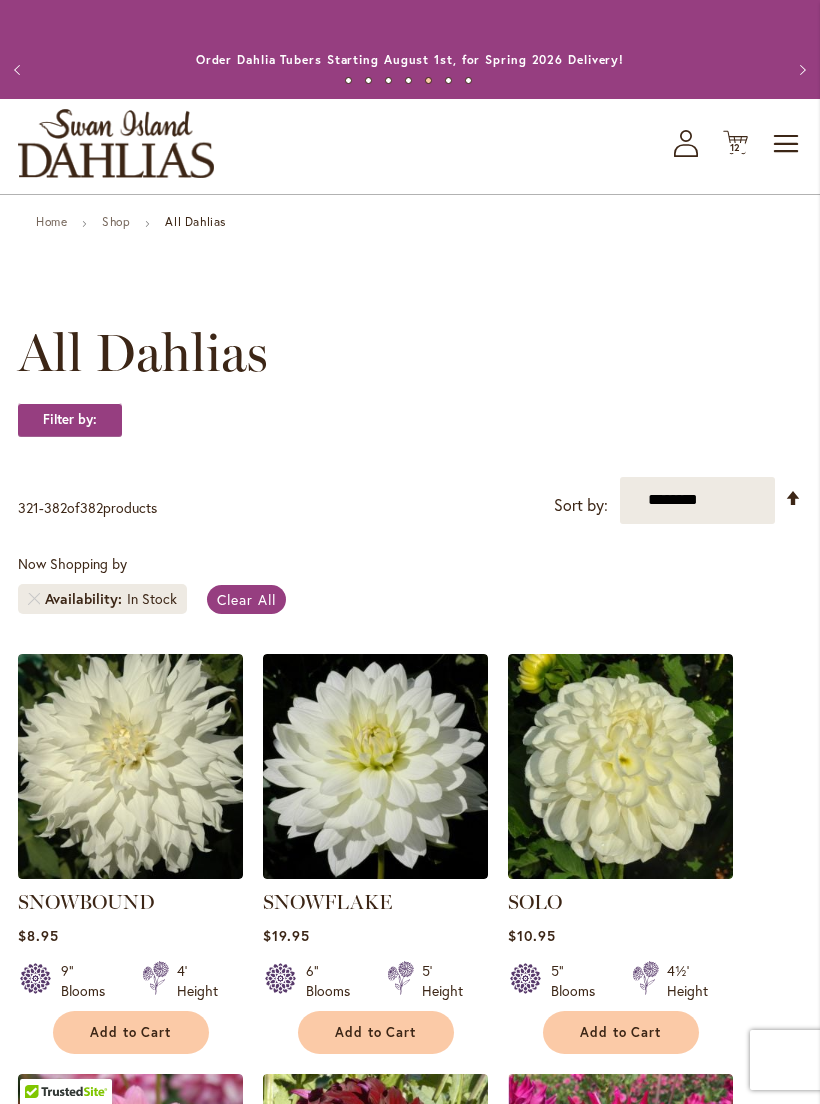 click on "Cart
.cls-1 {
fill: #231f20;
}" 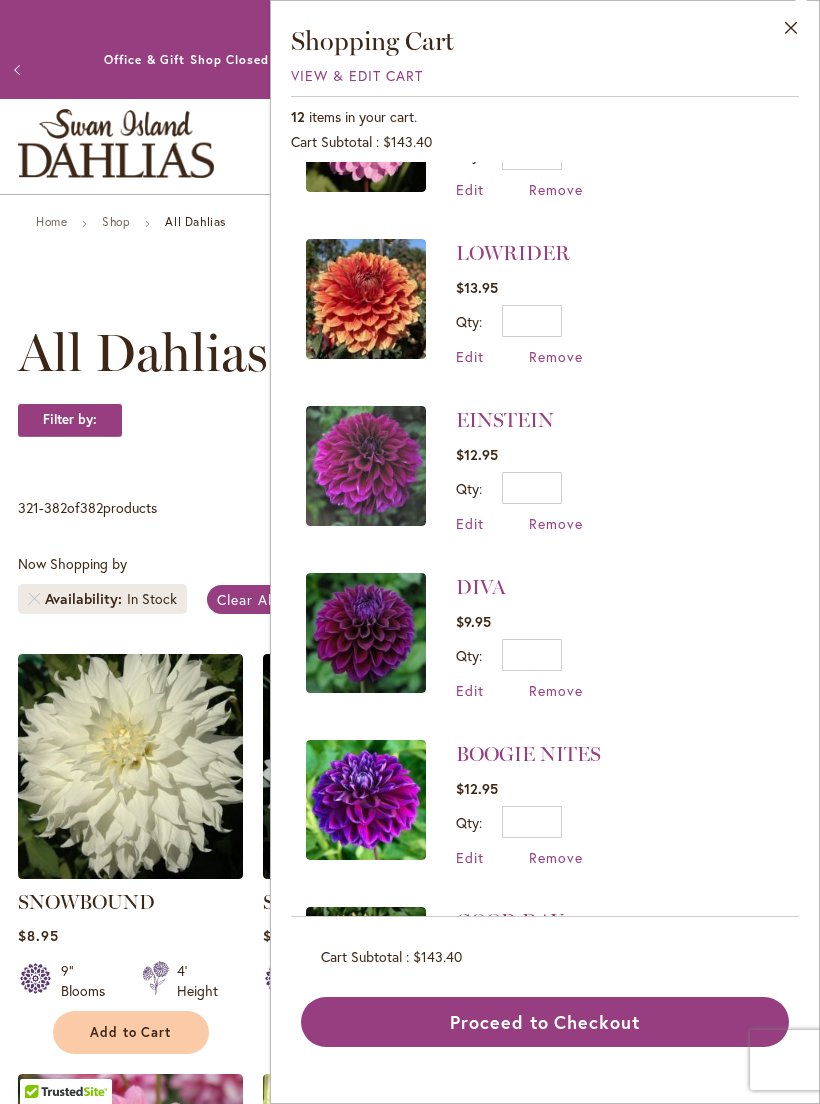 scroll, scrollTop: 774, scrollLeft: 0, axis: vertical 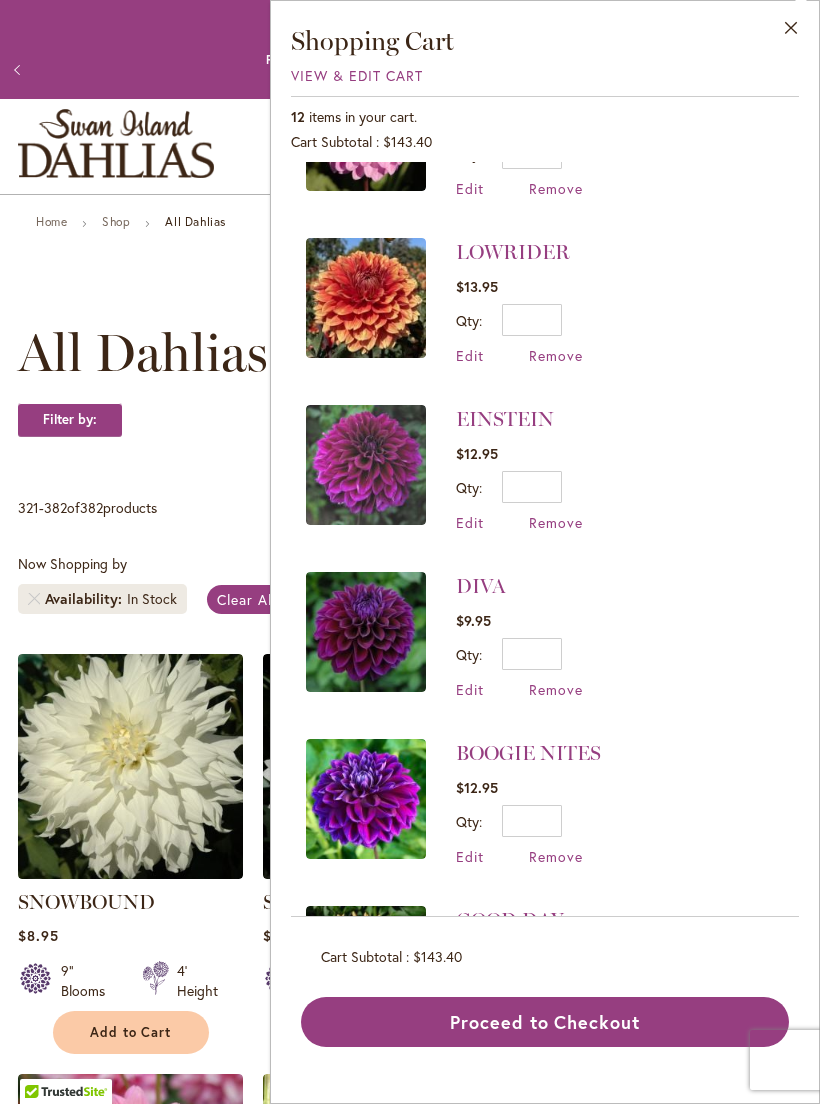 click on "Remove" at bounding box center (556, 689) 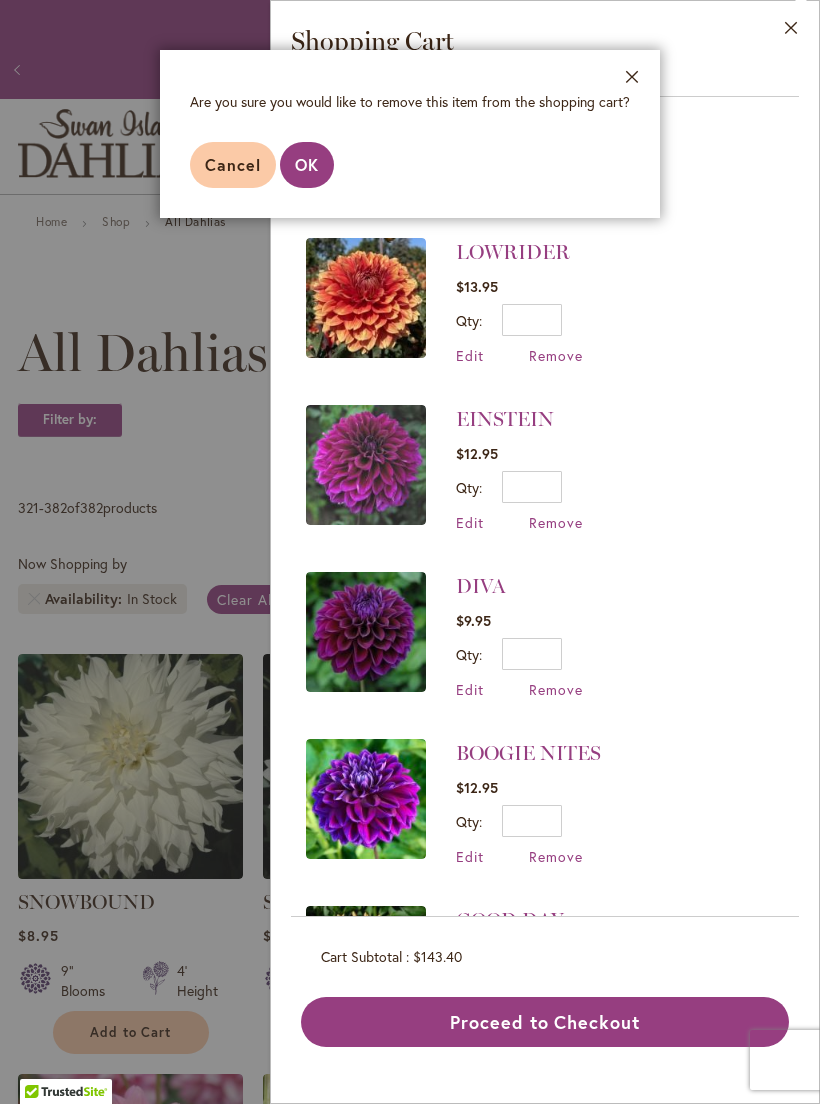 click on "OK" at bounding box center (307, 164) 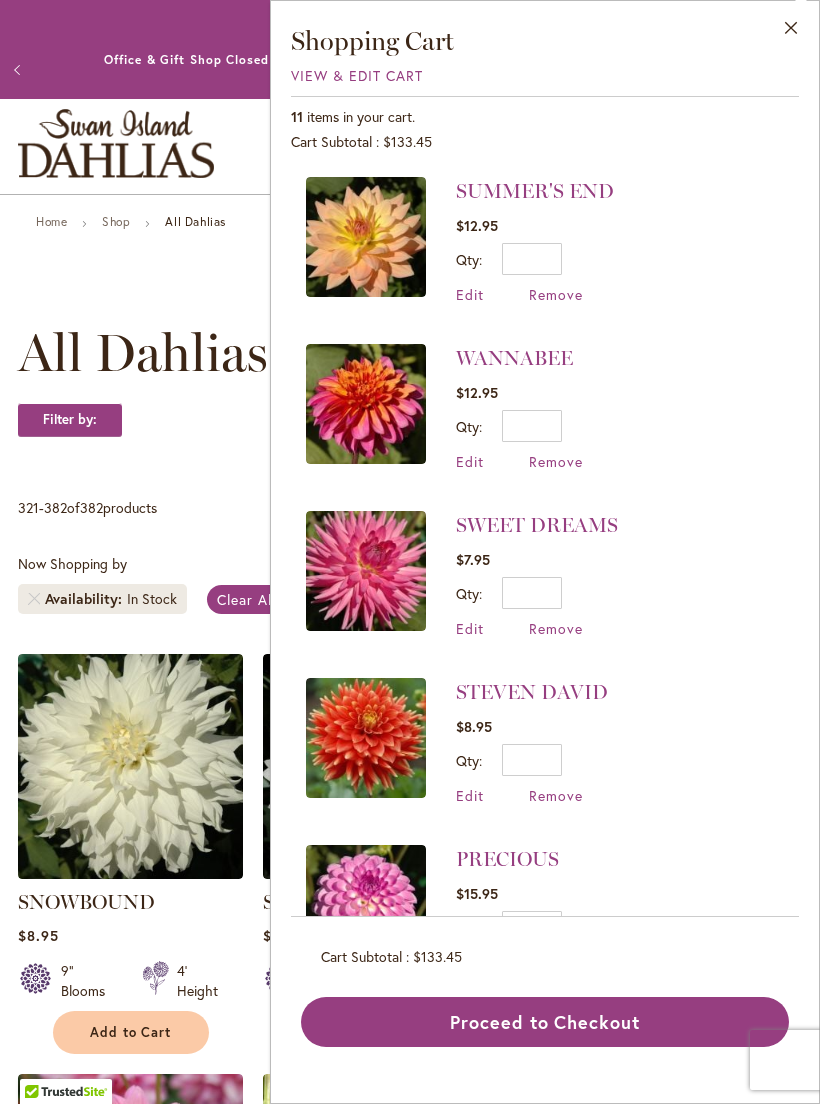 scroll, scrollTop: 0, scrollLeft: 0, axis: both 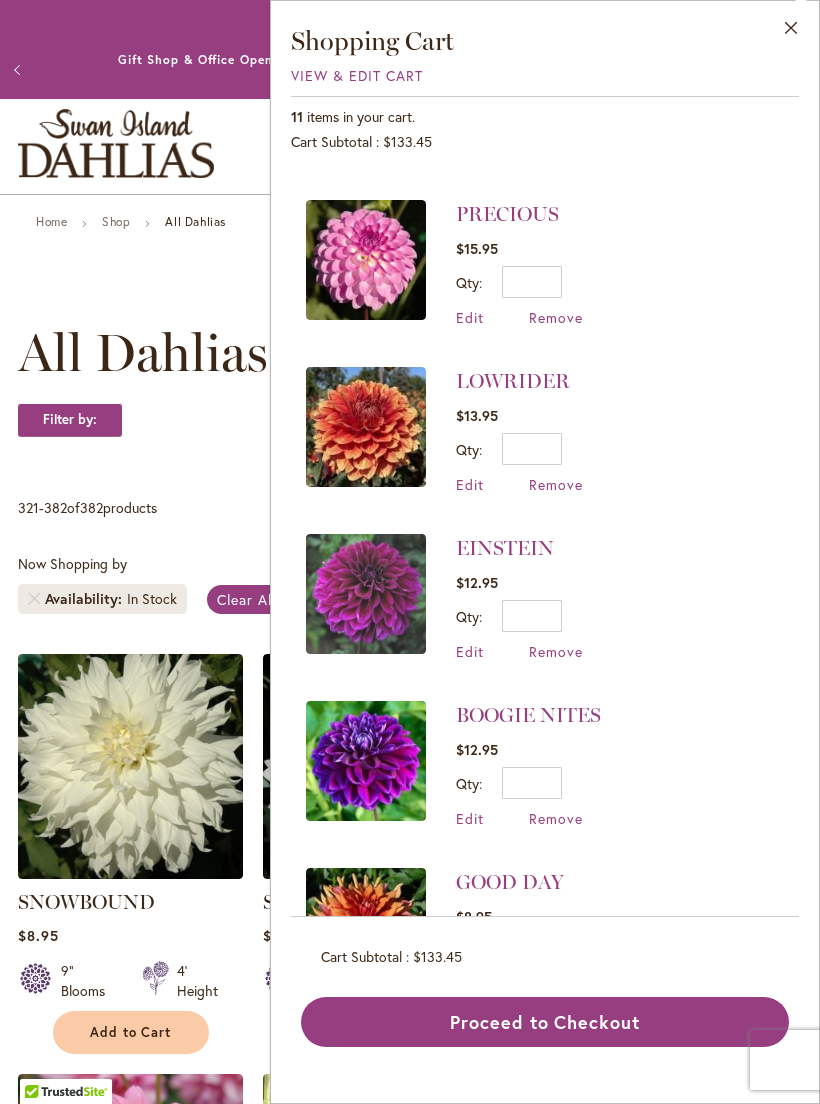 click on "Remove" at bounding box center [556, 651] 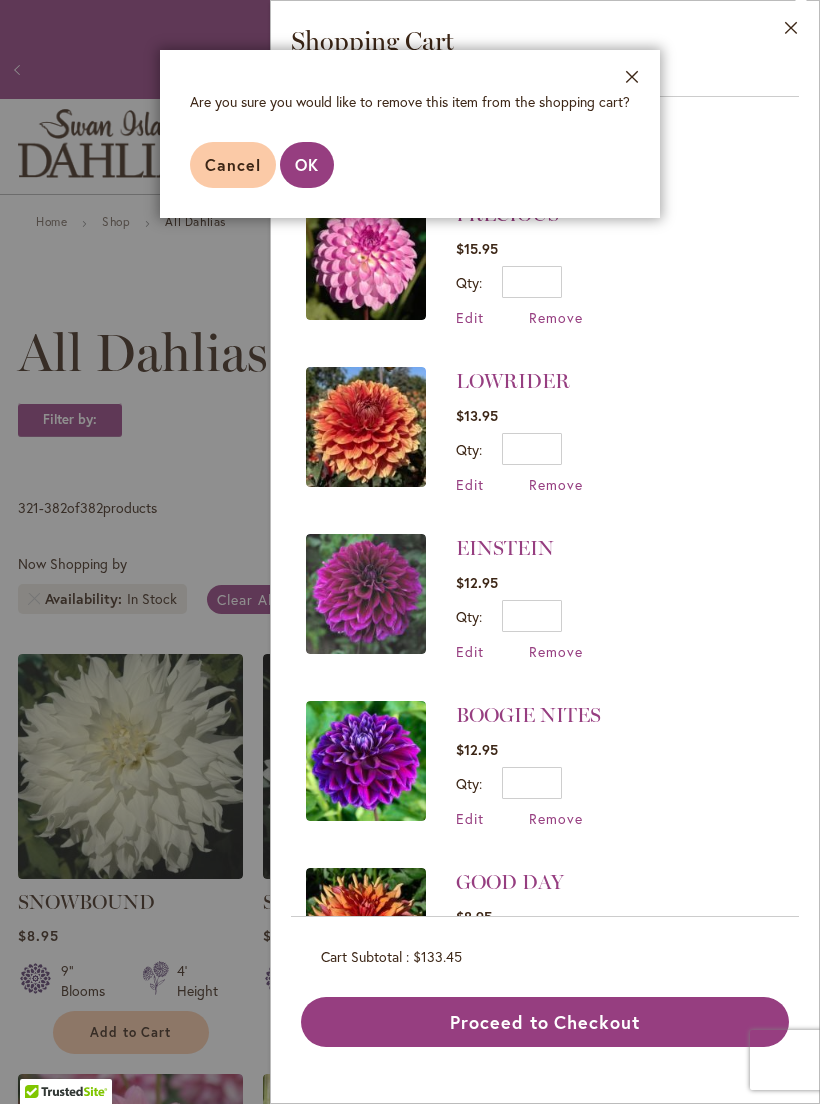 click on "OK" at bounding box center [307, 164] 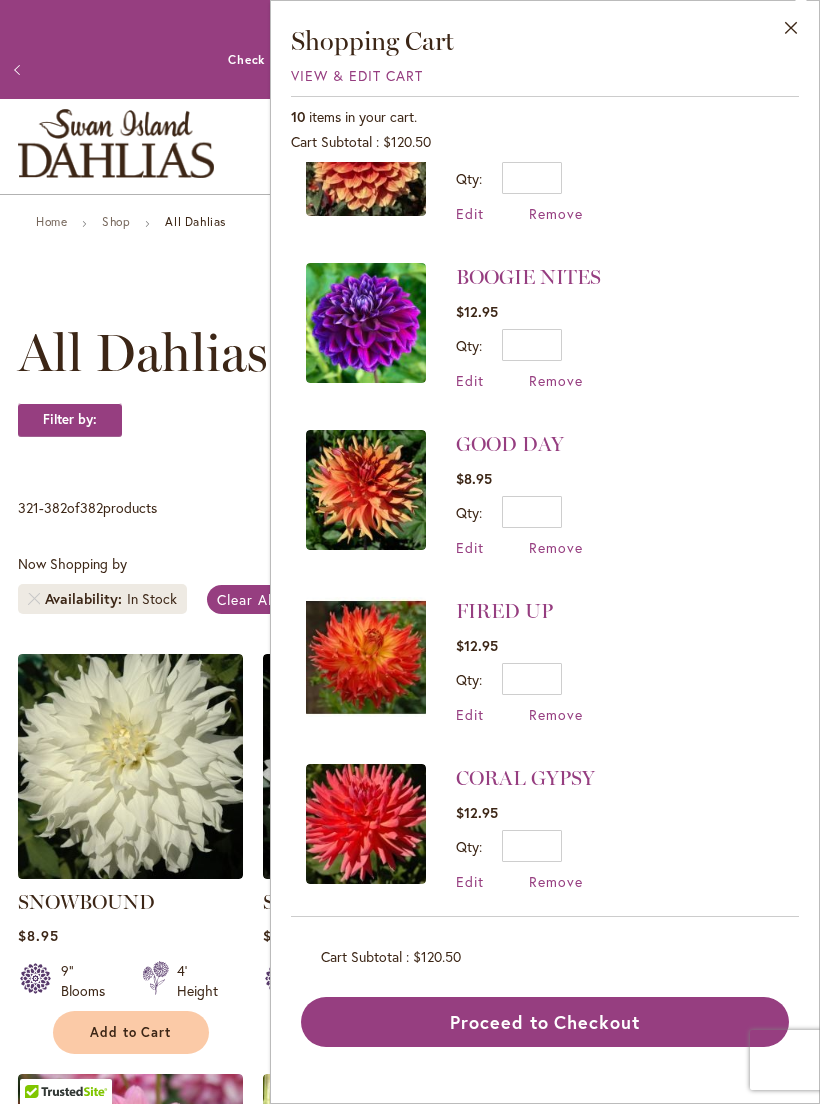 scroll, scrollTop: 916, scrollLeft: 0, axis: vertical 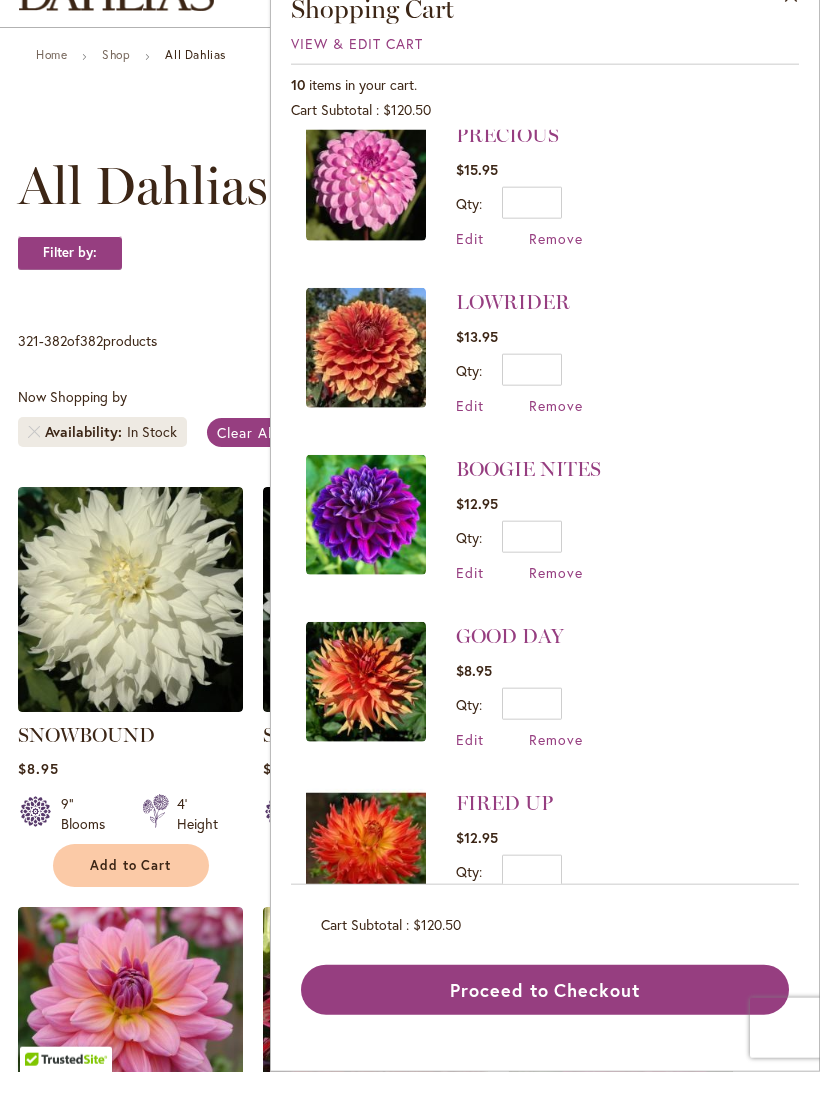 click on "Remove" at bounding box center [556, 771] 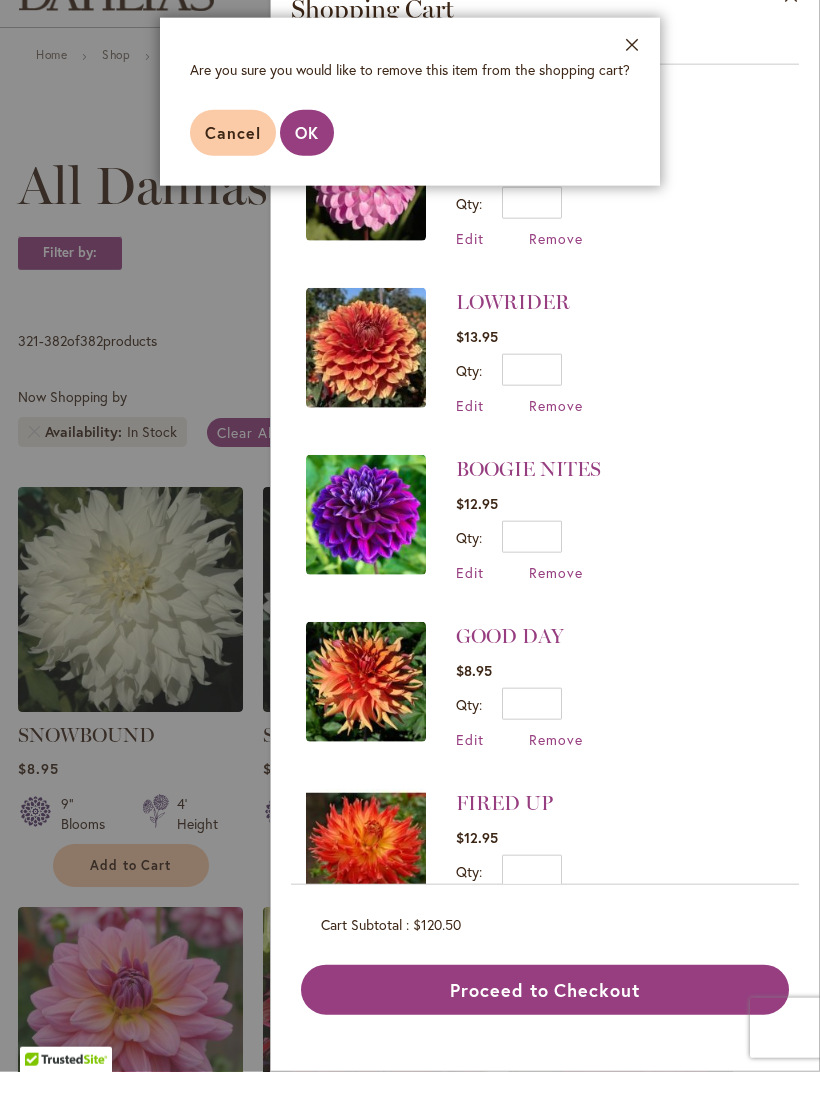 scroll, scrollTop: 0, scrollLeft: 0, axis: both 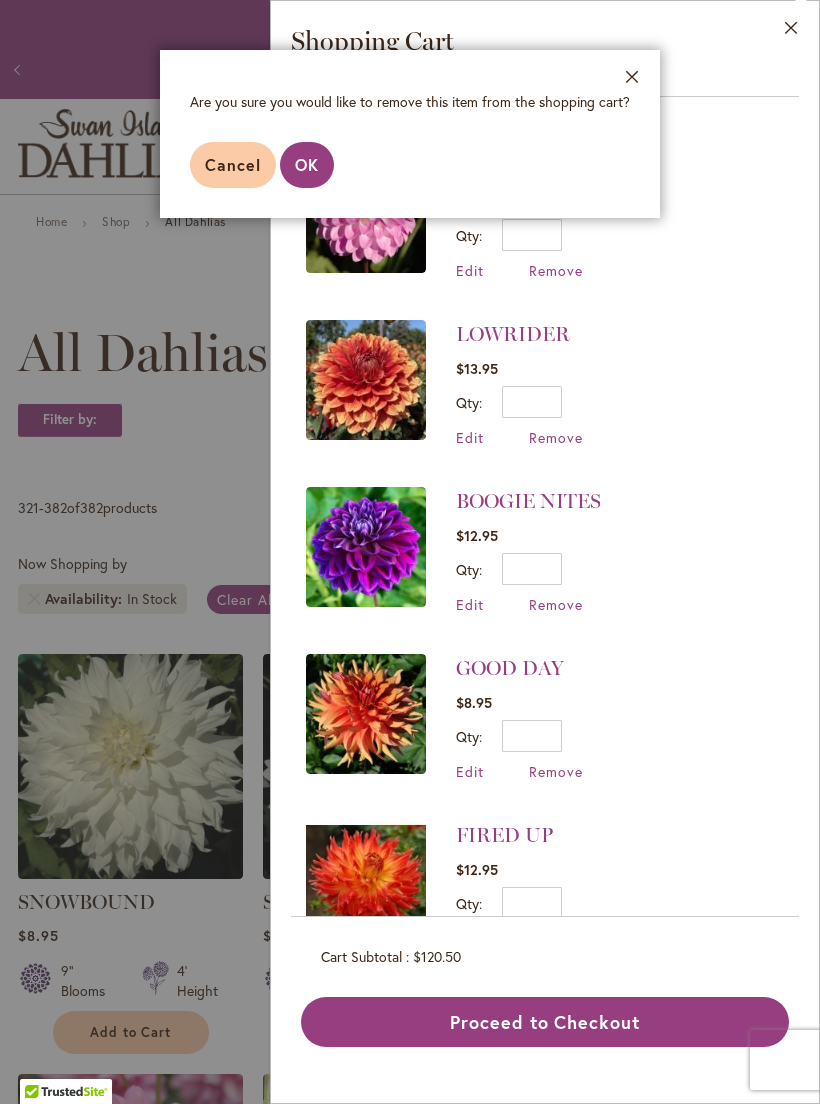 click on "OK" at bounding box center (307, 164) 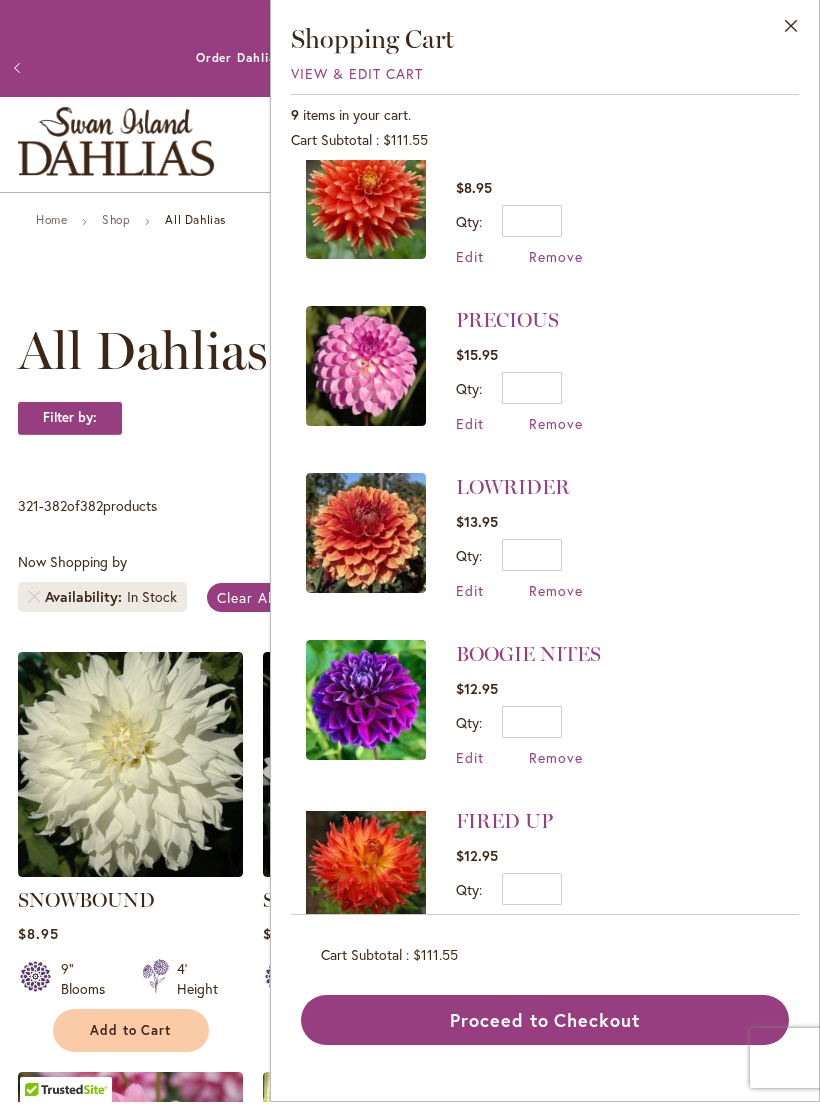 scroll, scrollTop: 529, scrollLeft: 0, axis: vertical 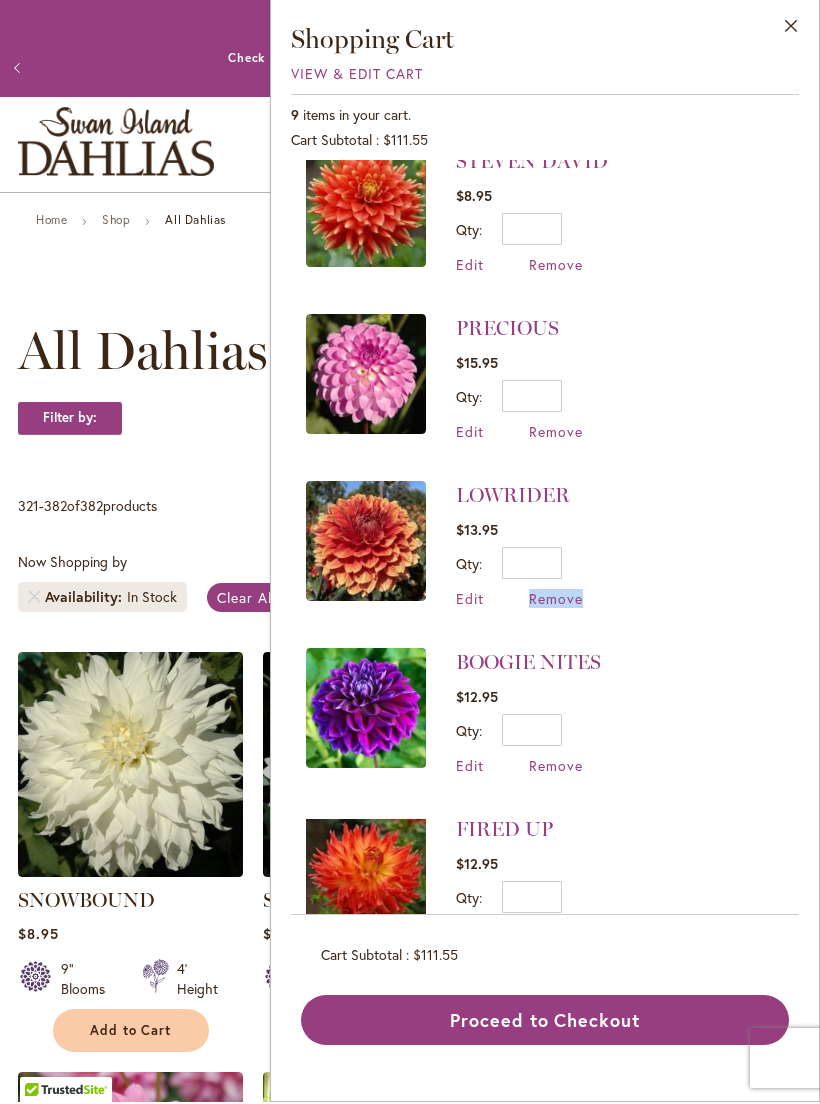 click on "SUMMER'S END
$12.95
Qty
*
Update
Edit
Remove" at bounding box center (545, 539) 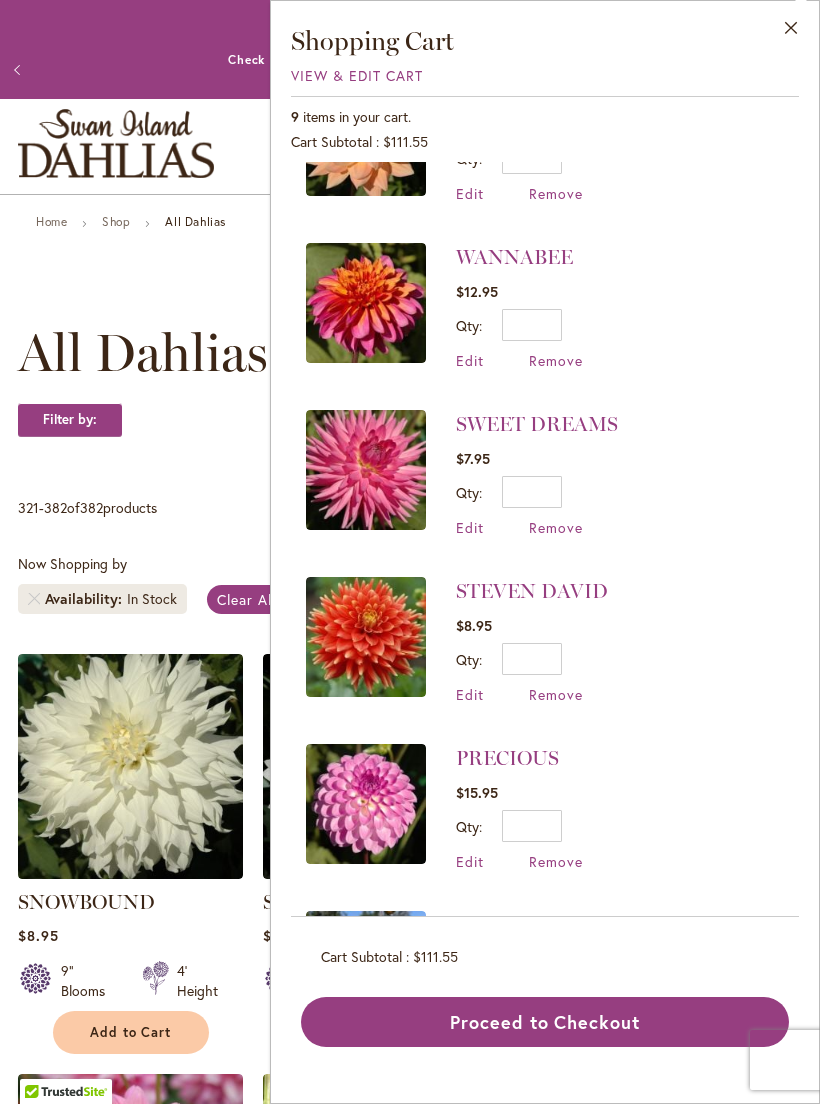 scroll, scrollTop: 98, scrollLeft: 0, axis: vertical 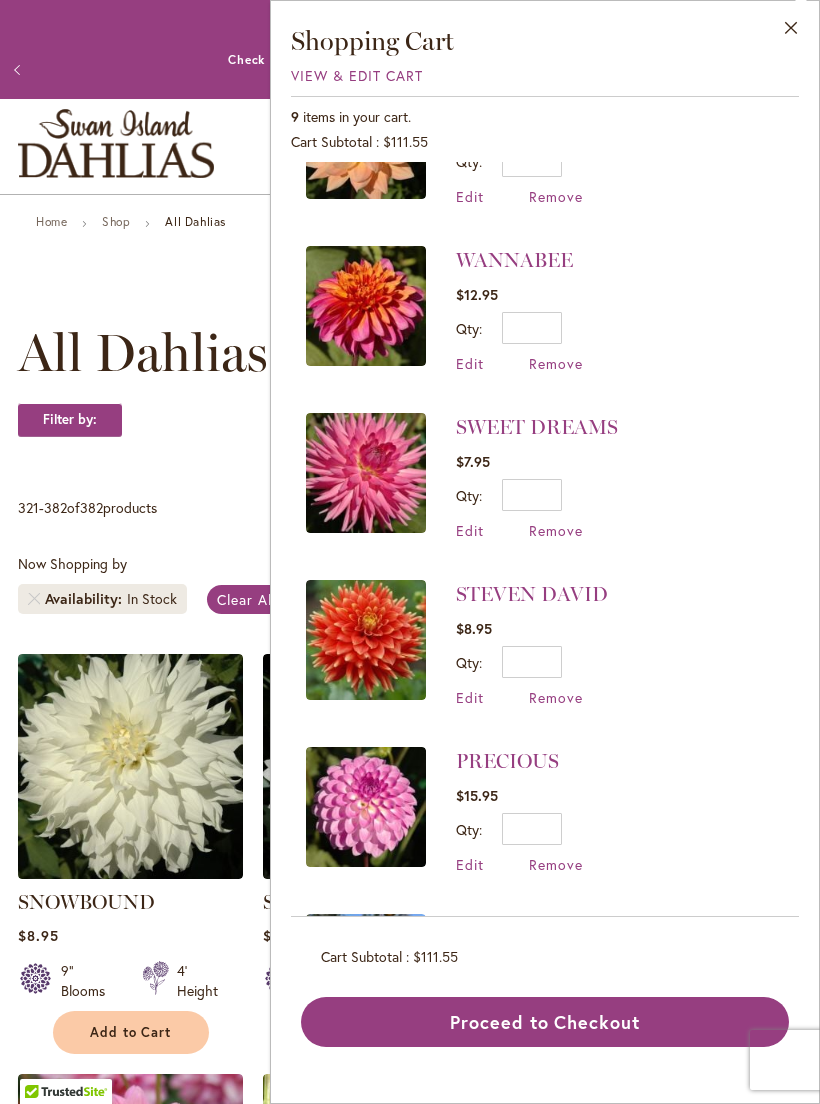 click at bounding box center (366, 640) 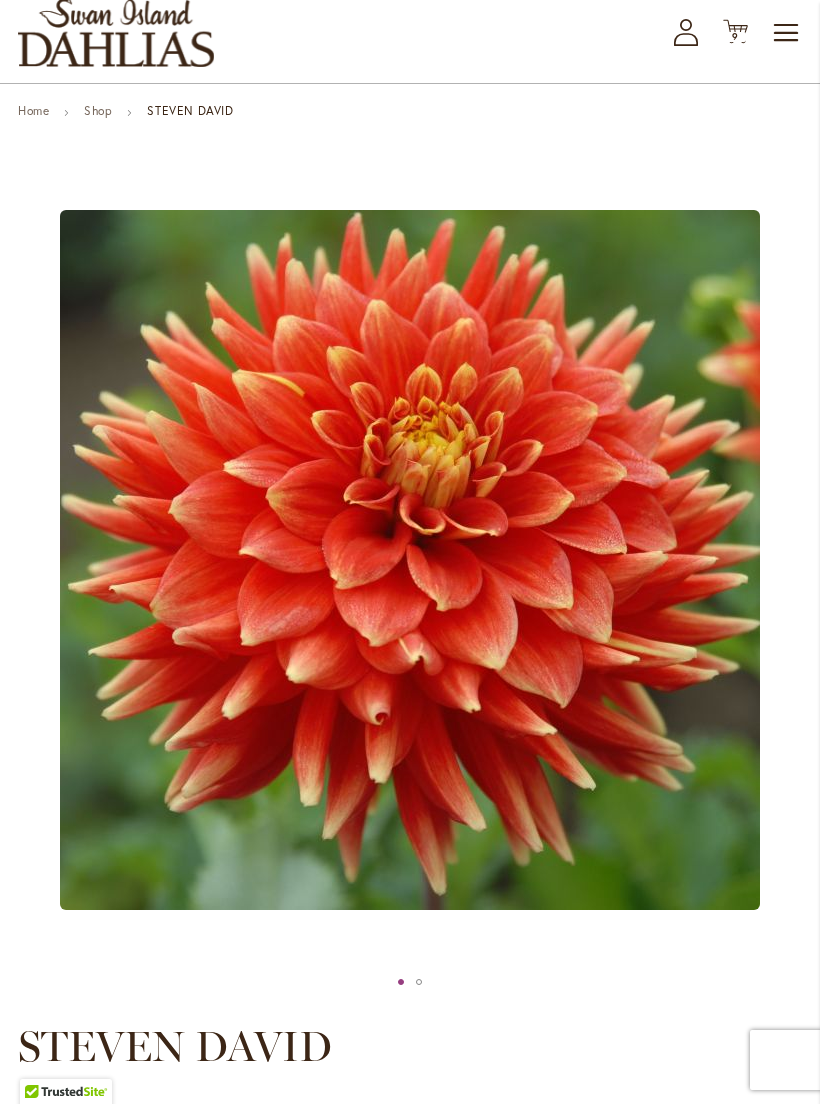 scroll, scrollTop: 0, scrollLeft: 0, axis: both 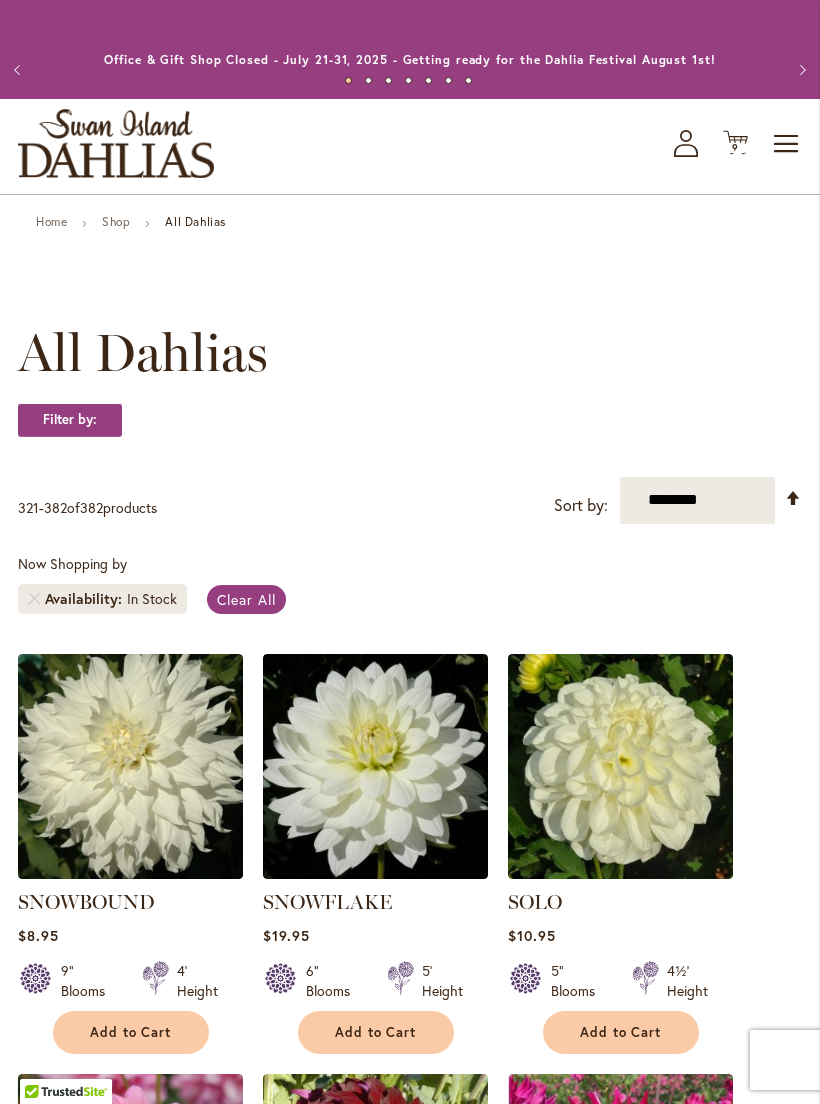 click on "Cart
.cls-1 {
fill: #231f20;
}" 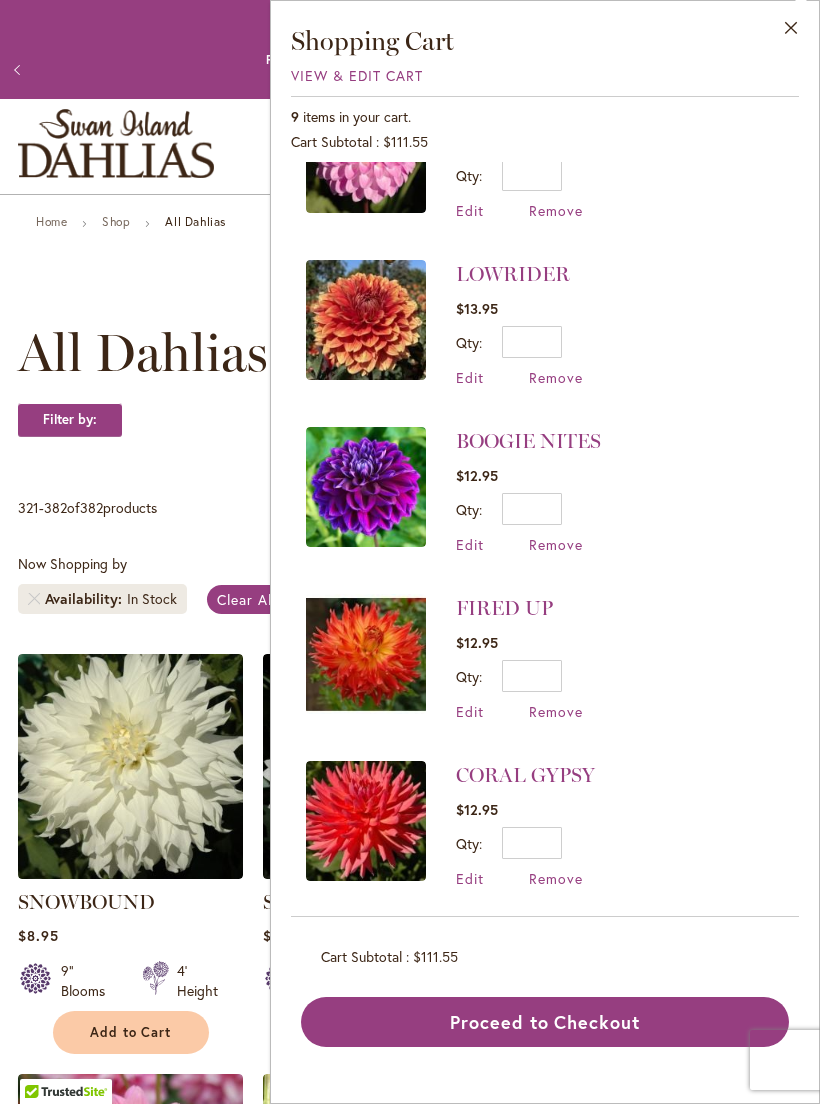scroll, scrollTop: 750, scrollLeft: 0, axis: vertical 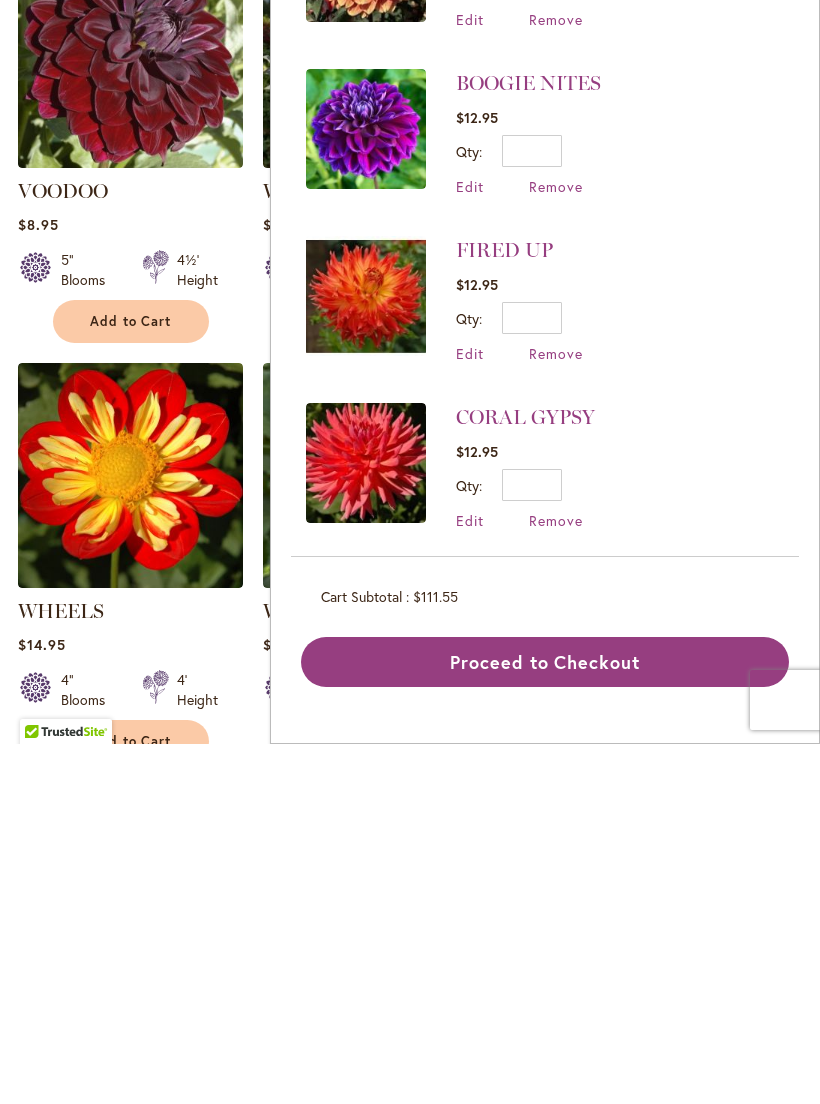 click at bounding box center (620, 1255) 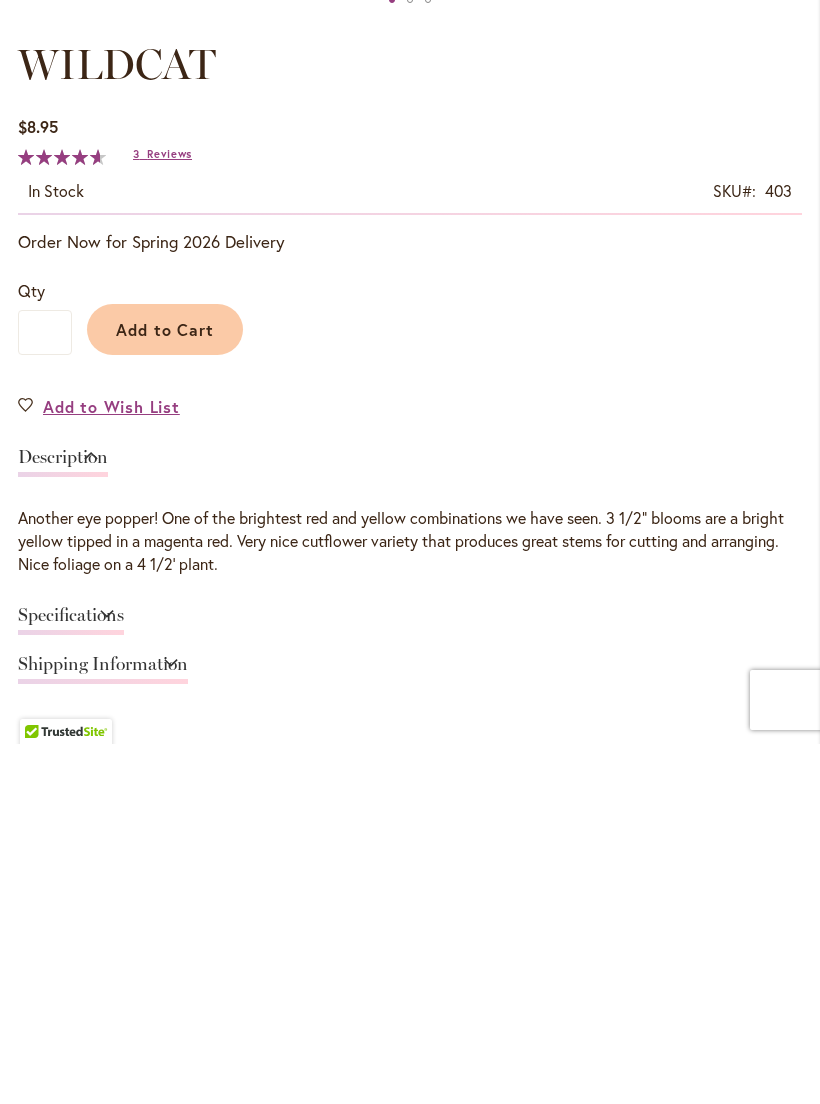 scroll, scrollTop: 734, scrollLeft: 0, axis: vertical 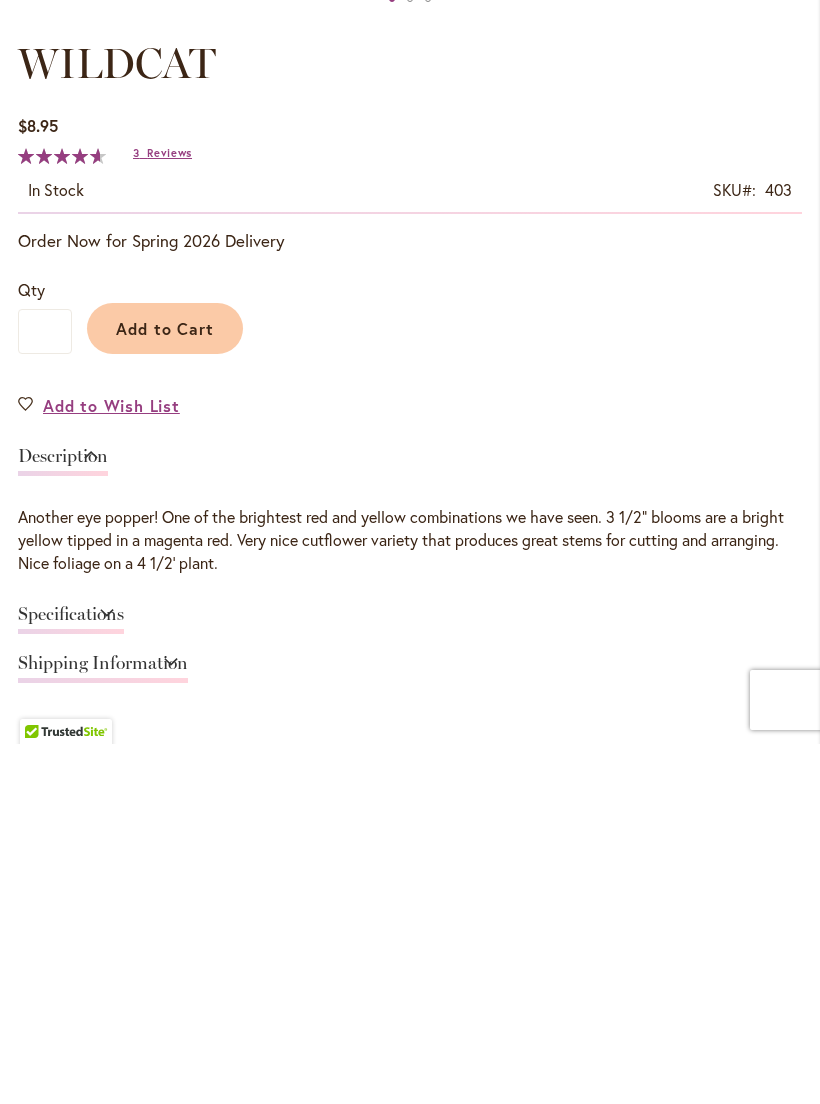 click on "Specifications" at bounding box center (71, 979) 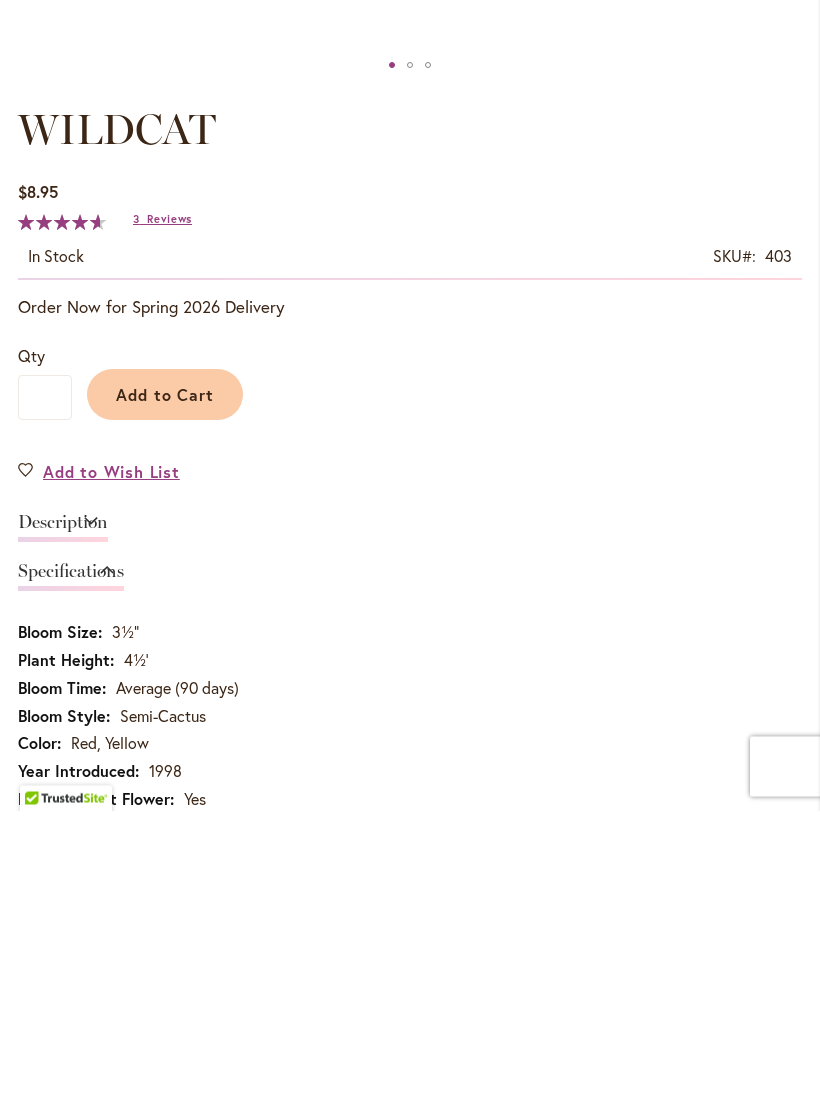 click on "Reviews" at bounding box center [169, 513] 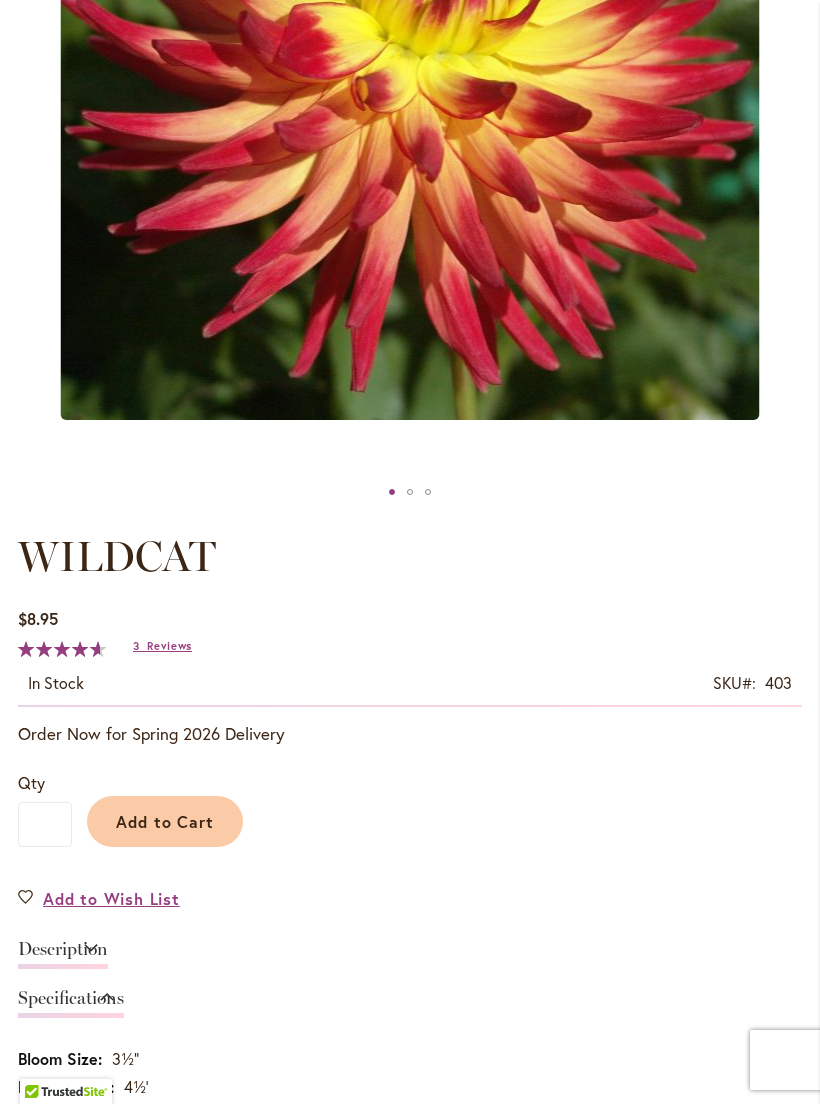 scroll, scrollTop: 575, scrollLeft: 0, axis: vertical 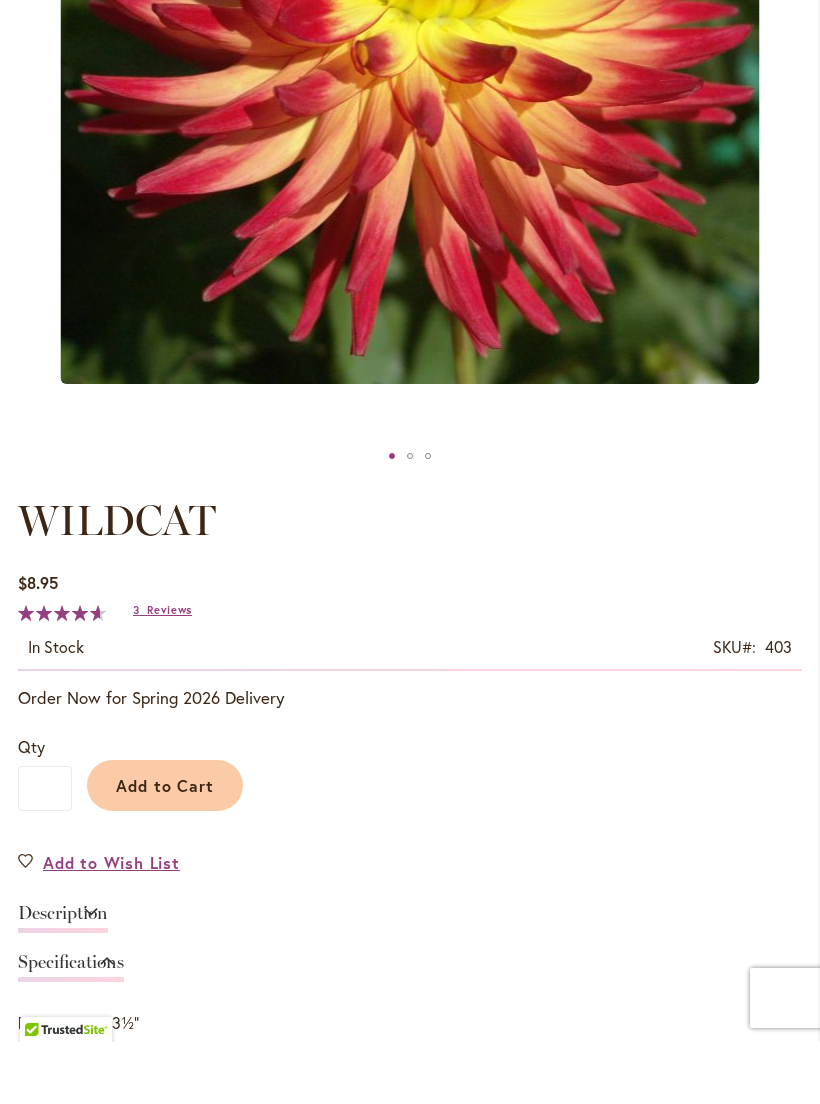 click on "Add to Cart" at bounding box center (165, 847) 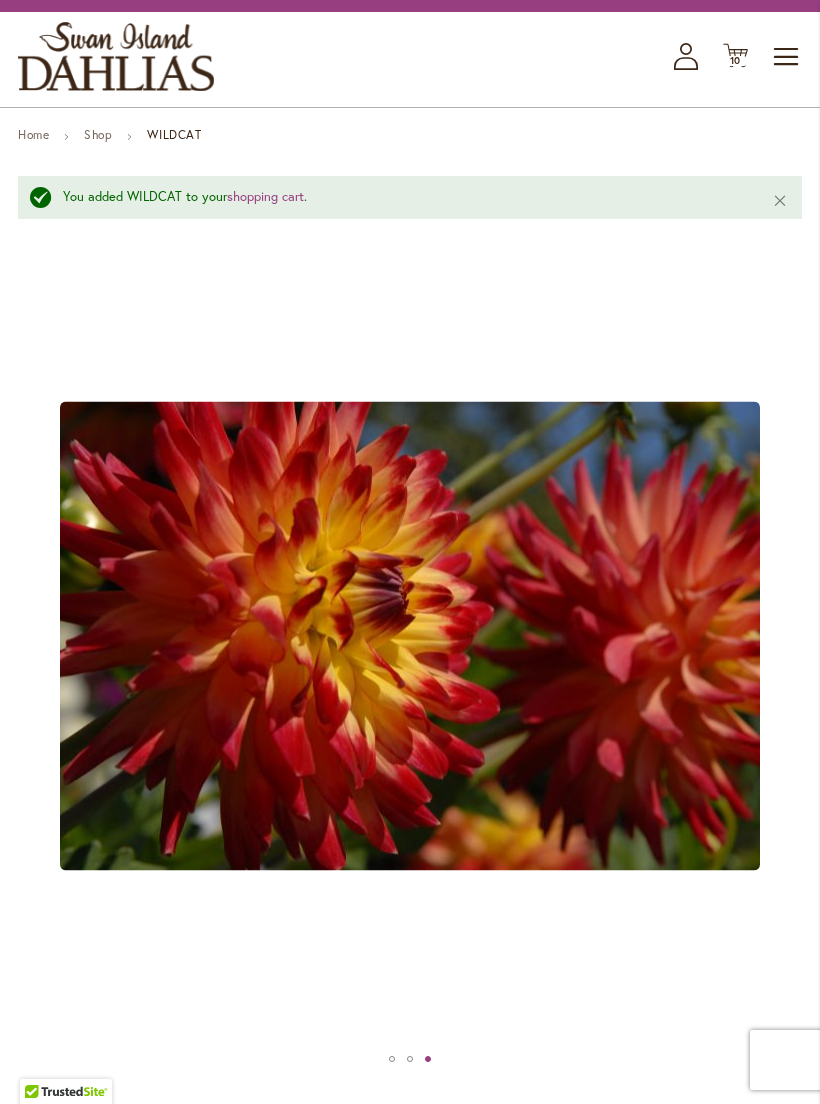 scroll, scrollTop: 0, scrollLeft: 0, axis: both 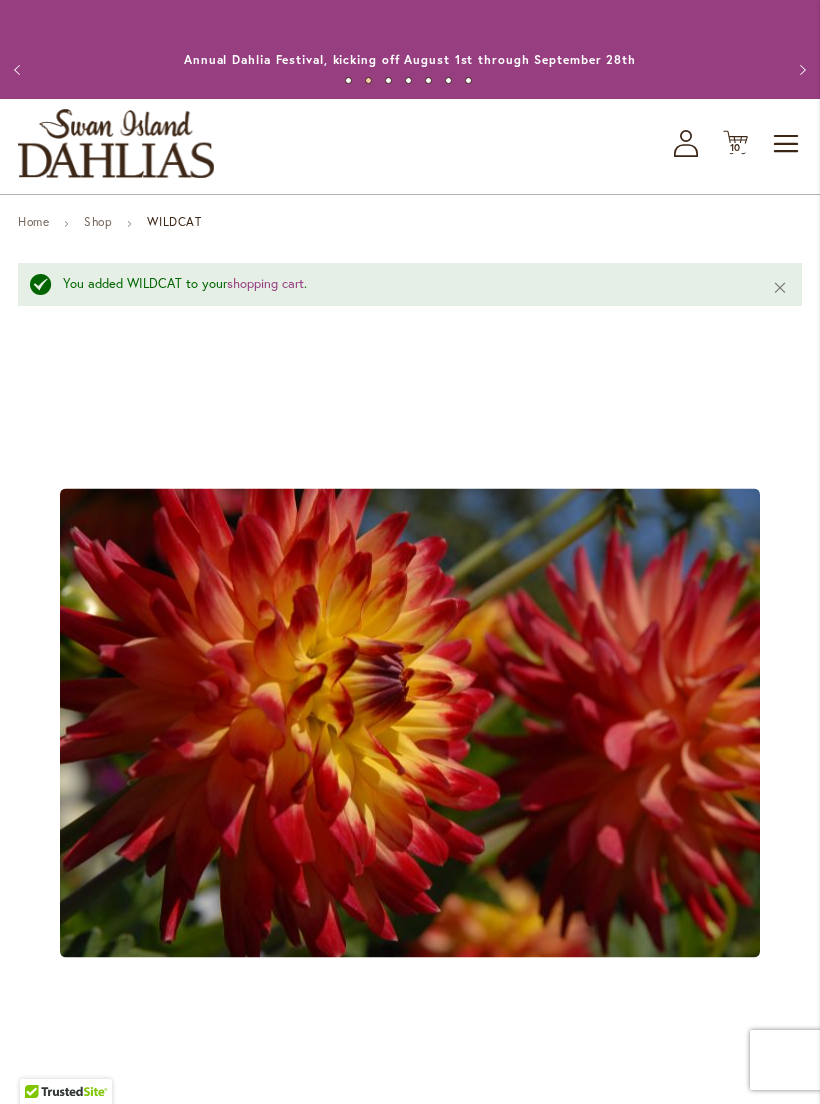 click on "10" at bounding box center [736, 147] 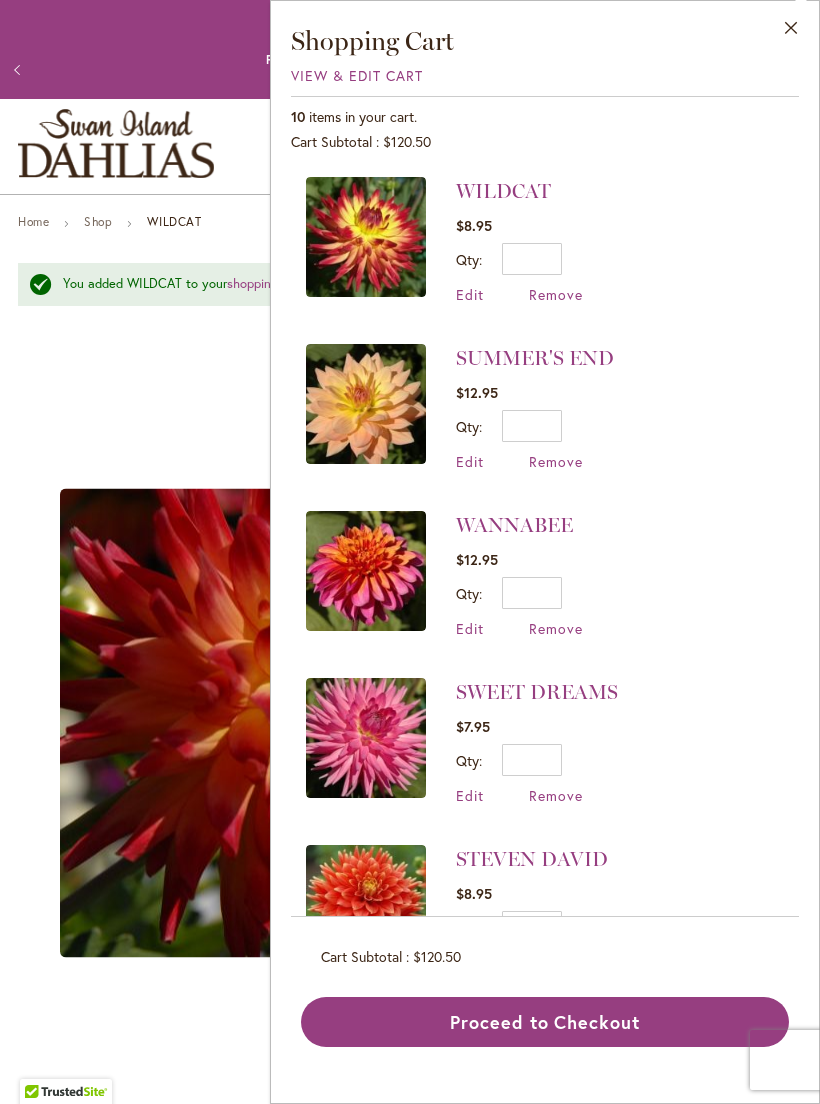 click at bounding box center (366, 738) 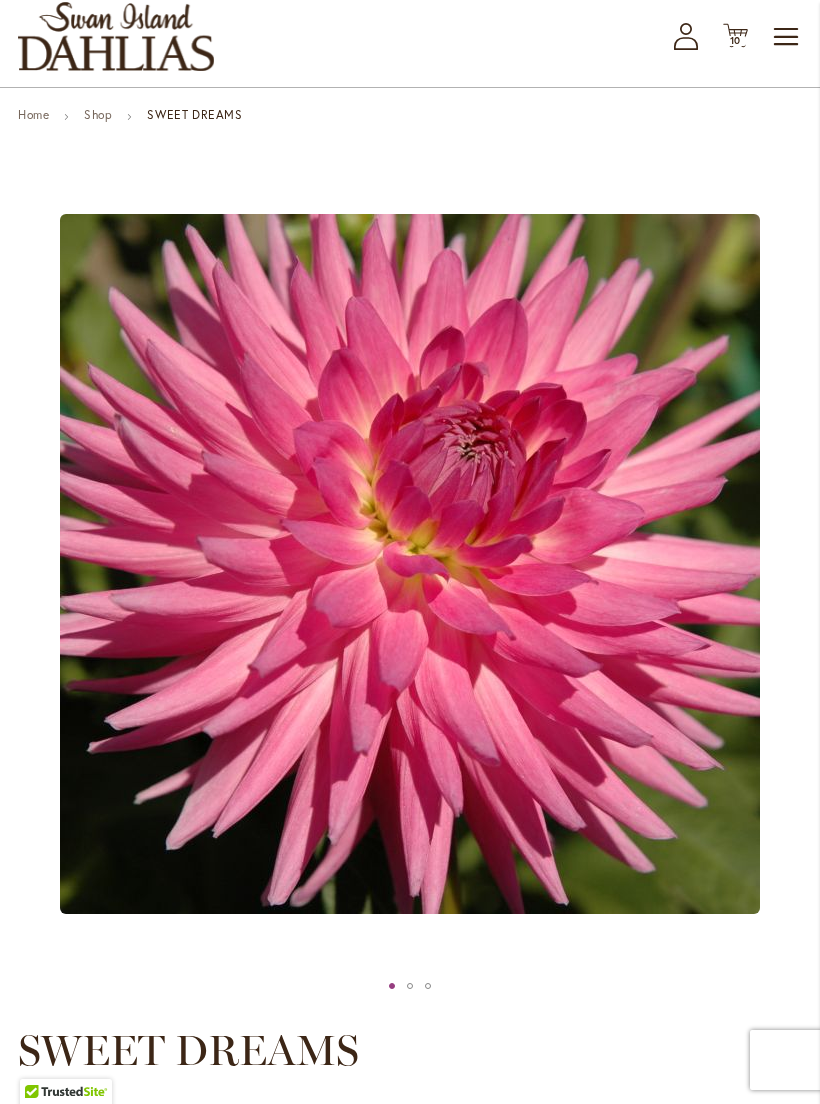 scroll, scrollTop: 0, scrollLeft: 0, axis: both 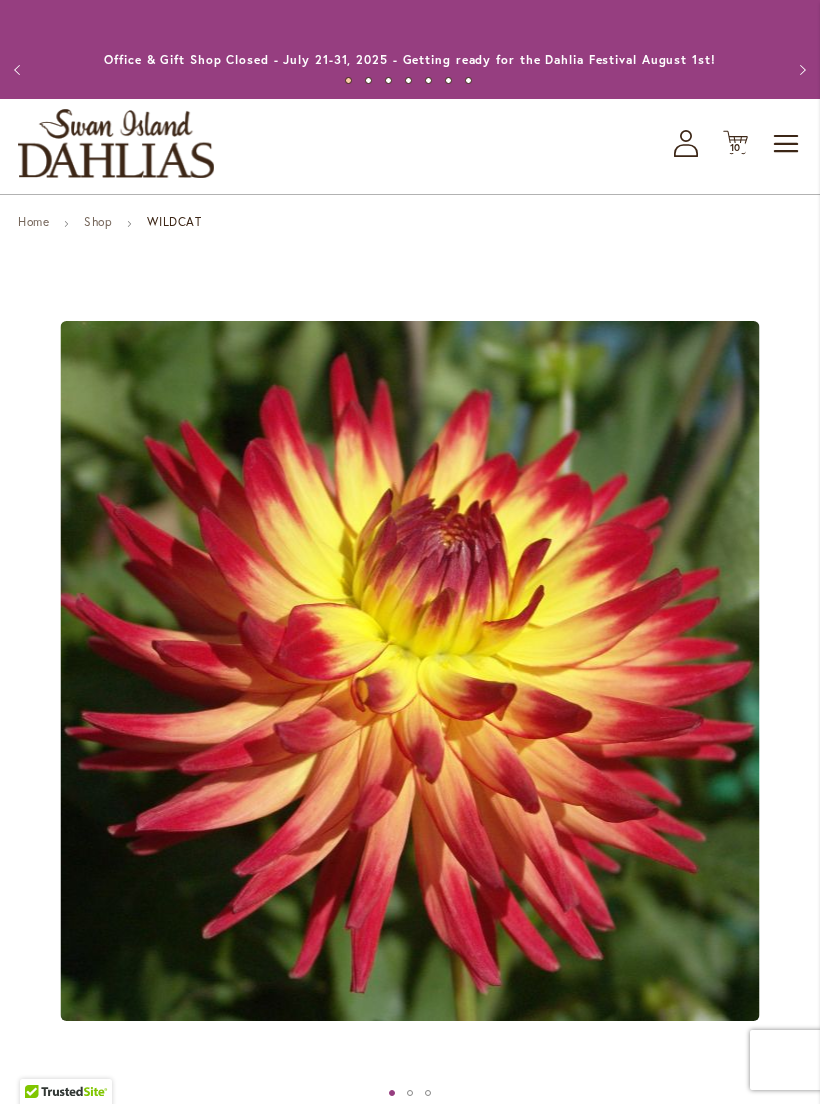 click on "10" at bounding box center [736, 147] 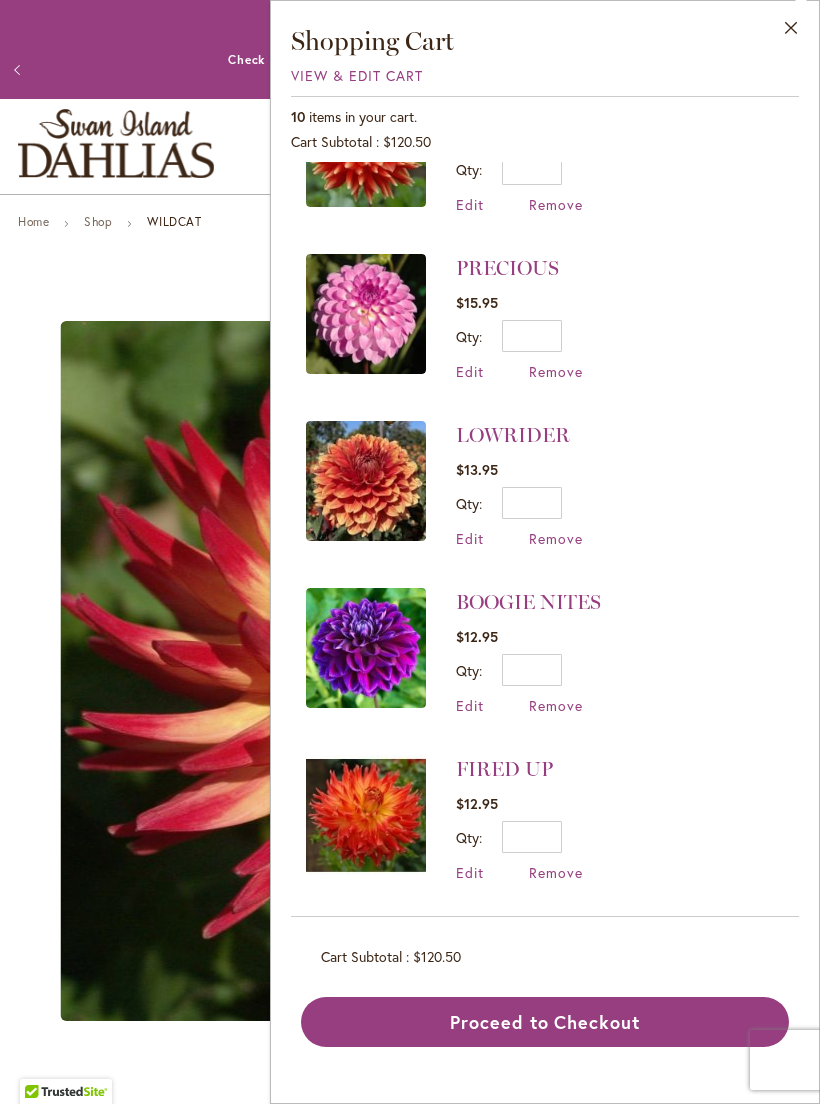 scroll, scrollTop: 721, scrollLeft: 0, axis: vertical 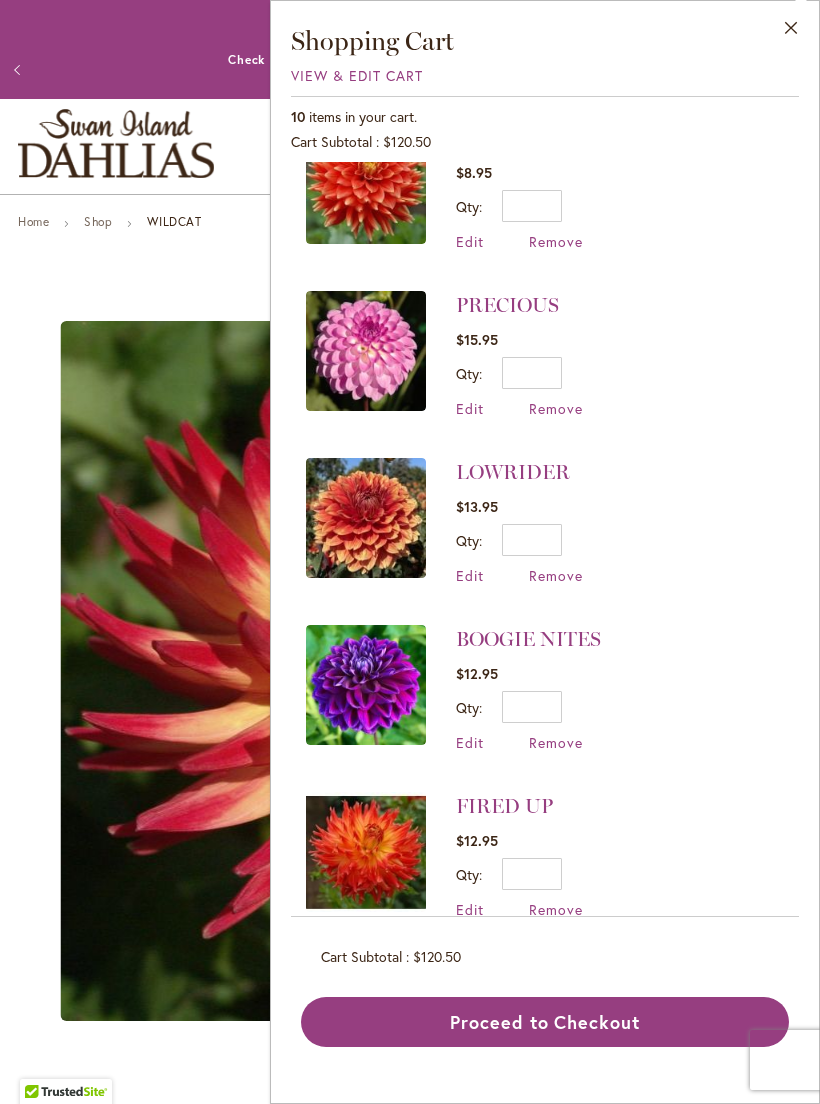 click on "Remove" at bounding box center (556, 575) 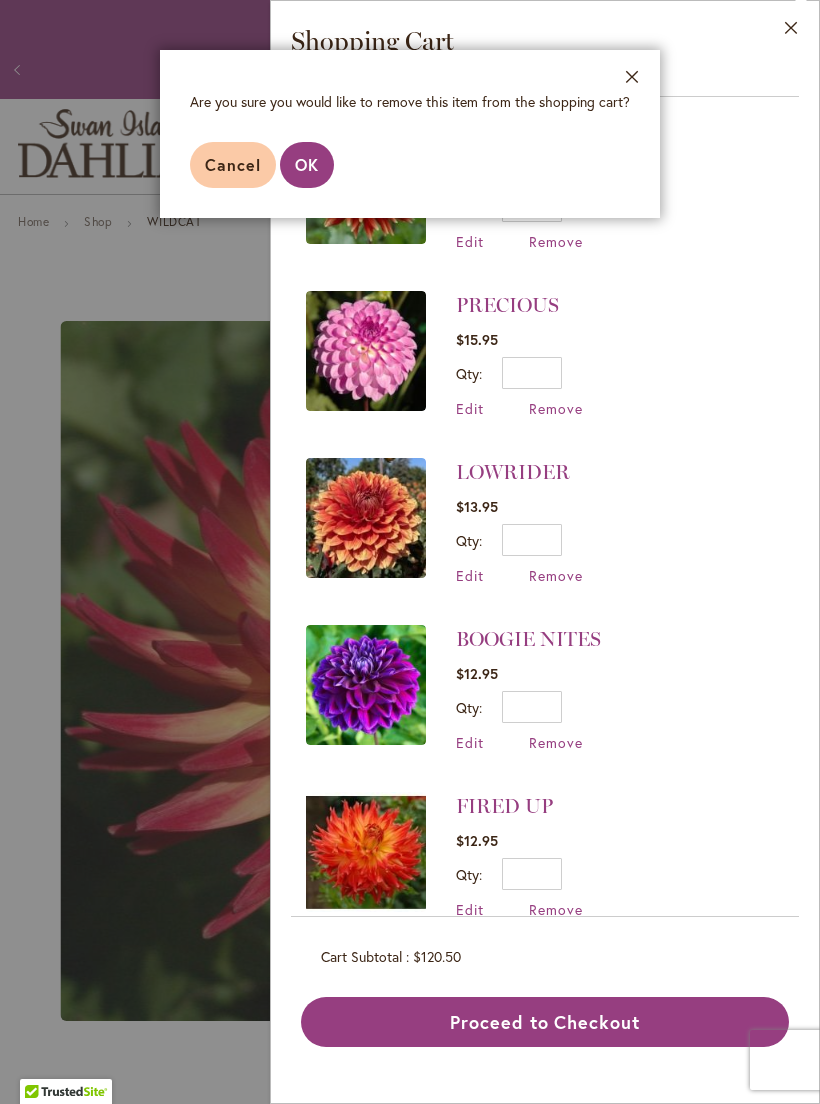 click on "OK" at bounding box center [307, 164] 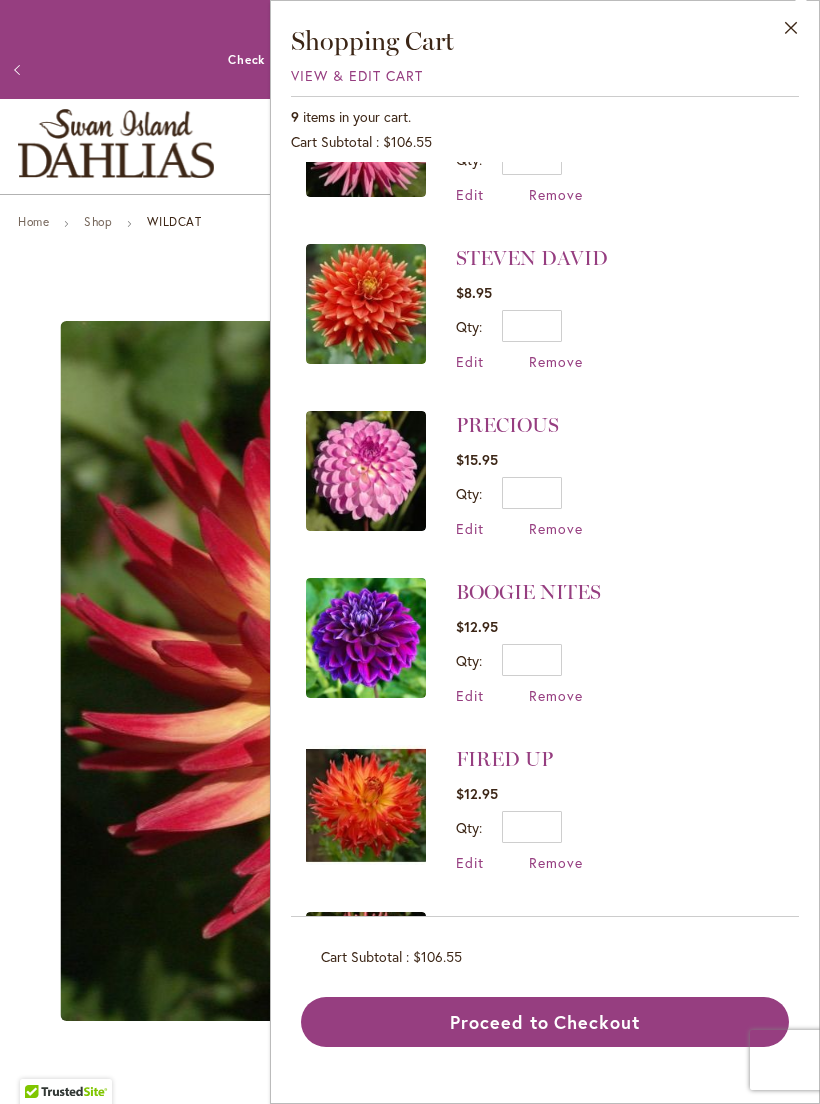 scroll, scrollTop: 593, scrollLeft: 0, axis: vertical 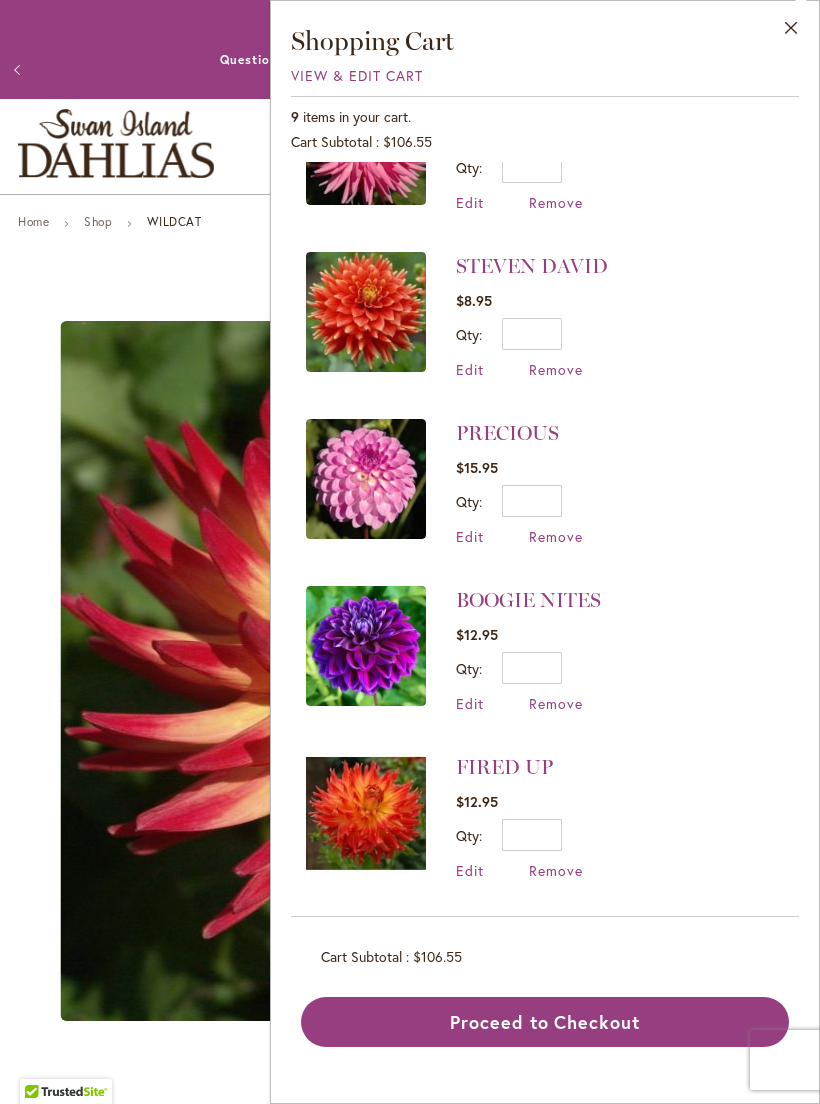 click at bounding box center (366, 312) 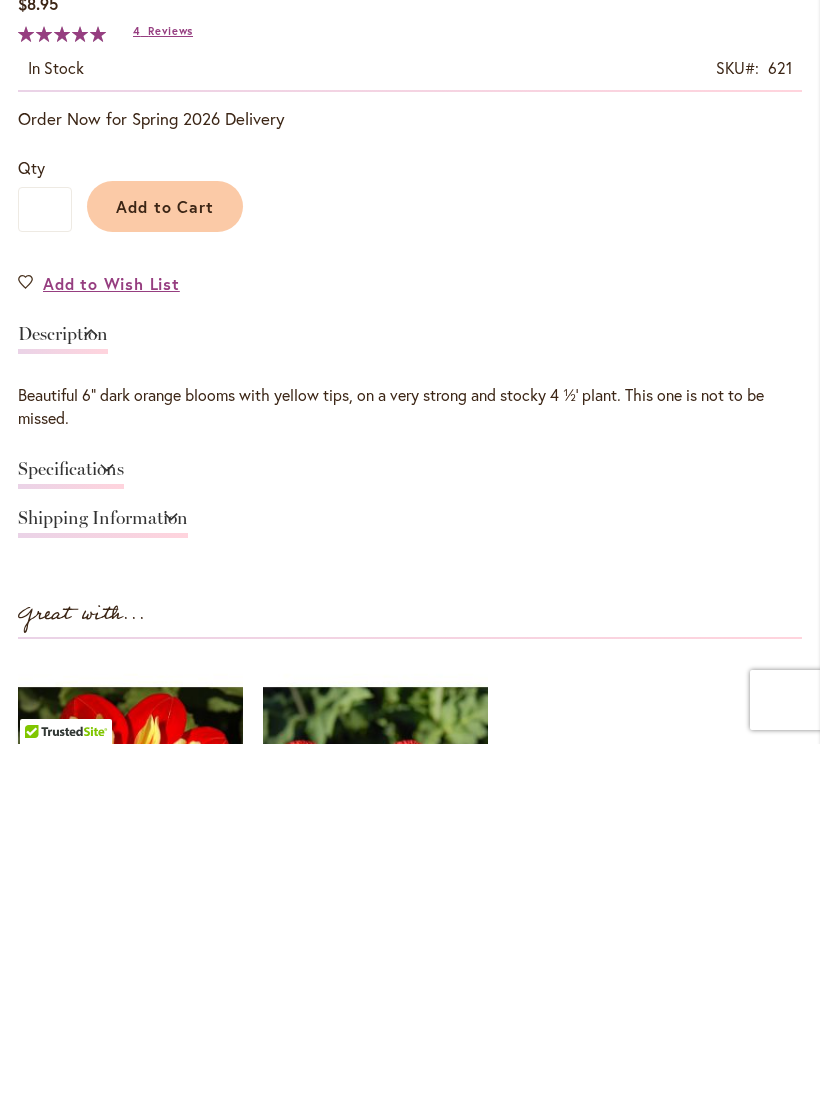 scroll, scrollTop: 864, scrollLeft: 0, axis: vertical 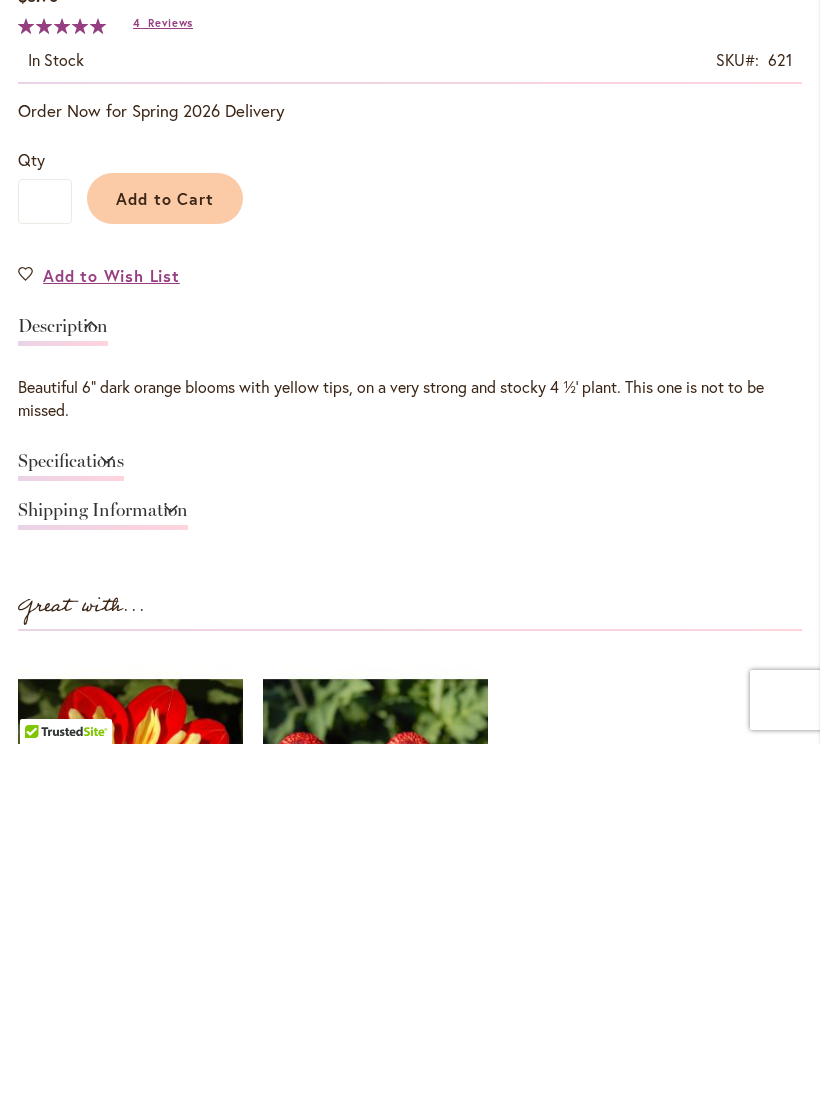 click on "Specifications" at bounding box center (71, 826) 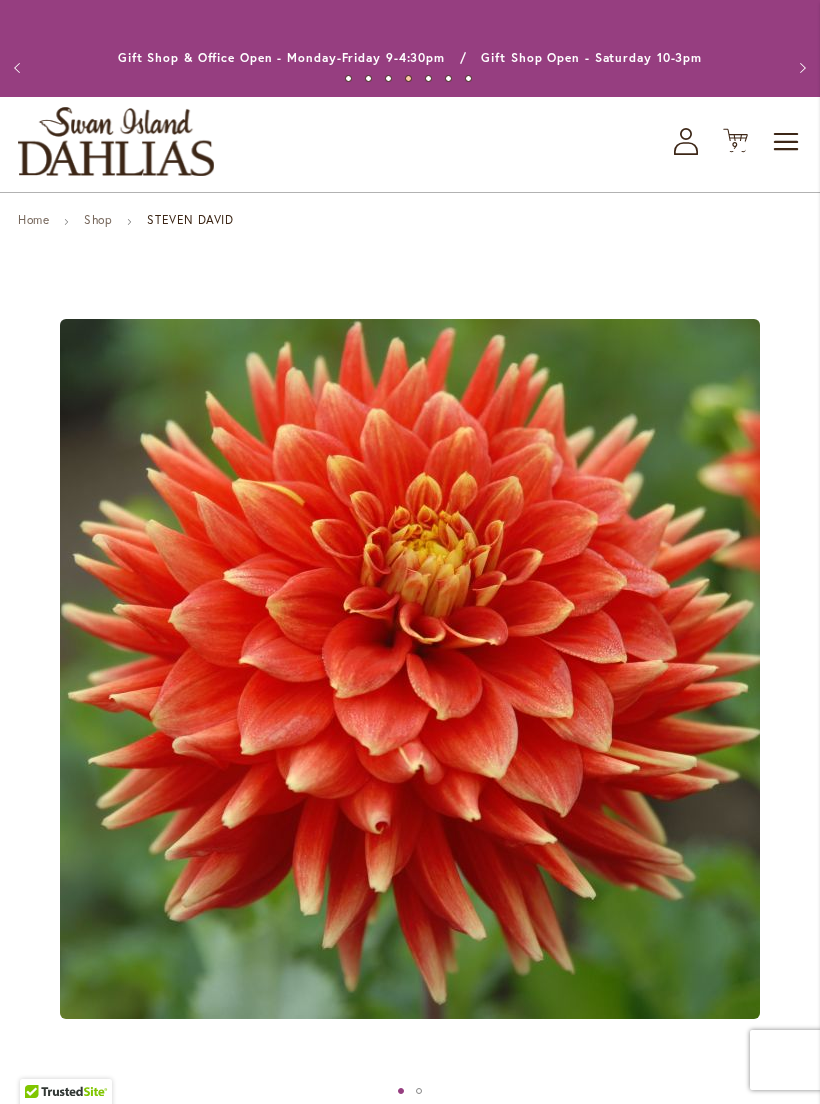 scroll, scrollTop: 0, scrollLeft: 0, axis: both 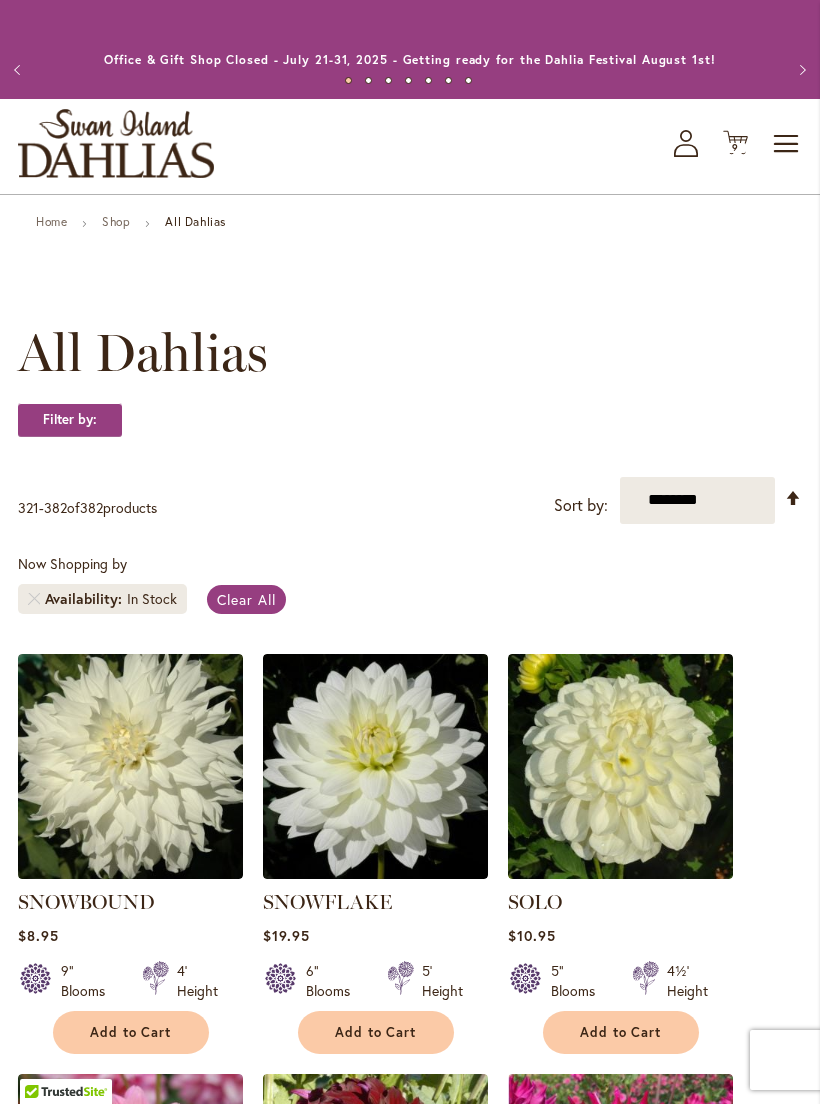 click on "9
9
items" at bounding box center (736, 148) 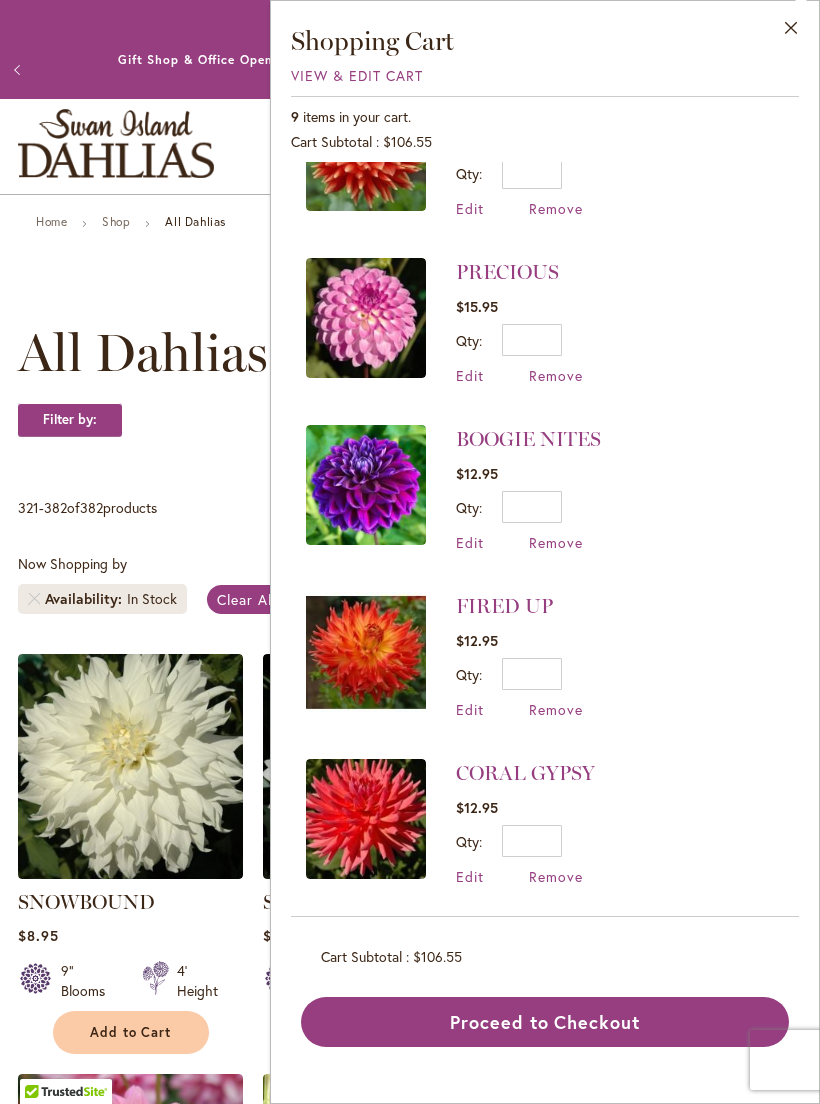 scroll, scrollTop: 750, scrollLeft: 0, axis: vertical 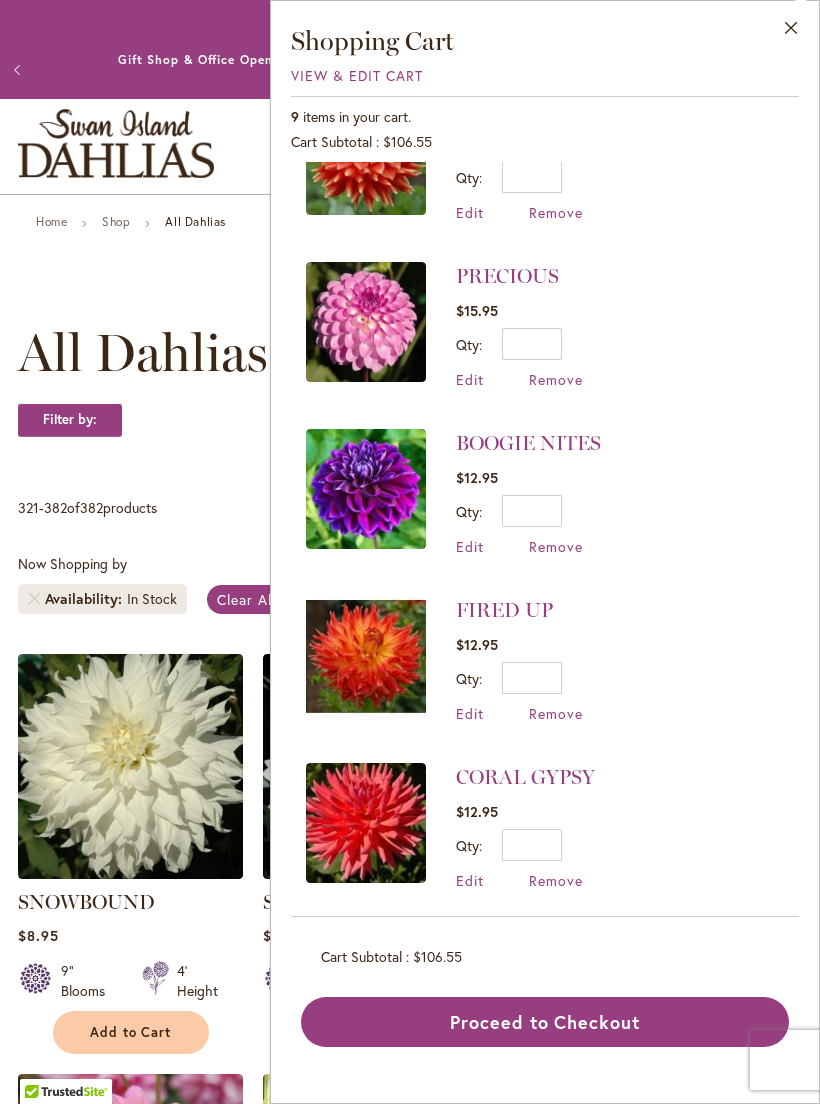 click at bounding box center (366, 656) 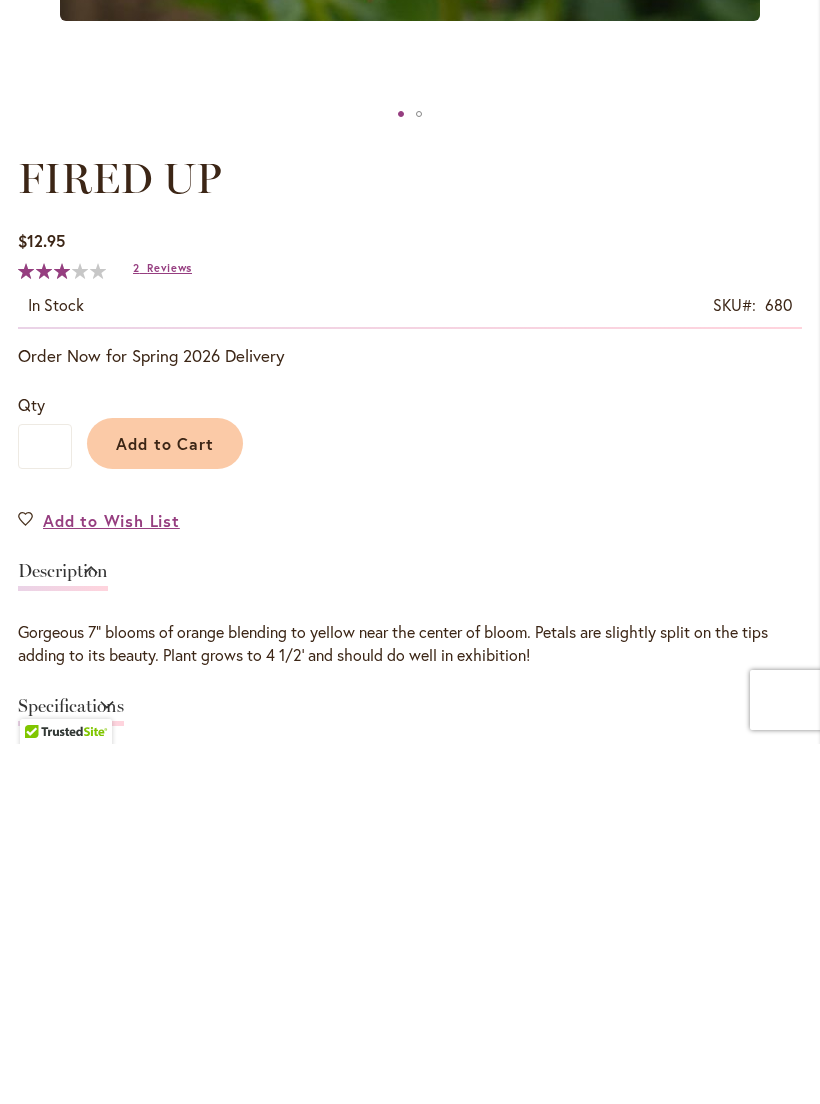 scroll, scrollTop: 619, scrollLeft: 0, axis: vertical 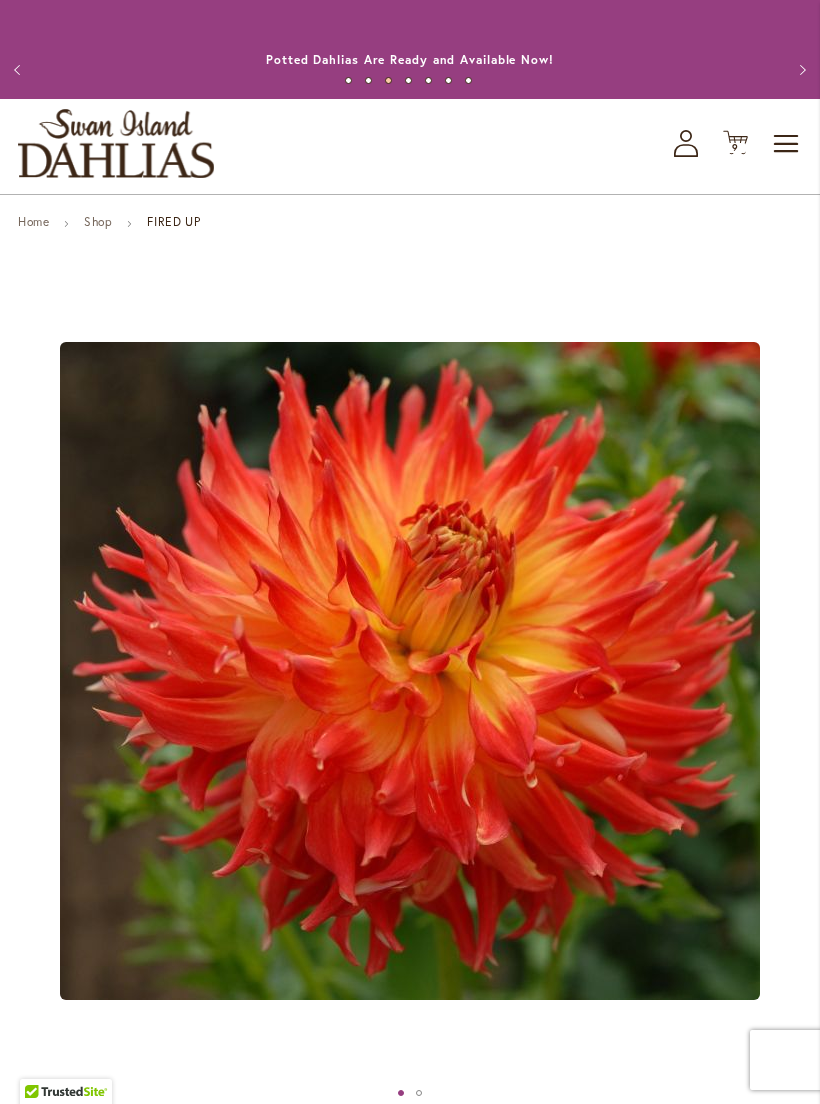 click on "Cart
.cls-1 {
fill: #231f20;
}" 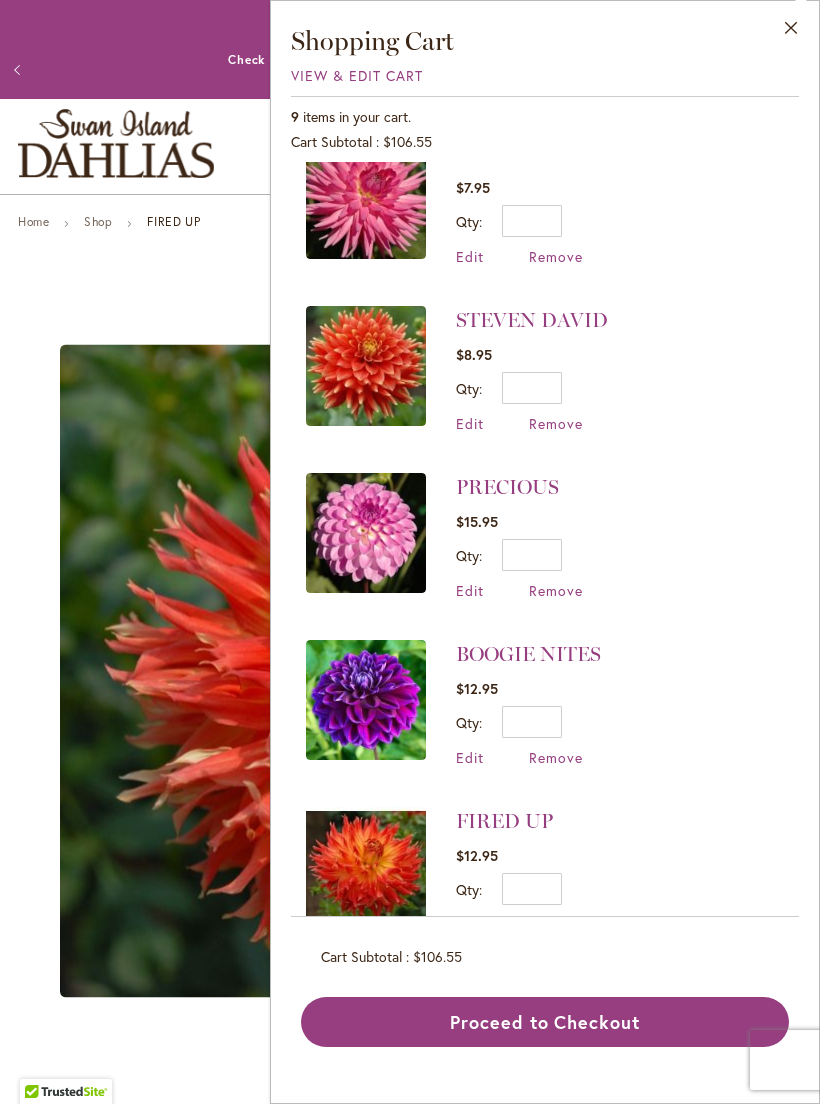 scroll, scrollTop: 523, scrollLeft: 0, axis: vertical 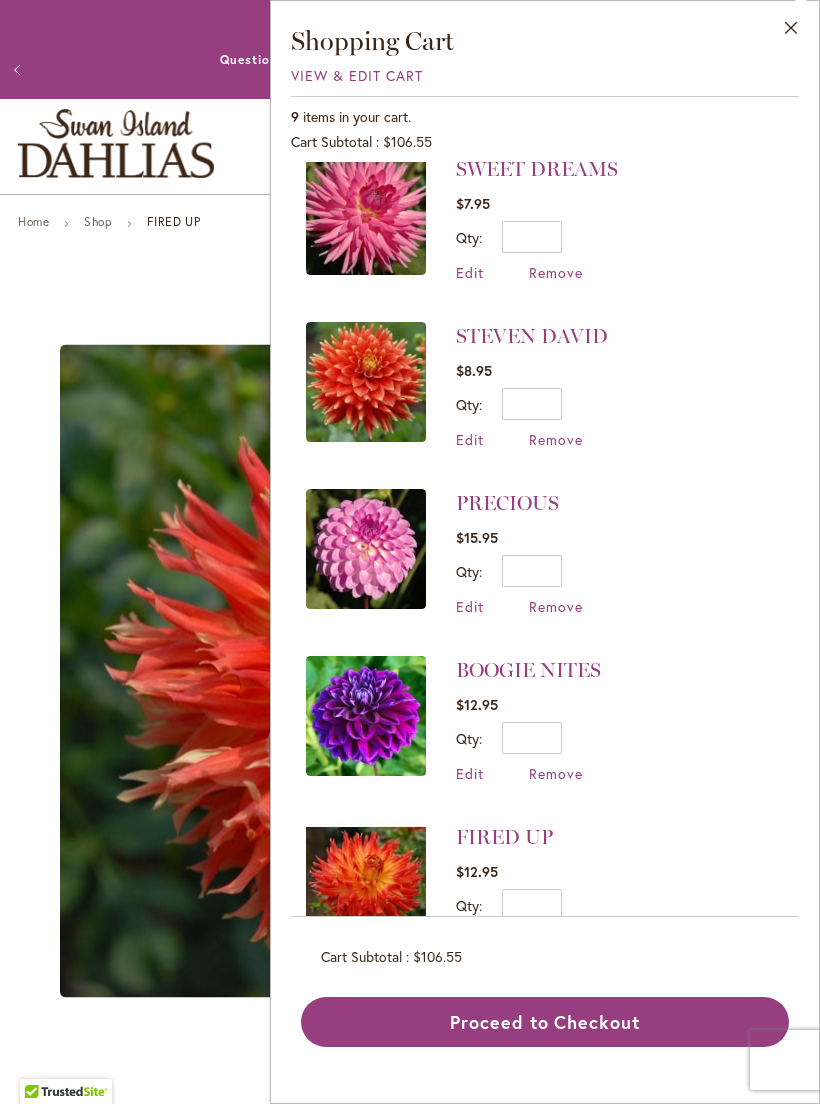 click on "Remove" at bounding box center [556, 439] 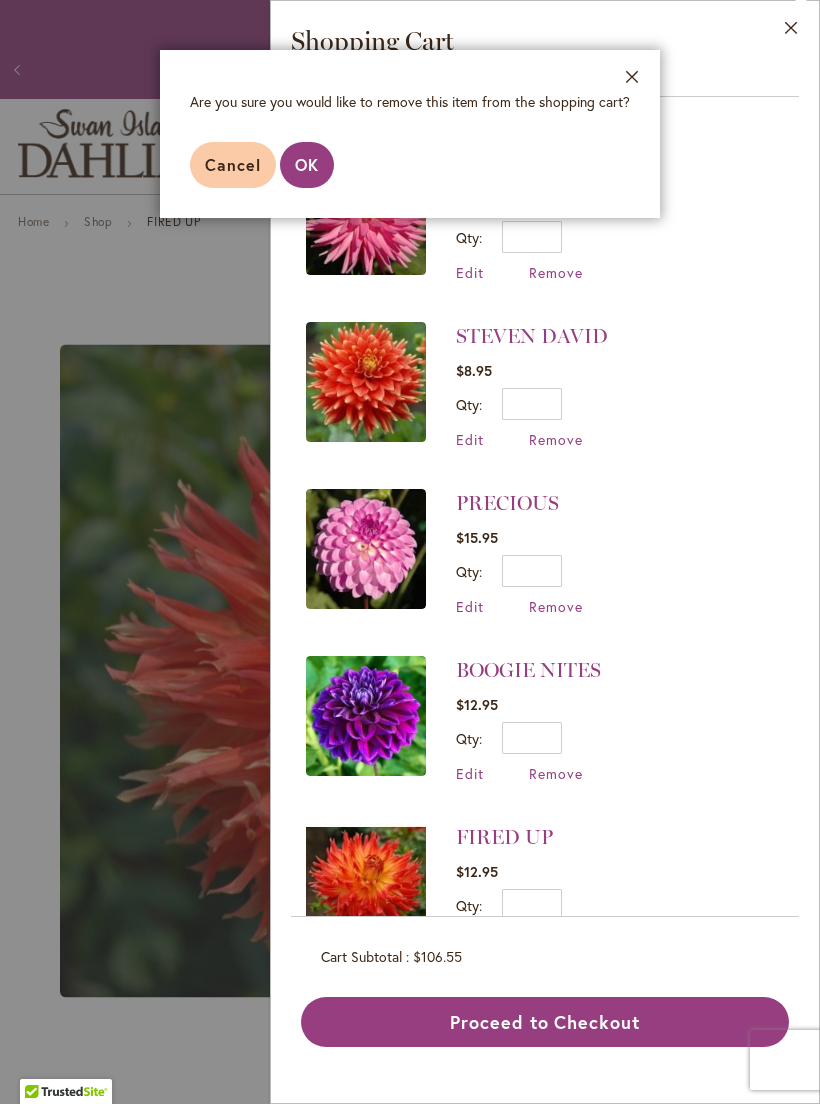 click on "OK" at bounding box center (307, 164) 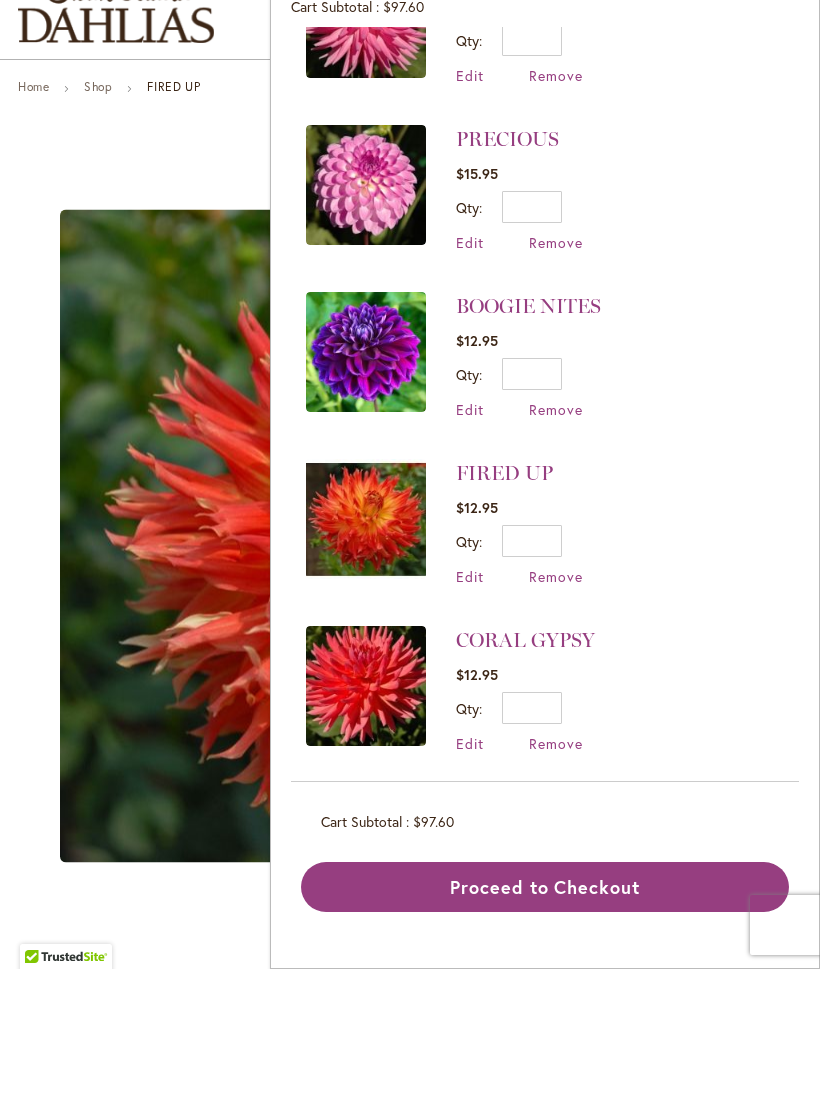scroll, scrollTop: 584, scrollLeft: 0, axis: vertical 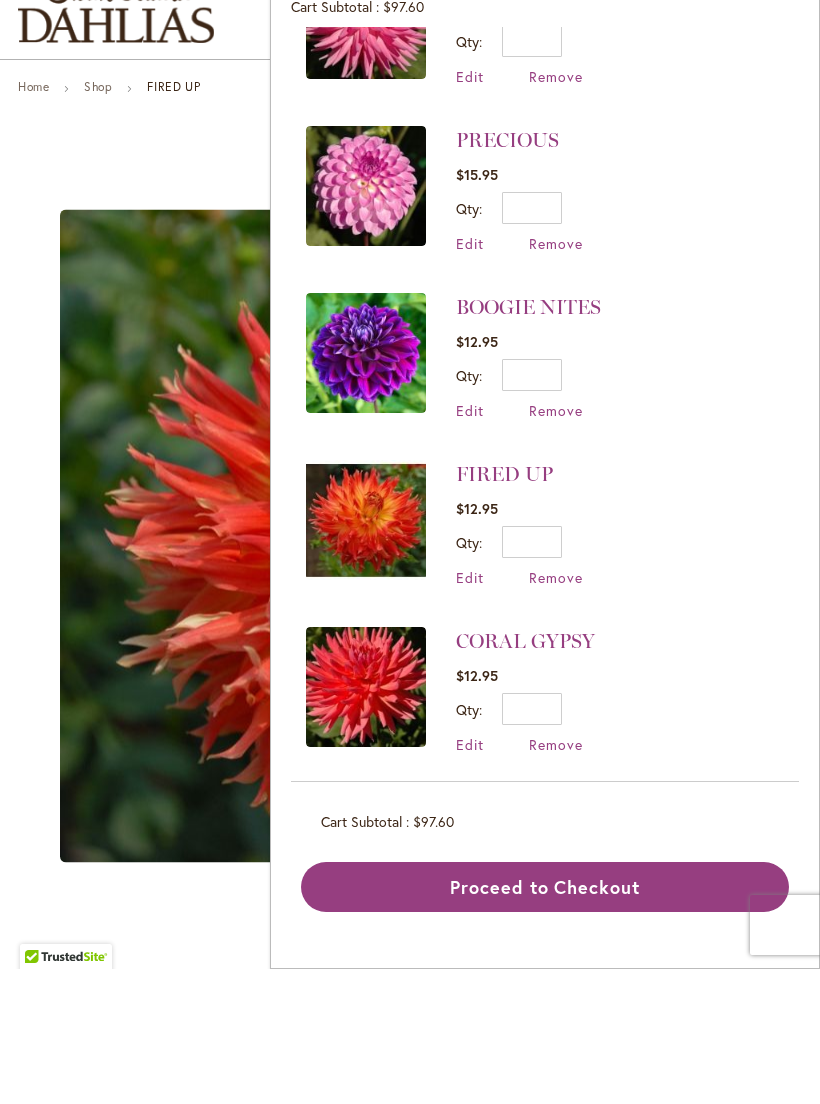 click on "Remove" at bounding box center [556, 879] 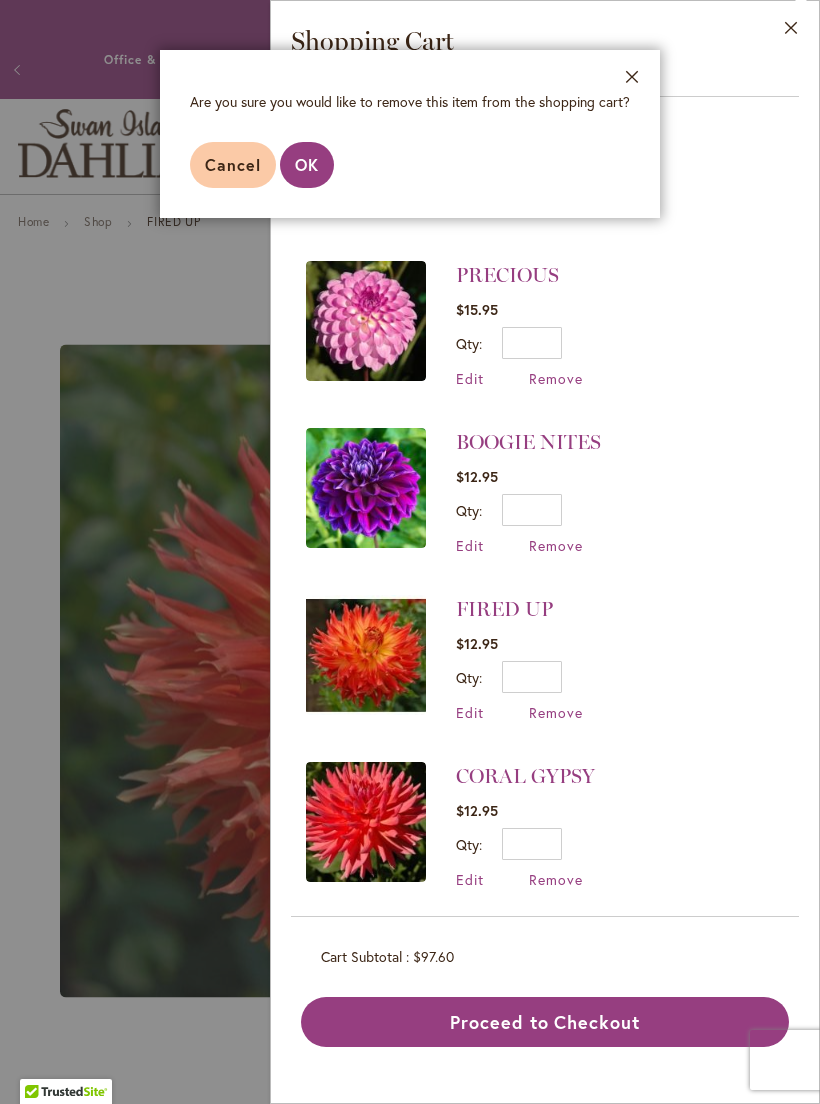 click on "OK" at bounding box center (307, 164) 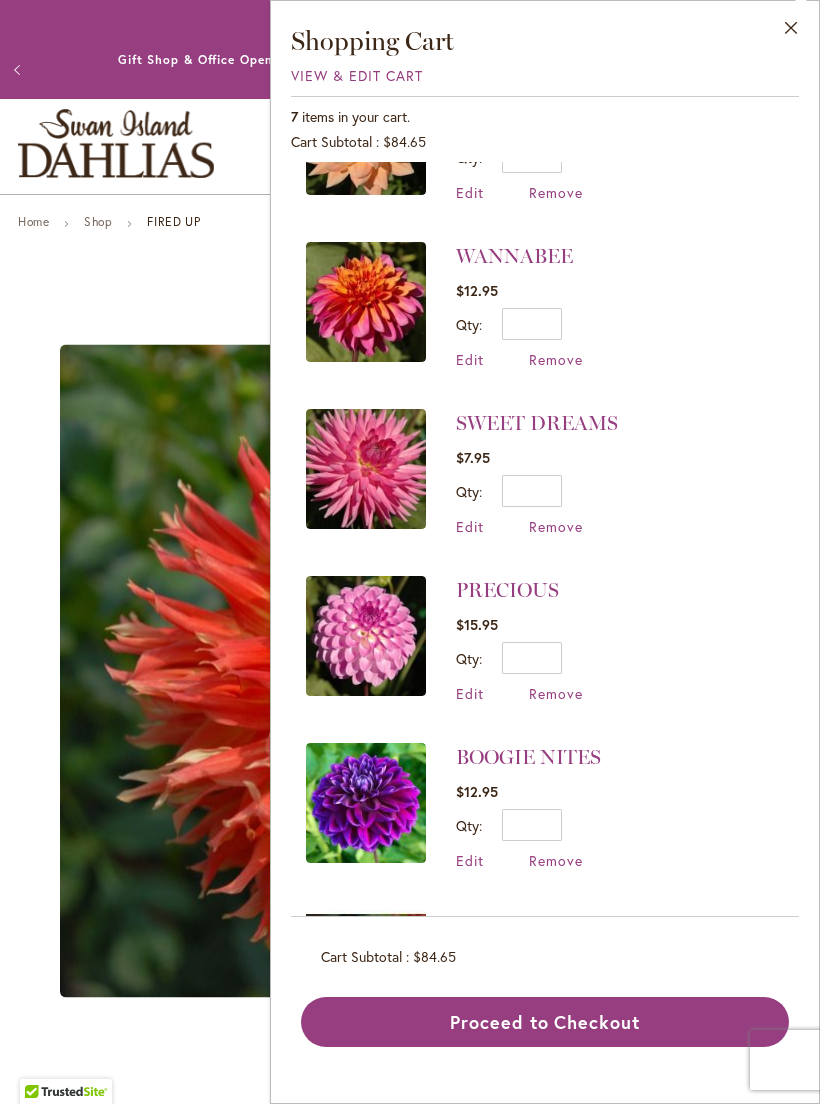 scroll, scrollTop: 252, scrollLeft: 0, axis: vertical 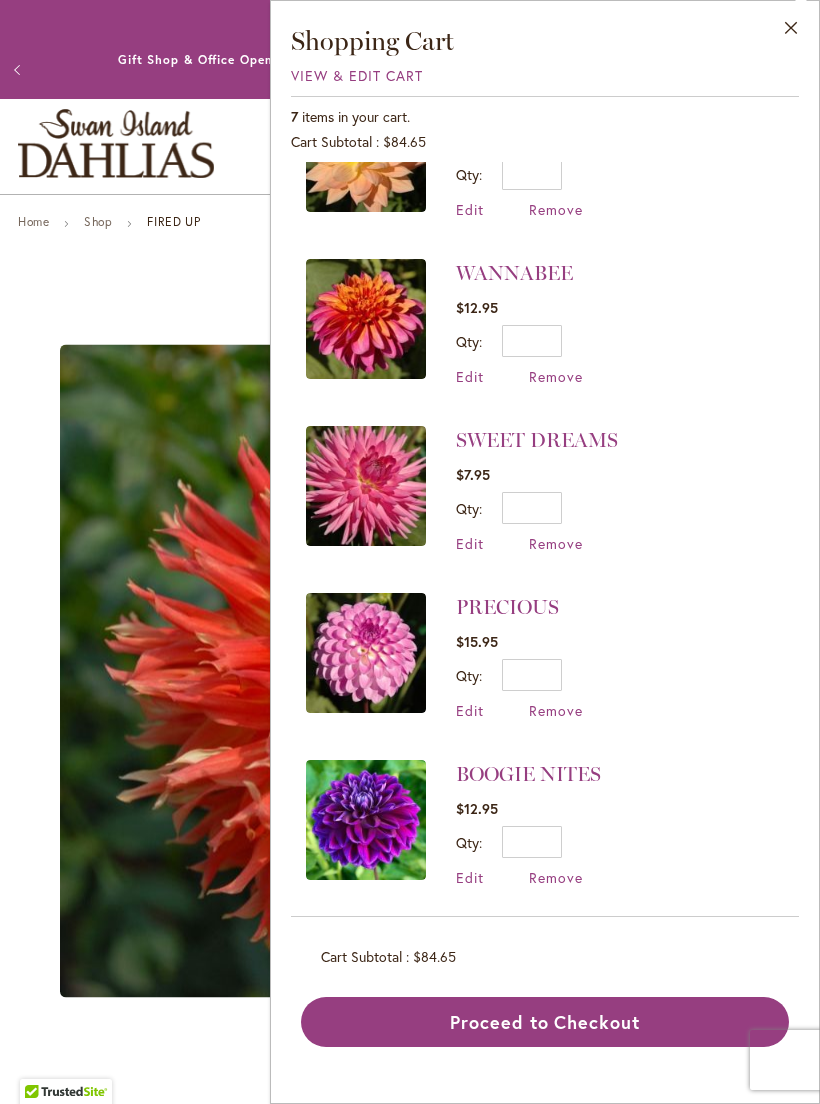 click at bounding box center (366, 319) 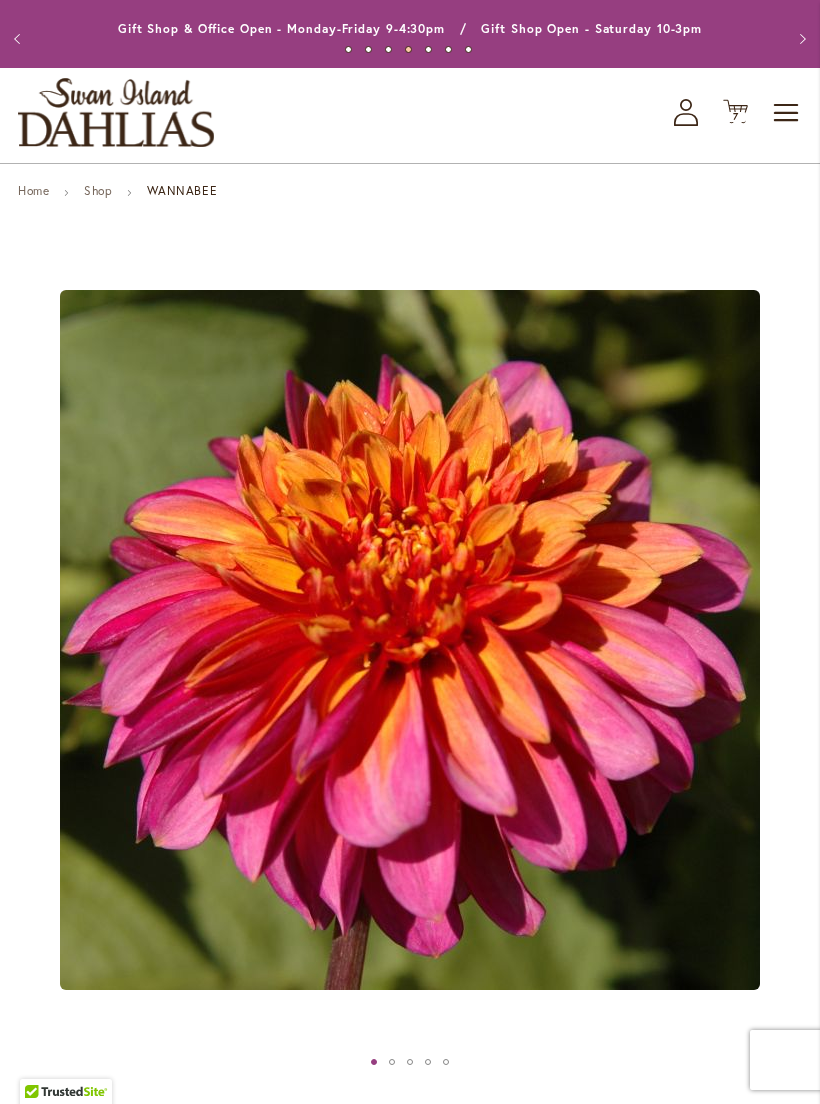 scroll, scrollTop: 0, scrollLeft: 0, axis: both 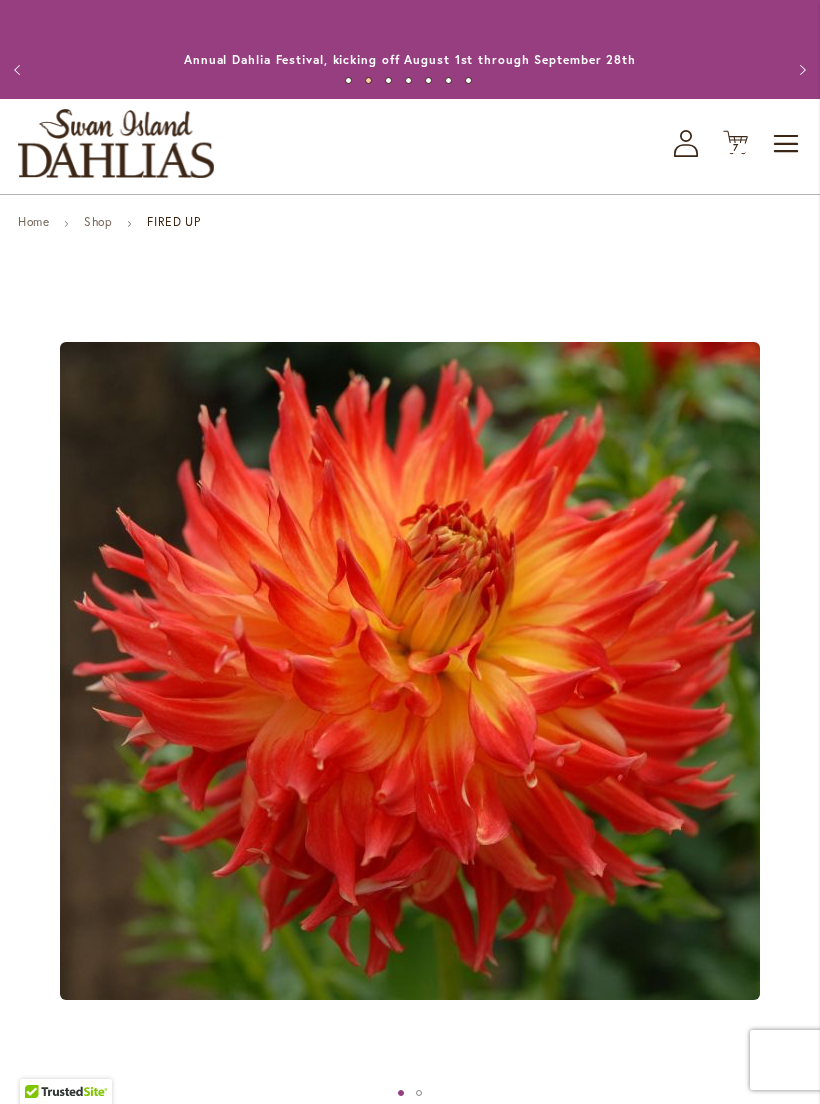 click on "7
7
items" at bounding box center (736, 148) 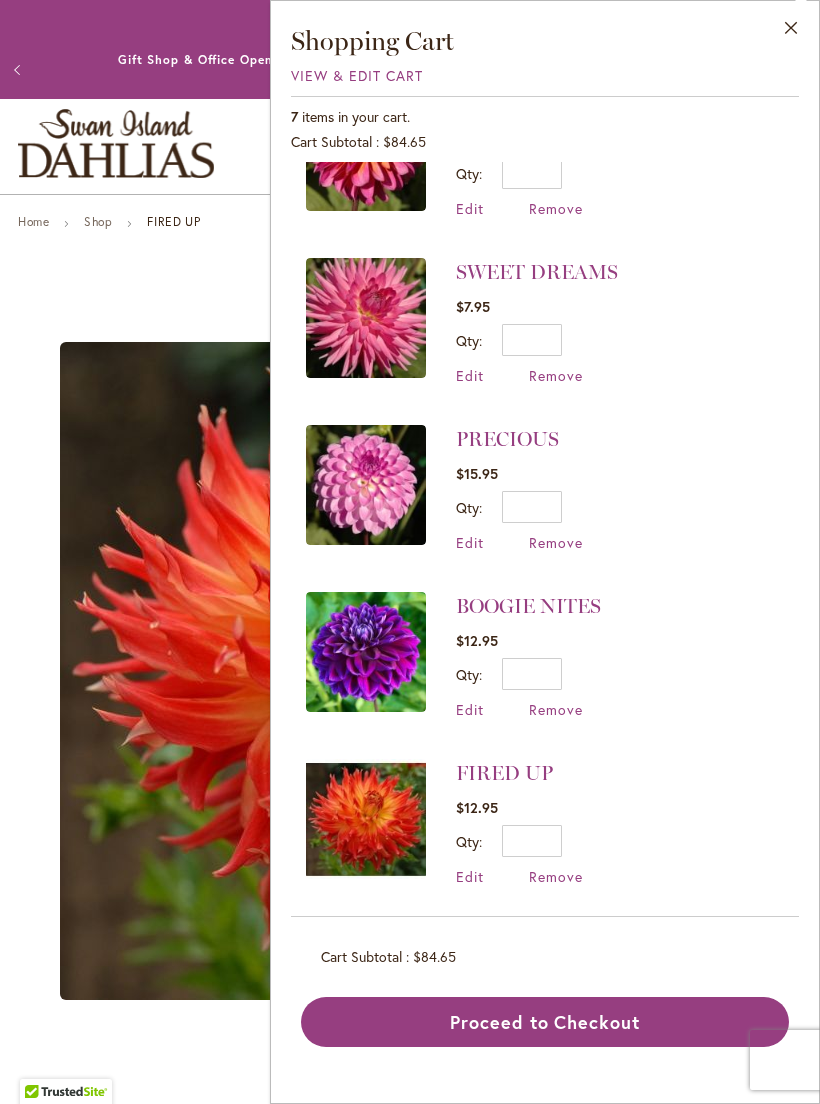 scroll, scrollTop: 418, scrollLeft: 0, axis: vertical 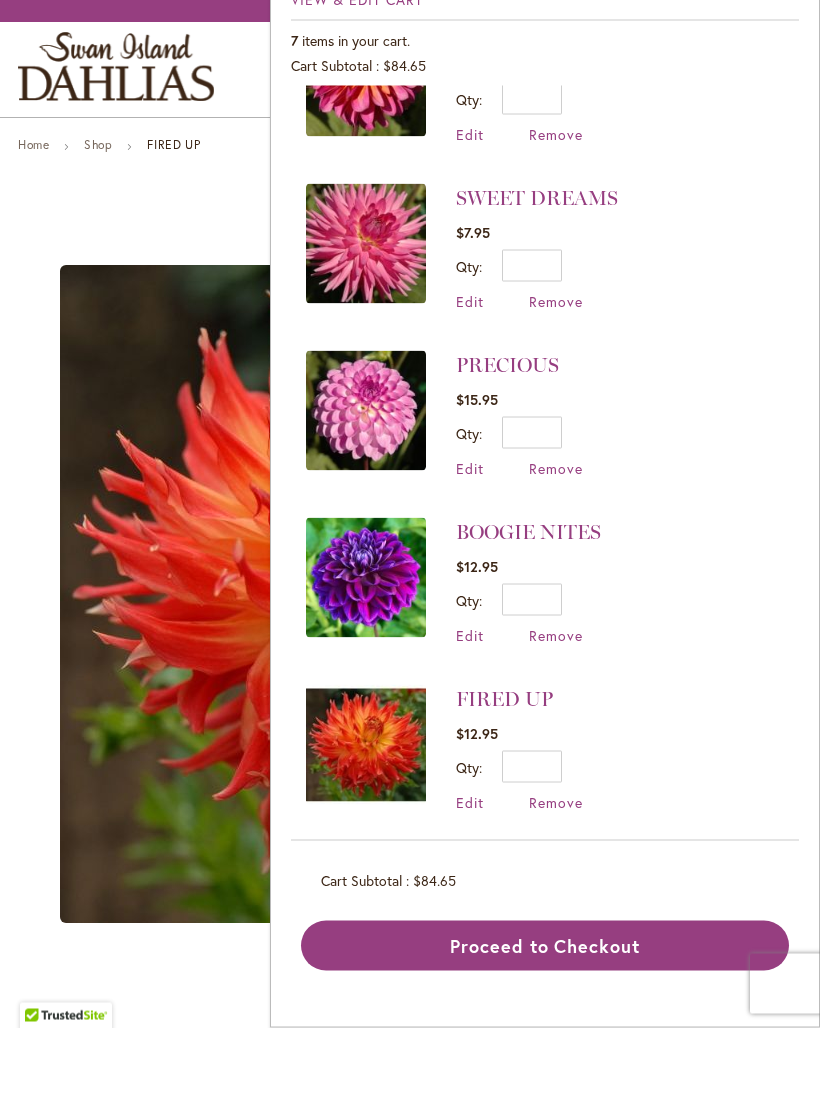 click at bounding box center [366, 654] 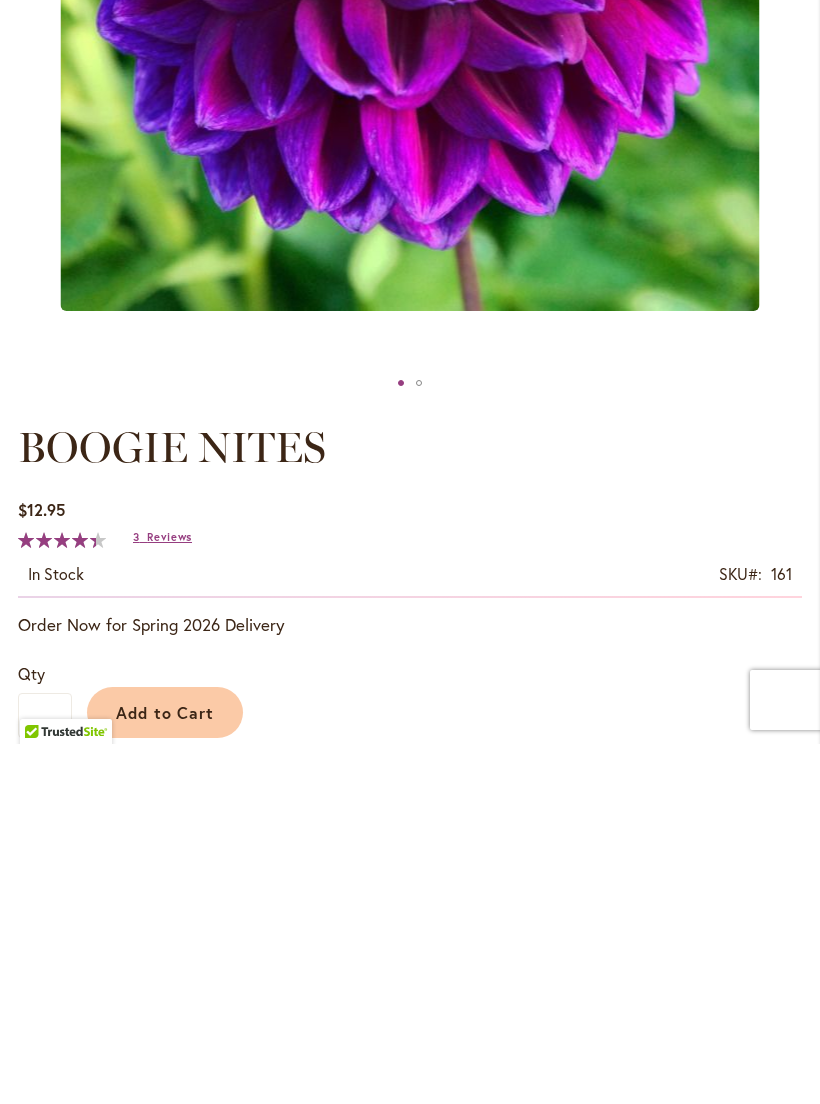scroll, scrollTop: 351, scrollLeft: 0, axis: vertical 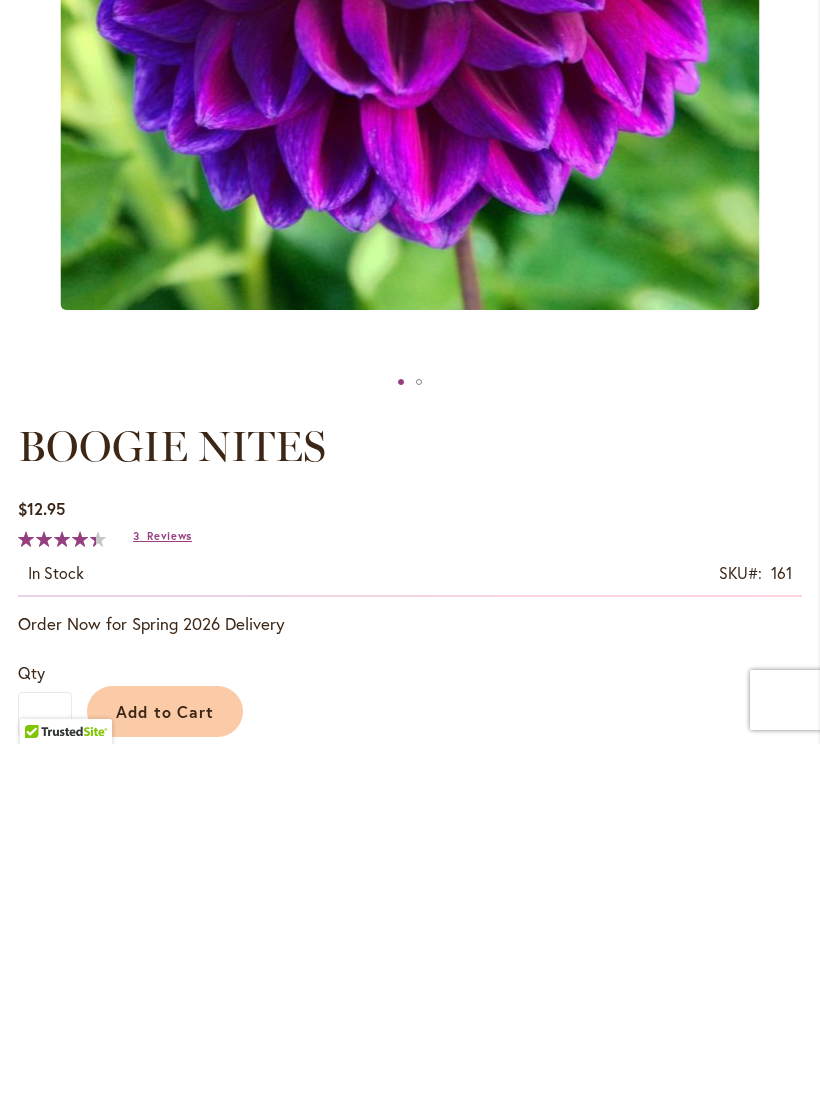 click on "Specifications" at bounding box center [71, 1339] 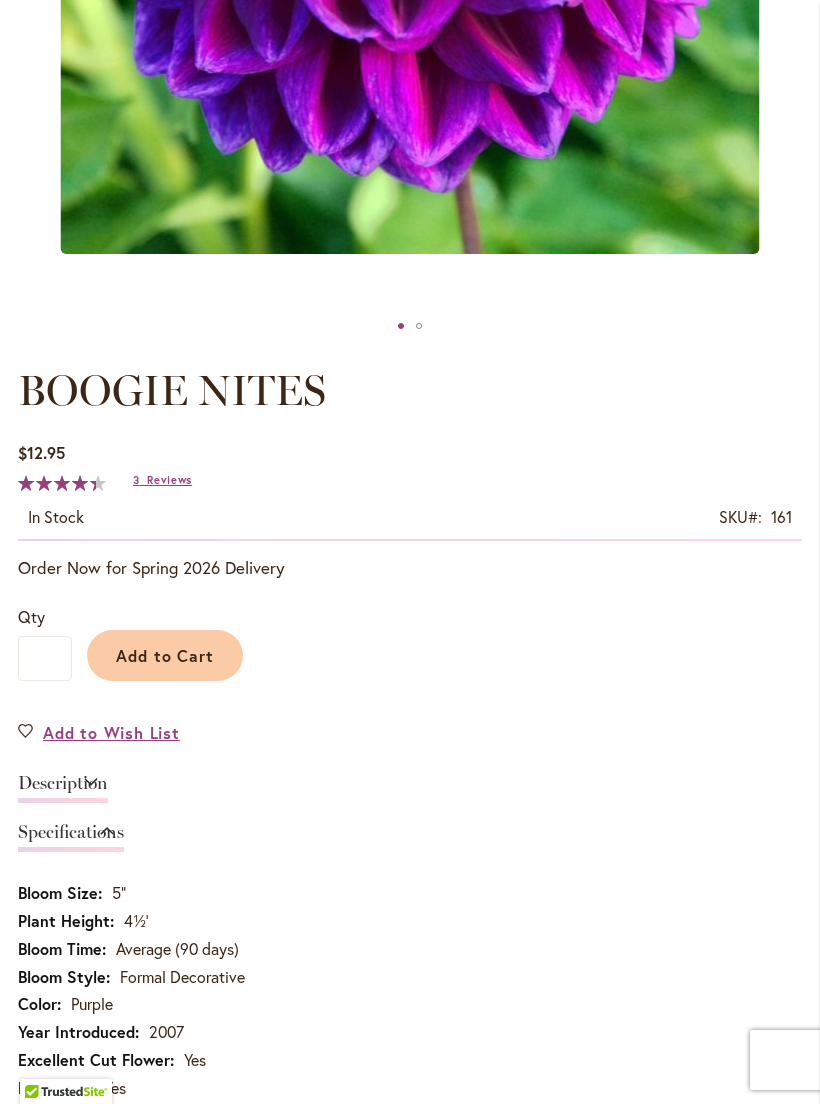 scroll, scrollTop: 759, scrollLeft: 0, axis: vertical 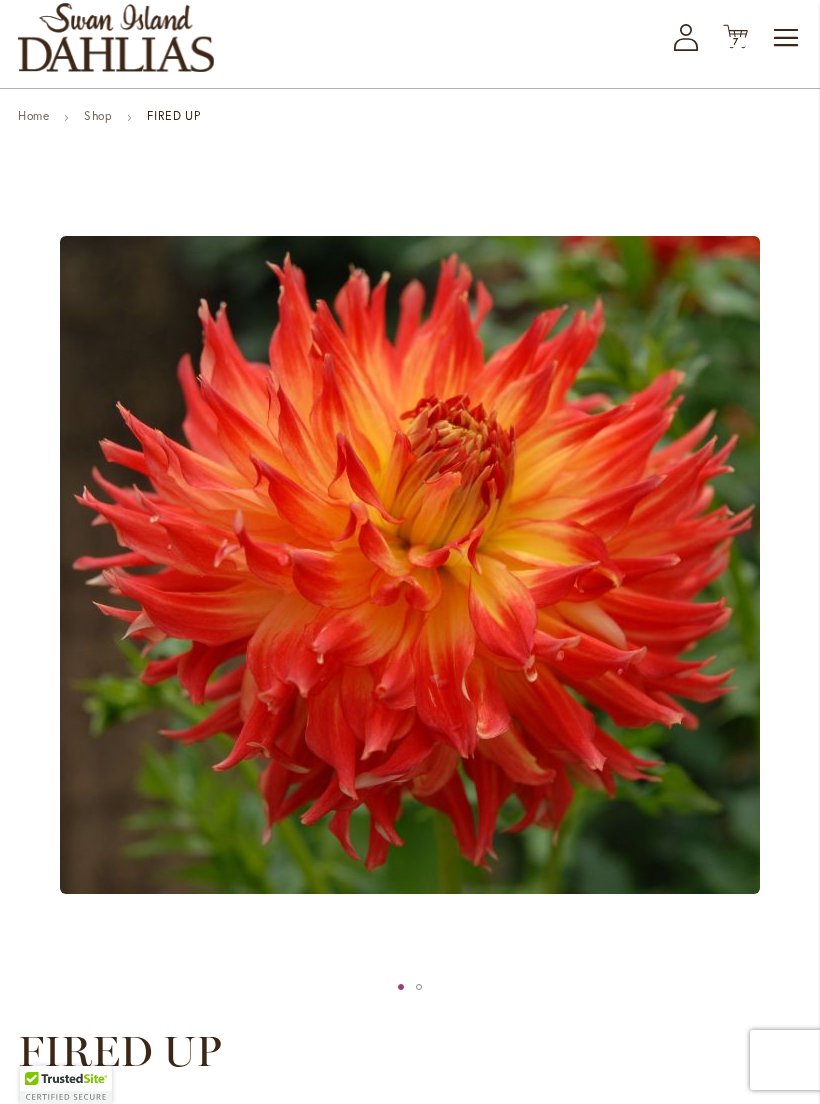 click on "7
7
items" at bounding box center (736, 42) 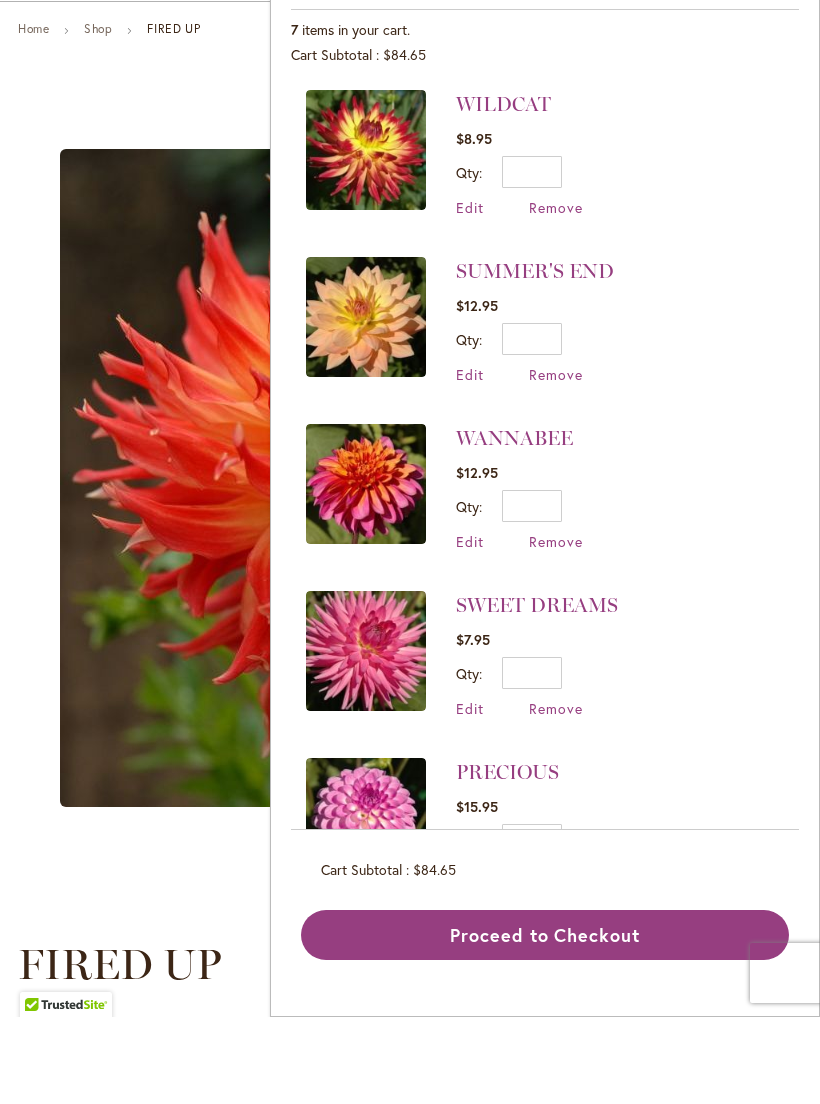 scroll, scrollTop: 0, scrollLeft: 0, axis: both 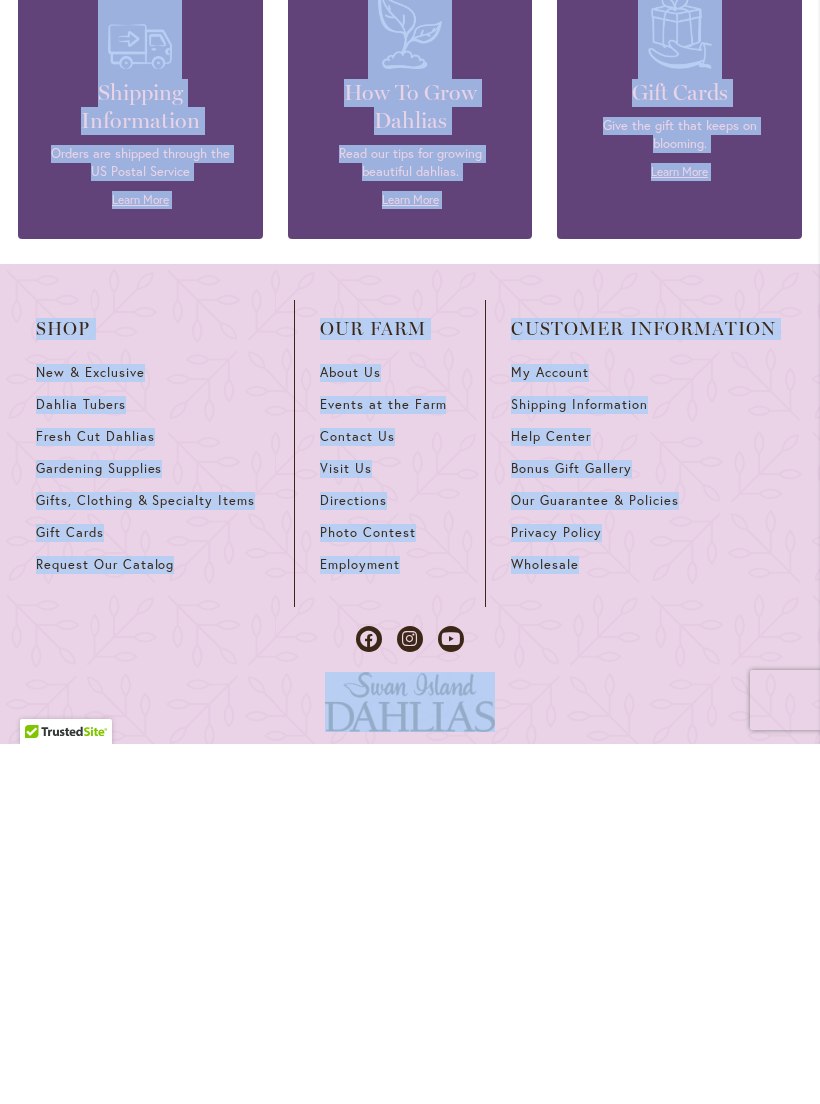 click on "Contact Information
info@dahlias.com
(503) 266-7711  or  1-800-410-6540
Mailing Address: PO Box 700, Canby, OR 97013
Address: 995 NW 22nd Ave, Canby, OR 97013
Hours of Operation
October - July
Monday-Friday: 9am-4:30pm
Saturday: 10am-3pm
August – September
Wed-Sun: 9am-5:30pm
(Closed Monday & Tuesday)" at bounding box center [279, 1246] 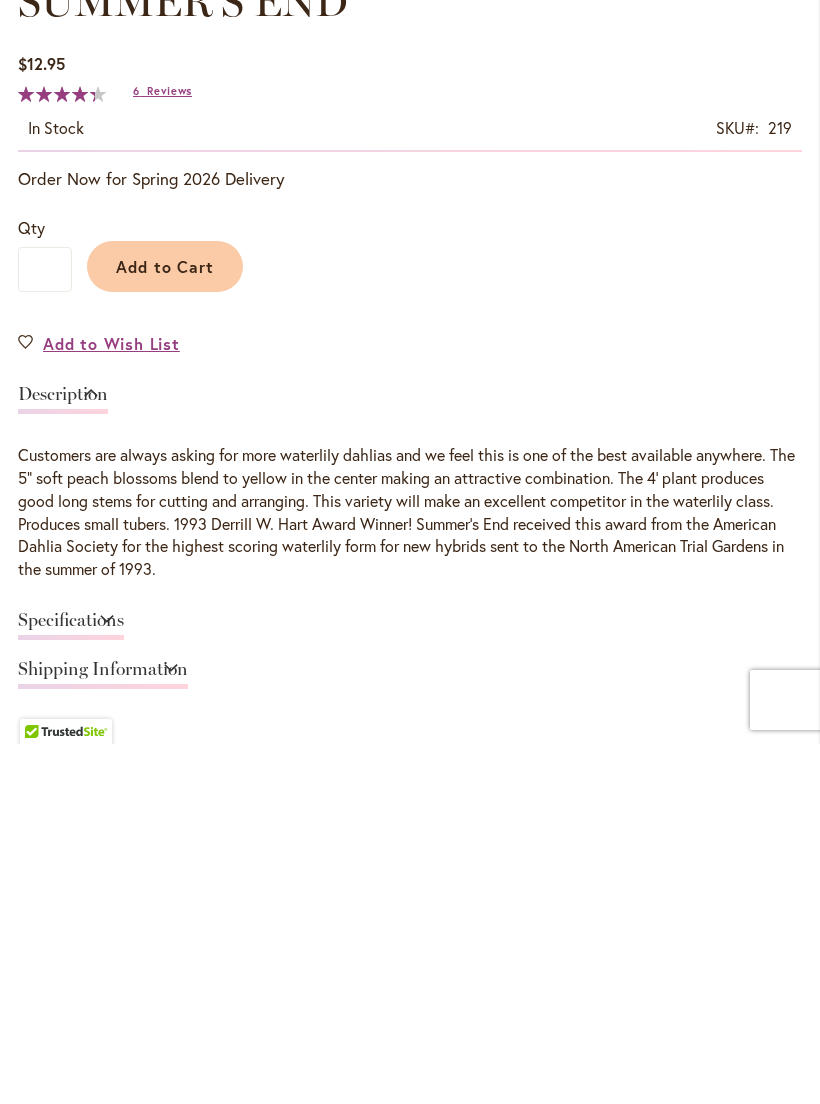 scroll, scrollTop: 797, scrollLeft: 0, axis: vertical 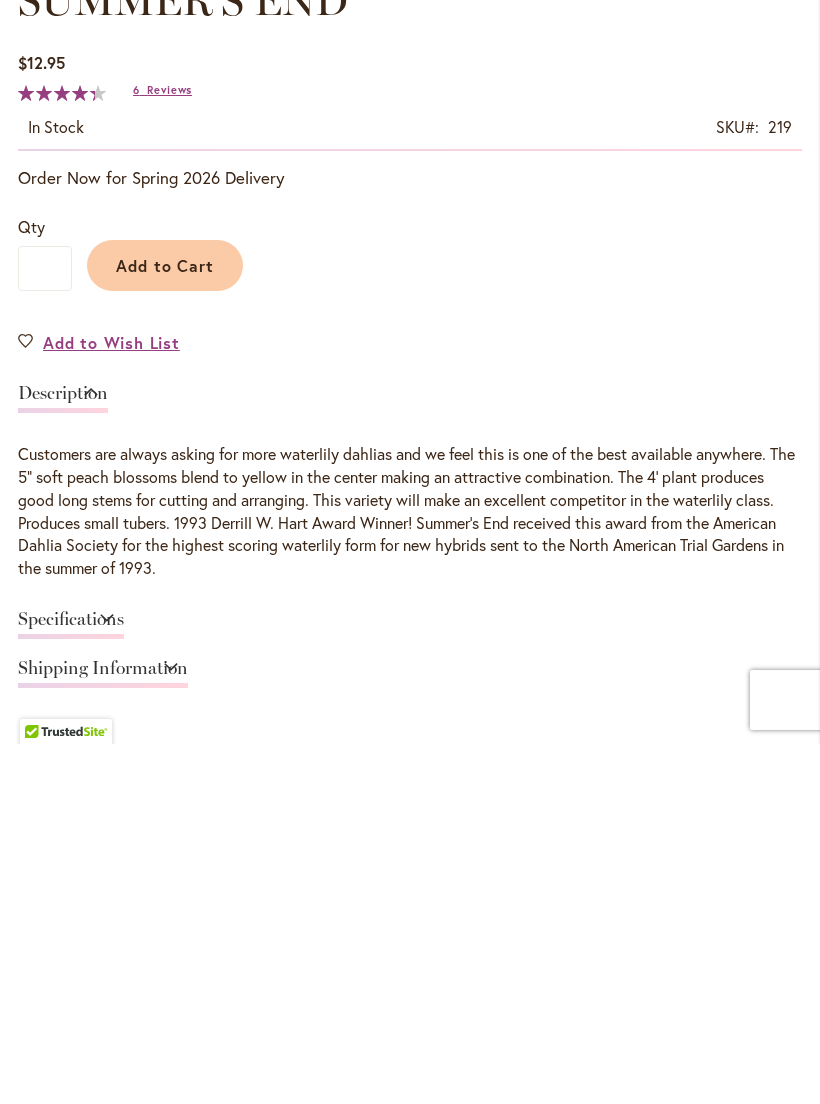 click on "Specifications" at bounding box center [71, 984] 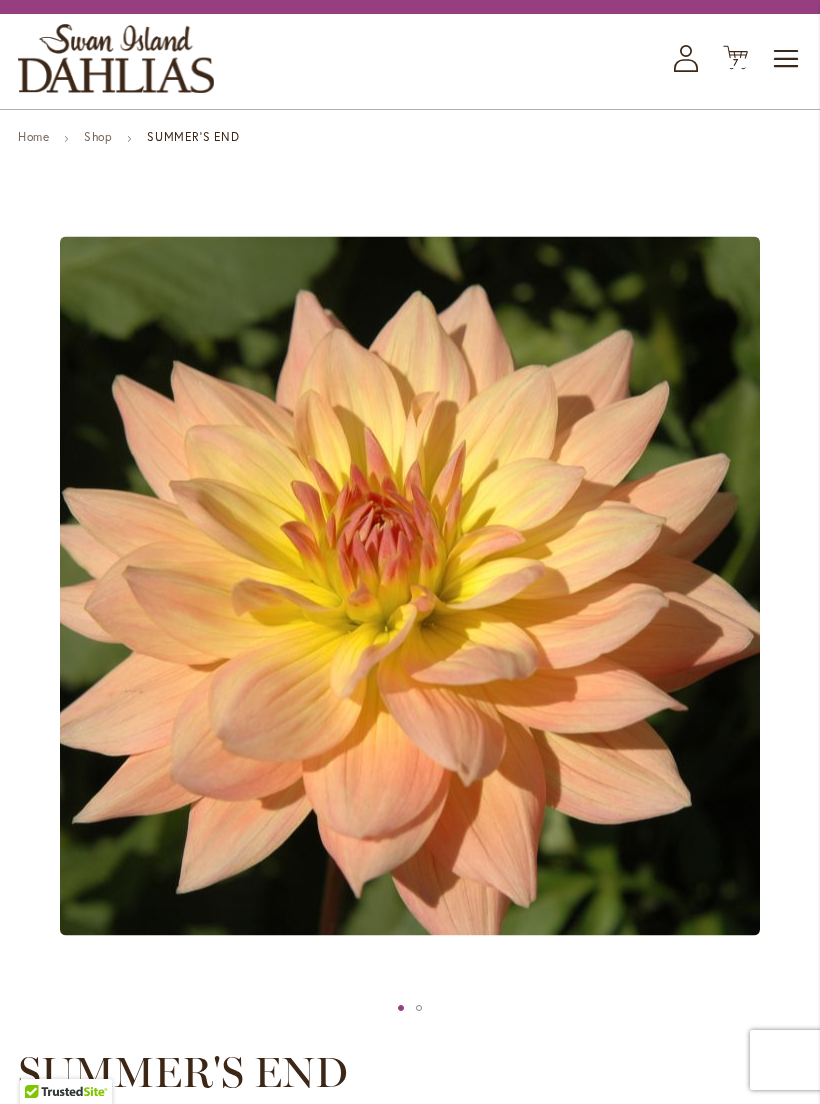 scroll, scrollTop: 83, scrollLeft: 0, axis: vertical 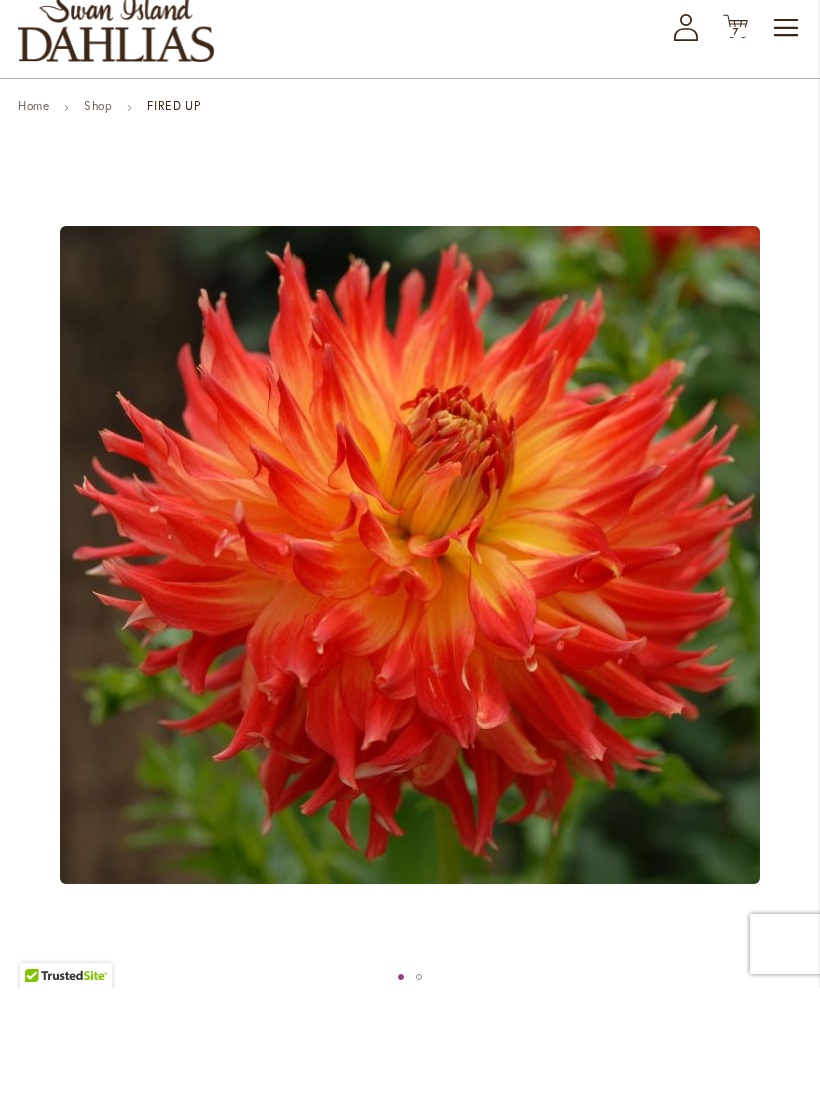 click on "7
7
items" at bounding box center [736, 148] 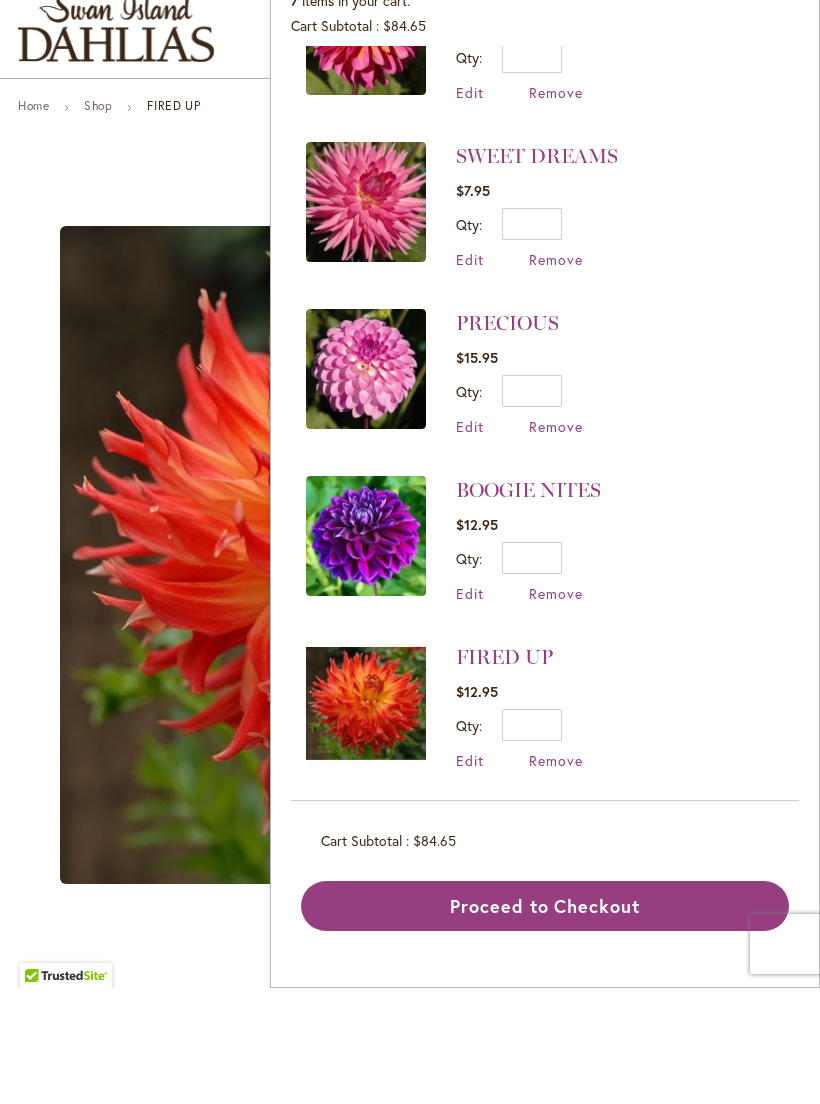 scroll, scrollTop: 418, scrollLeft: 0, axis: vertical 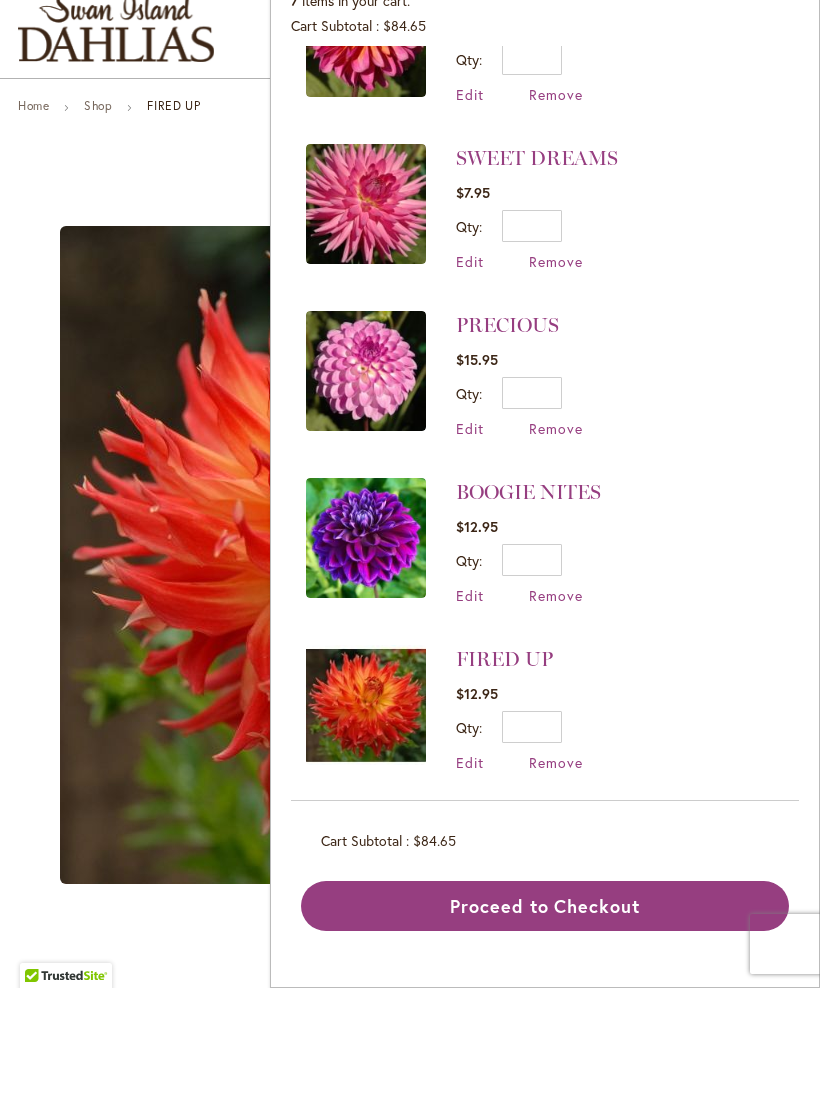 click at bounding box center (366, 487) 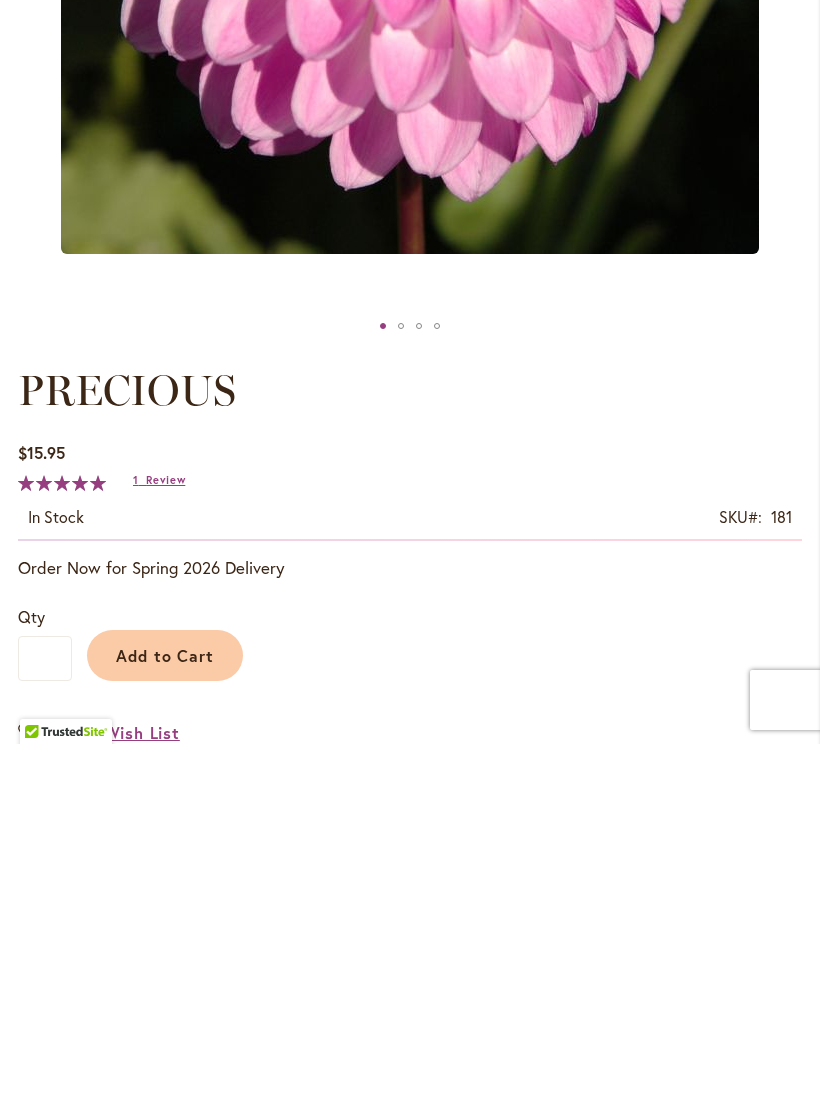 scroll, scrollTop: 408, scrollLeft: 0, axis: vertical 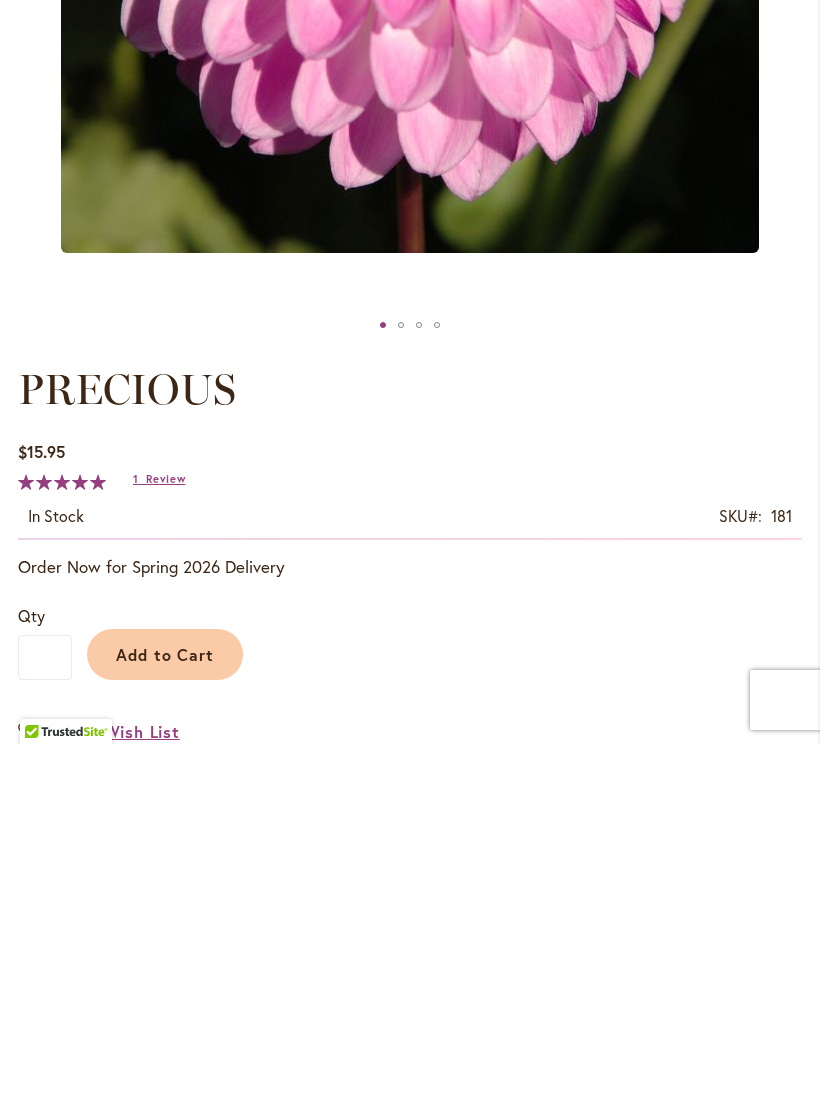 click on "Review" at bounding box center (165, 839) 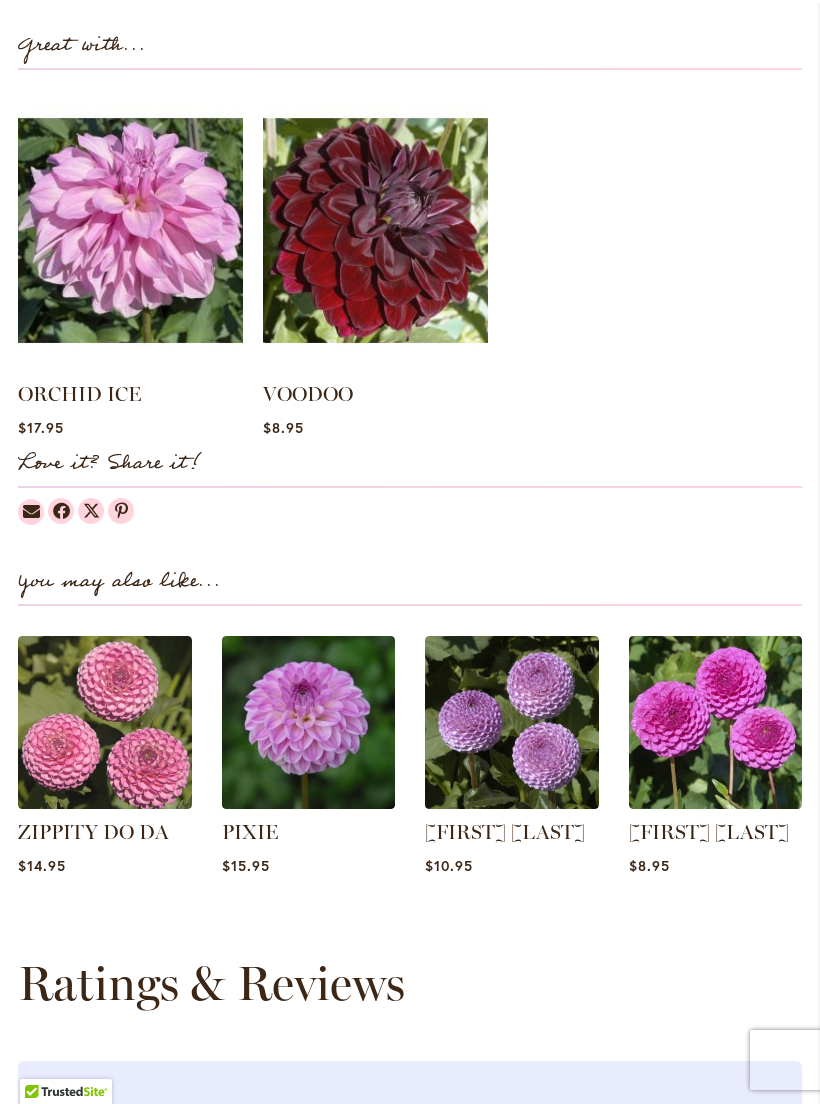 scroll, scrollTop: 1755, scrollLeft: 0, axis: vertical 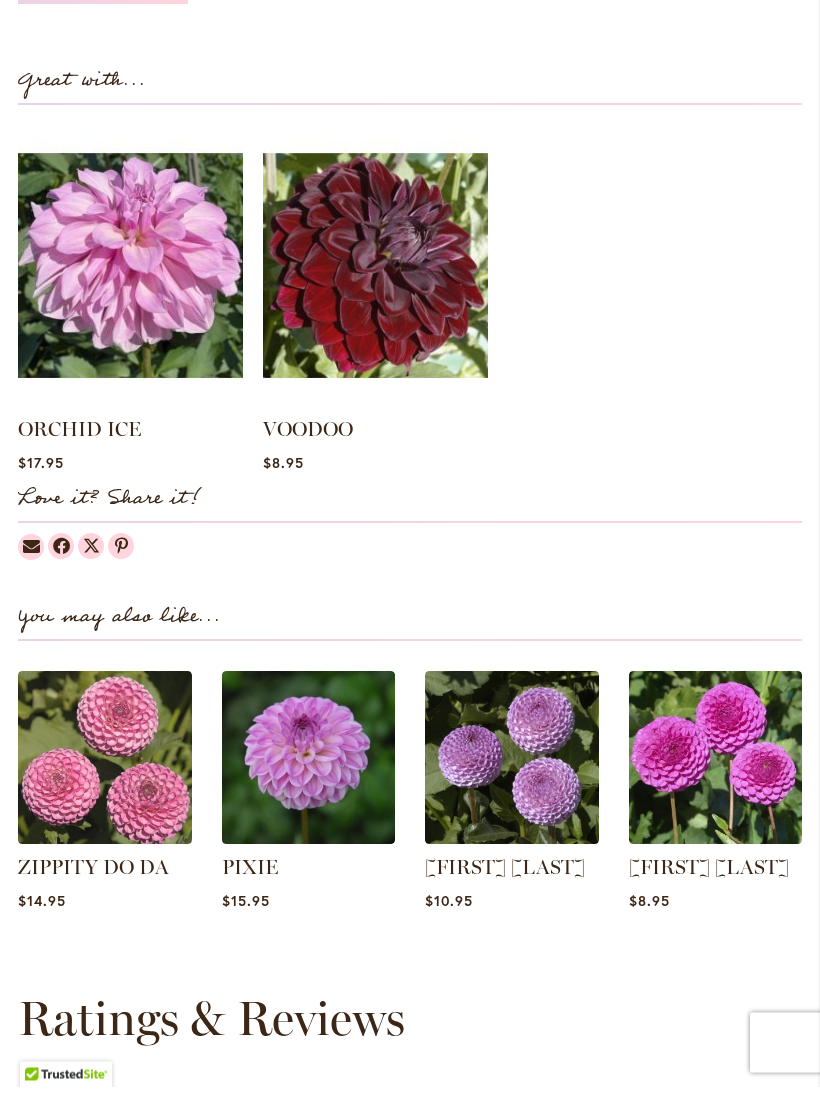 click at bounding box center (105, 776) 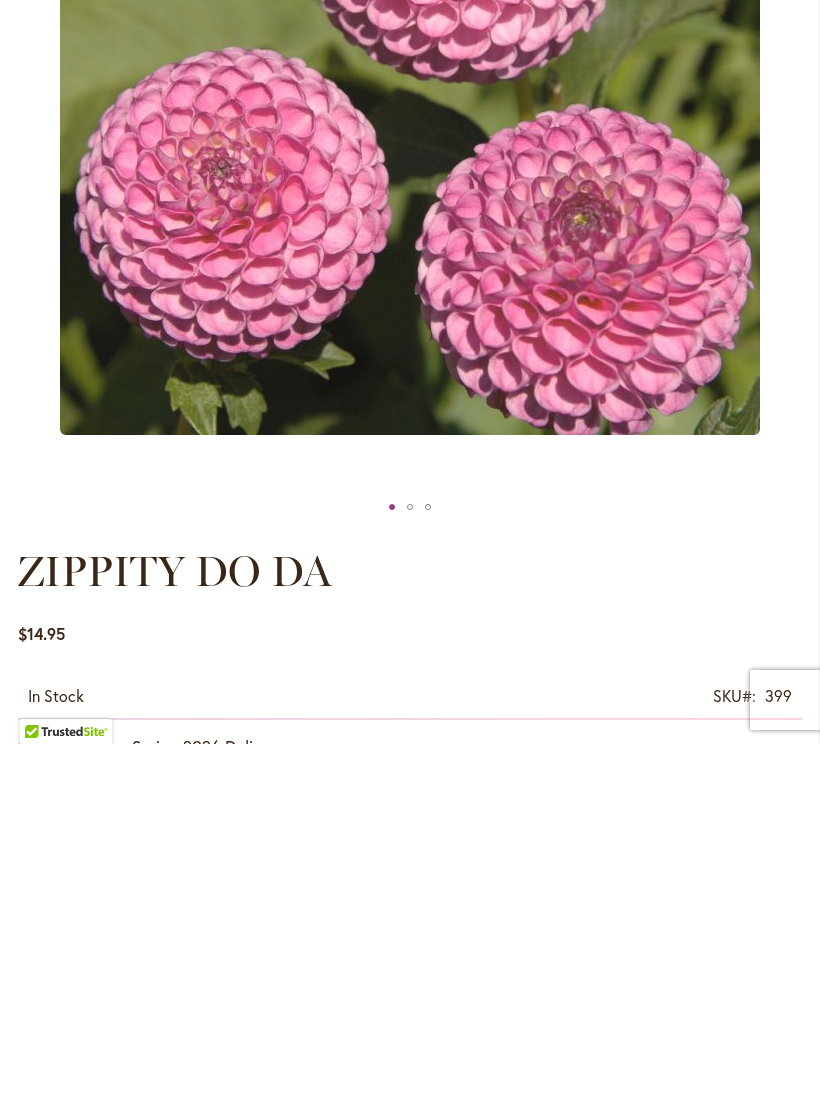 scroll, scrollTop: 310, scrollLeft: 0, axis: vertical 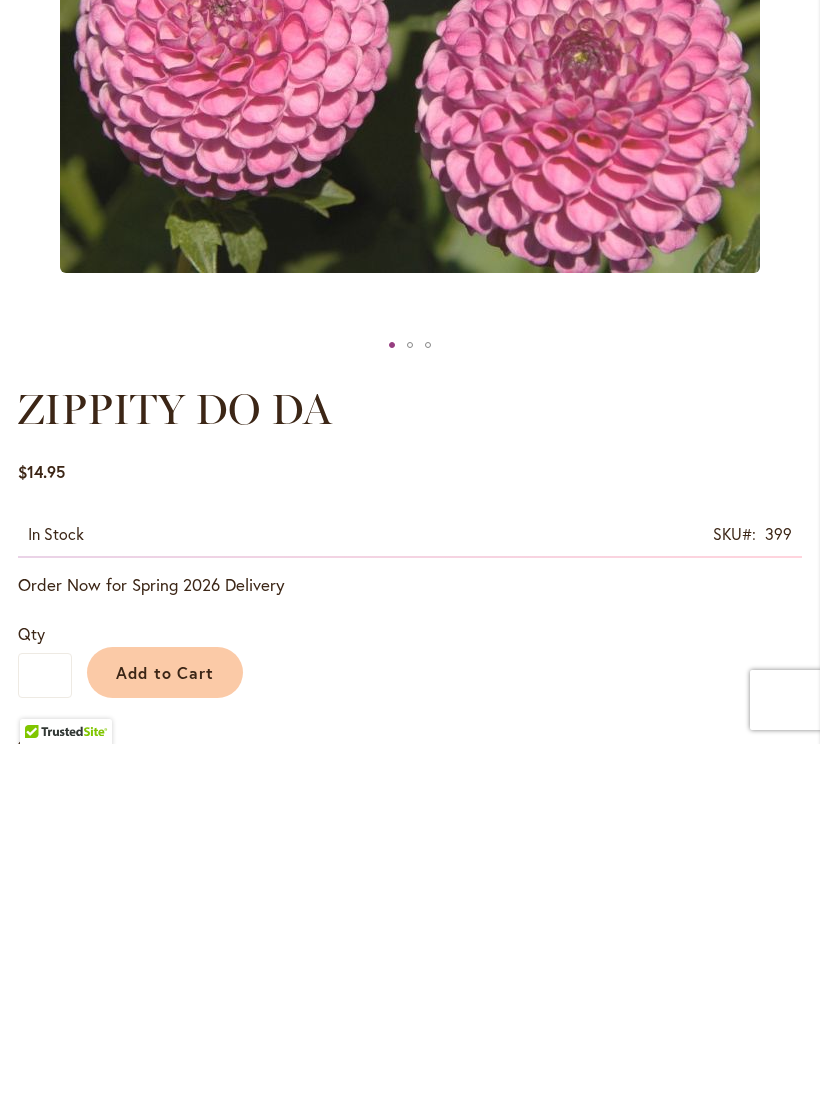 click on "Specifications" at bounding box center (71, 1300) 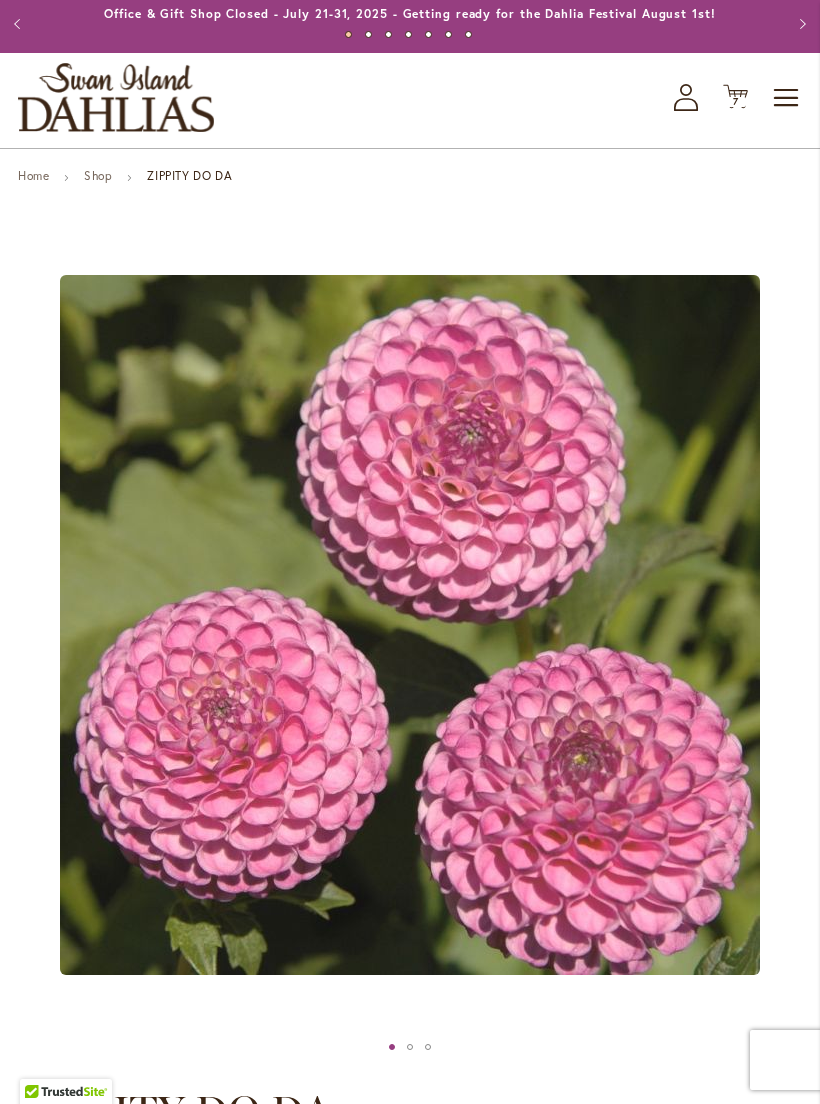 scroll, scrollTop: 0, scrollLeft: 0, axis: both 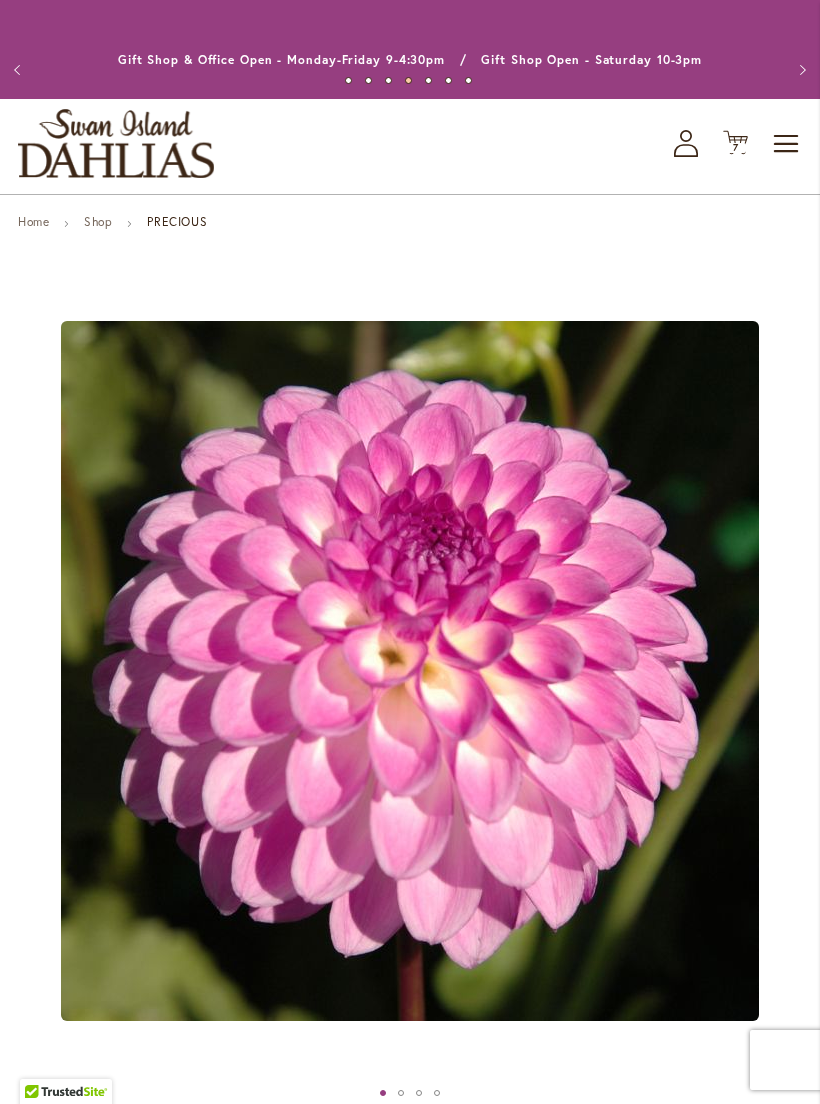 click on "Cart
.cls-1 {
fill: #231f20;
}" at bounding box center (735, 143) 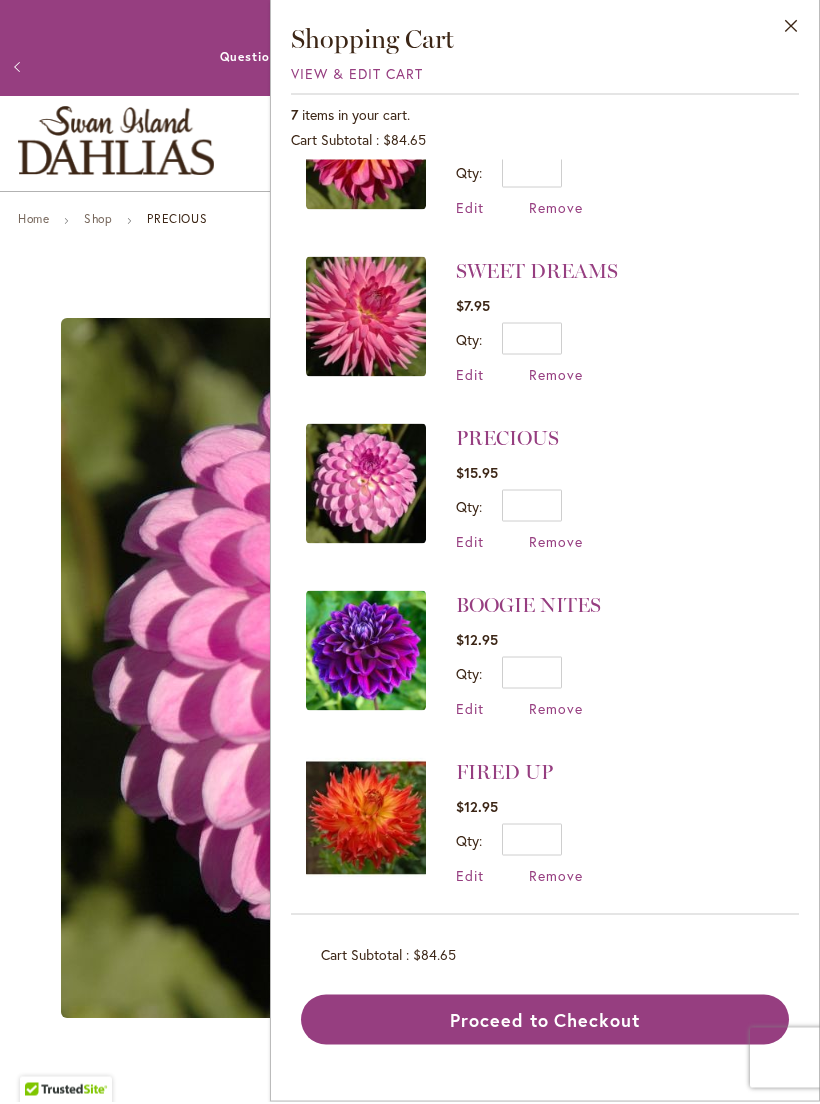 scroll, scrollTop: 418, scrollLeft: 0, axis: vertical 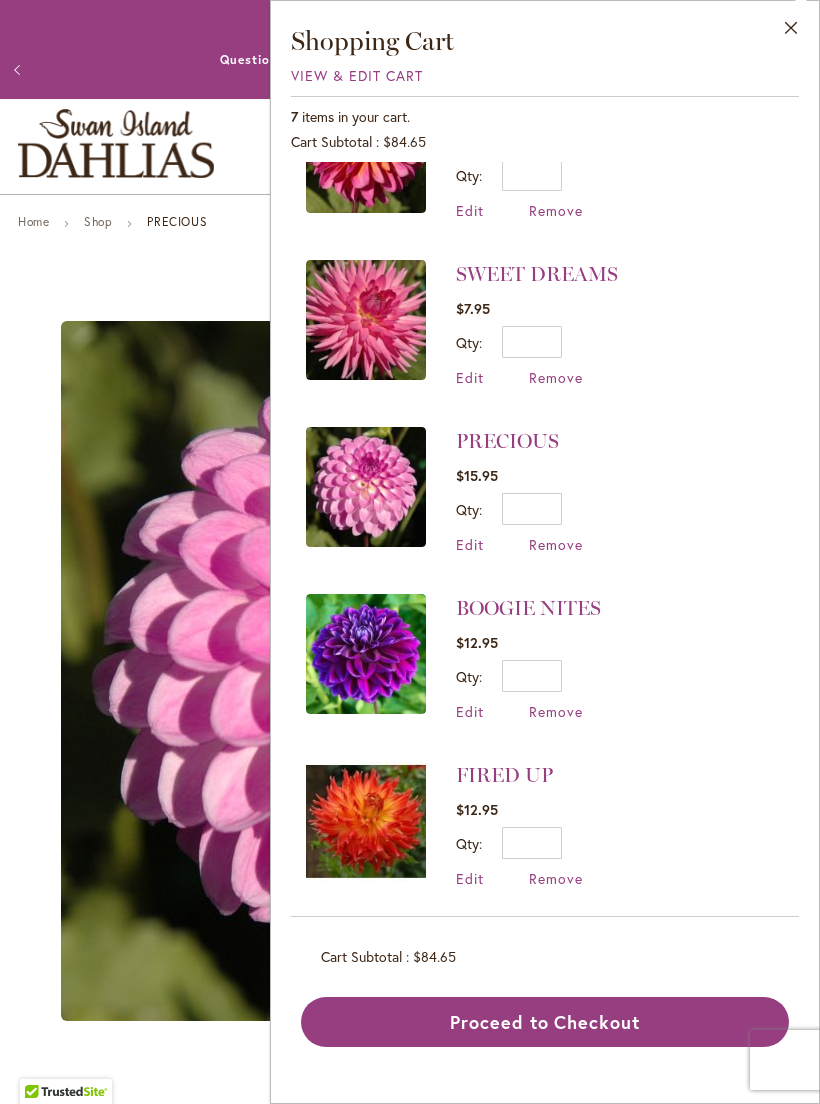 click at bounding box center [366, 821] 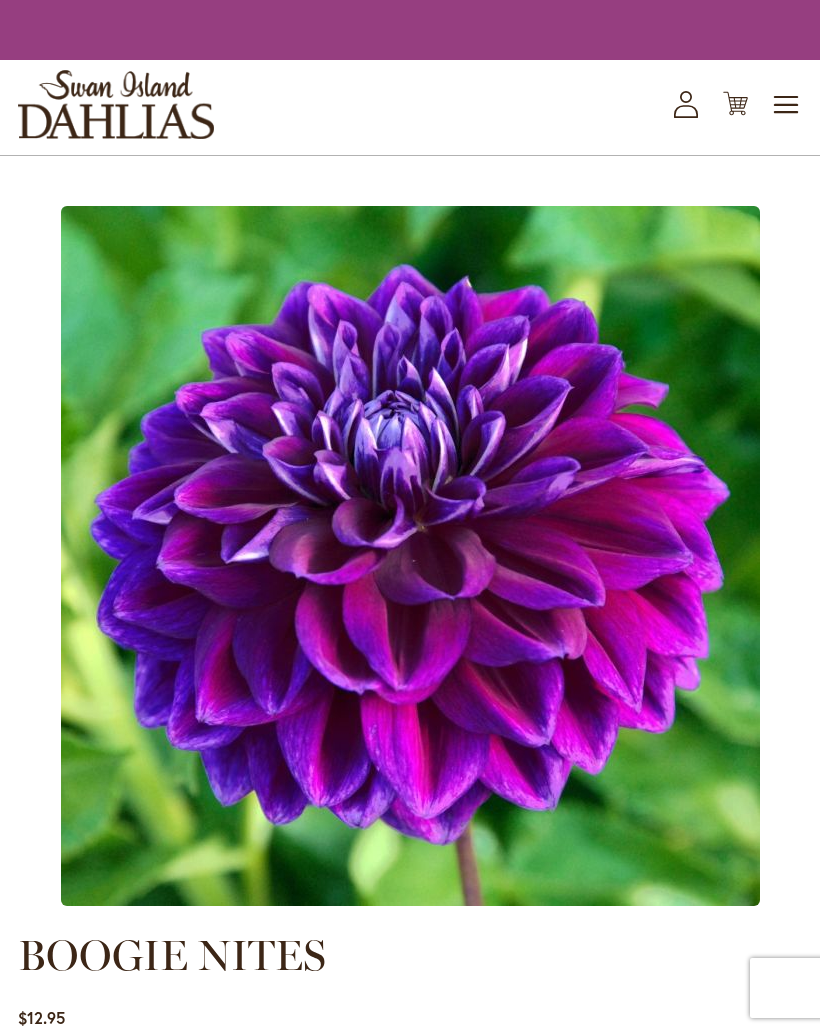 scroll, scrollTop: 0, scrollLeft: 0, axis: both 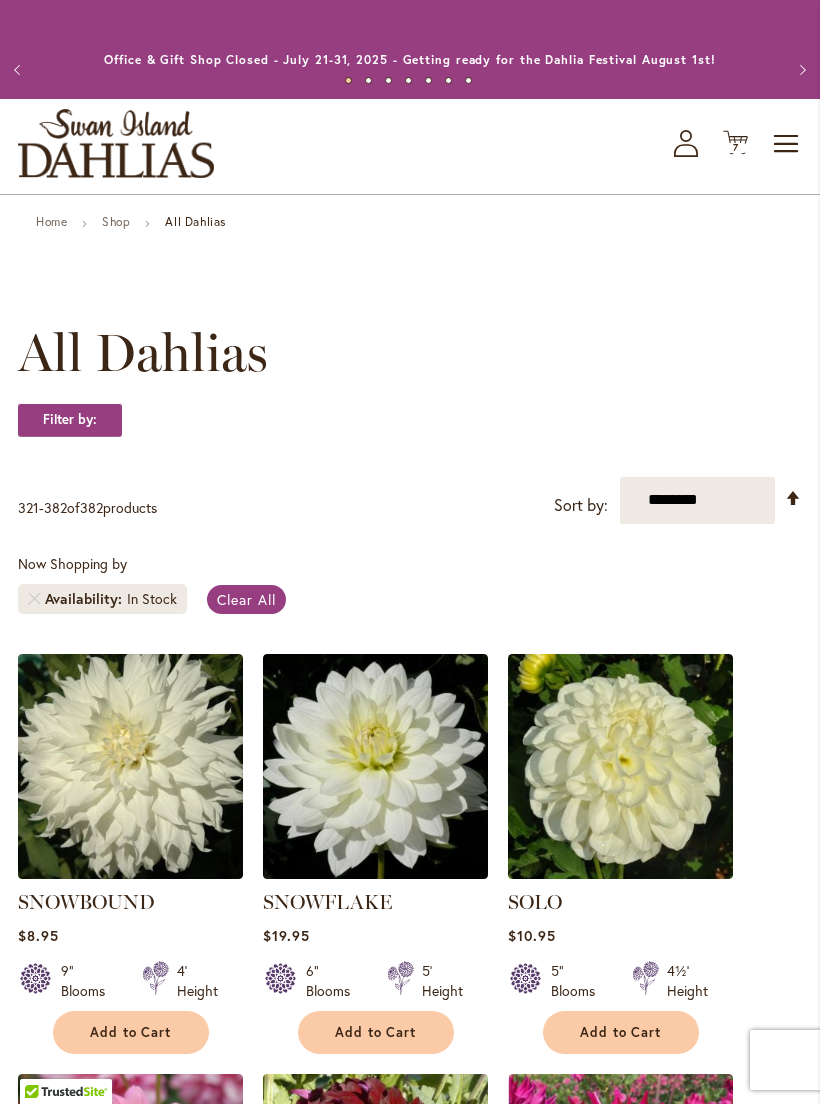 click on "Cart
.cls-1 {
fill: #231f20;
}" 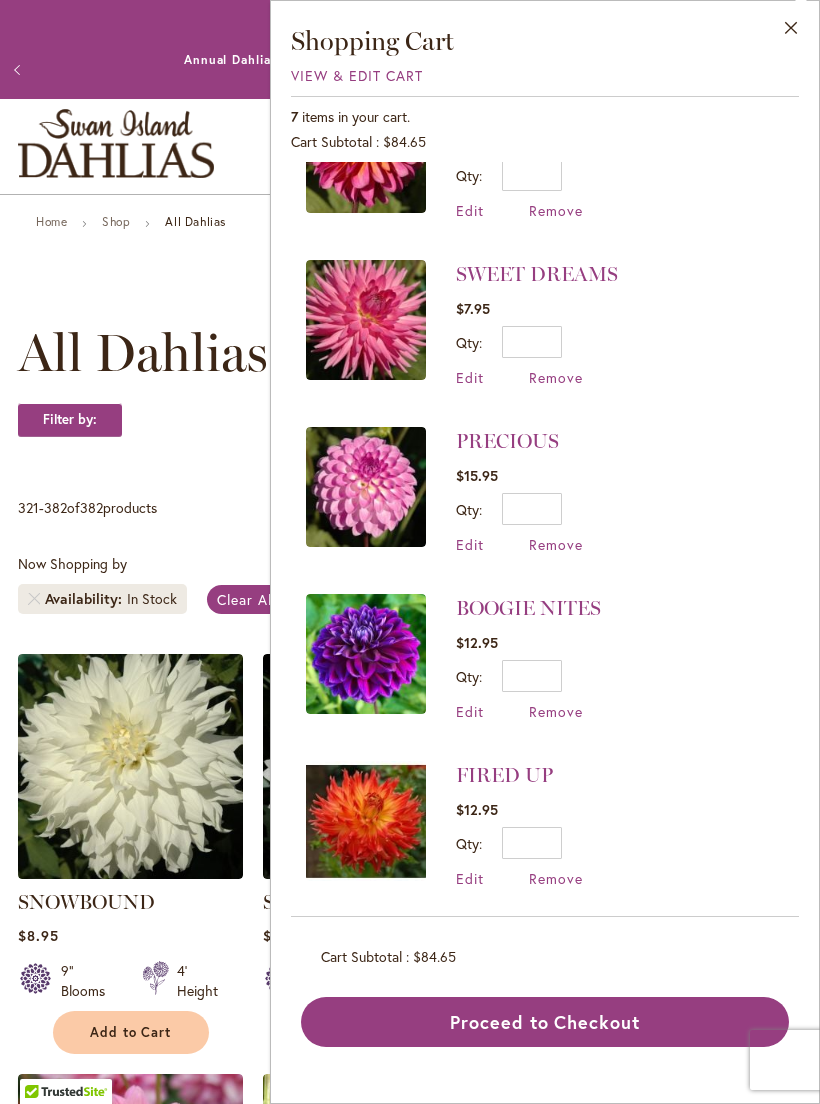 scroll, scrollTop: 418, scrollLeft: 0, axis: vertical 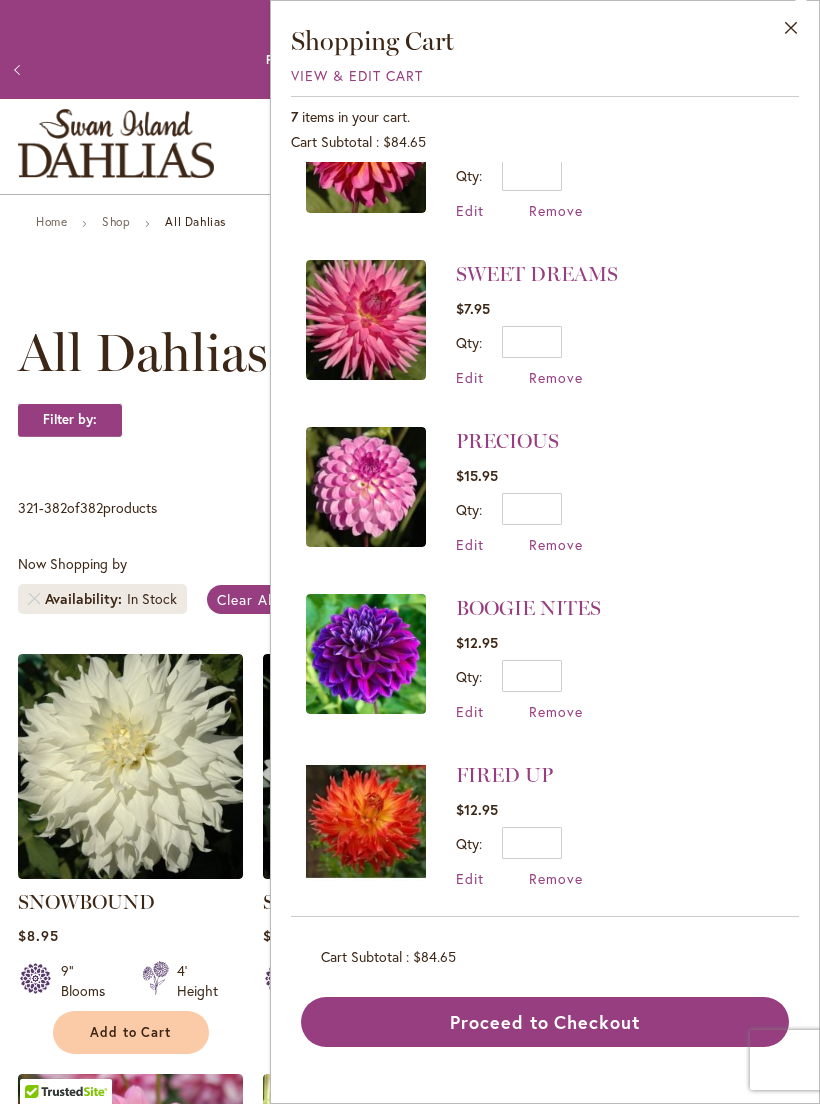 click at bounding box center [366, 654] 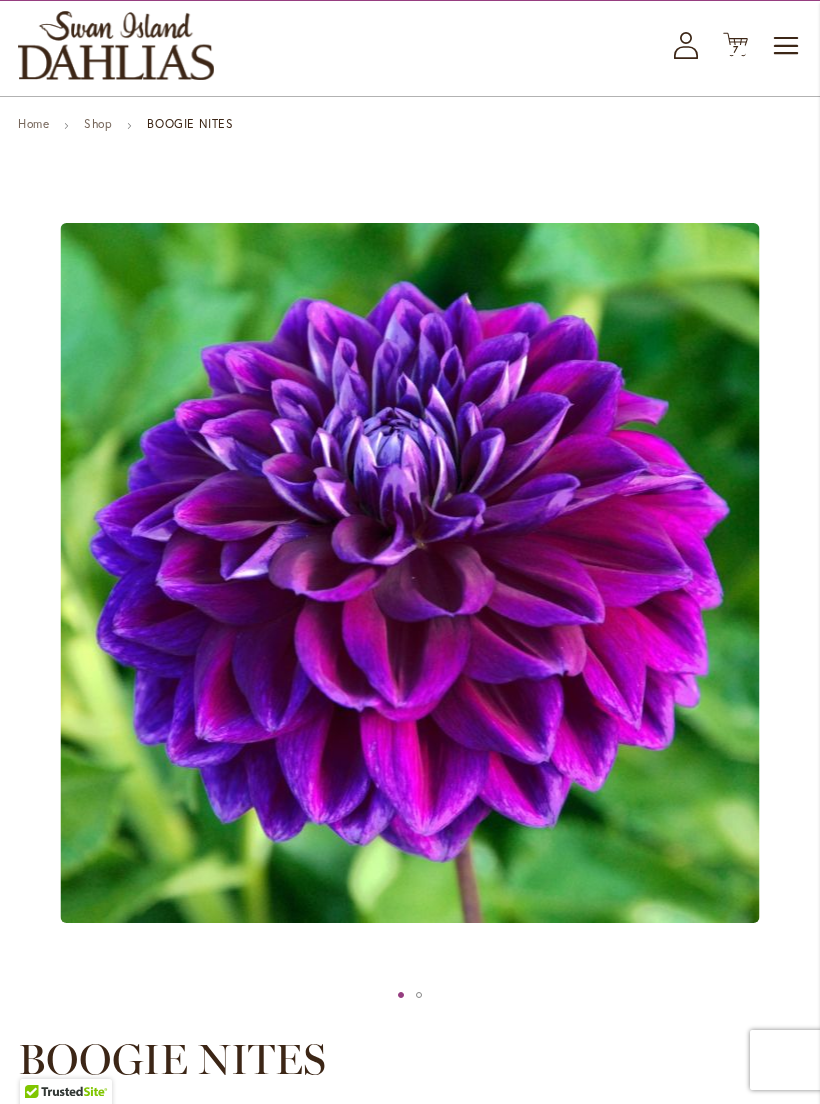 scroll, scrollTop: 0, scrollLeft: 0, axis: both 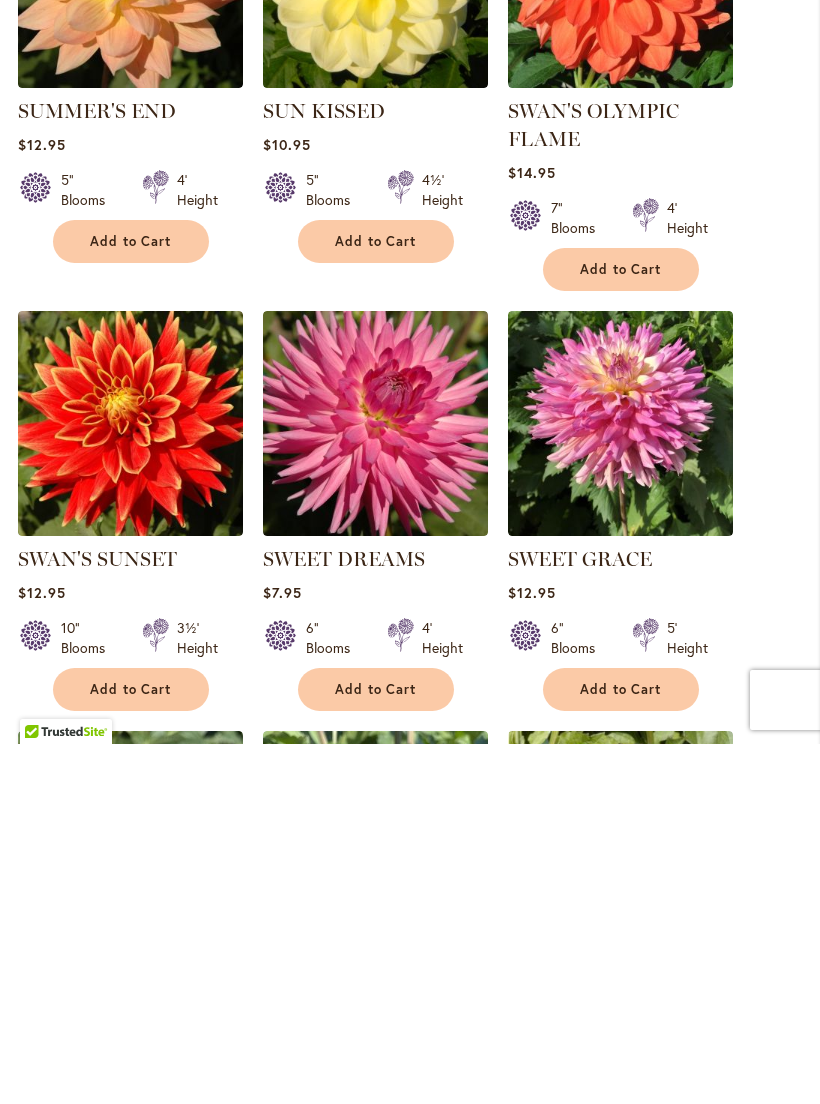click at bounding box center [130, 783] 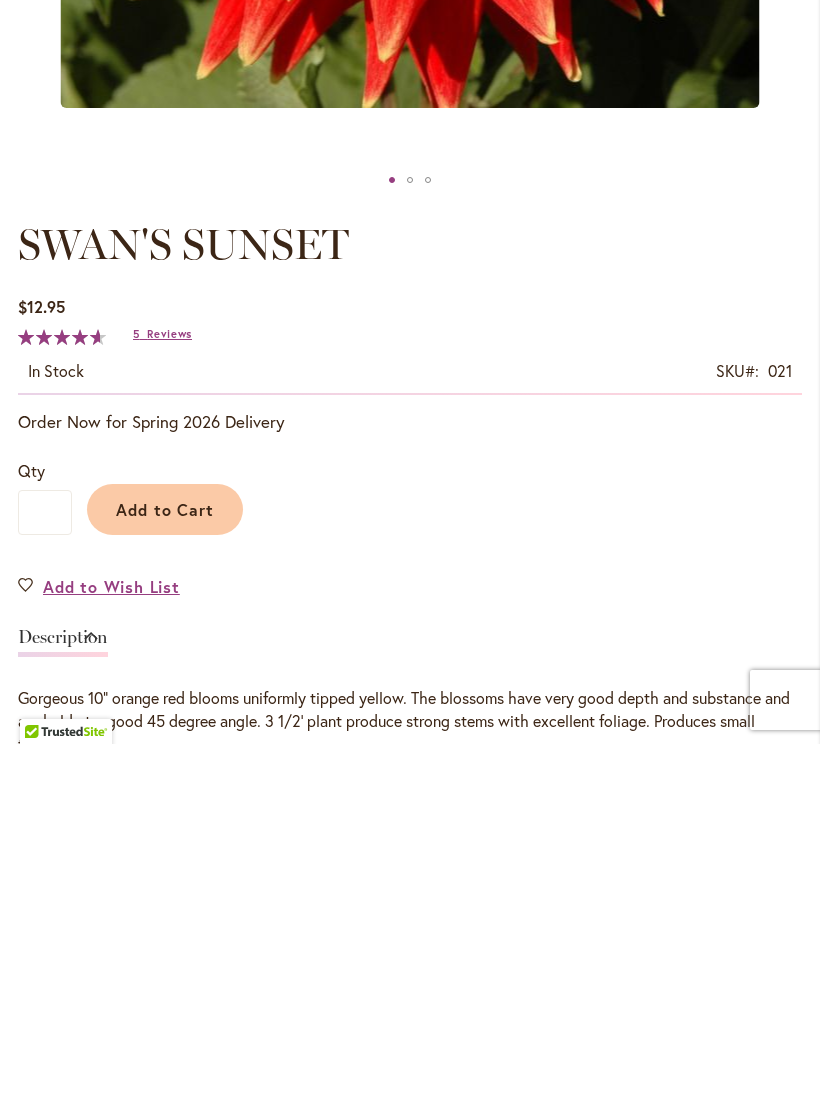 scroll, scrollTop: 554, scrollLeft: 0, axis: vertical 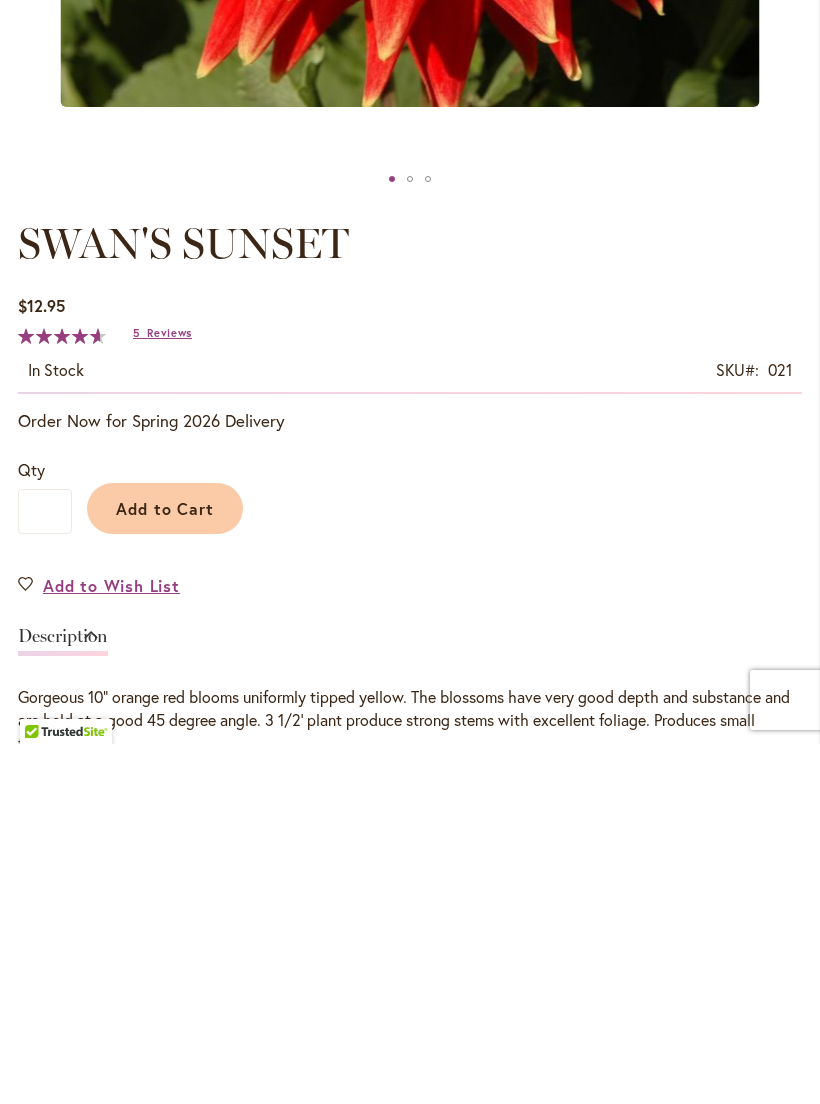 click on "Specifications" at bounding box center [71, 1159] 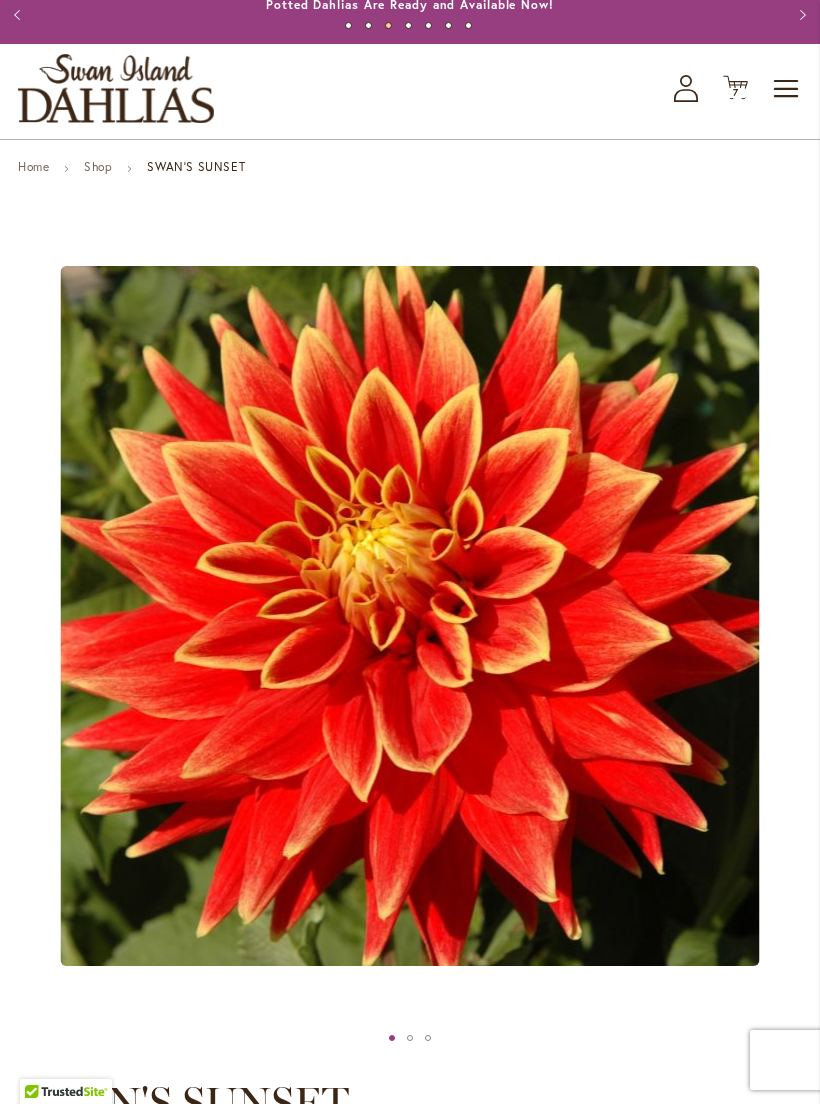 scroll, scrollTop: 0, scrollLeft: 0, axis: both 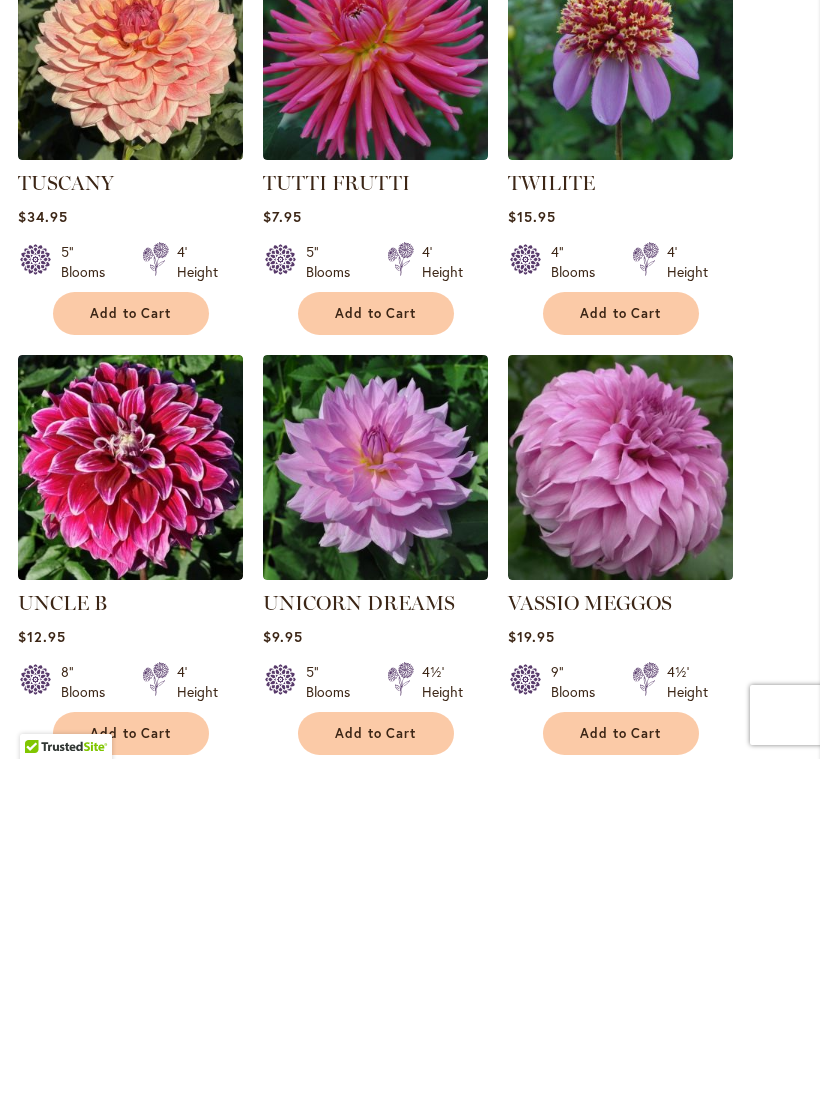 click at bounding box center (130, 812) 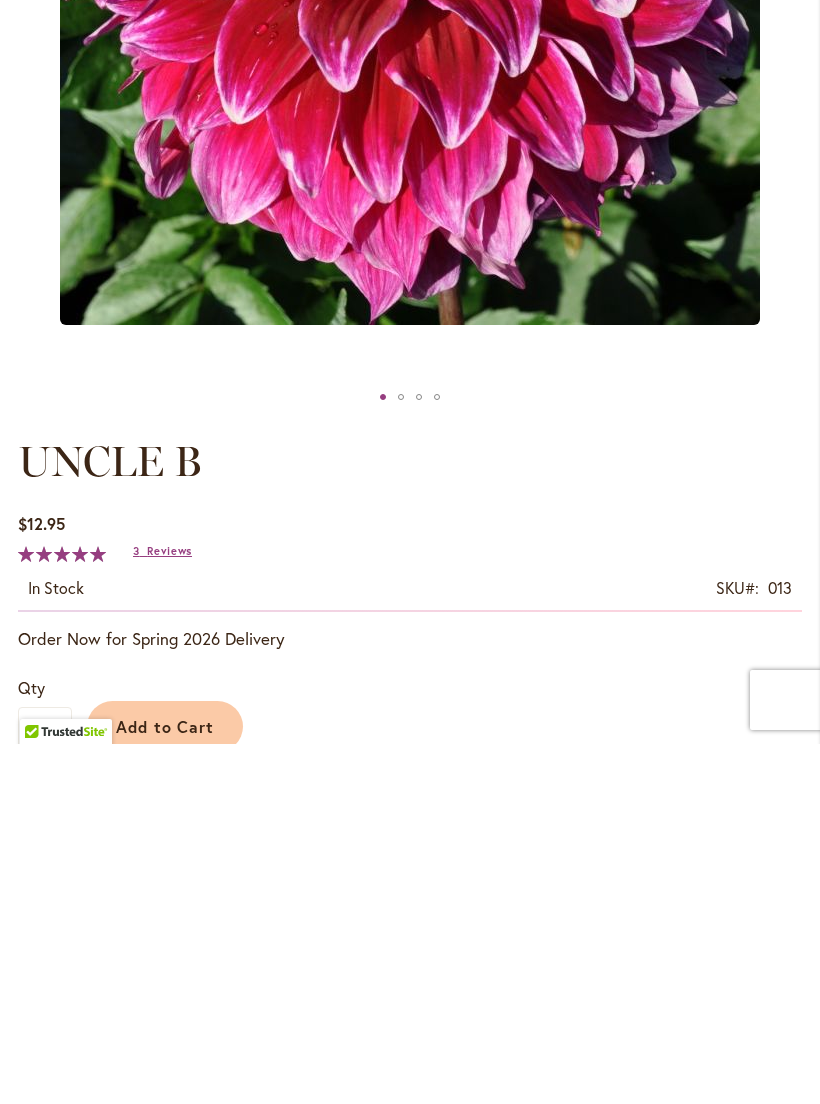 scroll, scrollTop: 337, scrollLeft: 0, axis: vertical 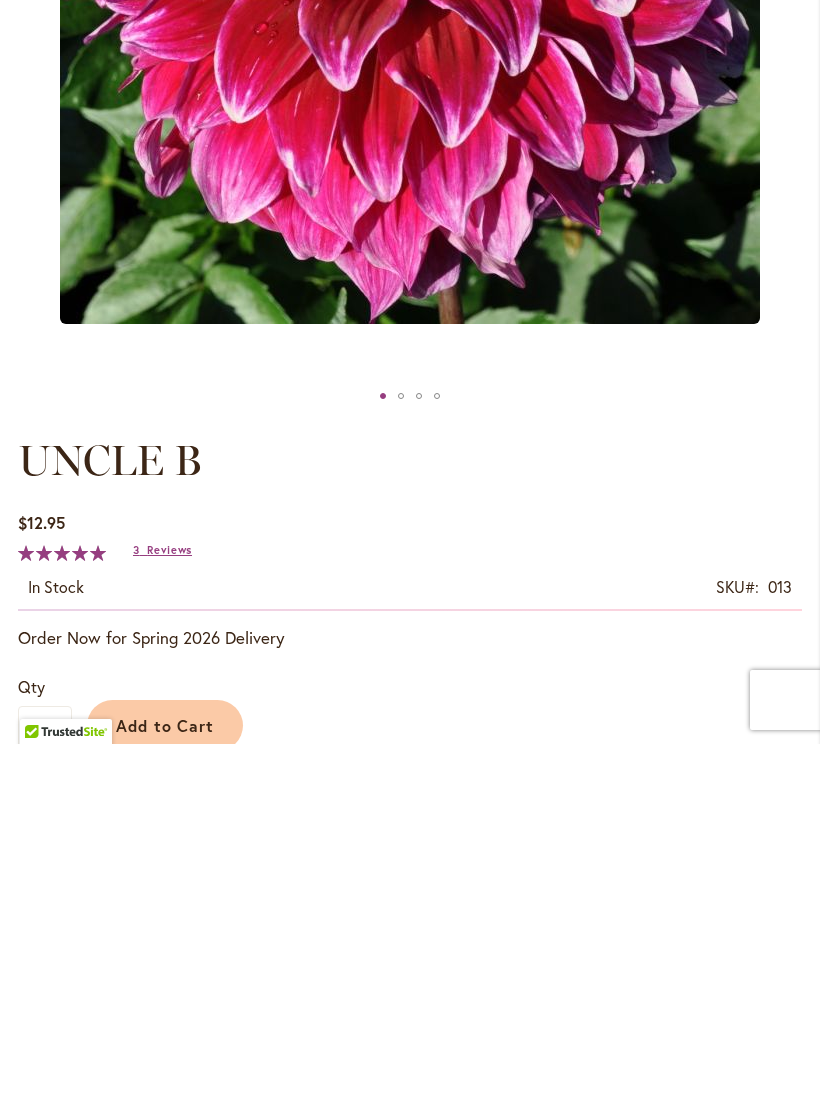 click on "Doesn’t everybody have an “Uncle B”? Of course they do! And just like everyone’s favorite uncle this dahlia is full of memory making character!  These striking 8” blooms of plum purple with silver icing are held on a stocky and strong 4’ plant. May take a little more time to bloom, but well worth the wait. Don’t pass this one up!" at bounding box center (410, 1287) 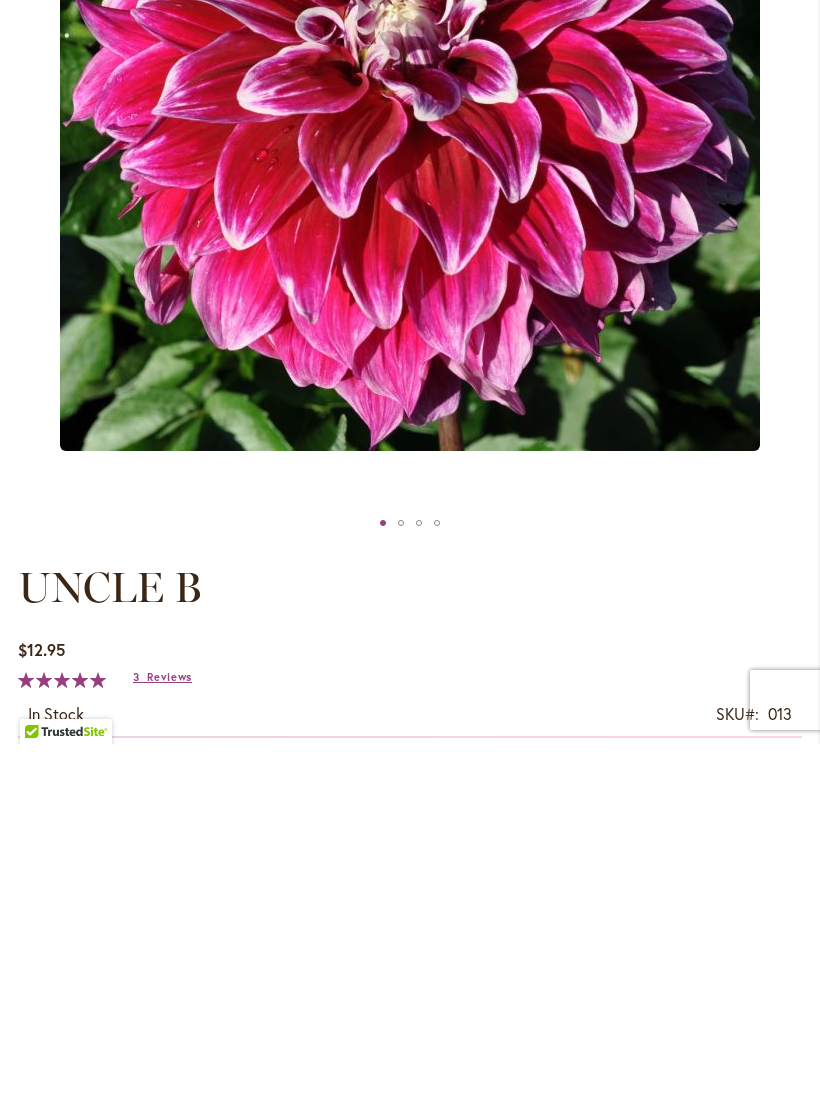 scroll, scrollTop: 213, scrollLeft: 0, axis: vertical 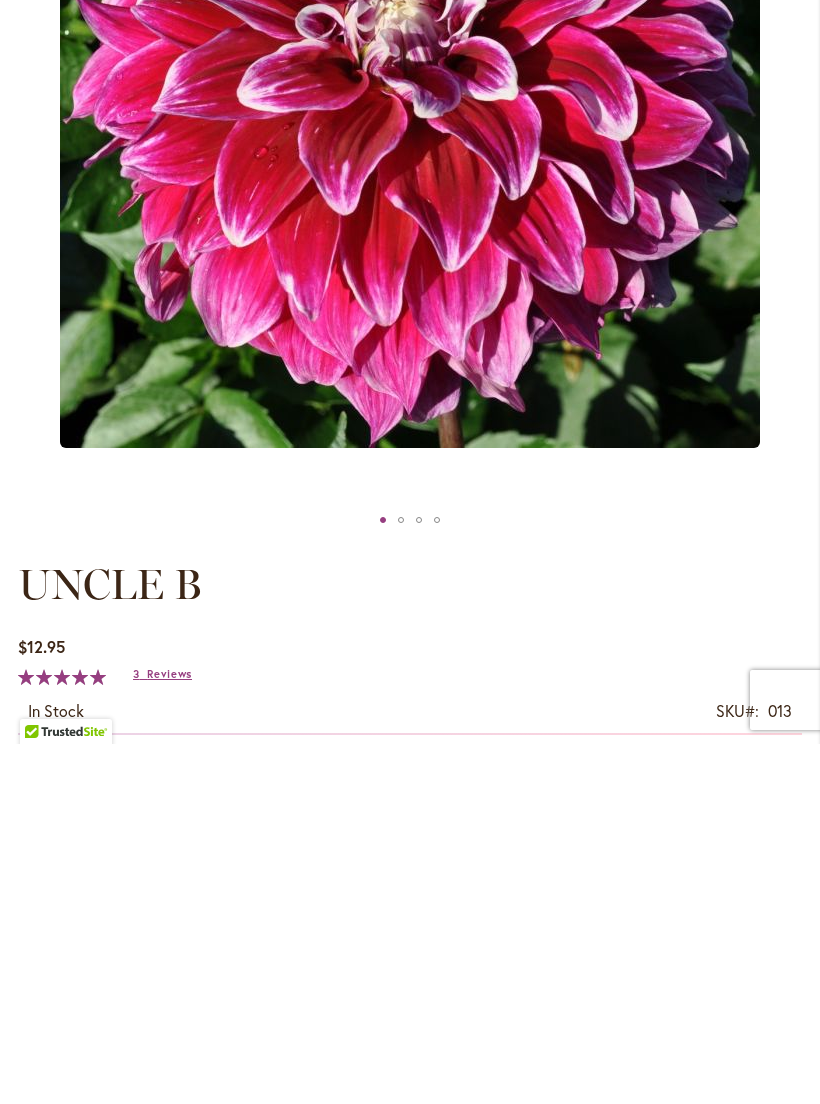 click on "Add to Cart" at bounding box center (165, 1209) 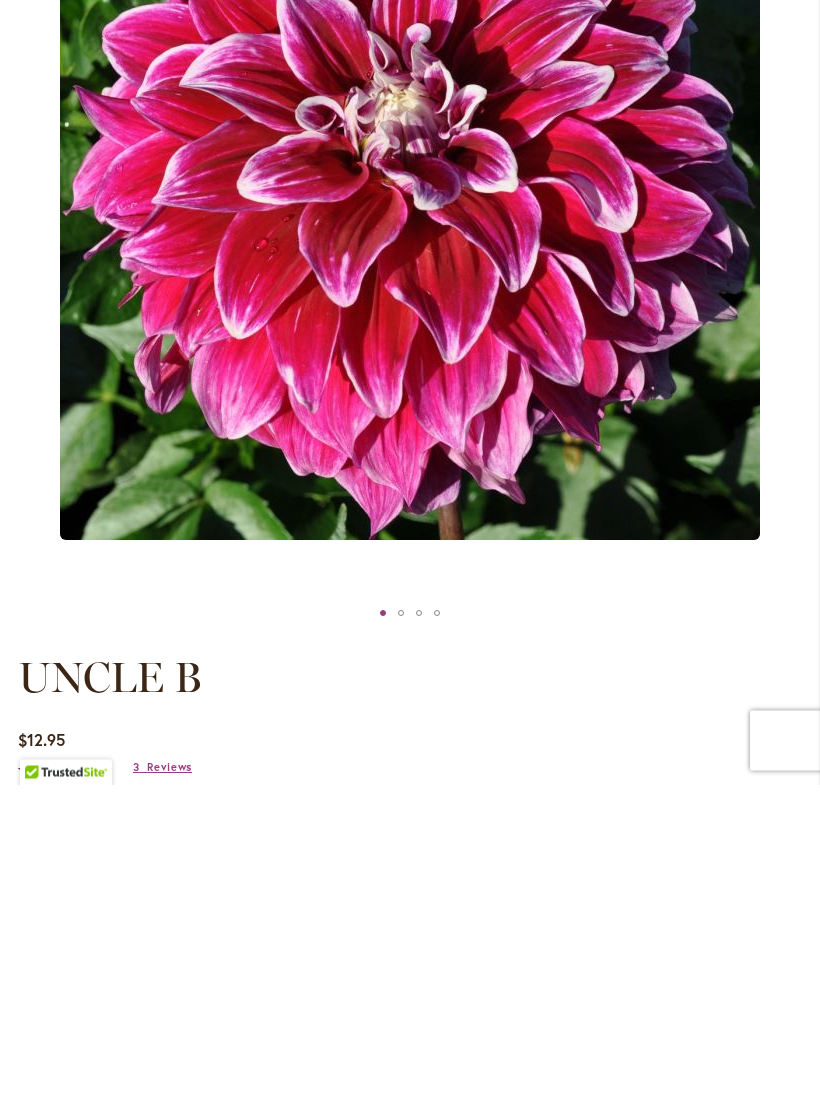 click on "Reviews" at bounding box center [169, 1087] 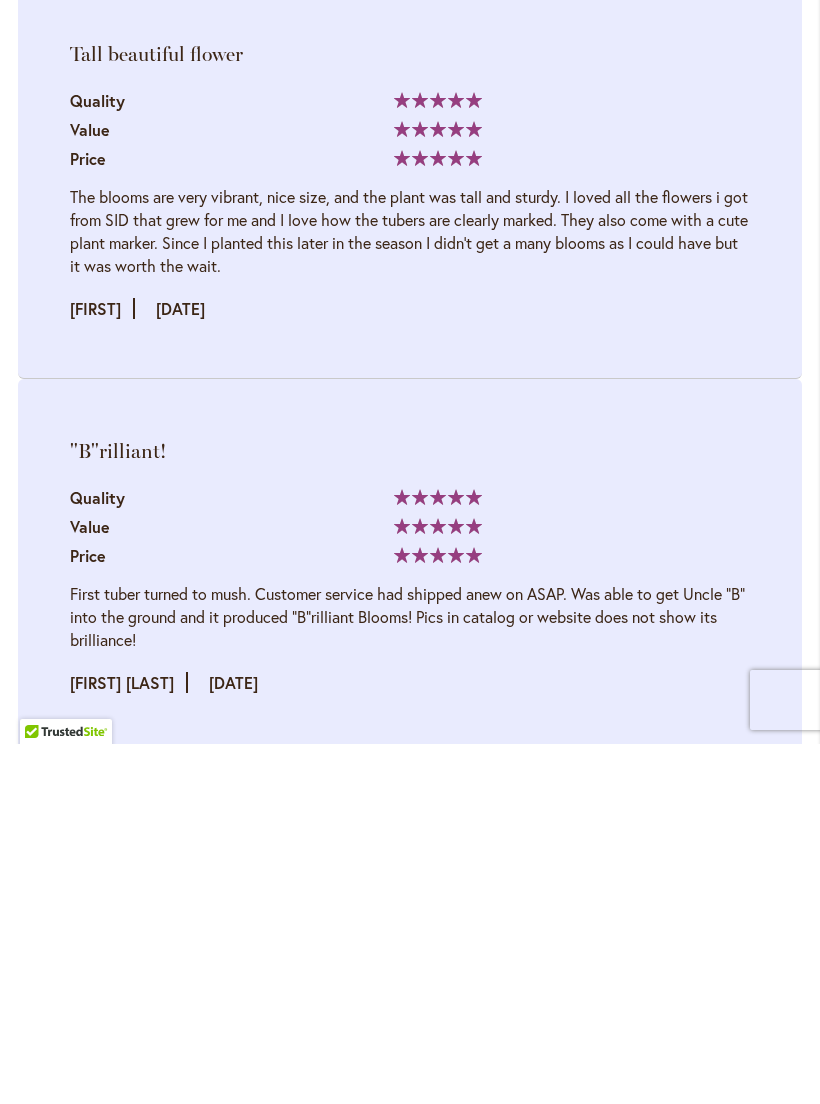 scroll, scrollTop: 2580, scrollLeft: 0, axis: vertical 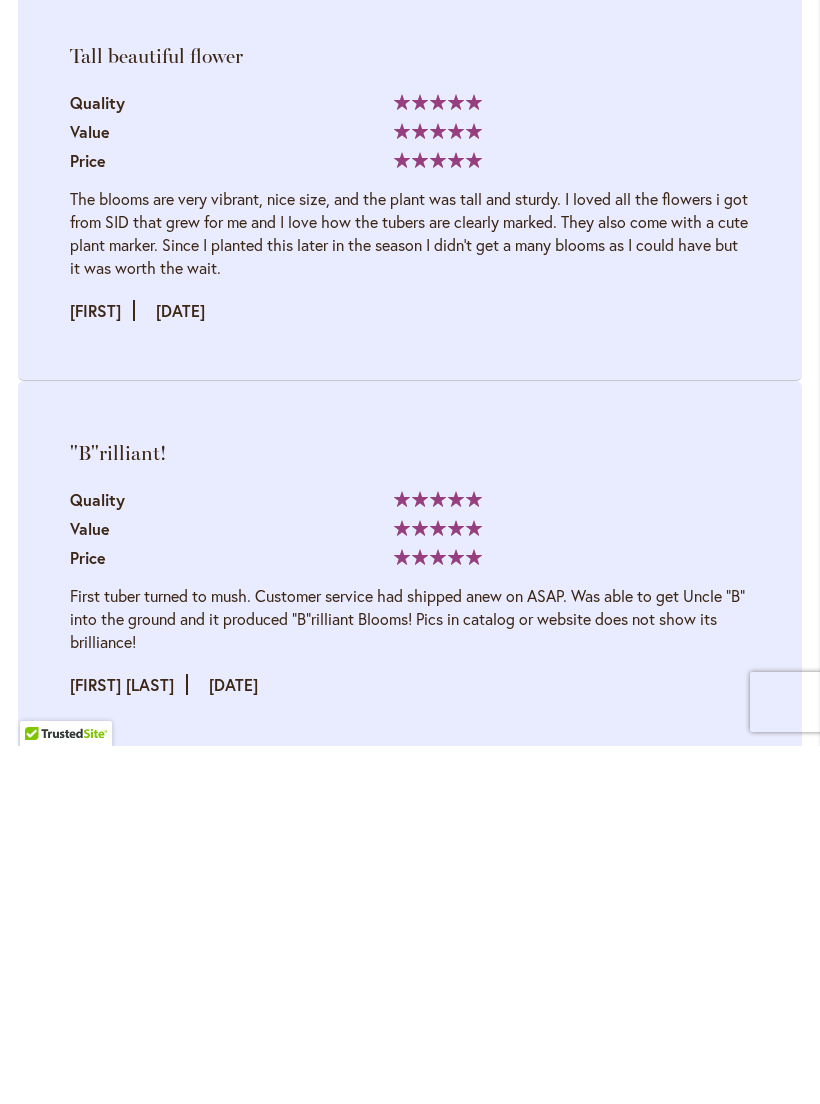 click on ""B"rilliant!" at bounding box center [410, 811] 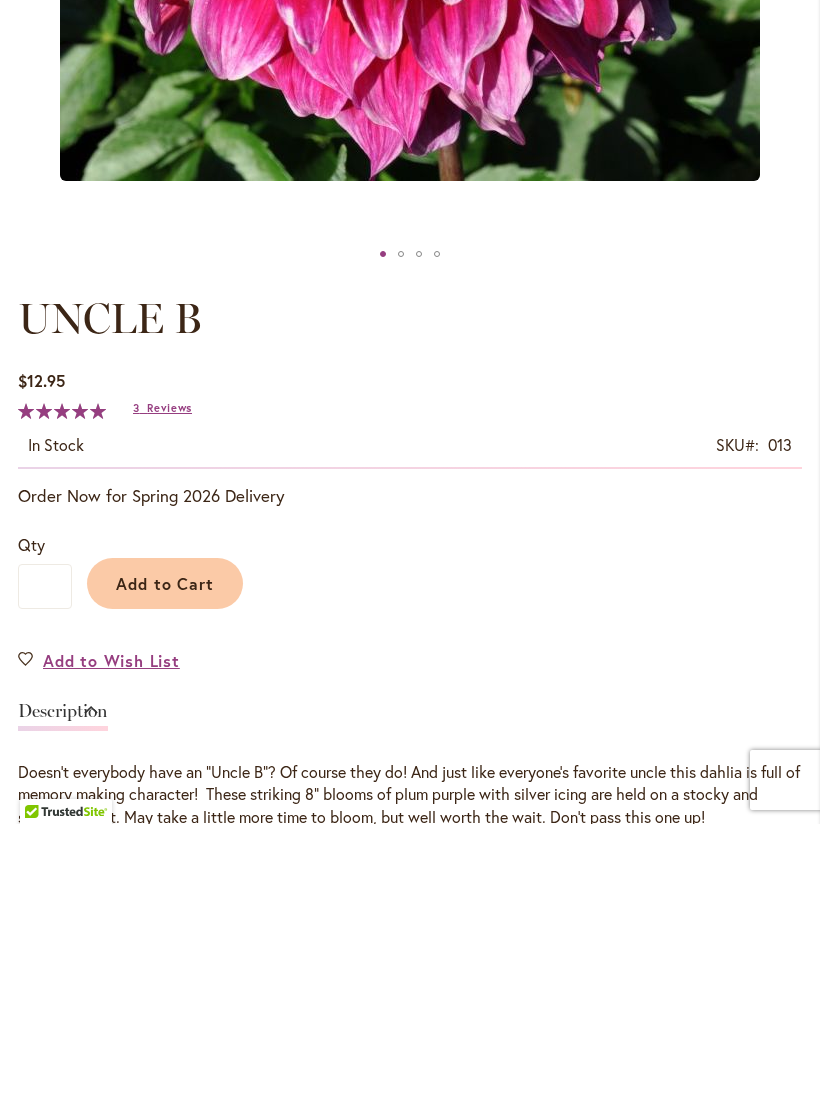 scroll, scrollTop: 642, scrollLeft: 0, axis: vertical 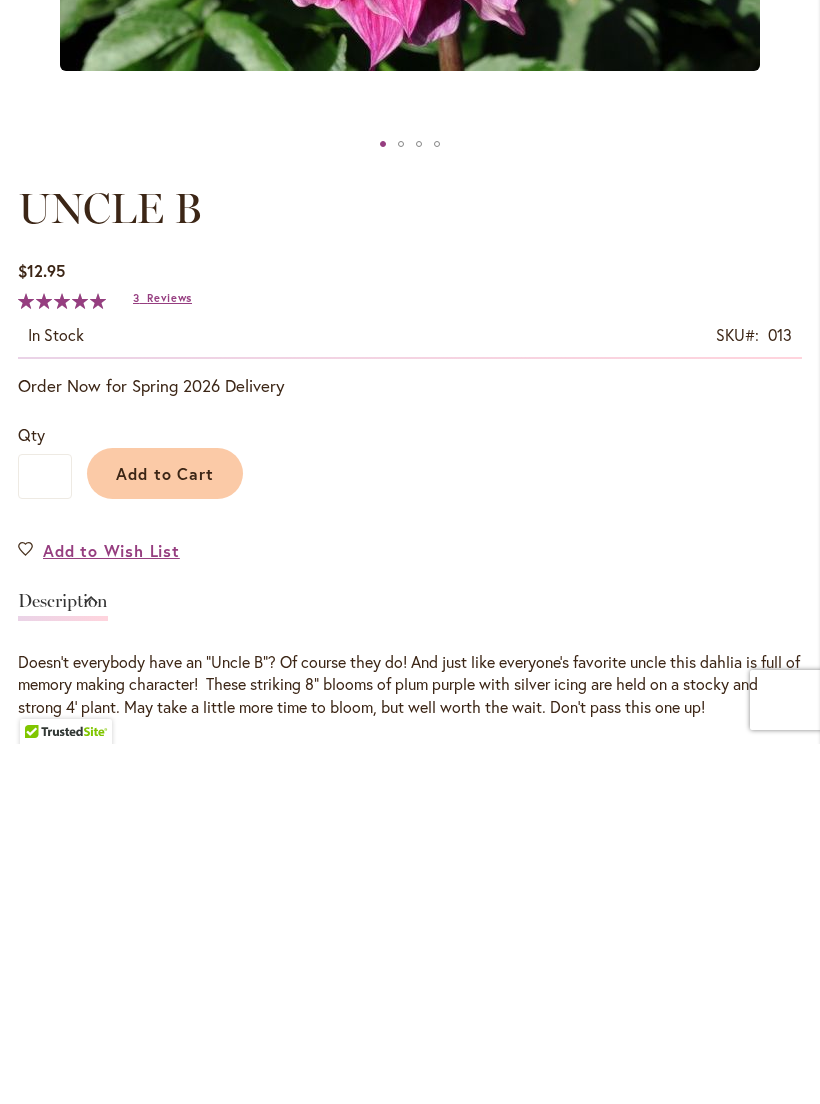 click on "Specifications" at bounding box center (71, 1123) 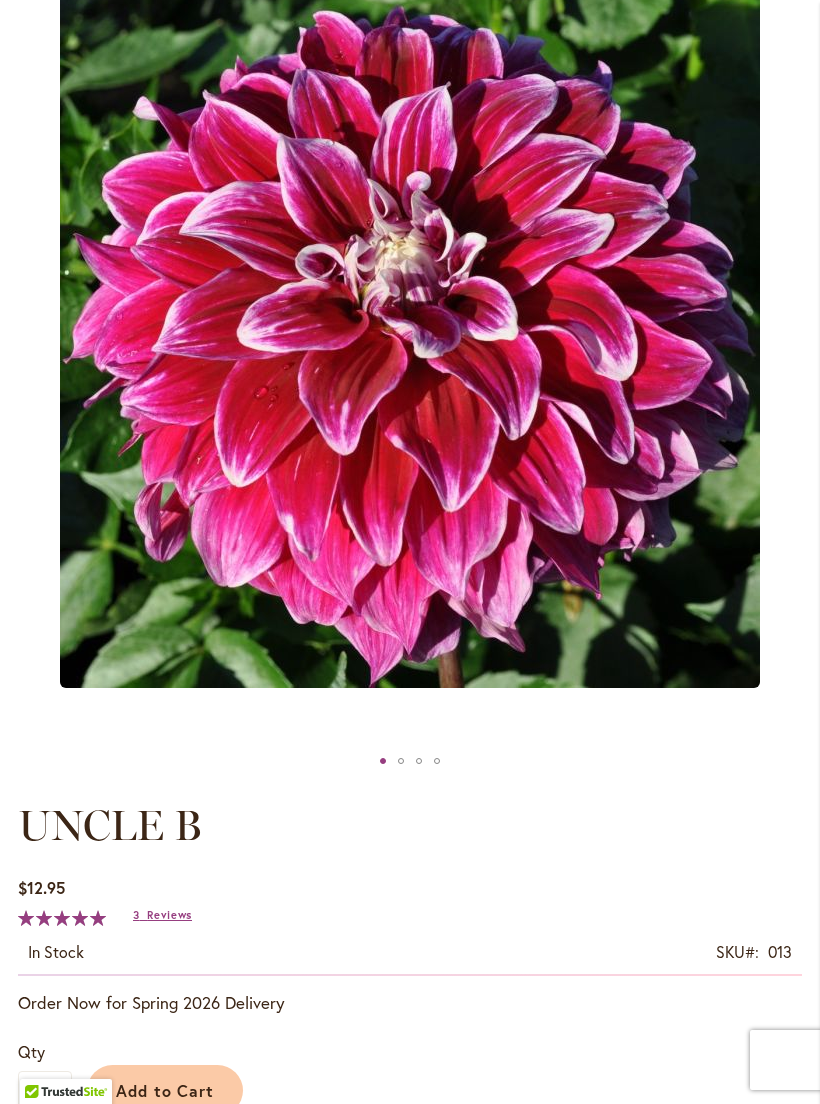 scroll, scrollTop: 286, scrollLeft: 0, axis: vertical 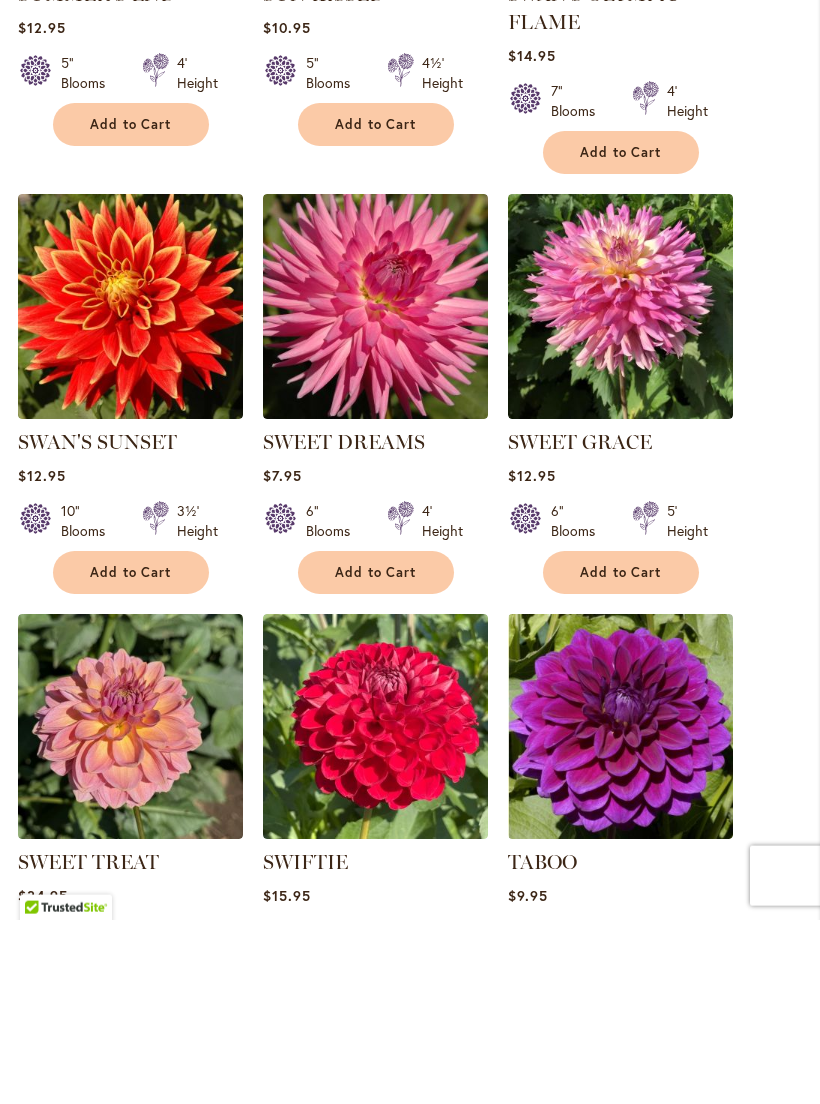 click at bounding box center (375, 910) 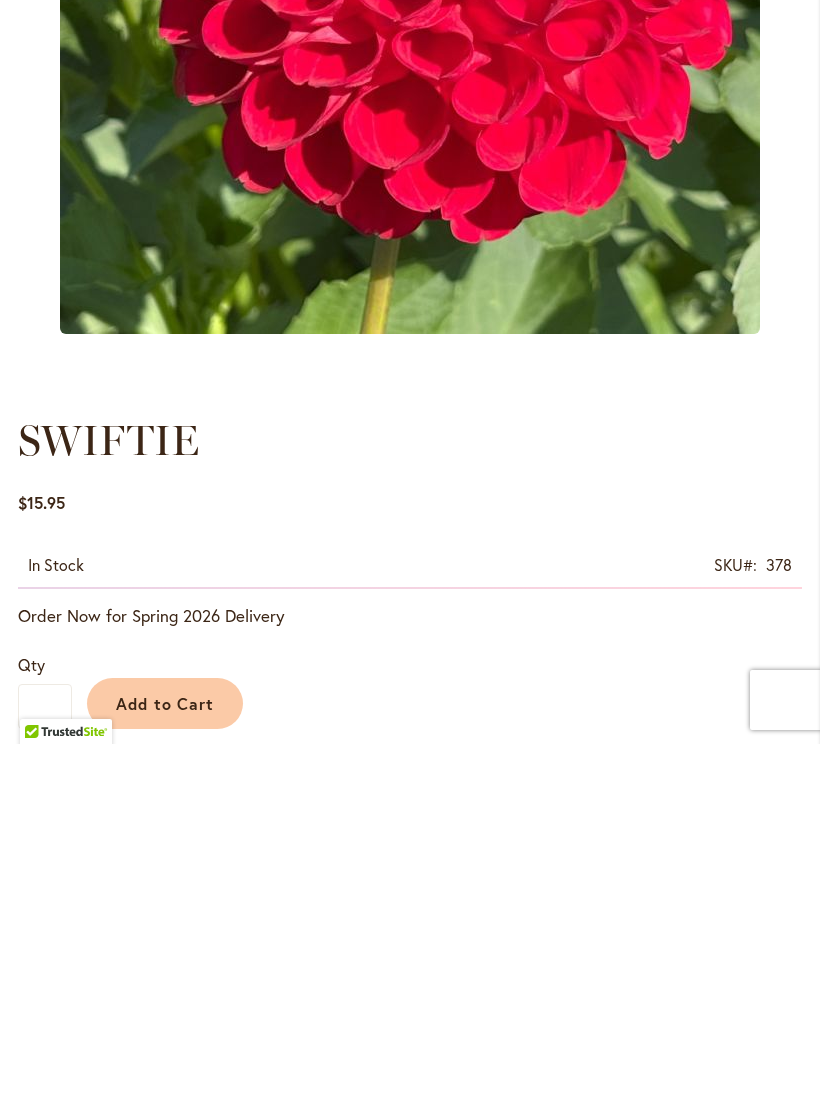 scroll, scrollTop: 328, scrollLeft: 0, axis: vertical 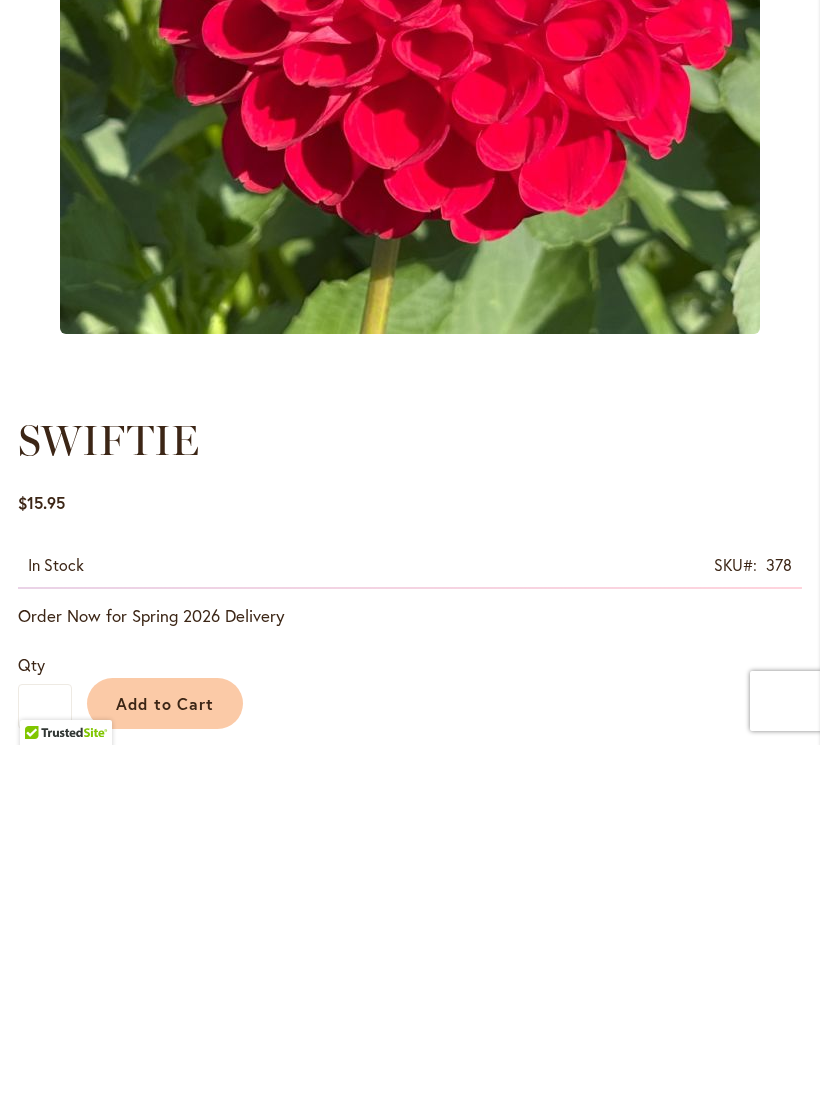 click on "Description" at bounding box center [63, 1235] 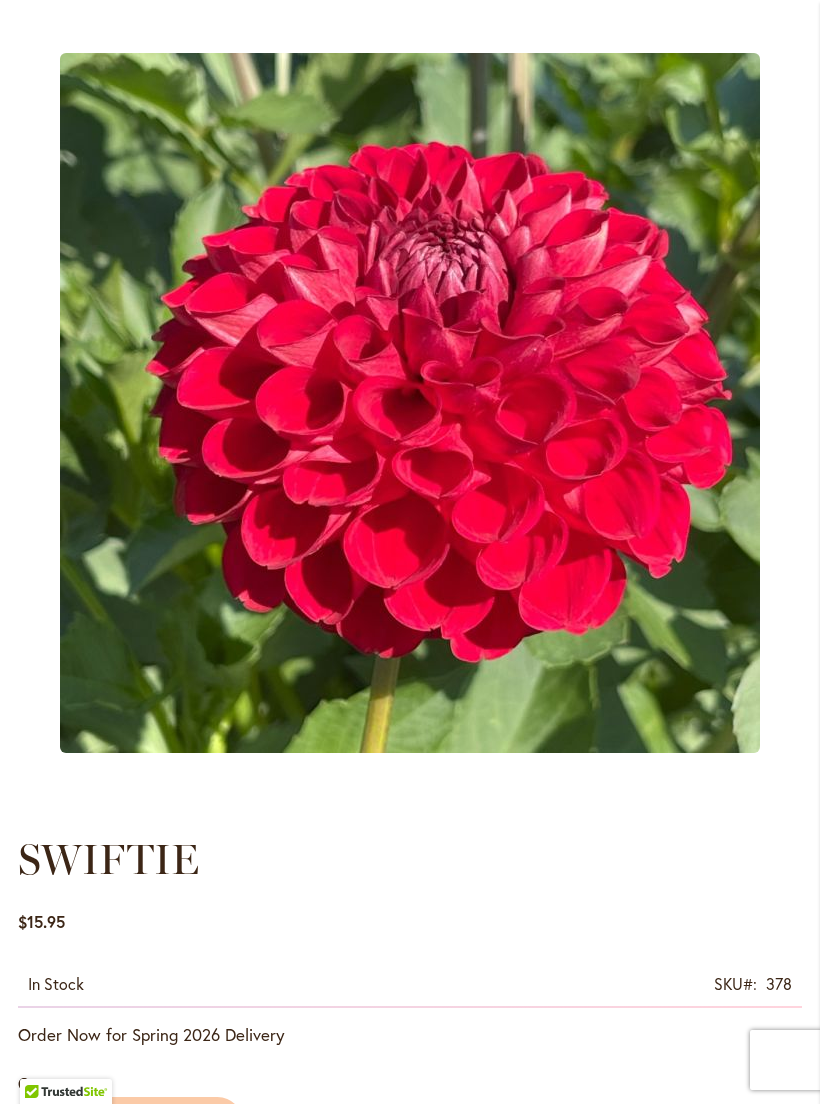 scroll, scrollTop: 239, scrollLeft: 0, axis: vertical 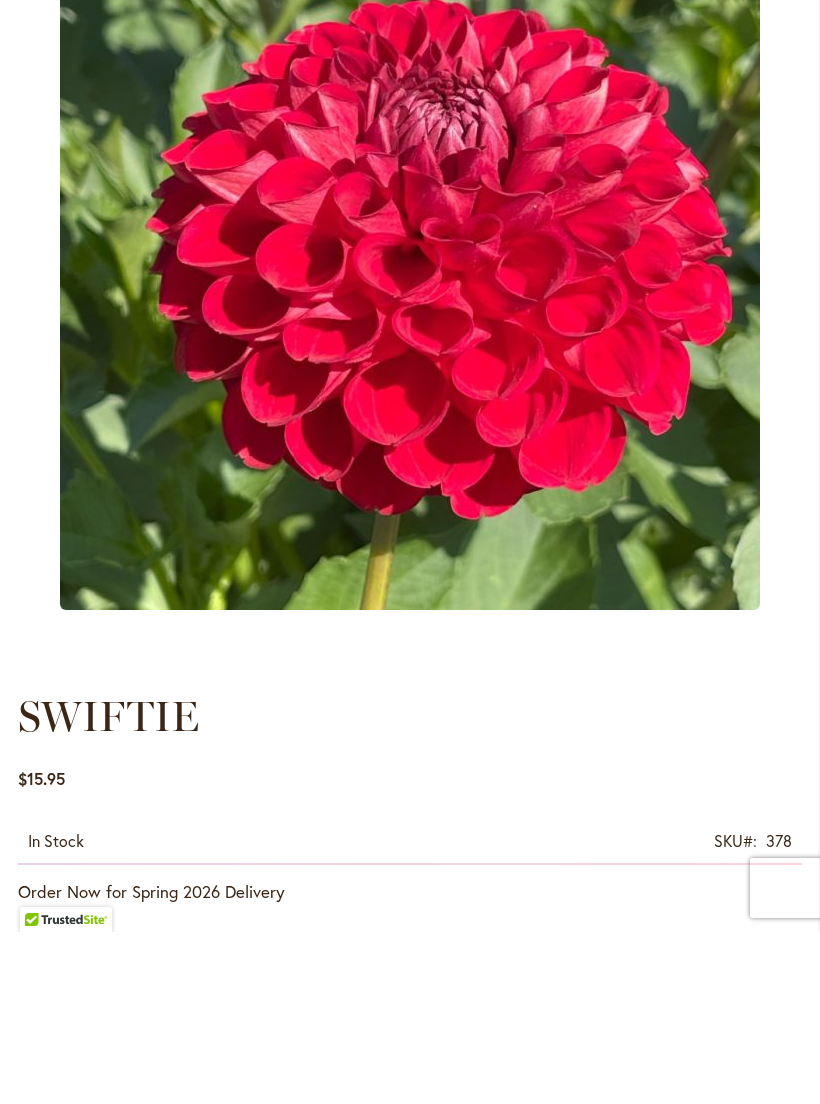 click on "Add to Cart" at bounding box center (165, 1151) 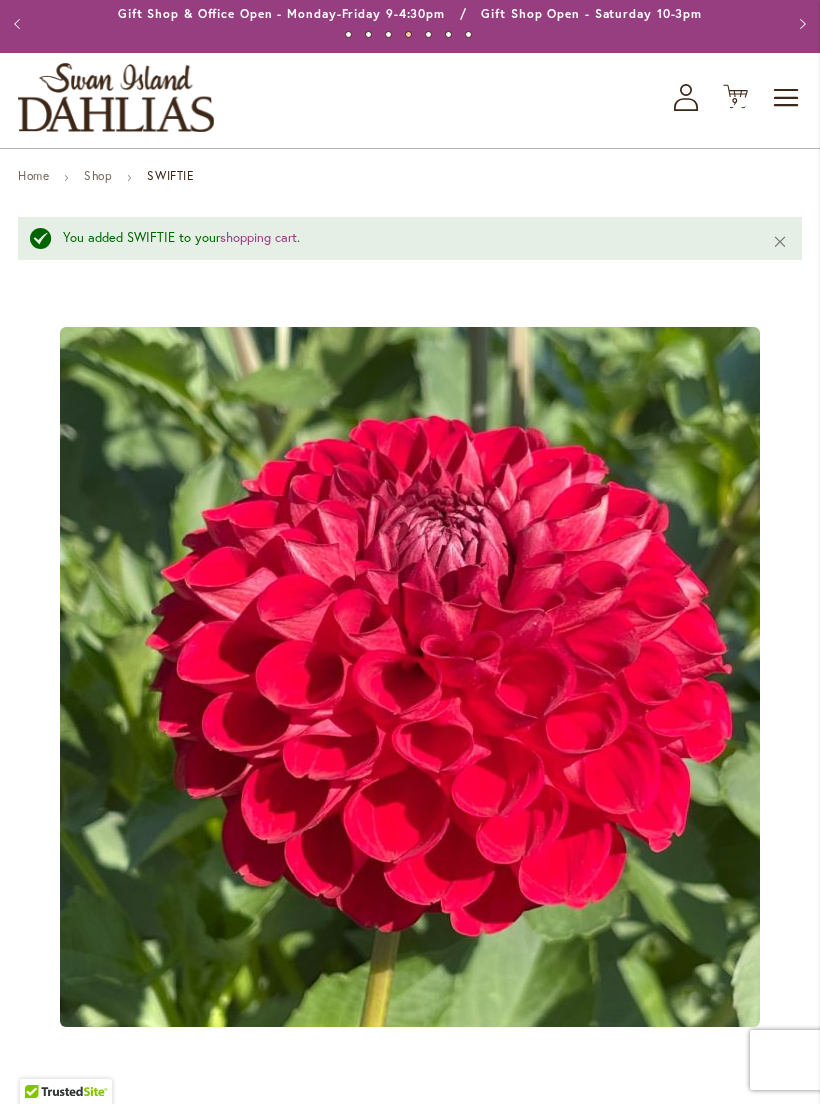 scroll, scrollTop: 0, scrollLeft: 0, axis: both 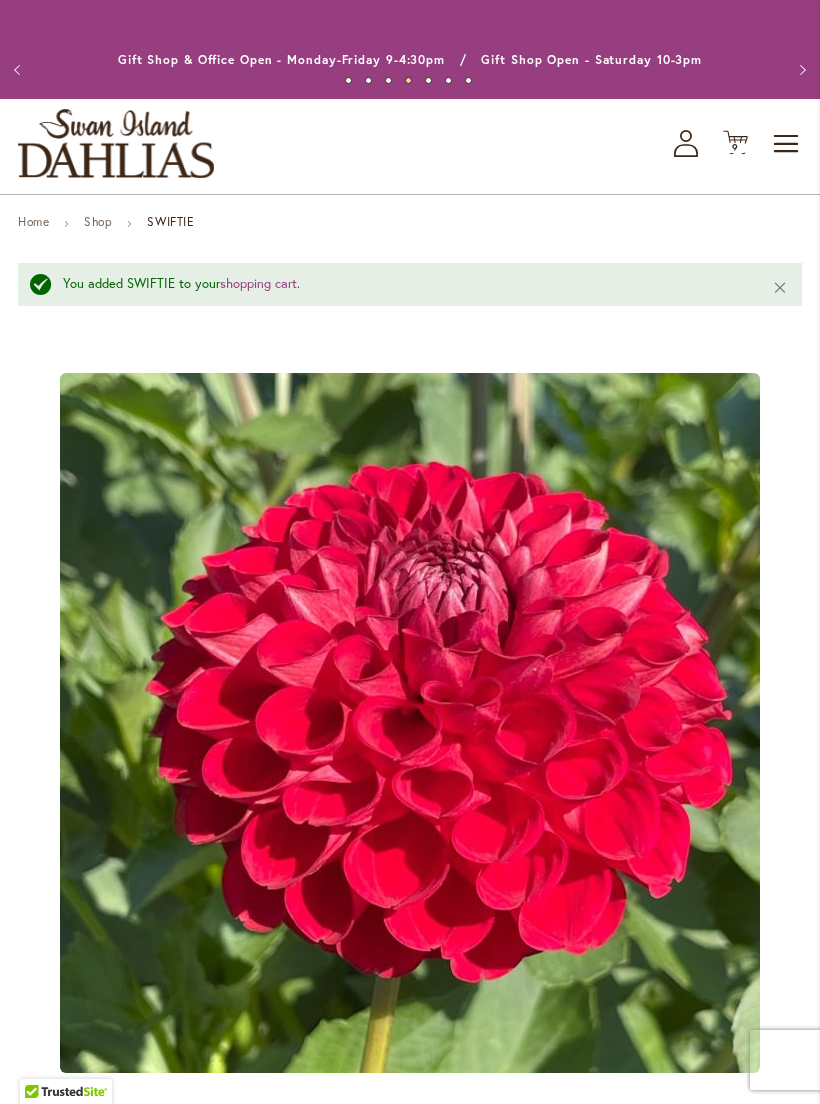click on "Cart
.cls-1 {
fill: #231f20;
}" 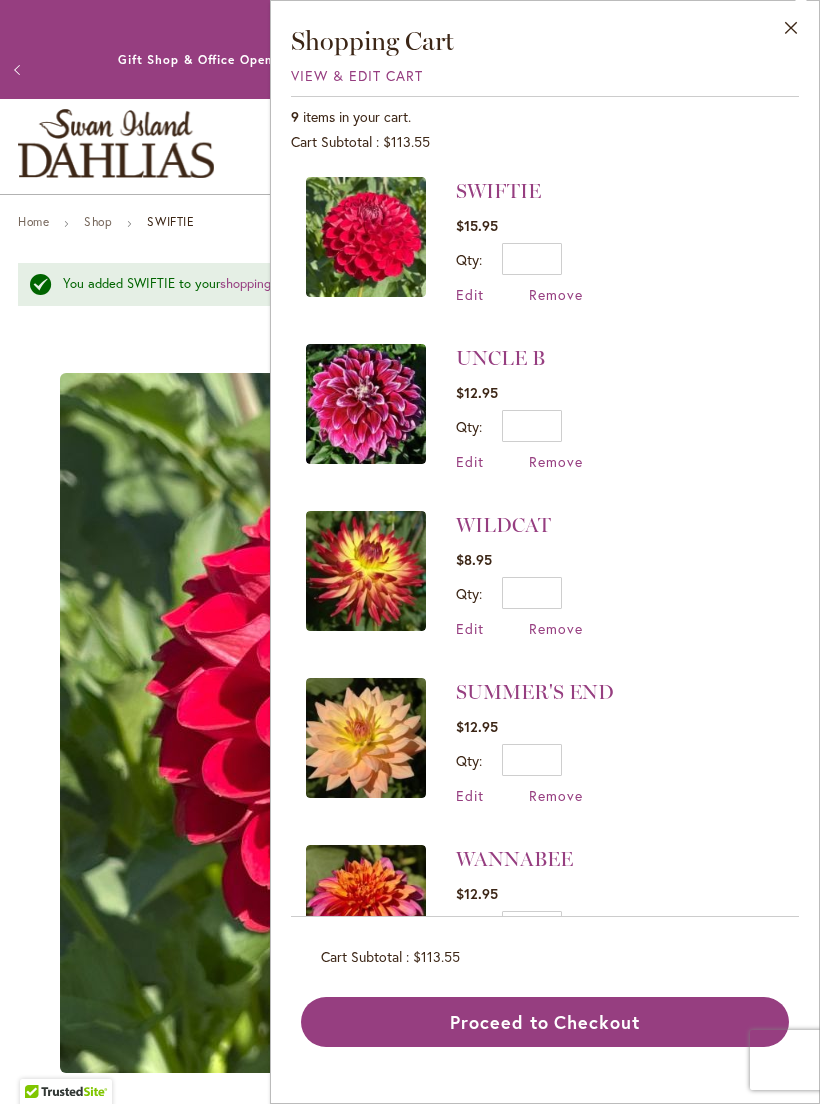 click on "Remove" at bounding box center (556, 461) 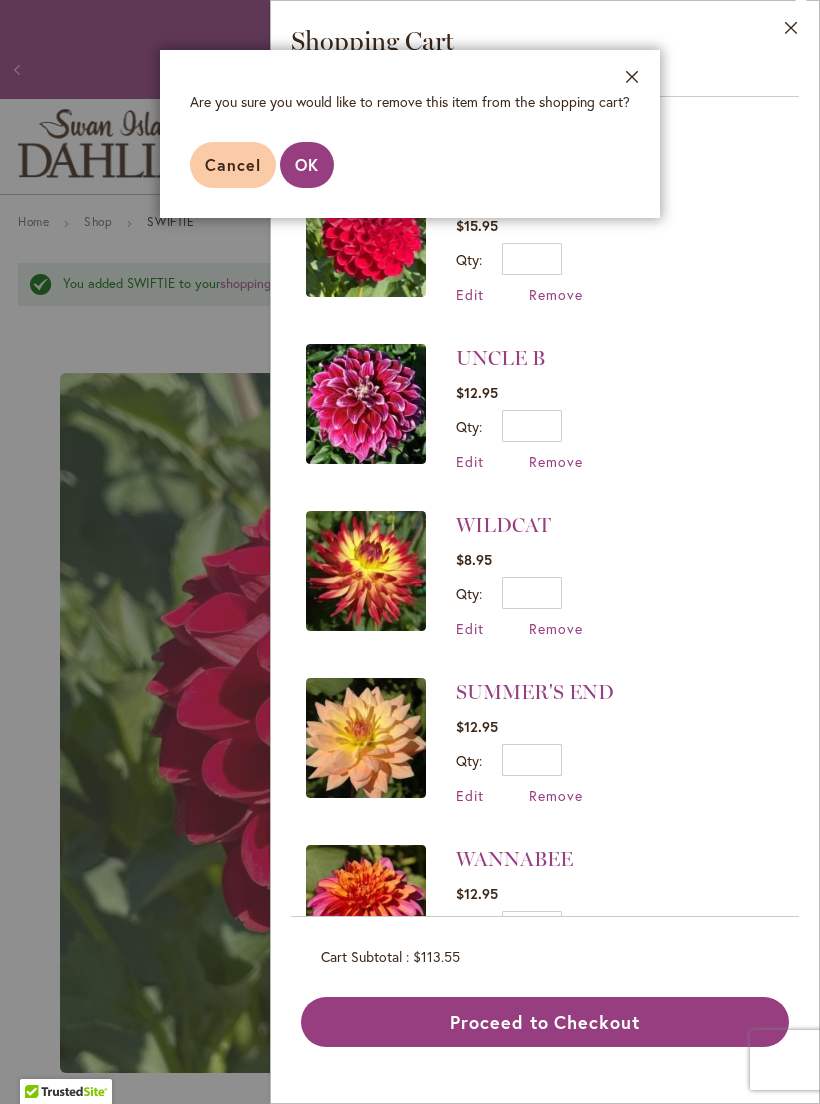click on "OK" at bounding box center [307, 164] 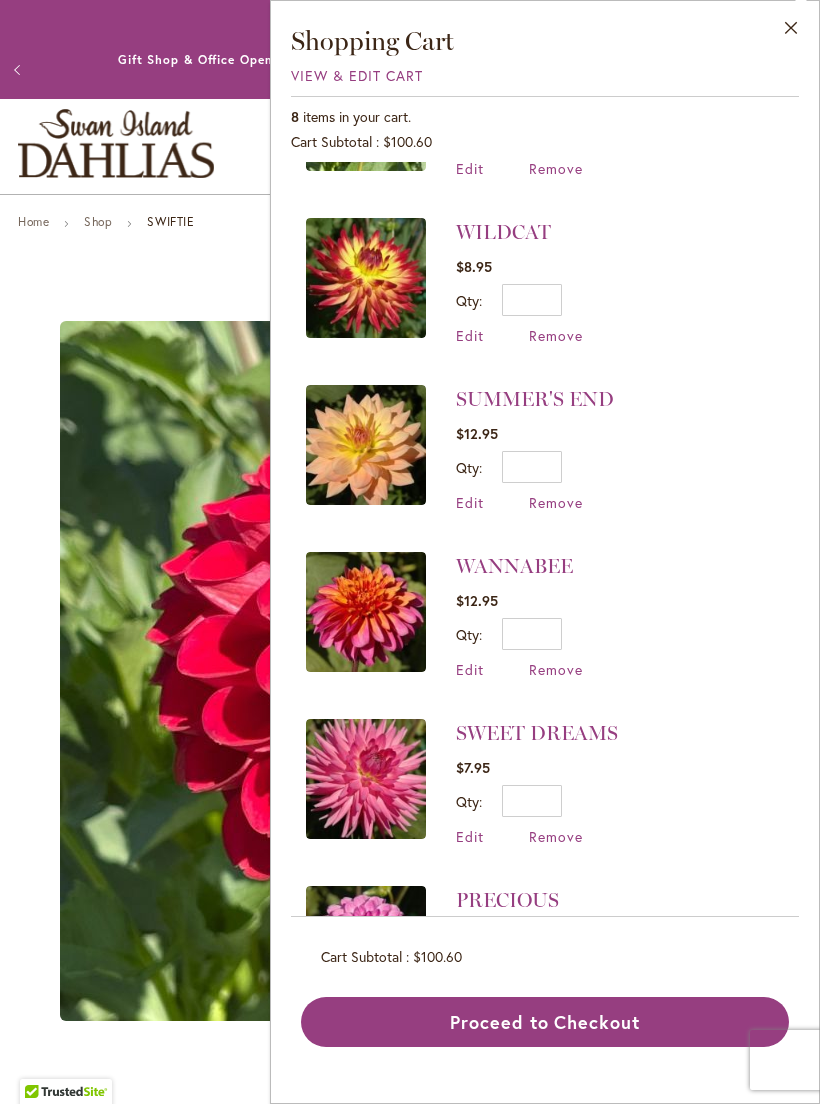 scroll, scrollTop: 170, scrollLeft: 0, axis: vertical 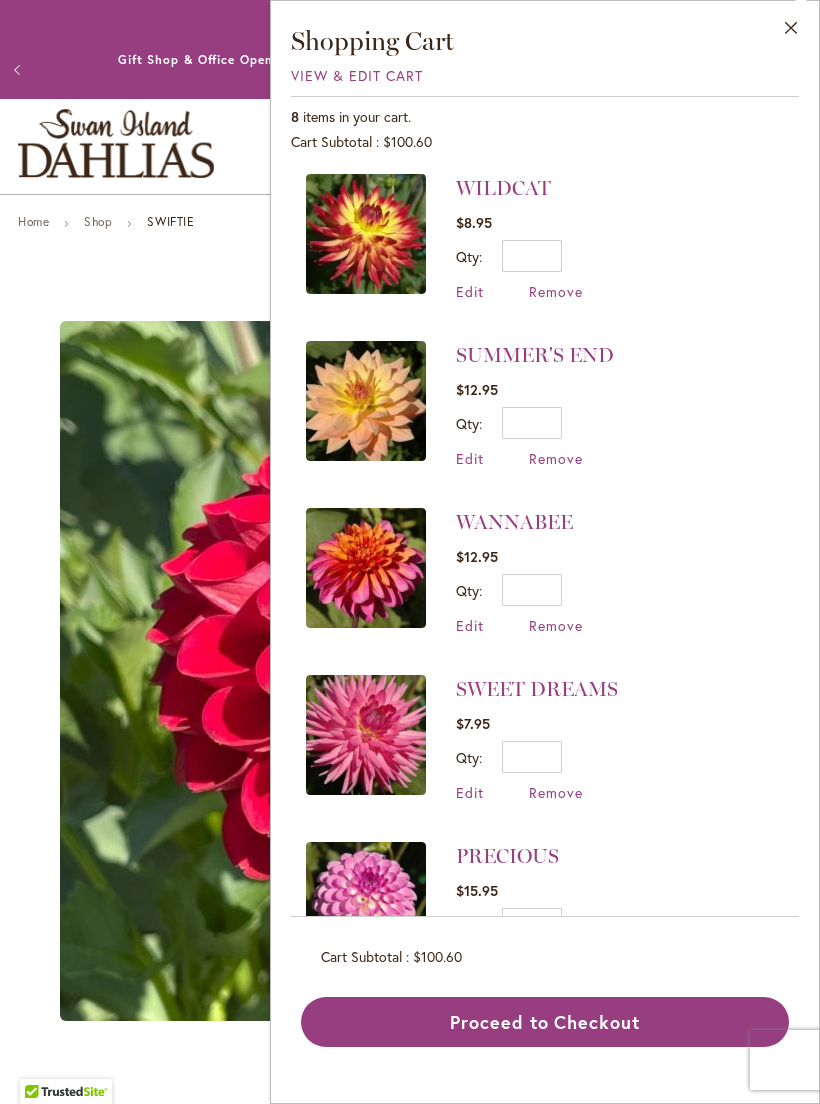 click at bounding box center (366, 735) 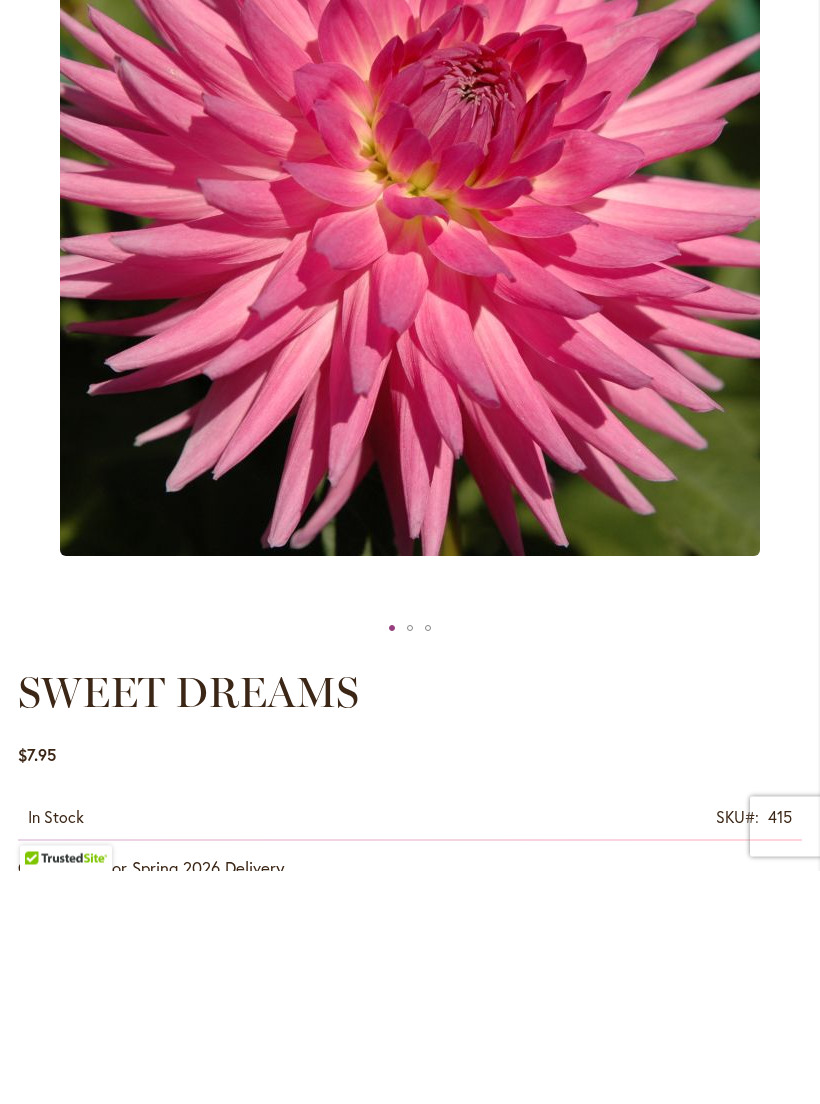 scroll, scrollTop: 0, scrollLeft: 0, axis: both 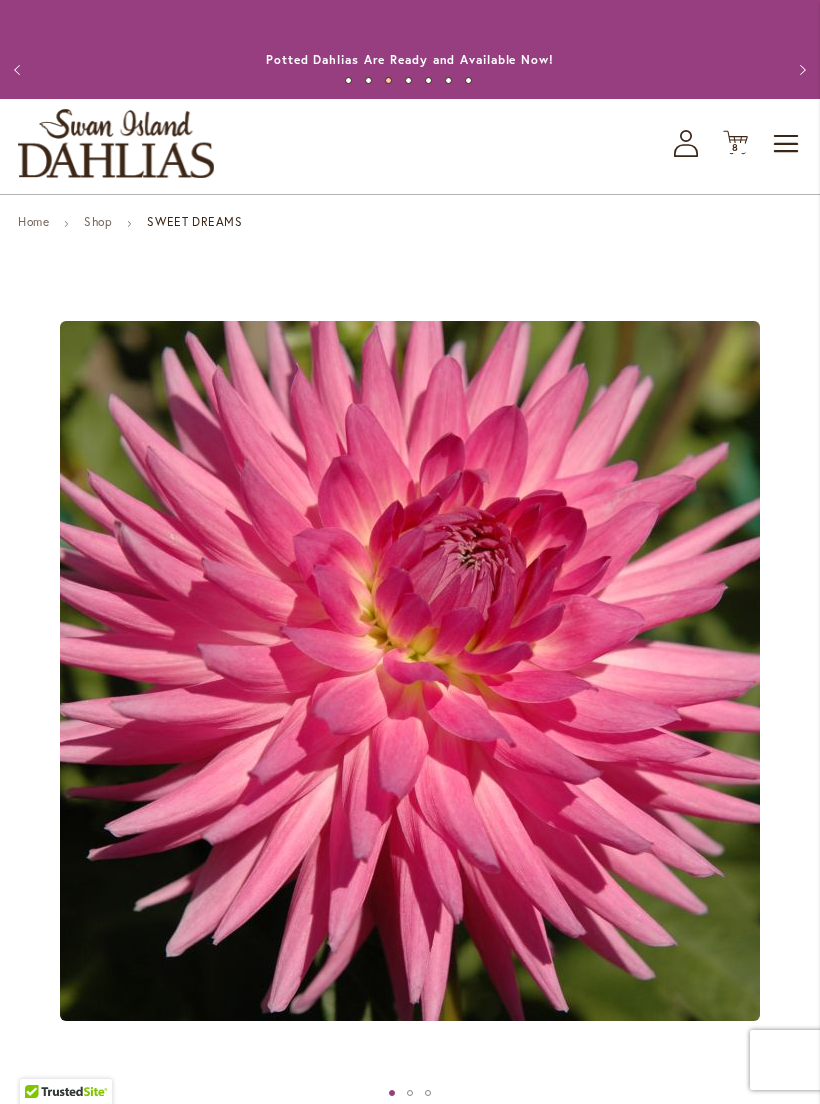 click on "Cart
.cls-1 {
fill: #231f20;
}" 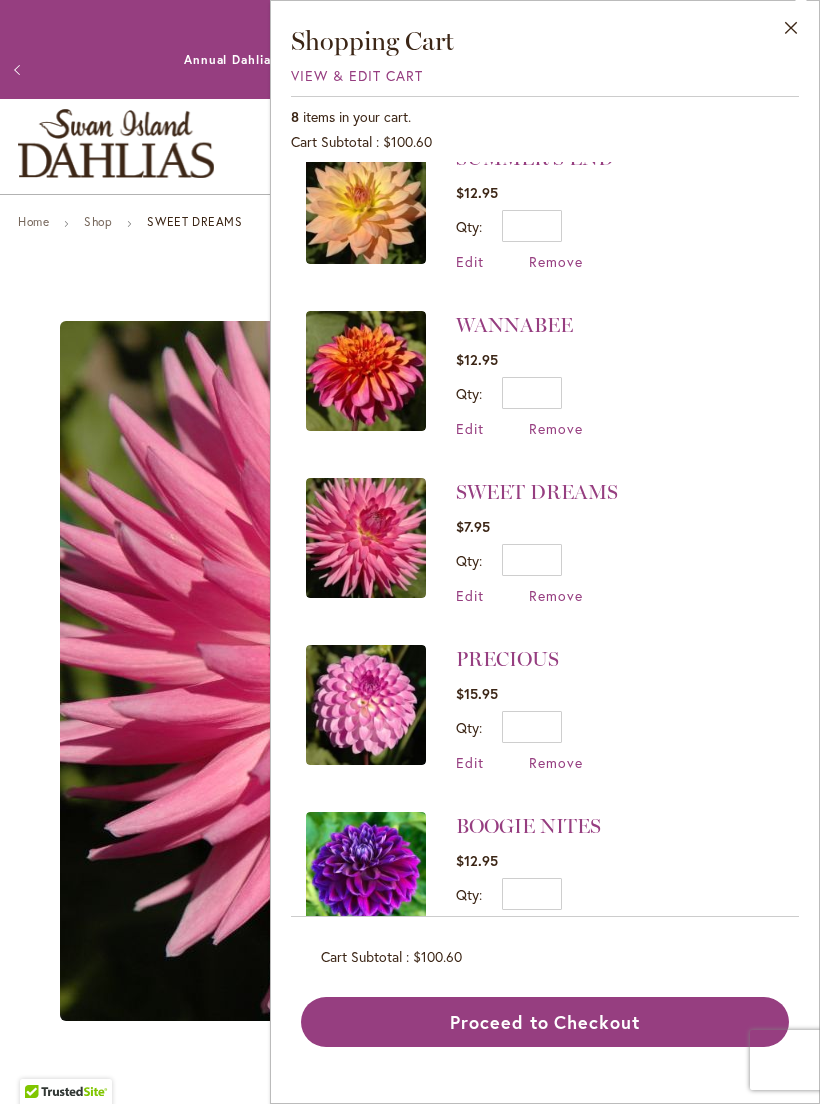 scroll, scrollTop: 369, scrollLeft: 0, axis: vertical 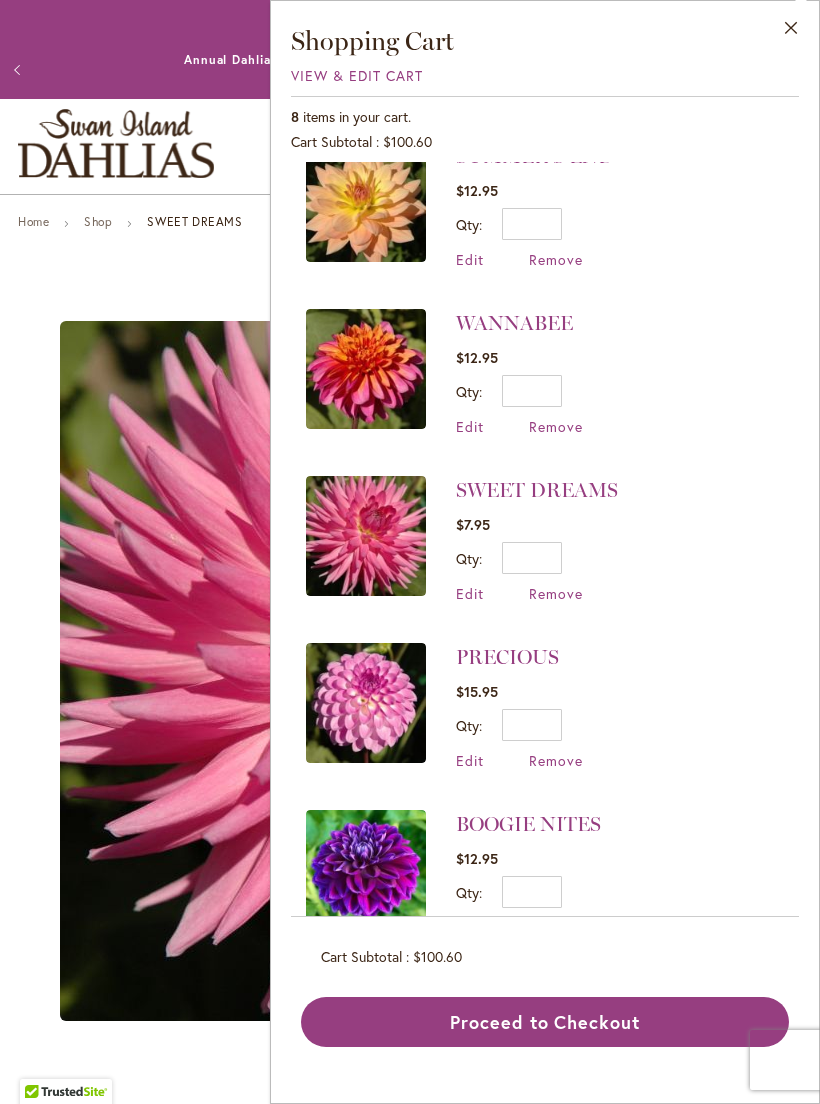 click on "Remove" at bounding box center [556, 760] 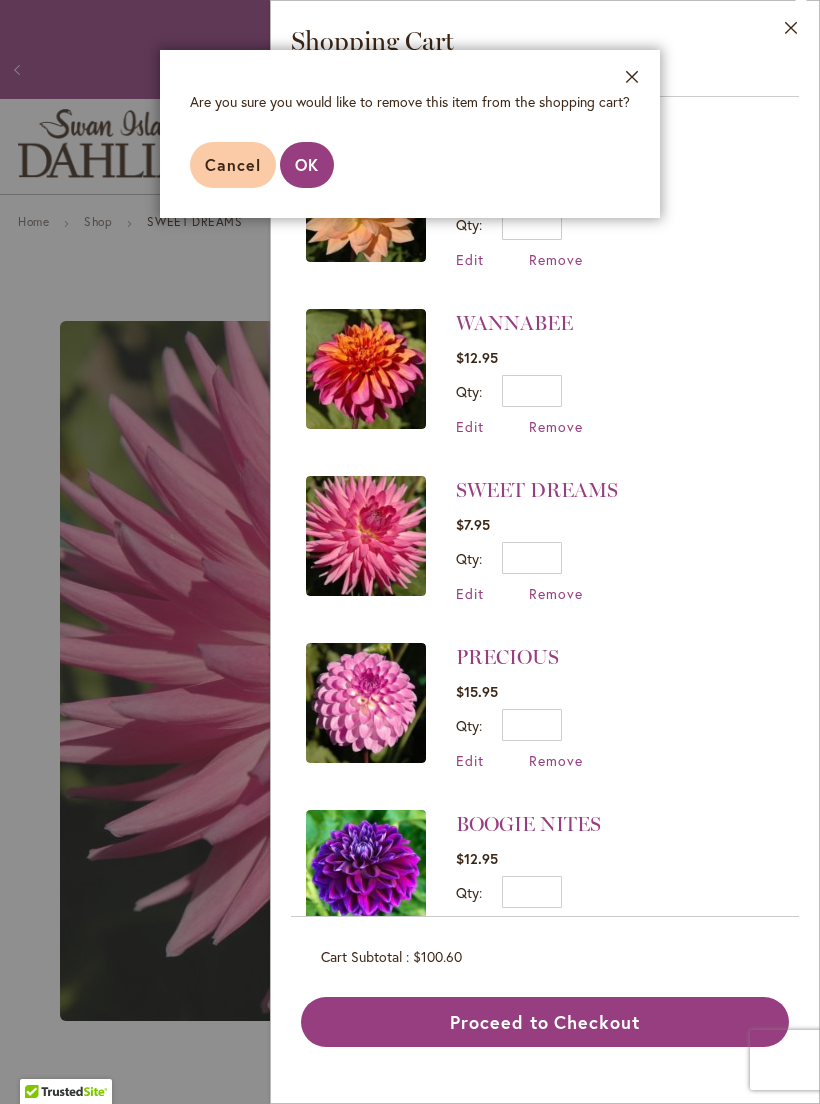 click on "OK" at bounding box center [307, 165] 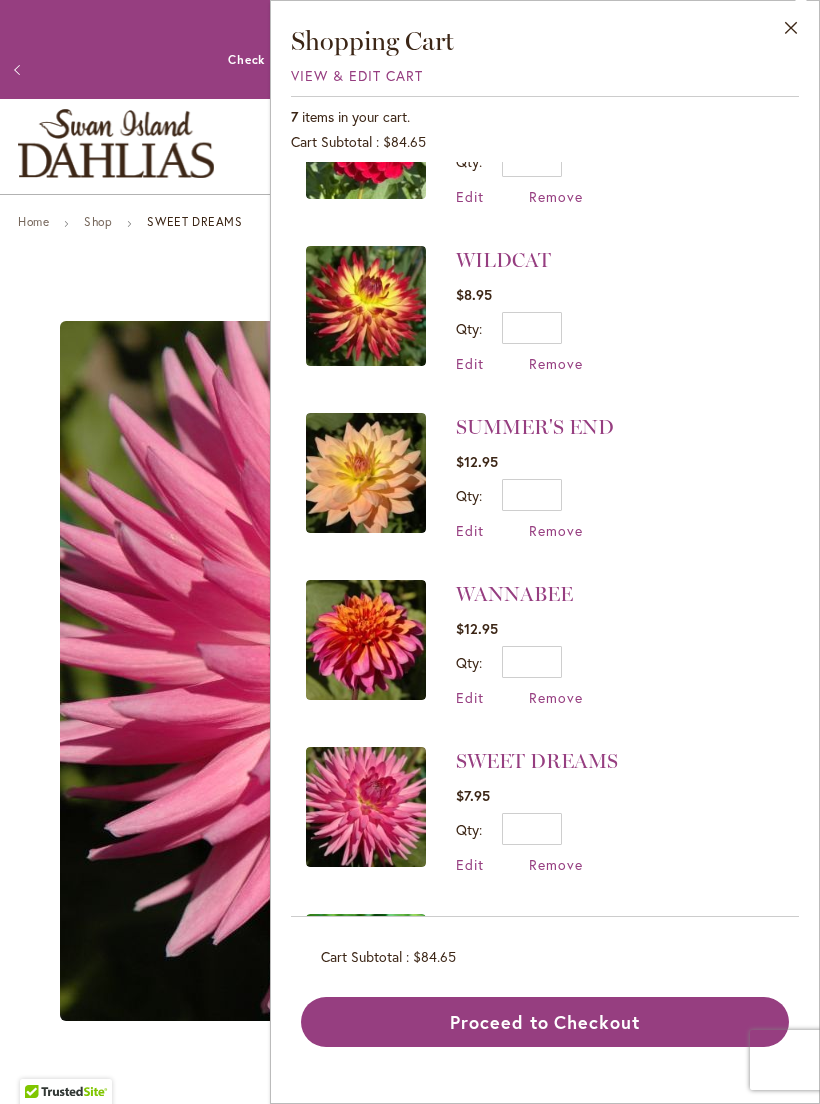 scroll, scrollTop: 99, scrollLeft: 0, axis: vertical 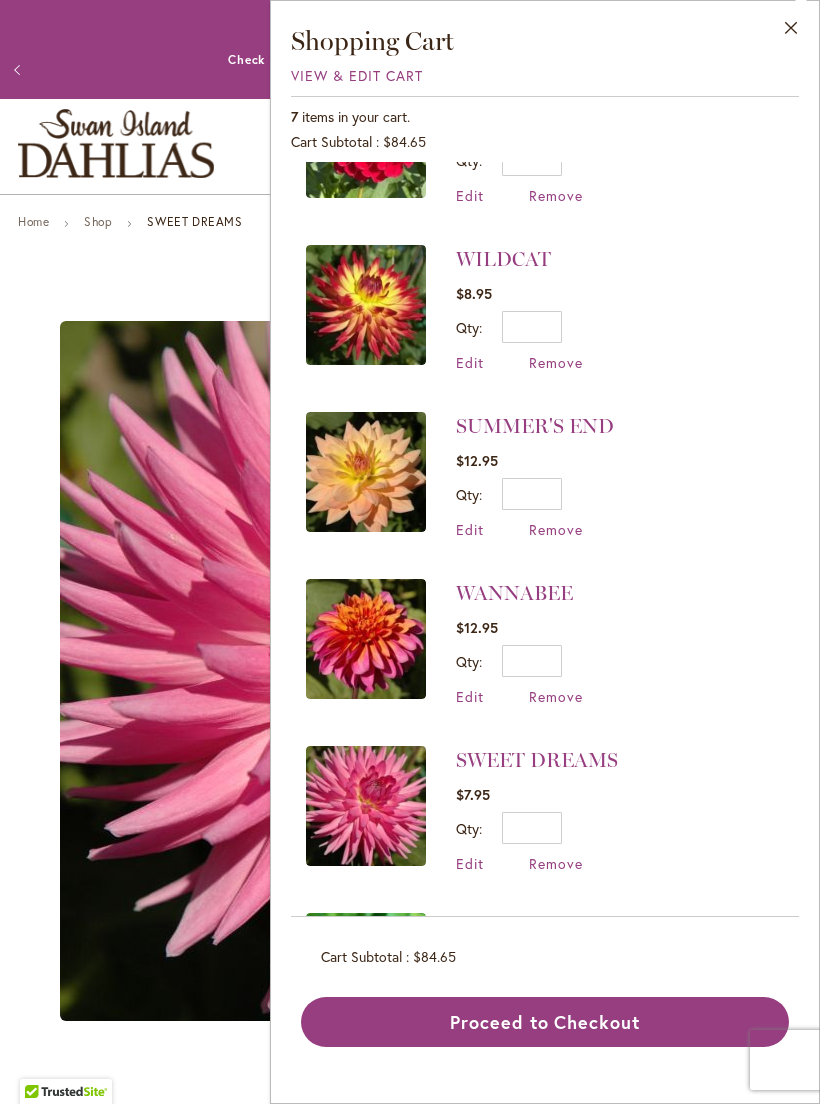 click on "Remove" at bounding box center [556, 696] 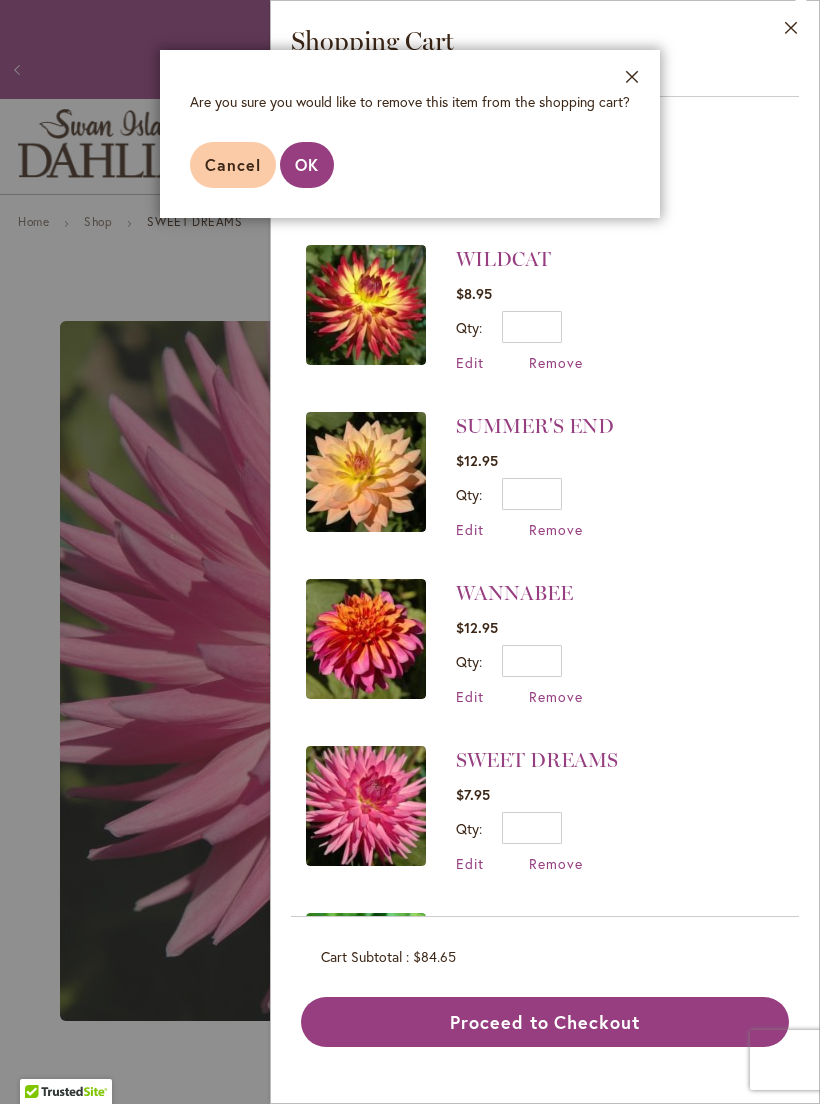 click on "OK" at bounding box center [307, 164] 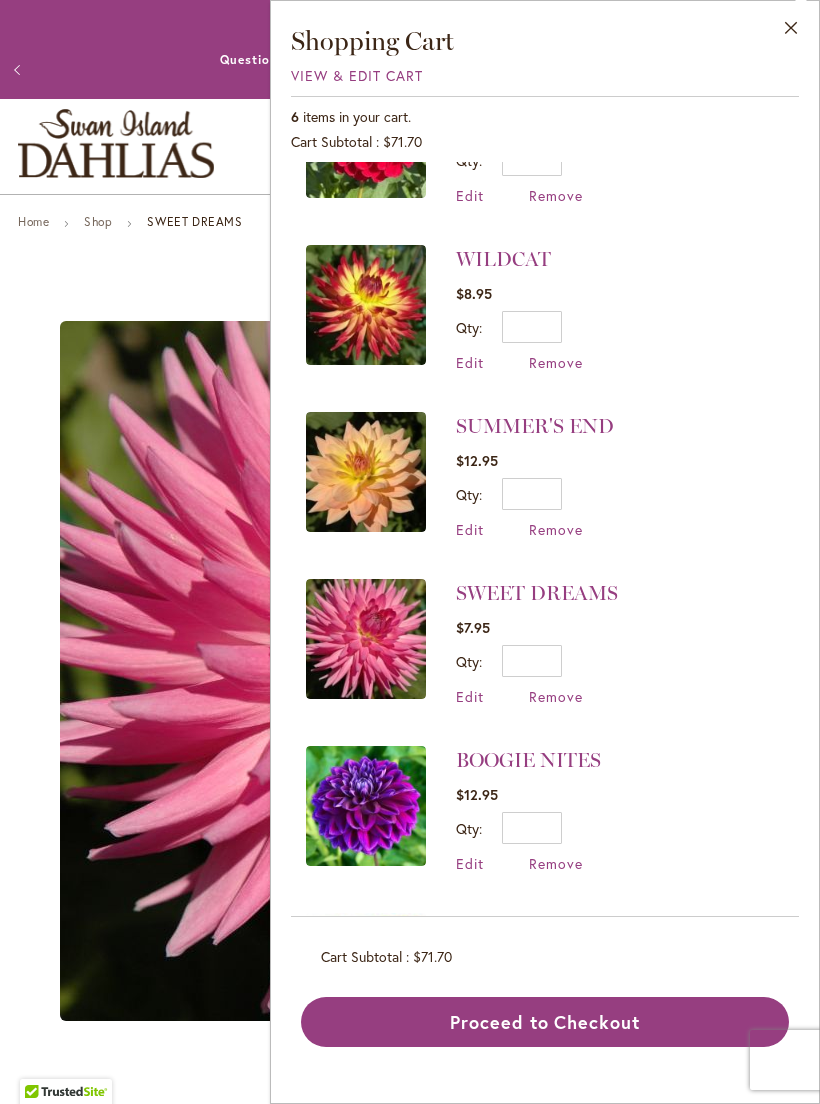 scroll, scrollTop: 0, scrollLeft: 0, axis: both 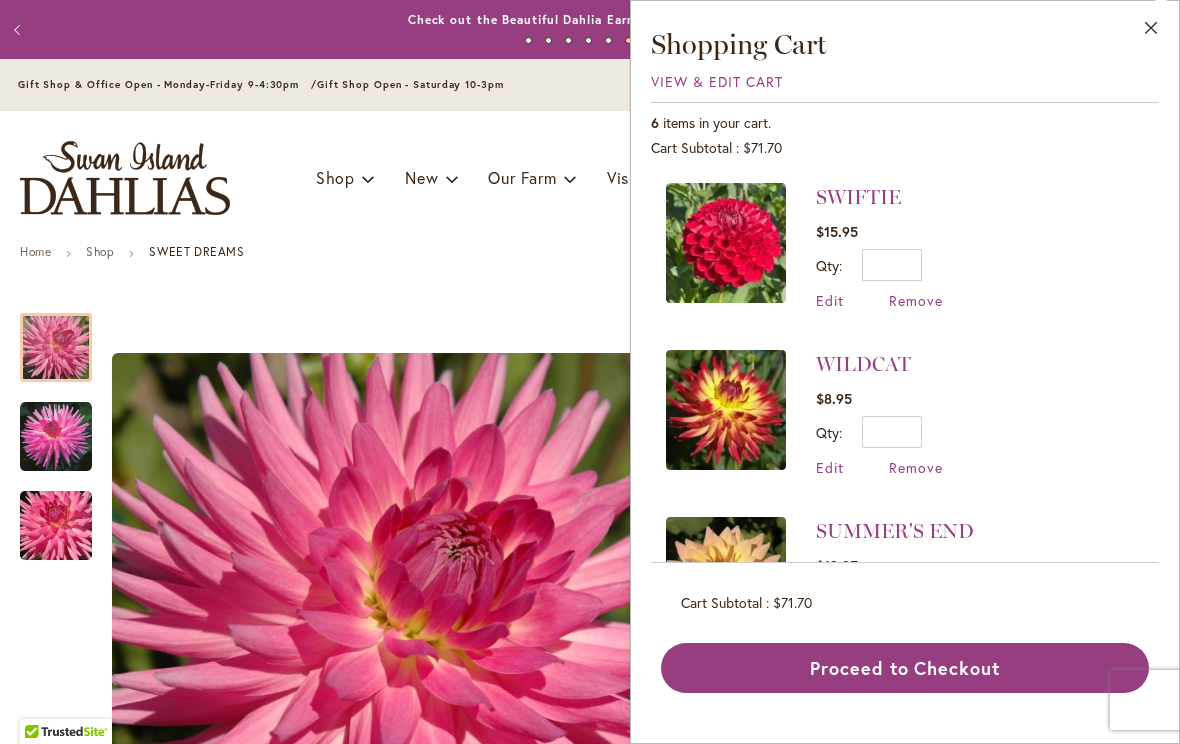 click at bounding box center [726, 243] 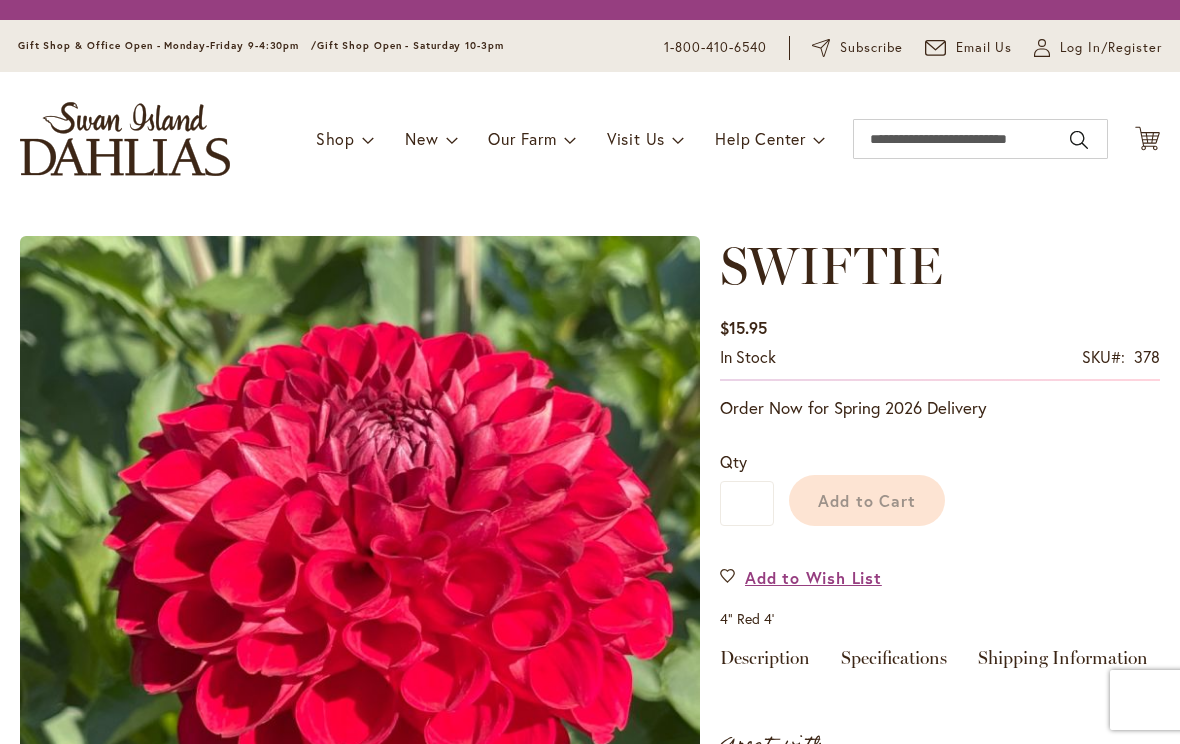 scroll, scrollTop: 0, scrollLeft: 0, axis: both 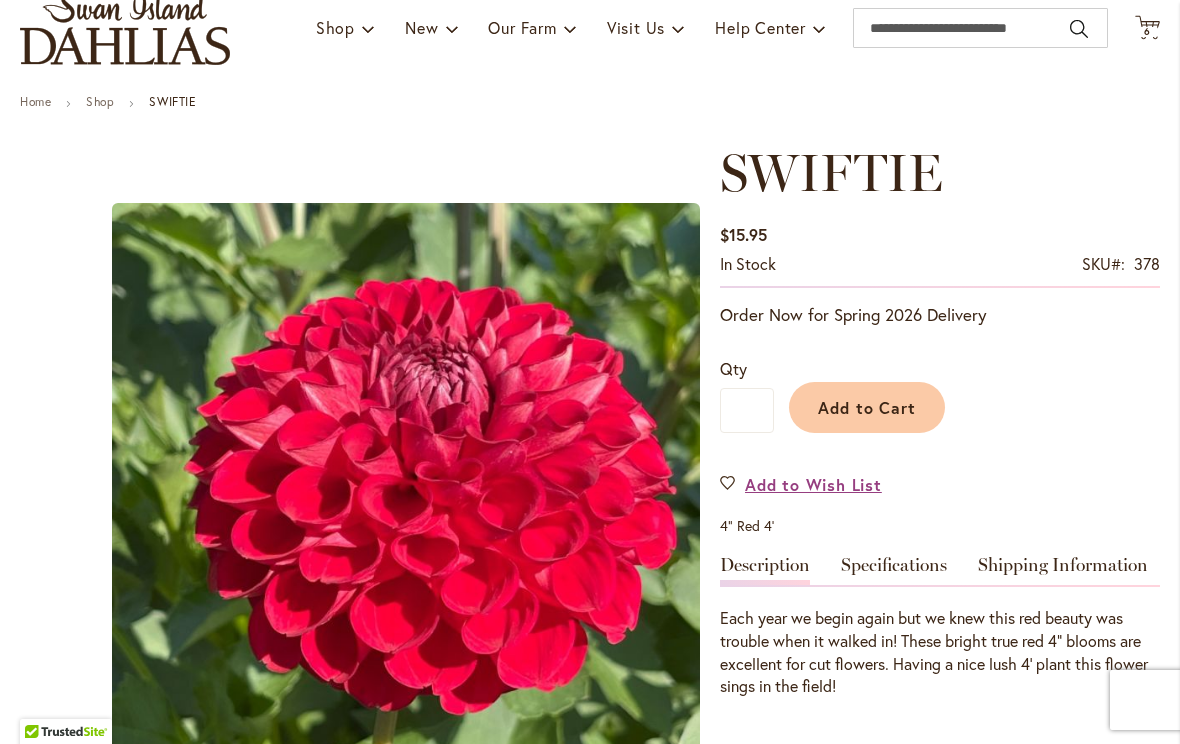 click at bounding box center [360, 496] 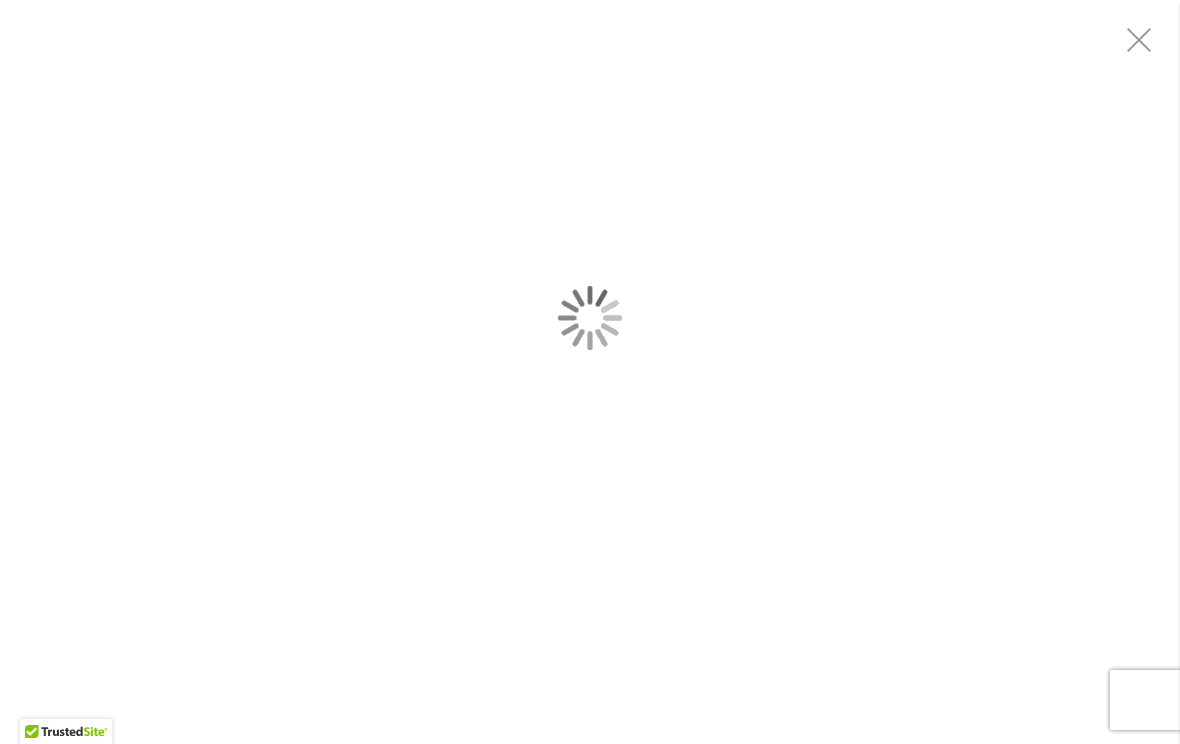 click at bounding box center [590, 317] 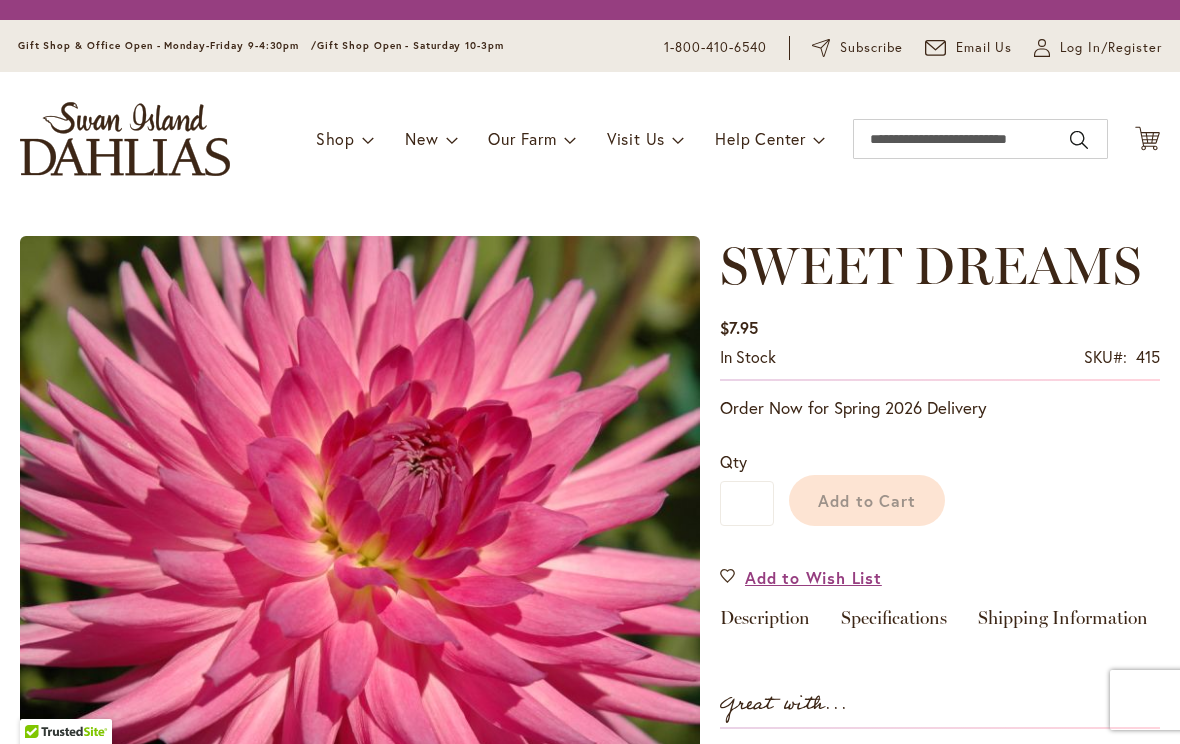 scroll, scrollTop: 0, scrollLeft: 0, axis: both 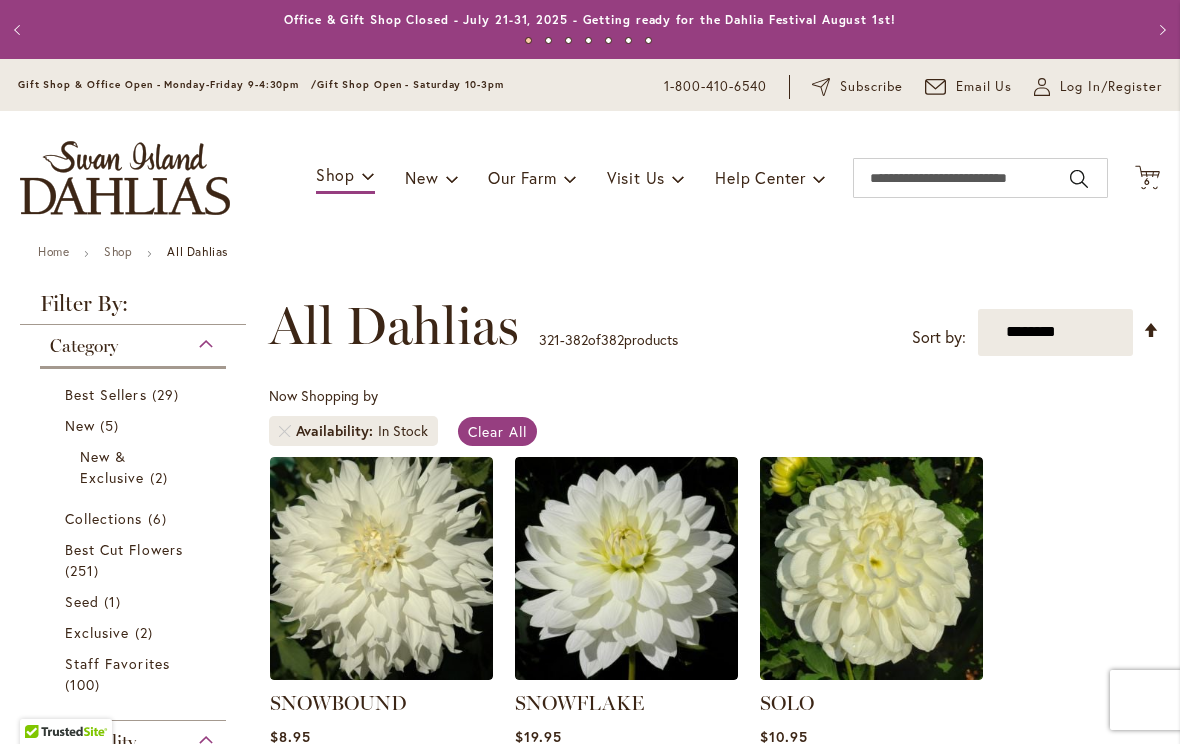 click on "Cart
.cls-1 {
fill: #231f20;
}" 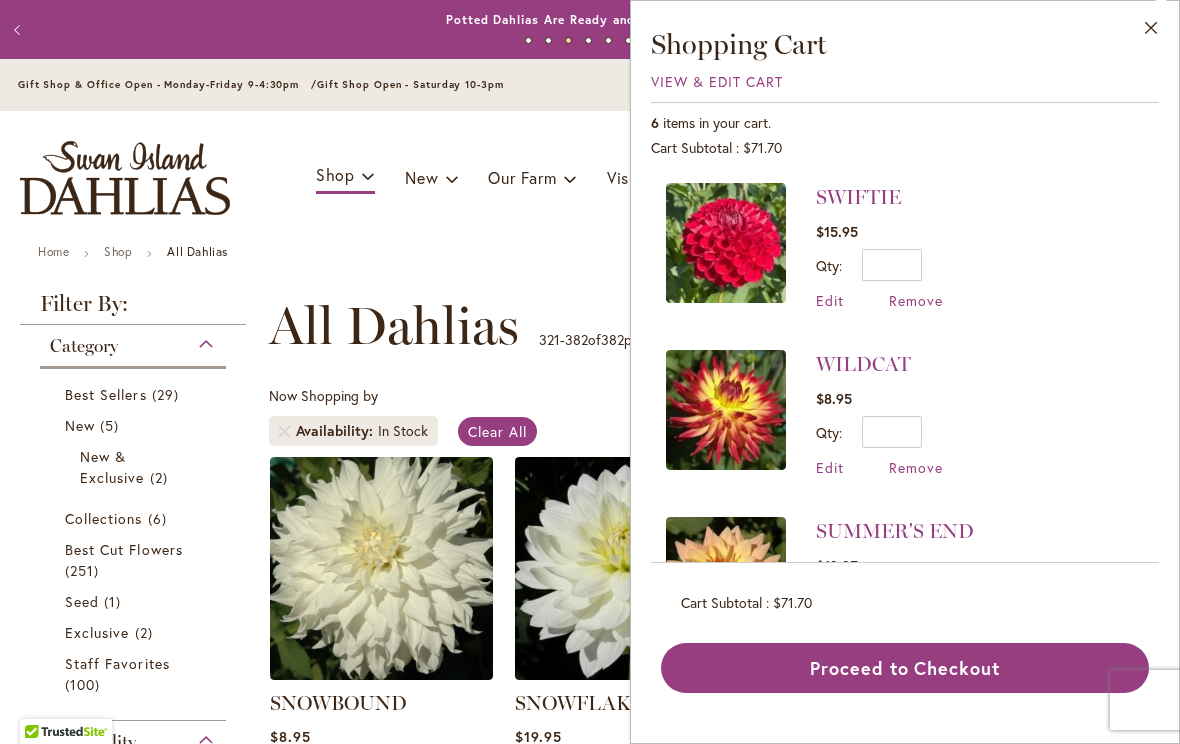 click at bounding box center (726, 410) 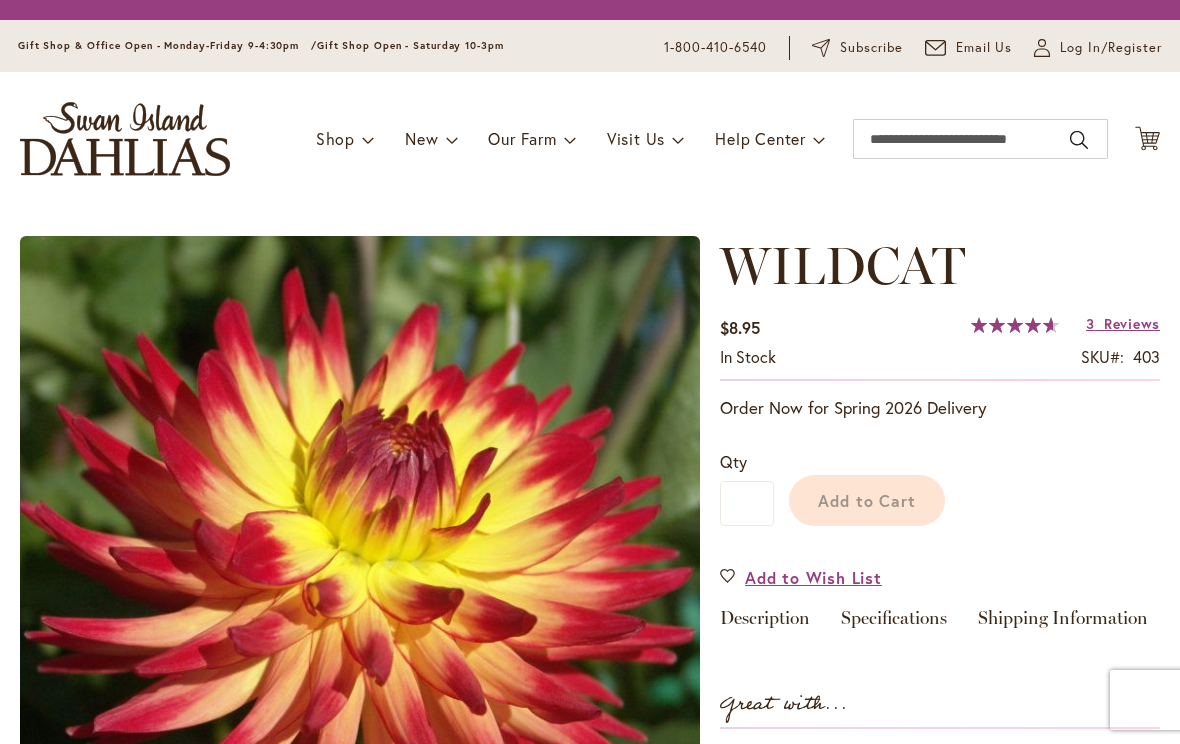 scroll, scrollTop: 0, scrollLeft: 0, axis: both 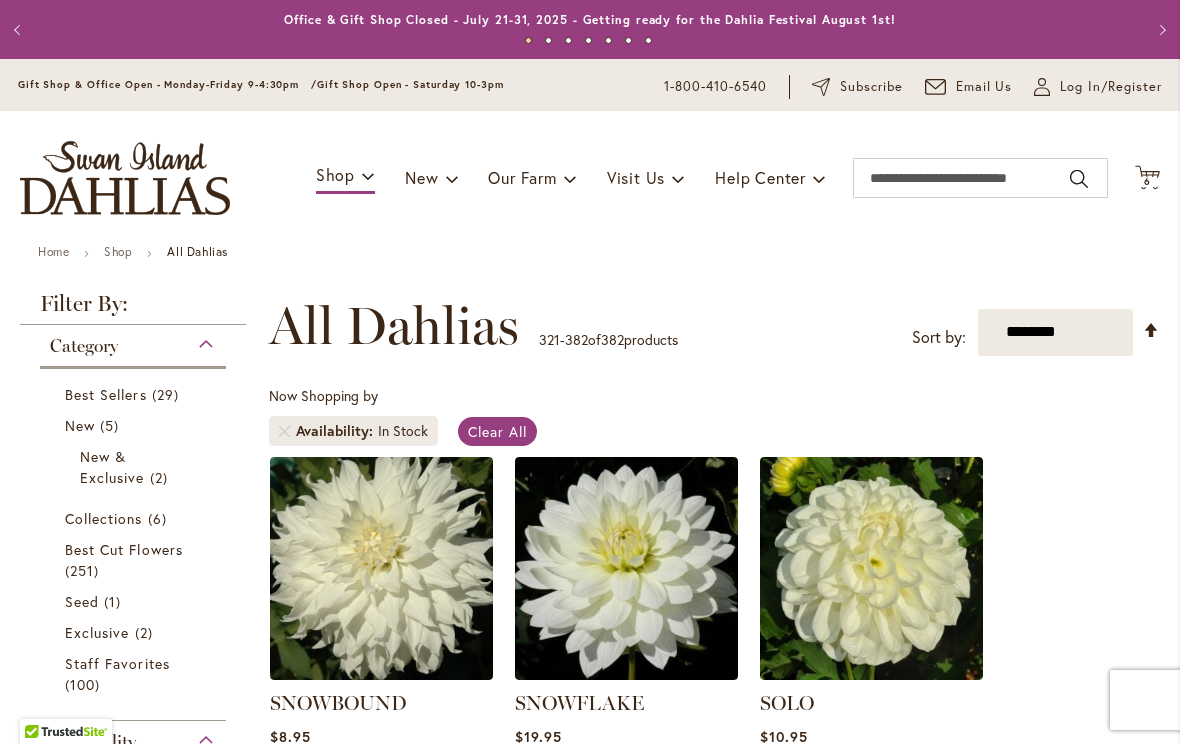 click on "Cart
.cls-1 {
fill: #231f20;
}" 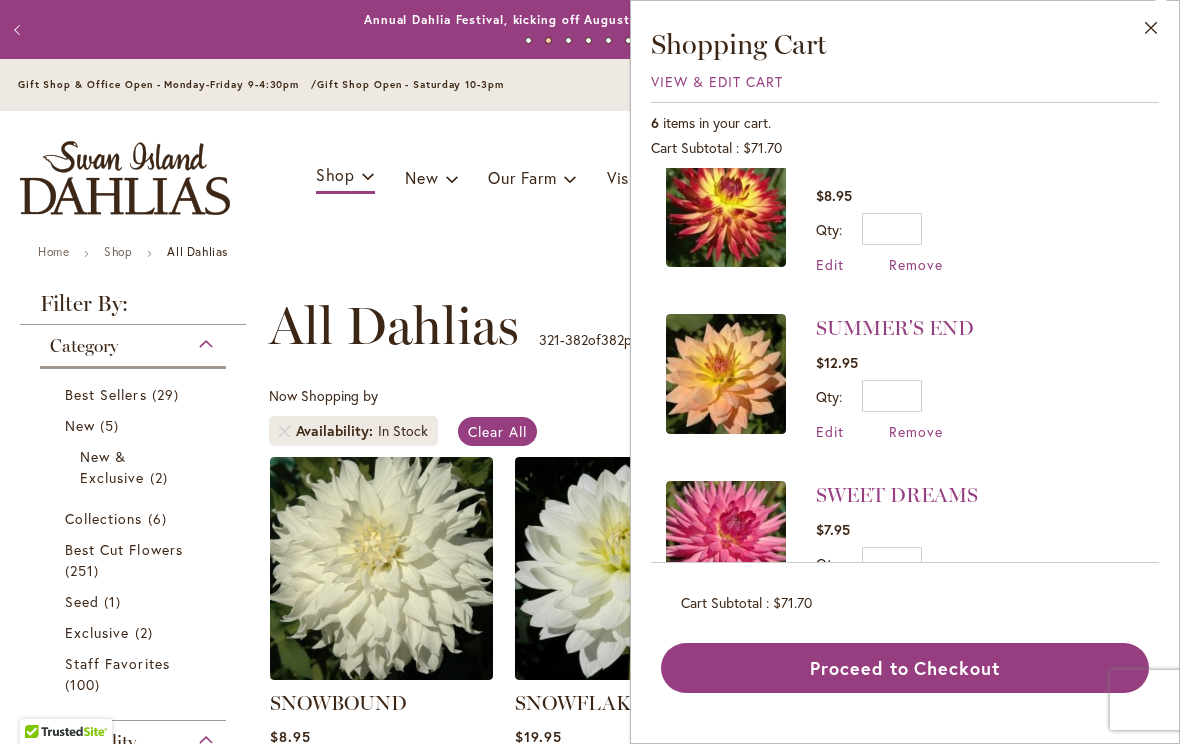 scroll, scrollTop: 214, scrollLeft: 0, axis: vertical 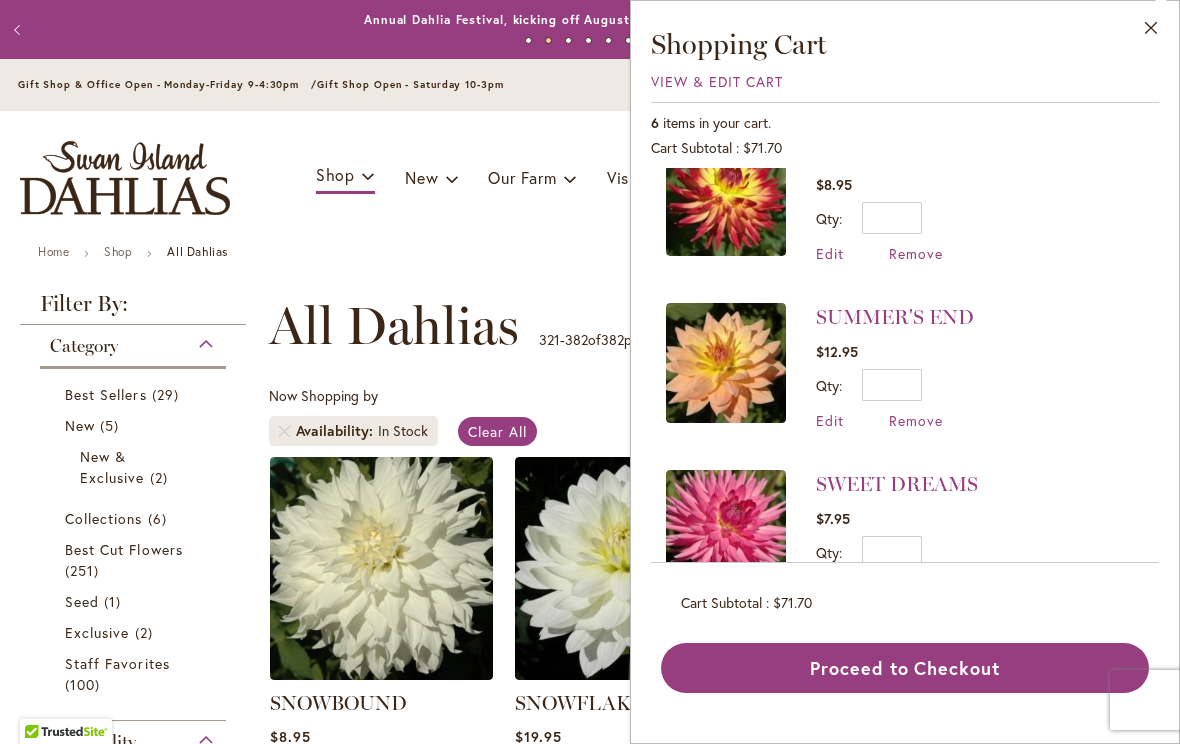 click at bounding box center (726, 363) 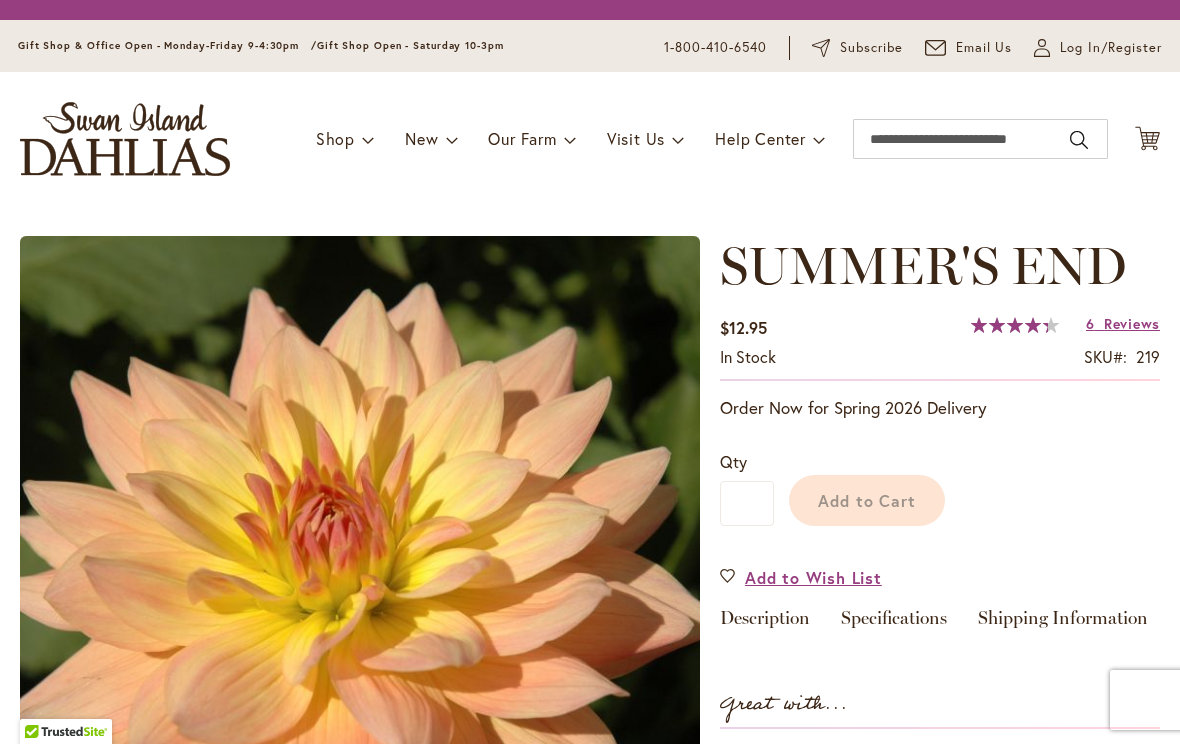 scroll, scrollTop: 0, scrollLeft: 0, axis: both 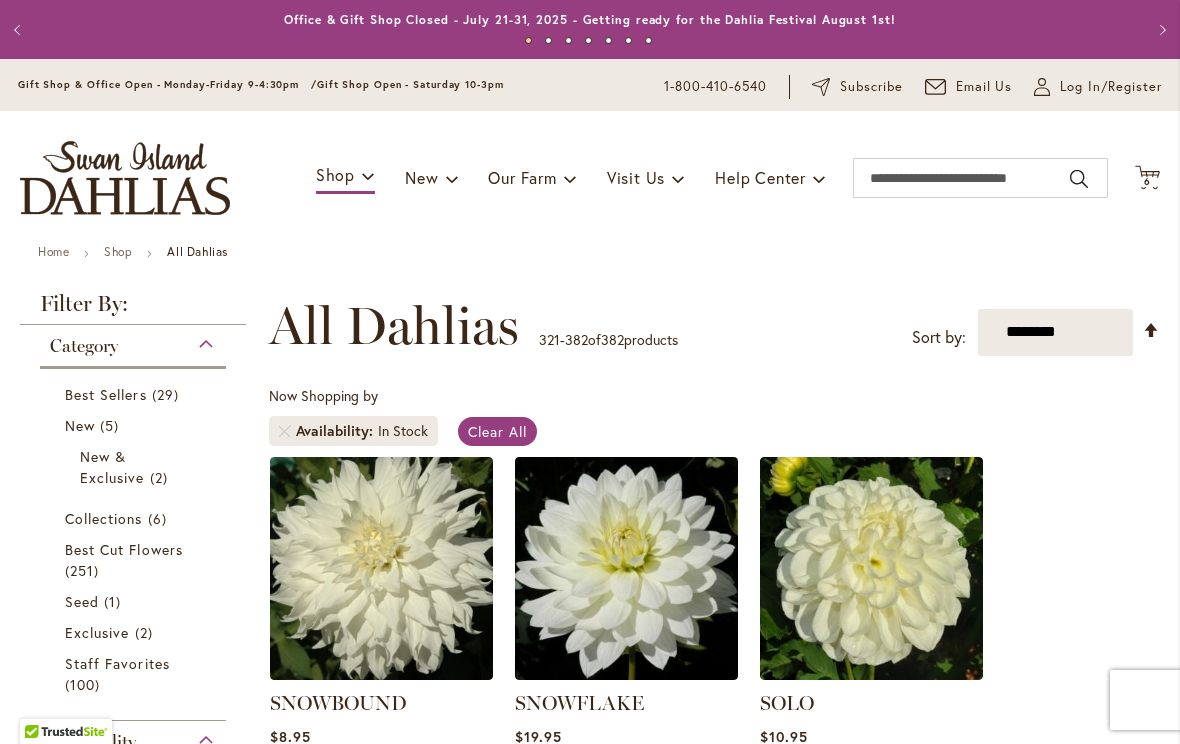 click on "6
6
items" at bounding box center [1148, 182] 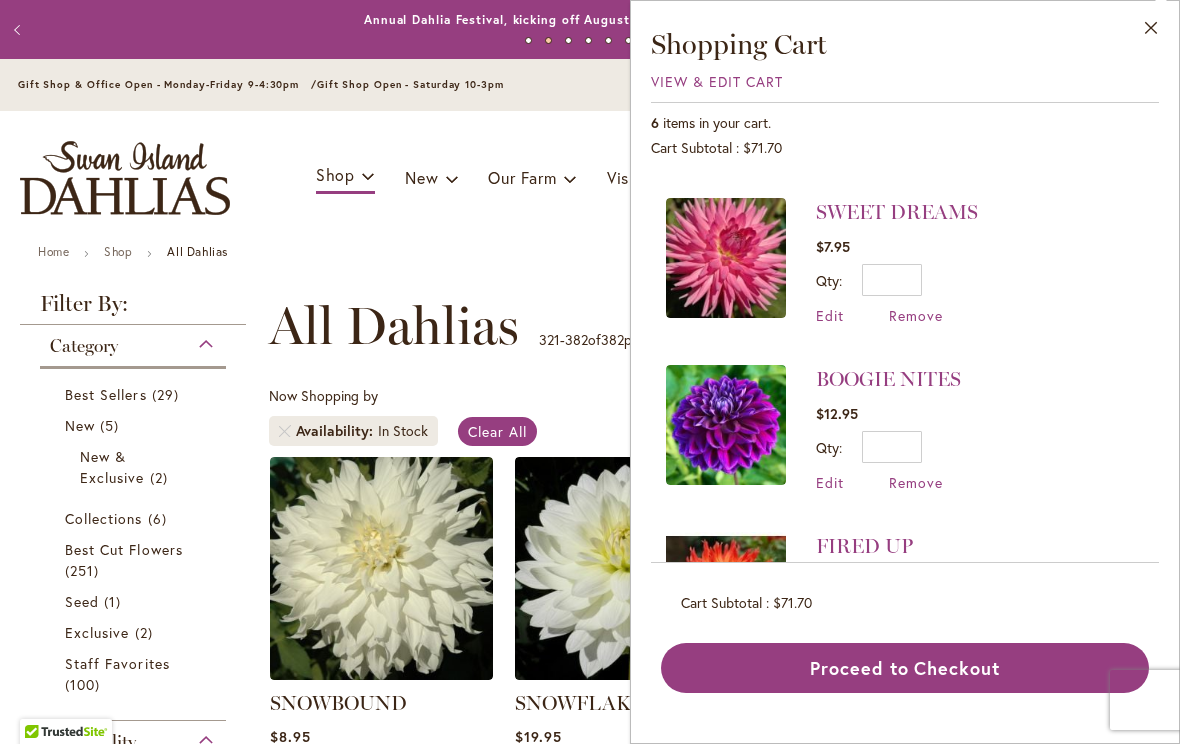 scroll, scrollTop: 487, scrollLeft: 0, axis: vertical 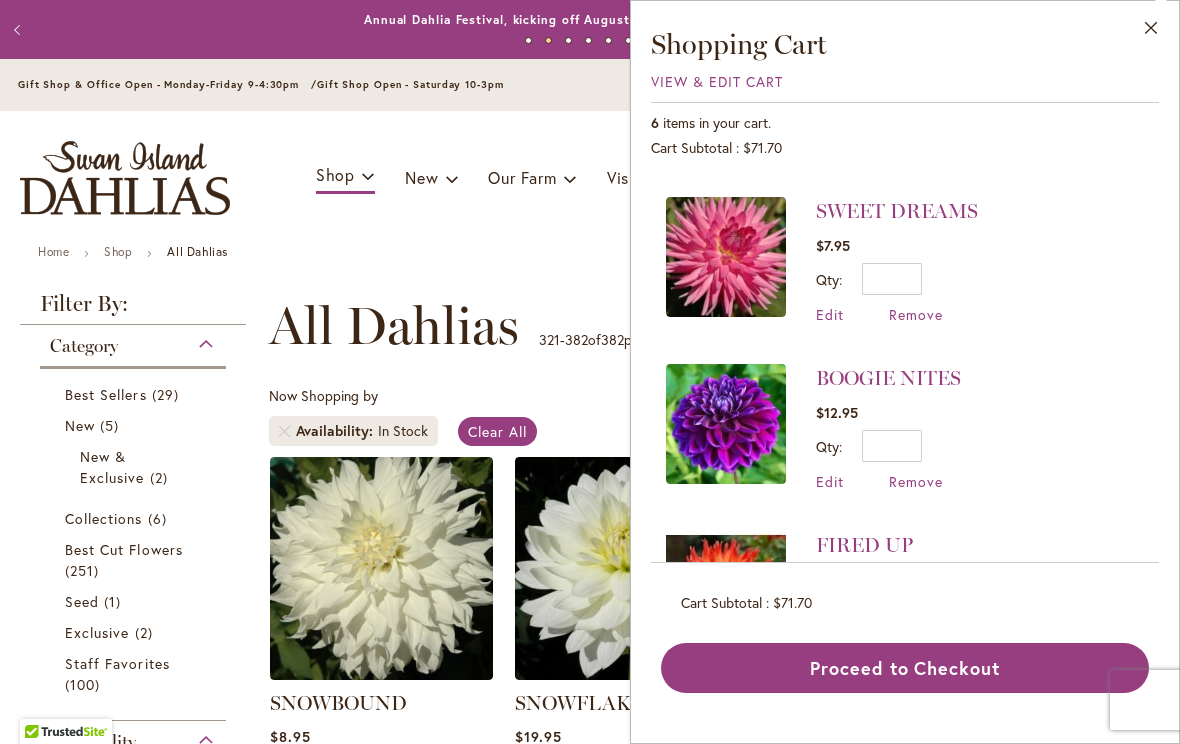 click at bounding box center (726, 424) 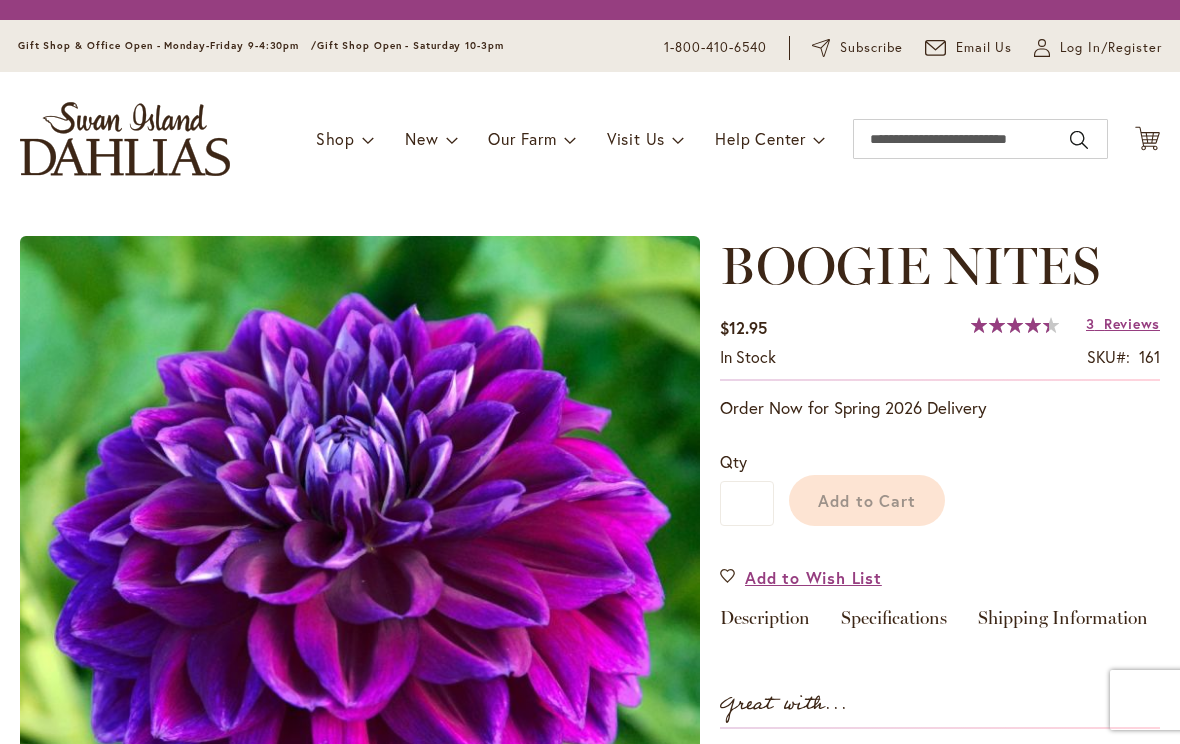 scroll, scrollTop: 0, scrollLeft: 0, axis: both 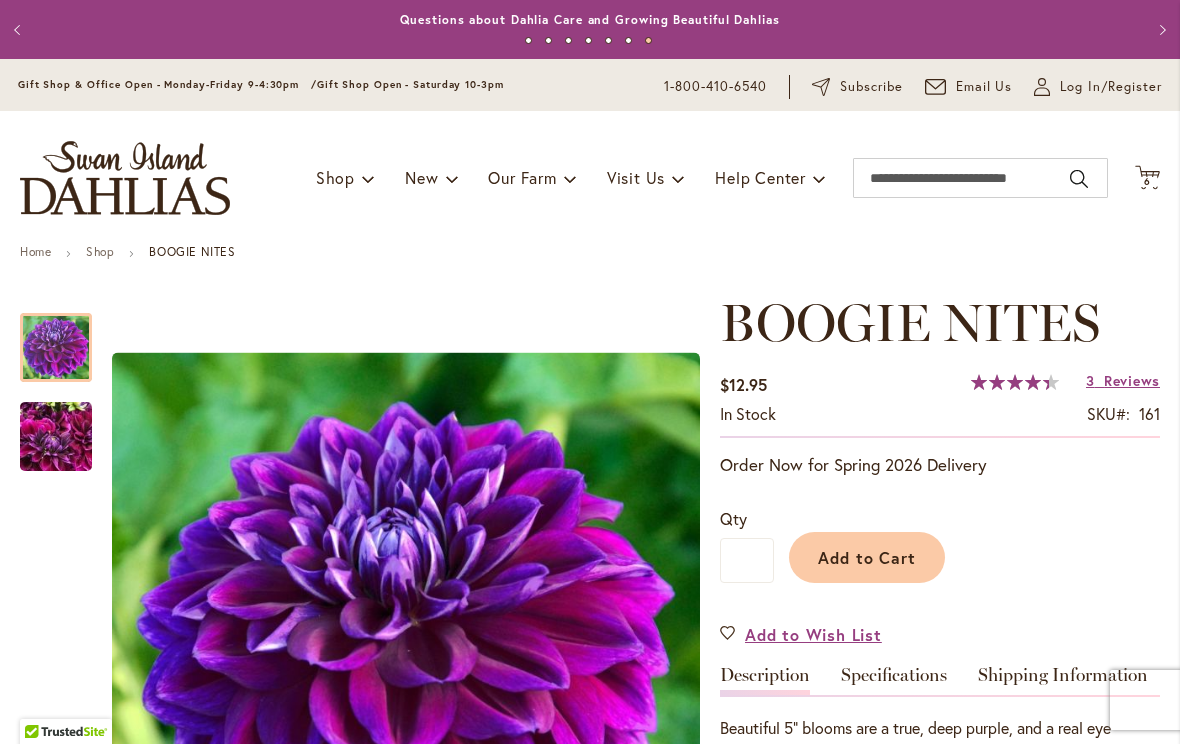 click on "6
6
items" at bounding box center (1148, 182) 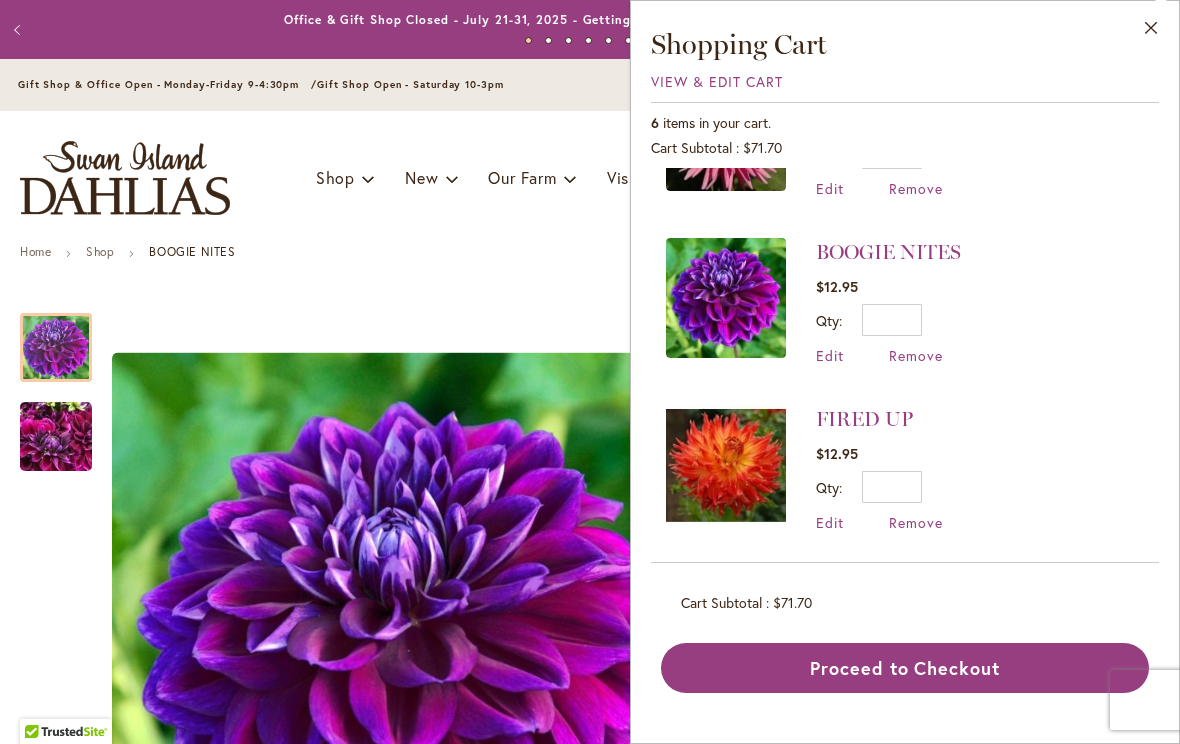 scroll, scrollTop: 612, scrollLeft: 0, axis: vertical 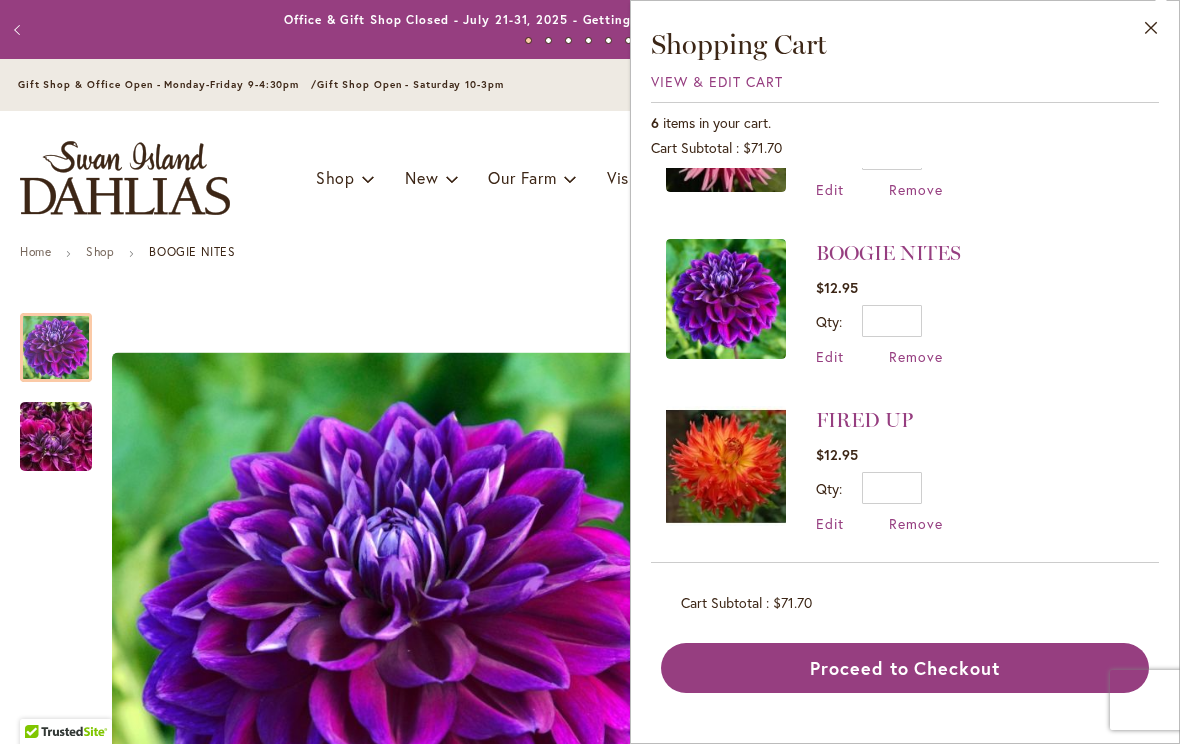 click at bounding box center (726, 466) 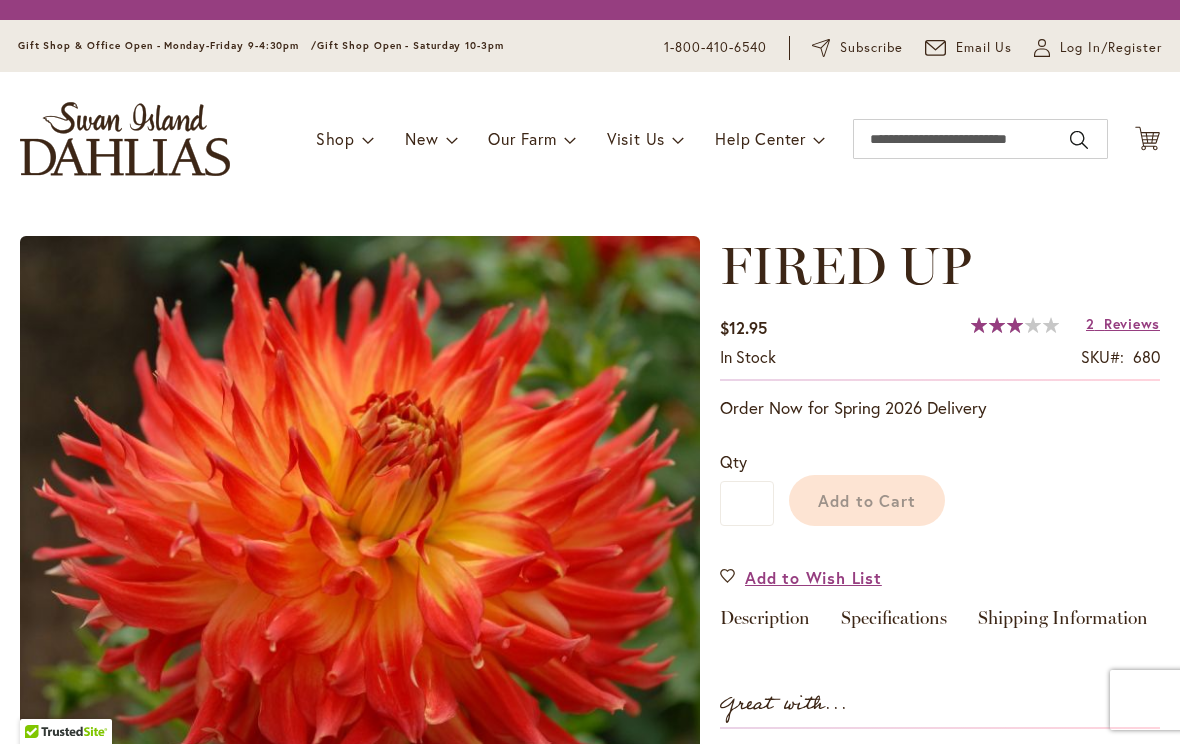 scroll, scrollTop: 0, scrollLeft: 0, axis: both 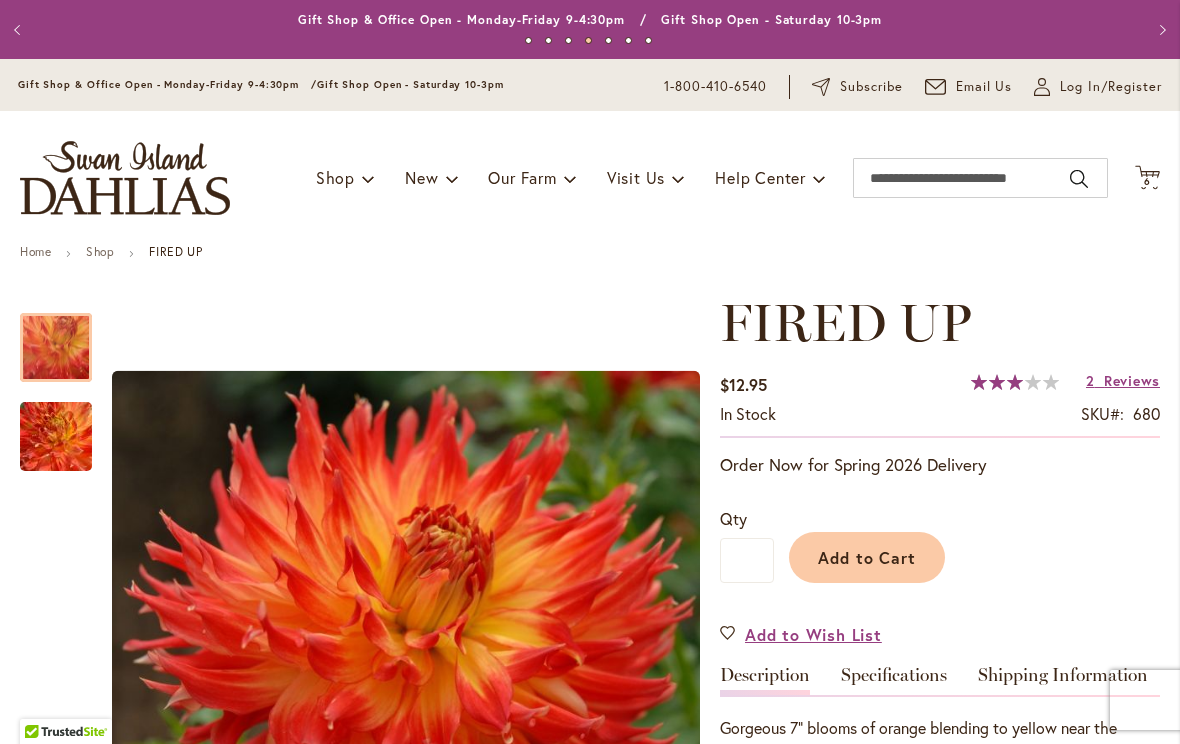 click on "6
6
items" at bounding box center [1148, 182] 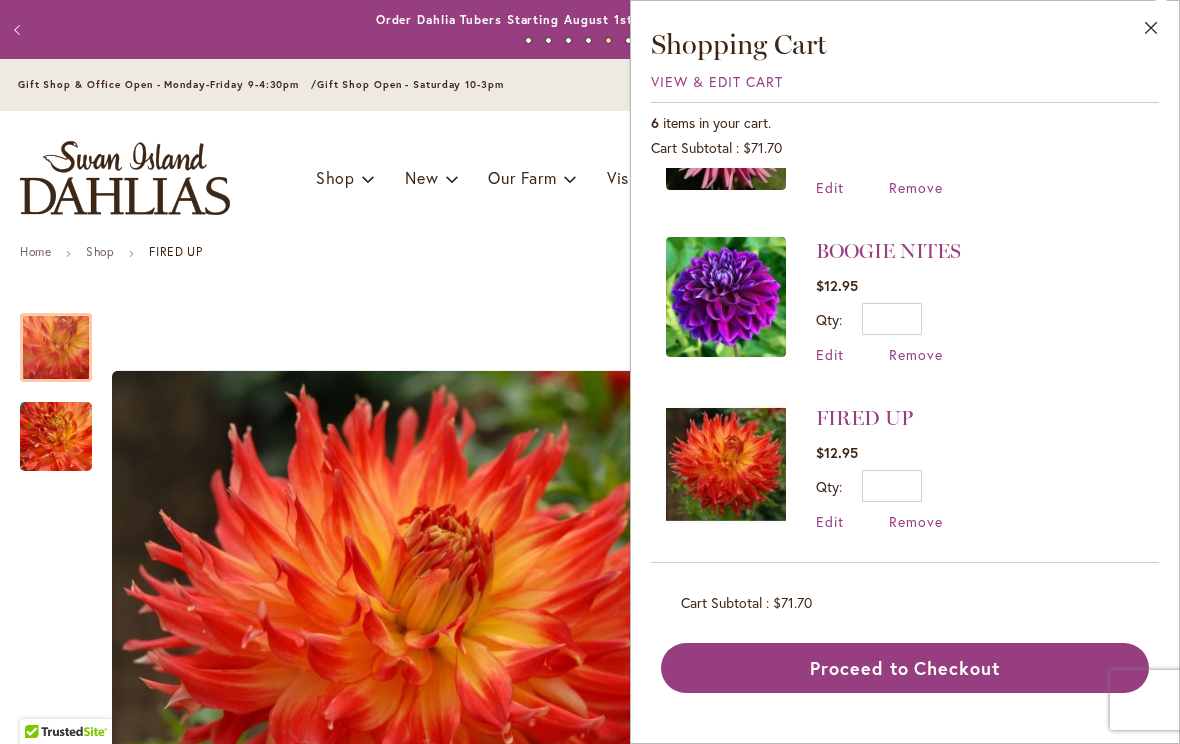 scroll, scrollTop: 612, scrollLeft: 0, axis: vertical 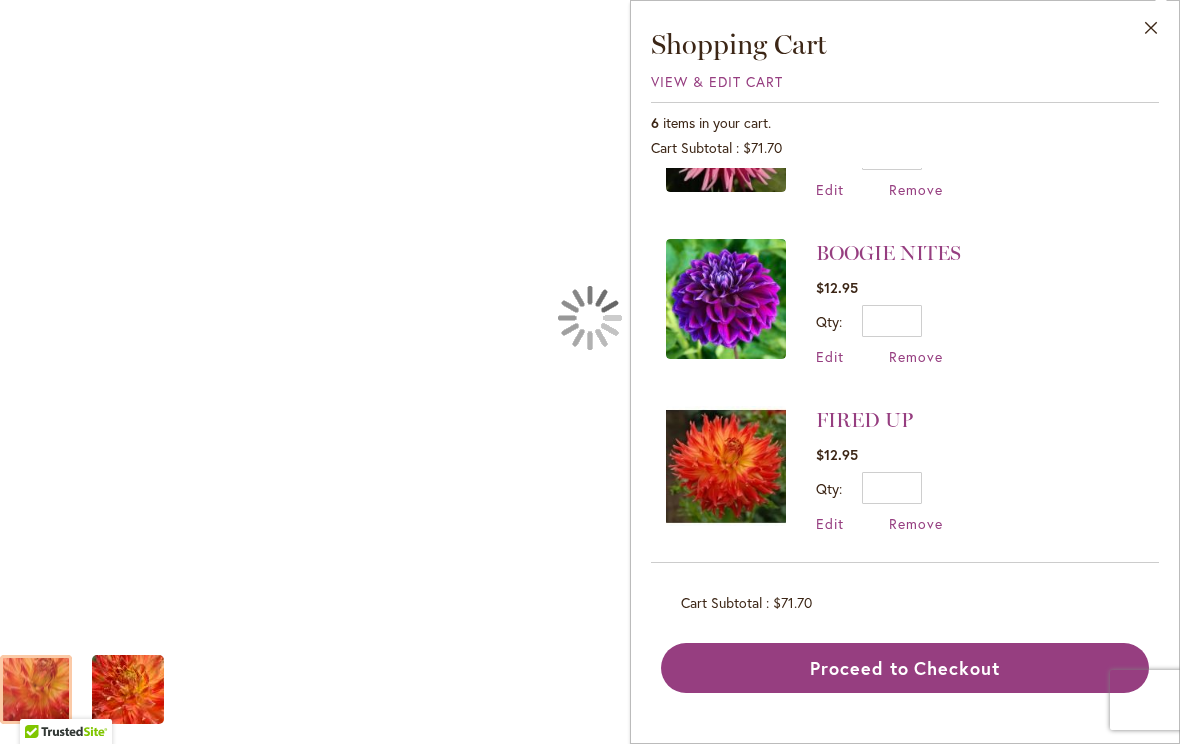 click at bounding box center (590, 317) 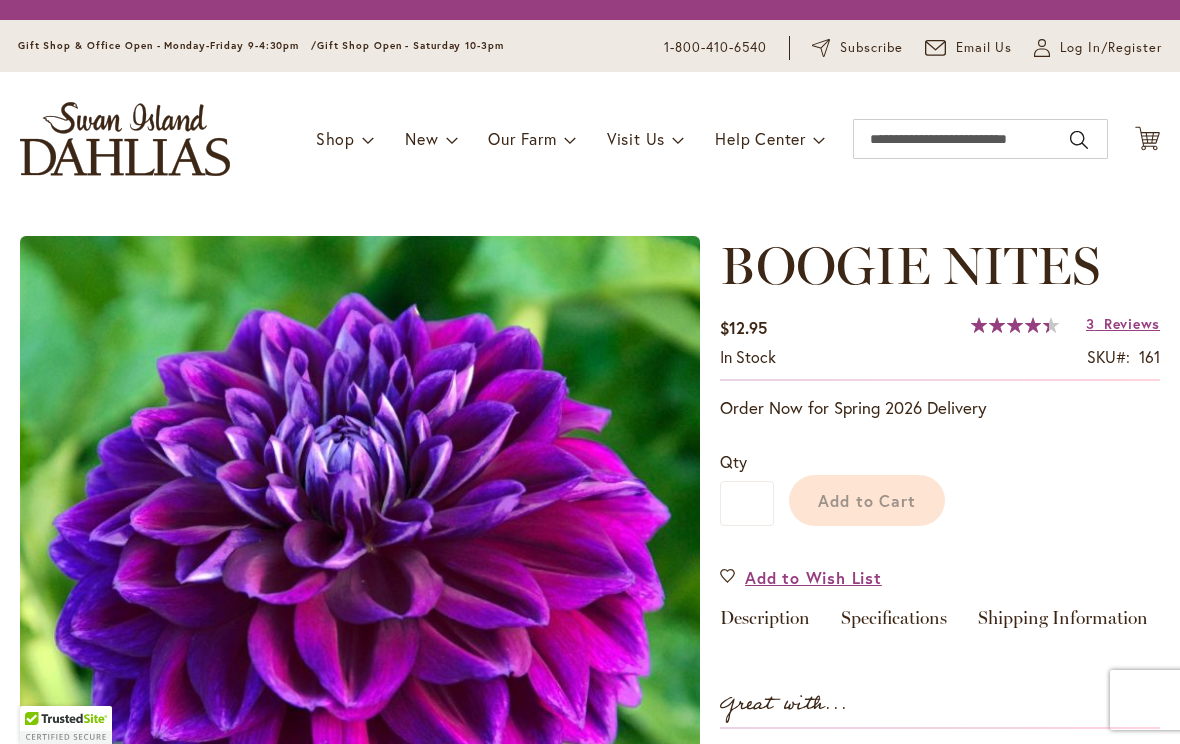 scroll, scrollTop: 0, scrollLeft: 0, axis: both 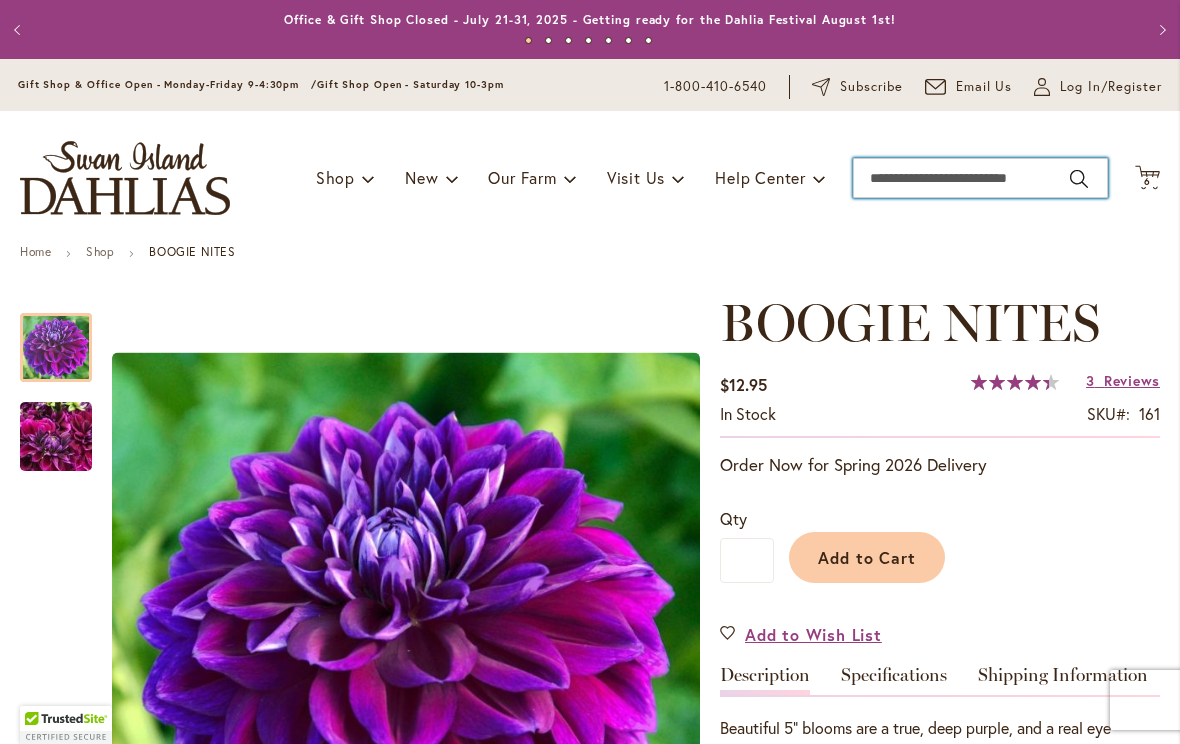 click on "Search" at bounding box center [980, 178] 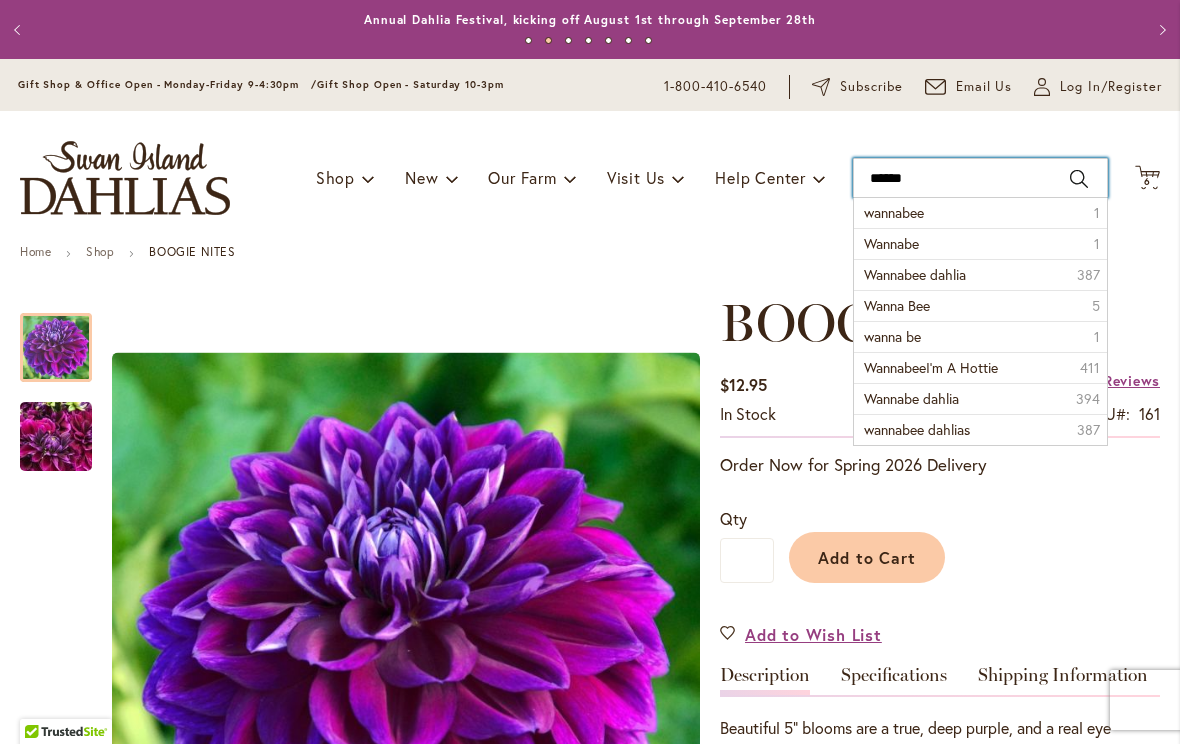 type on "*******" 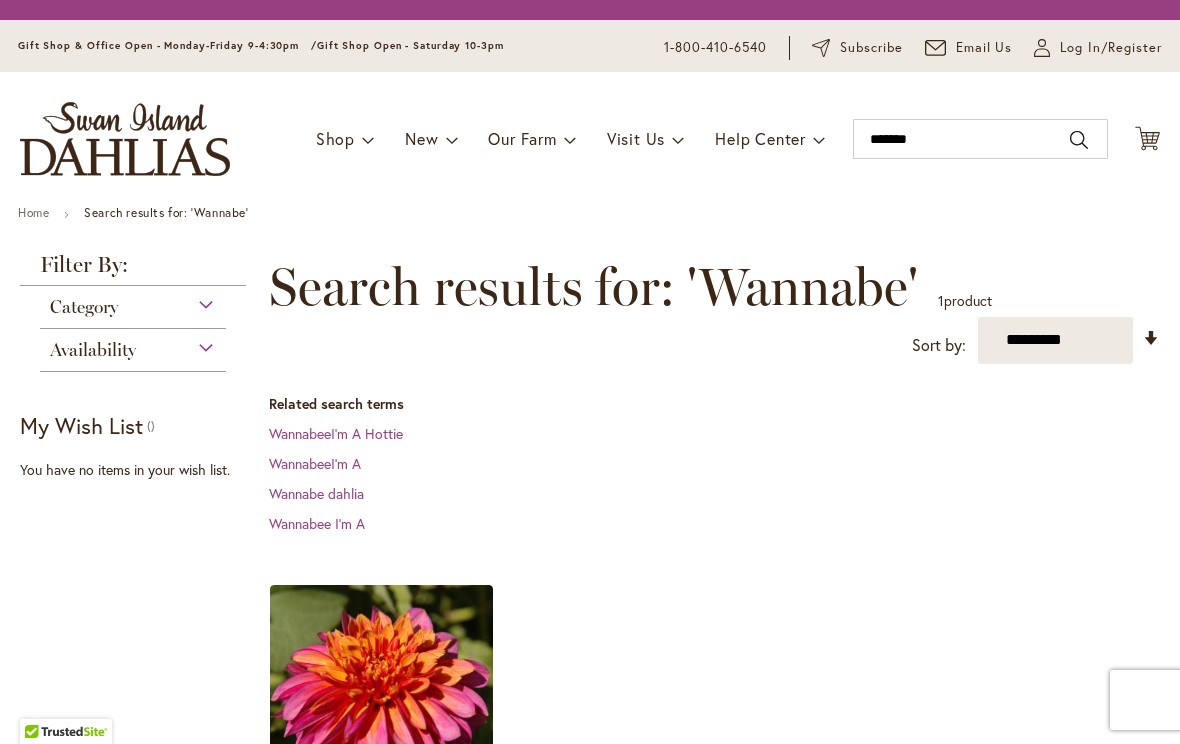scroll, scrollTop: 0, scrollLeft: 0, axis: both 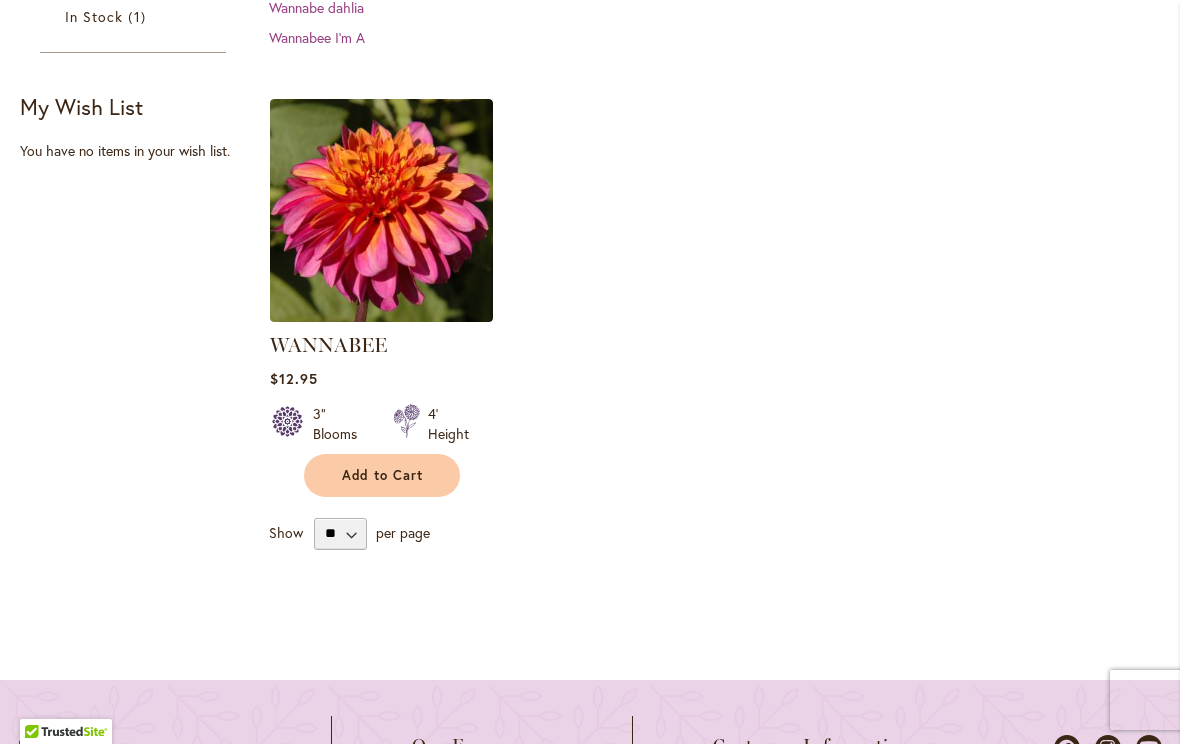 click on "Add to Cart" at bounding box center [383, 475] 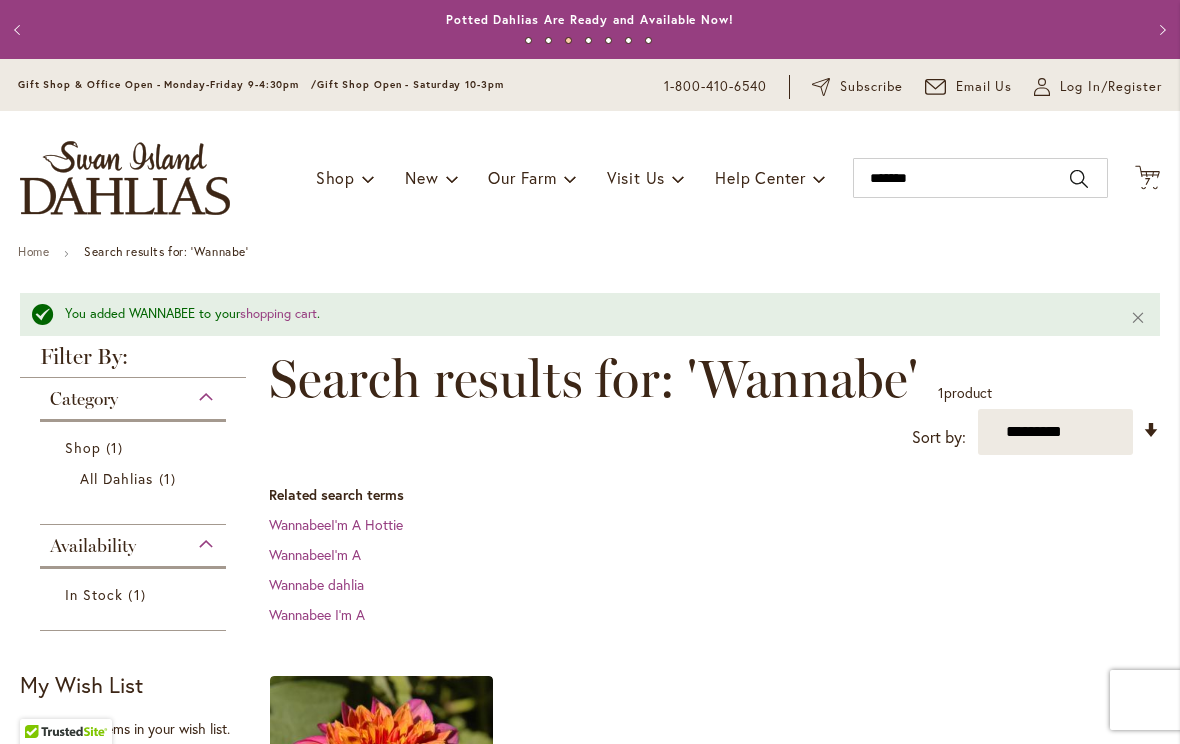 scroll, scrollTop: 0, scrollLeft: 0, axis: both 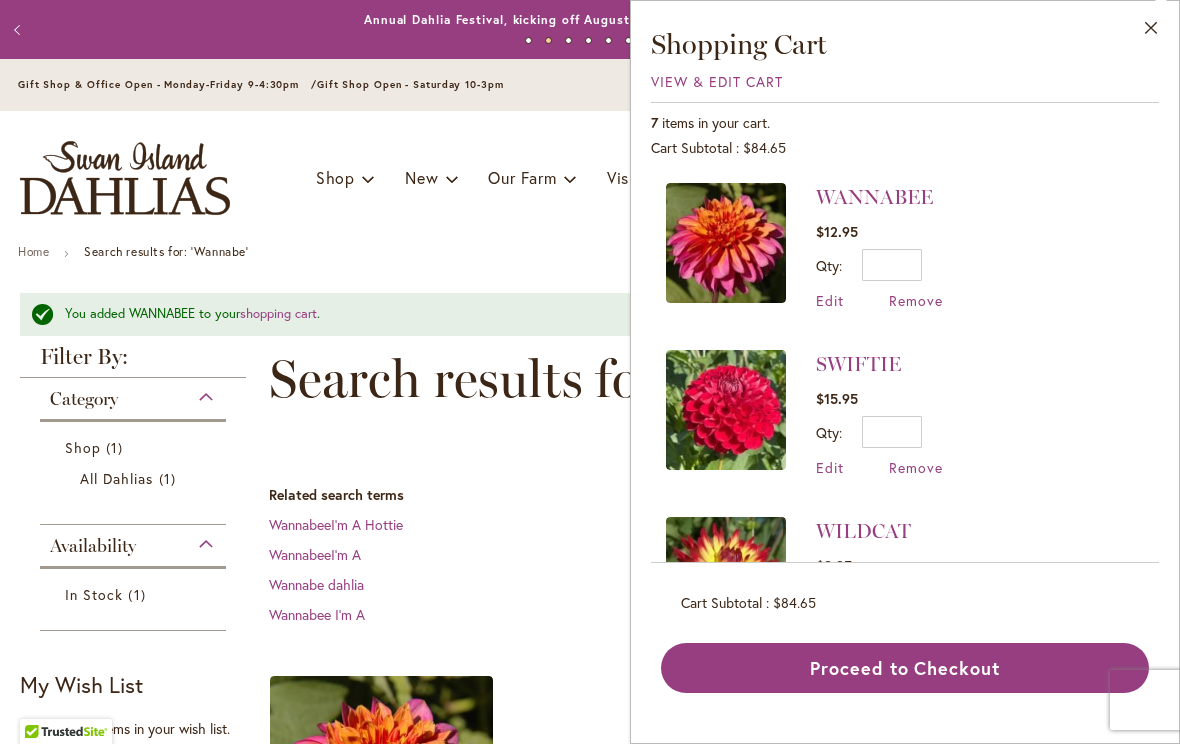 click on "Remove" at bounding box center [916, 300] 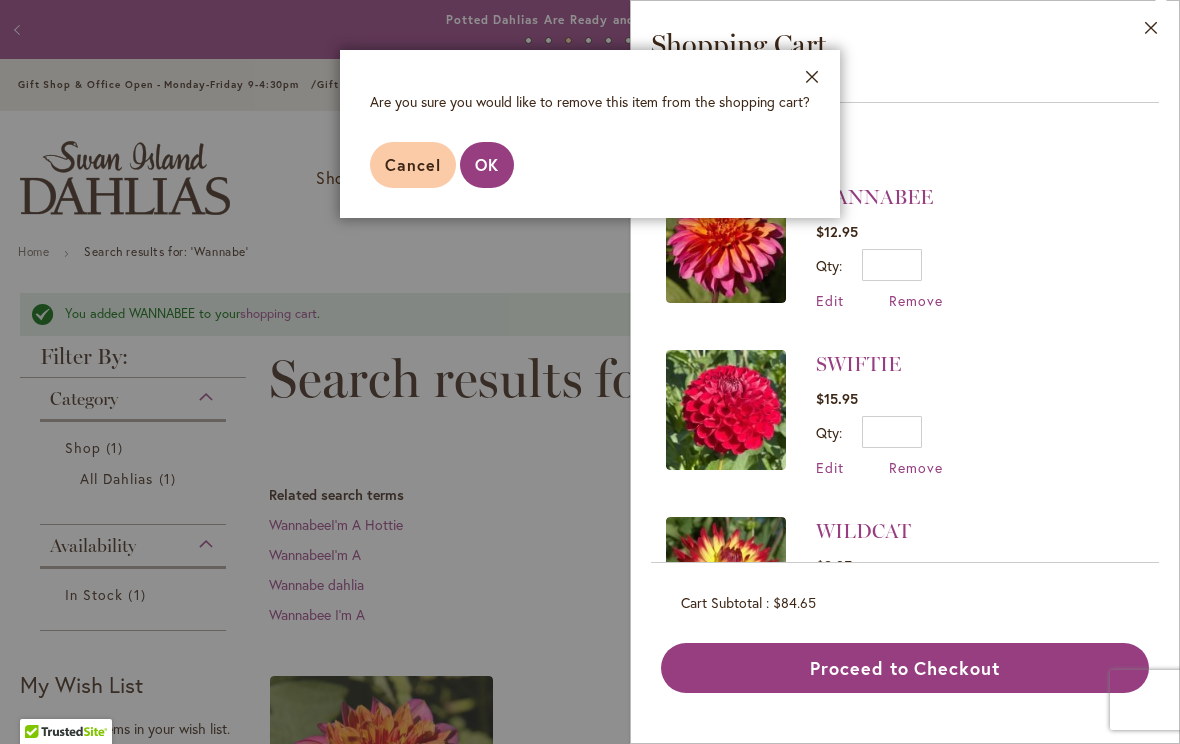 click on "OK" at bounding box center [487, 164] 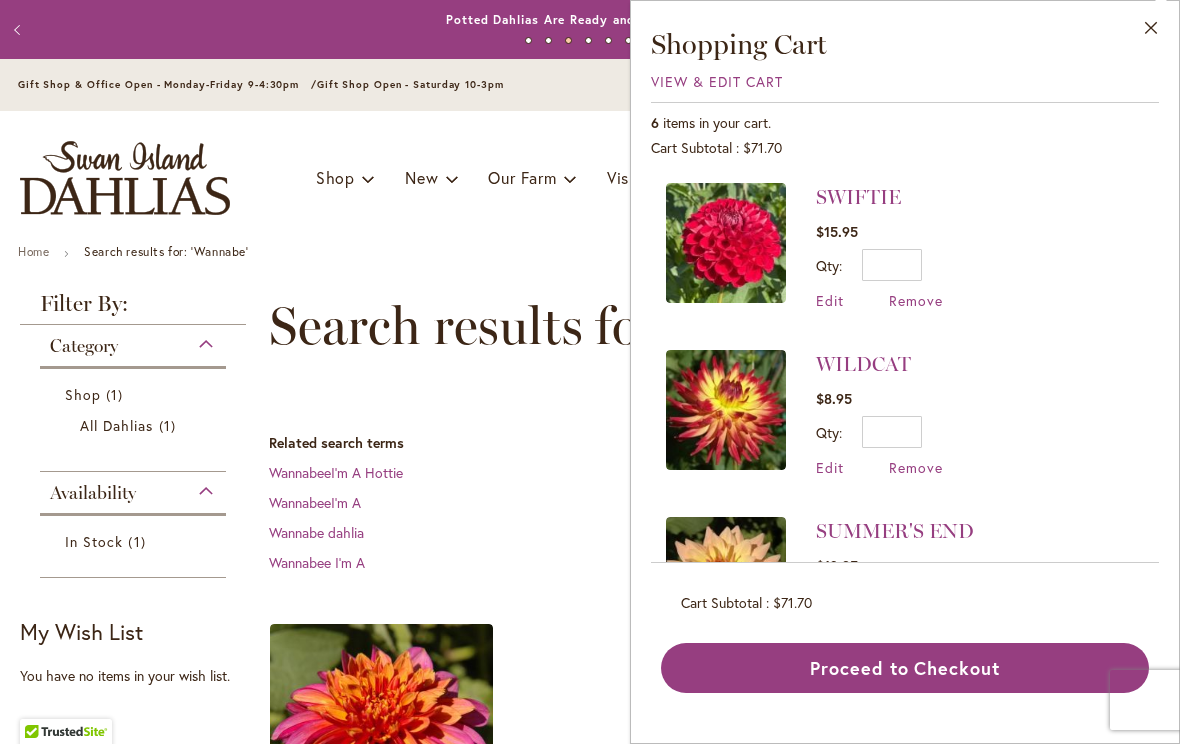 click on "Proceed to Checkout" at bounding box center [905, 668] 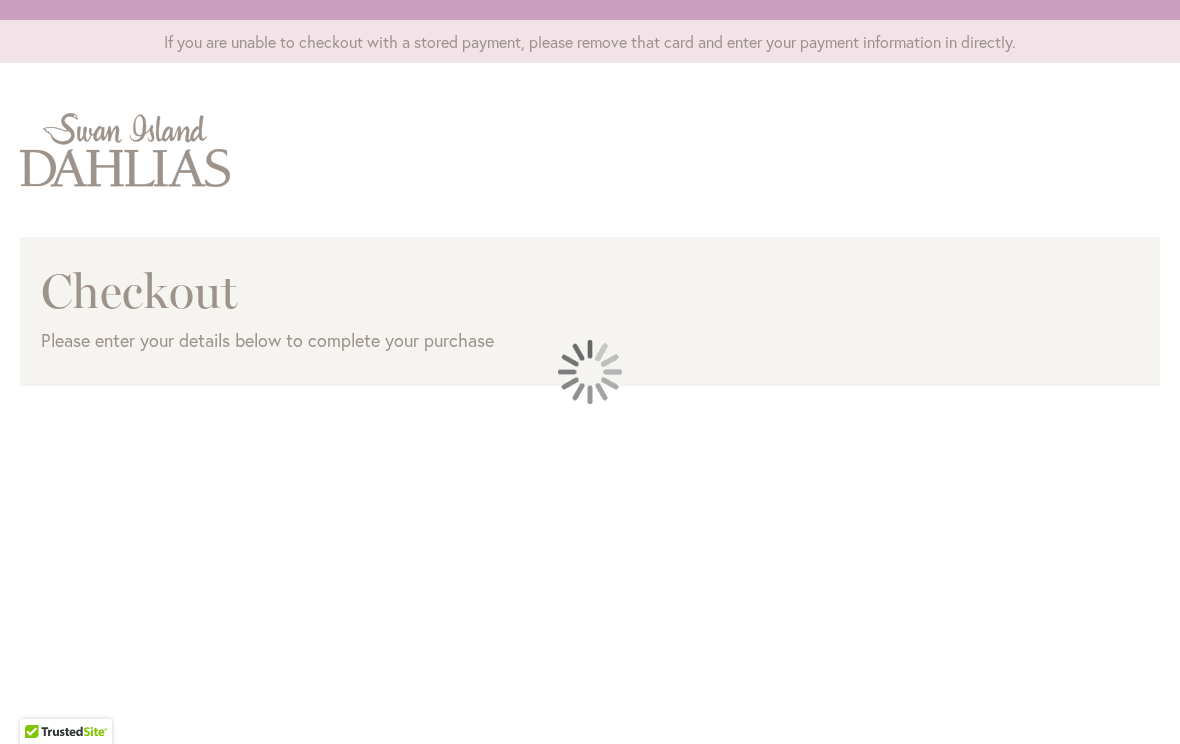 scroll, scrollTop: 0, scrollLeft: 0, axis: both 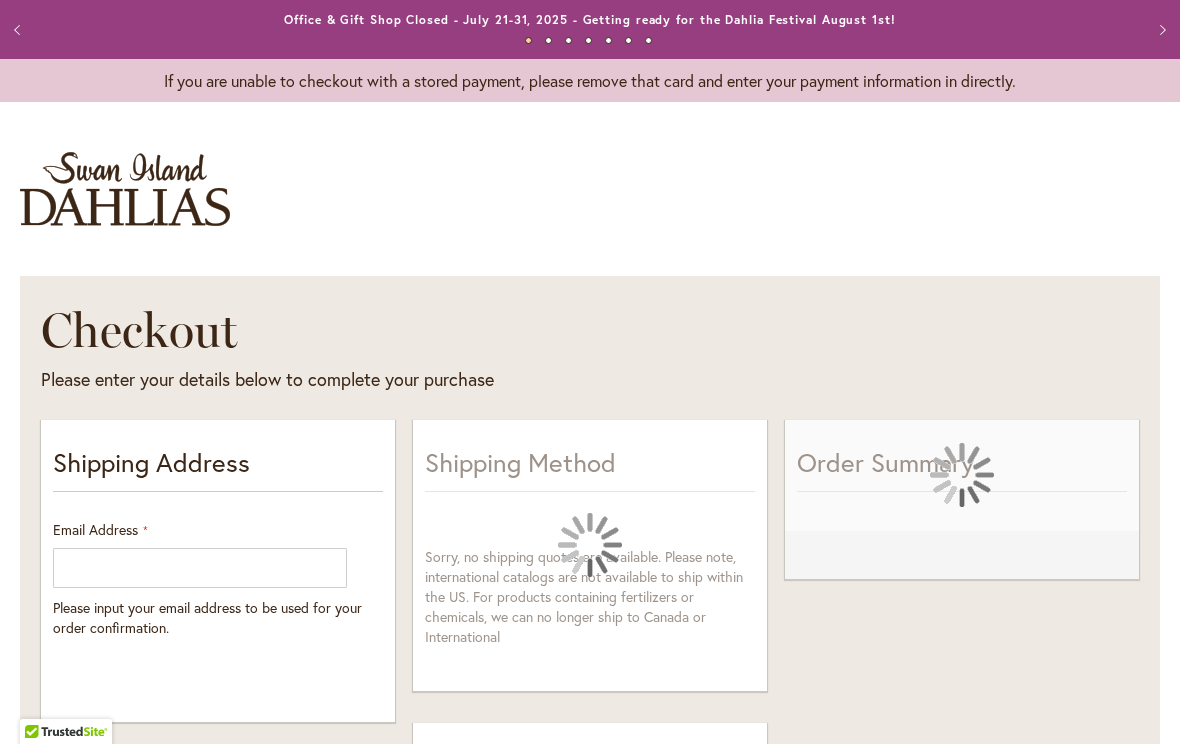 select on "**" 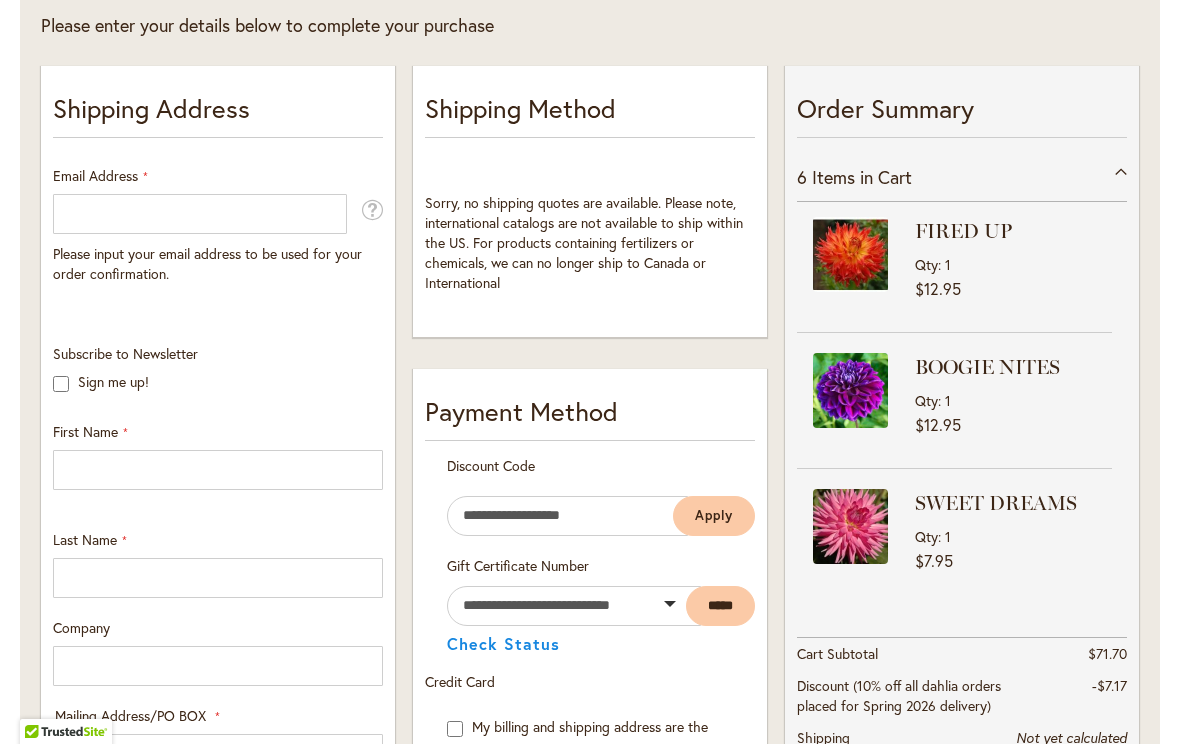 scroll, scrollTop: 353, scrollLeft: 0, axis: vertical 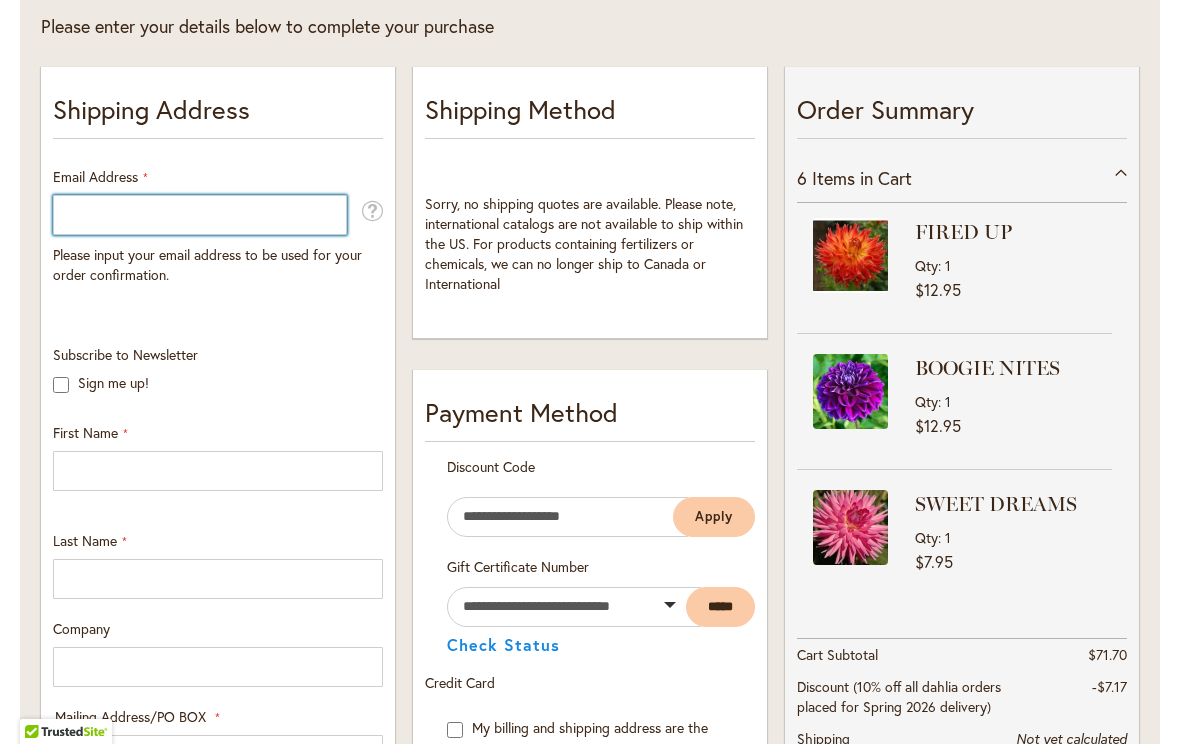 click on "Email Address" at bounding box center [200, 215] 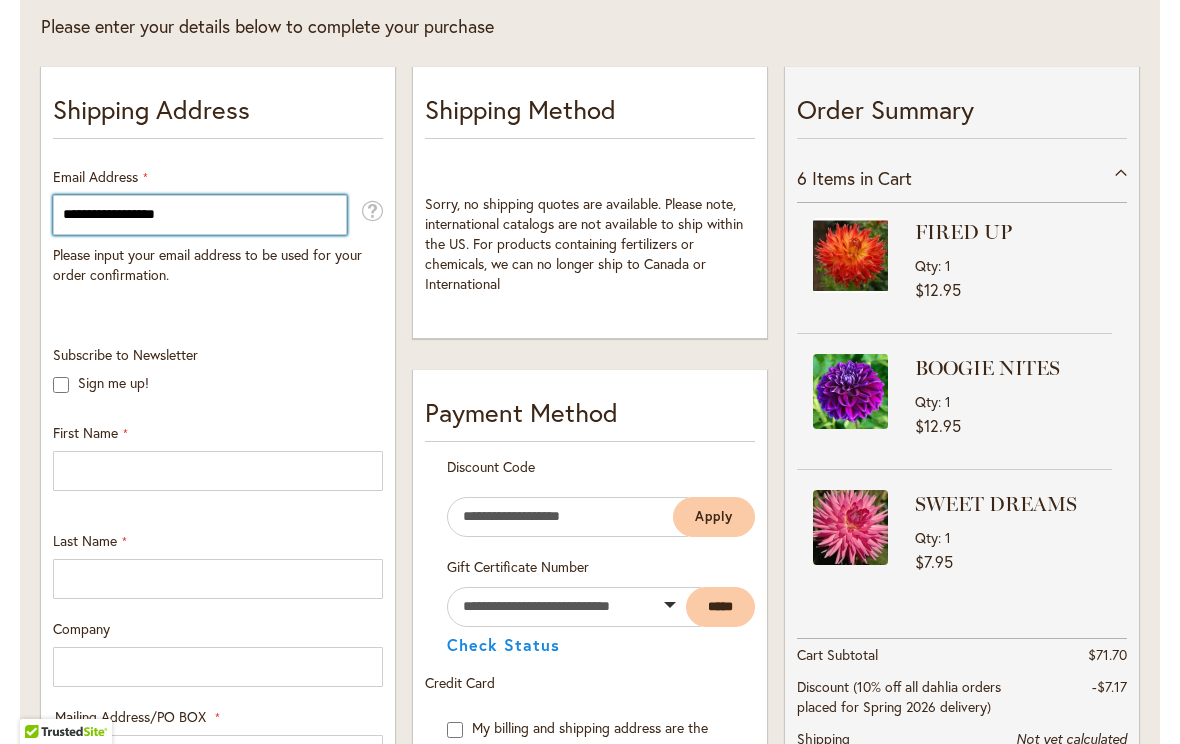type on "**********" 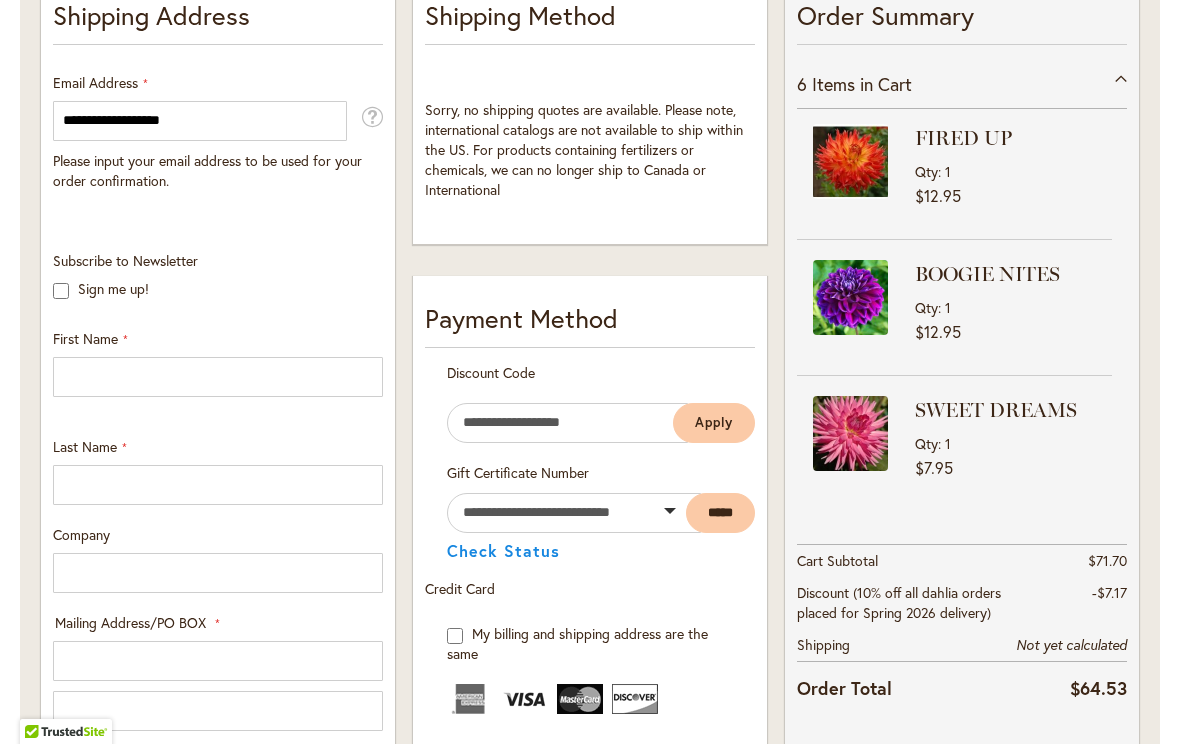scroll, scrollTop: 454, scrollLeft: 0, axis: vertical 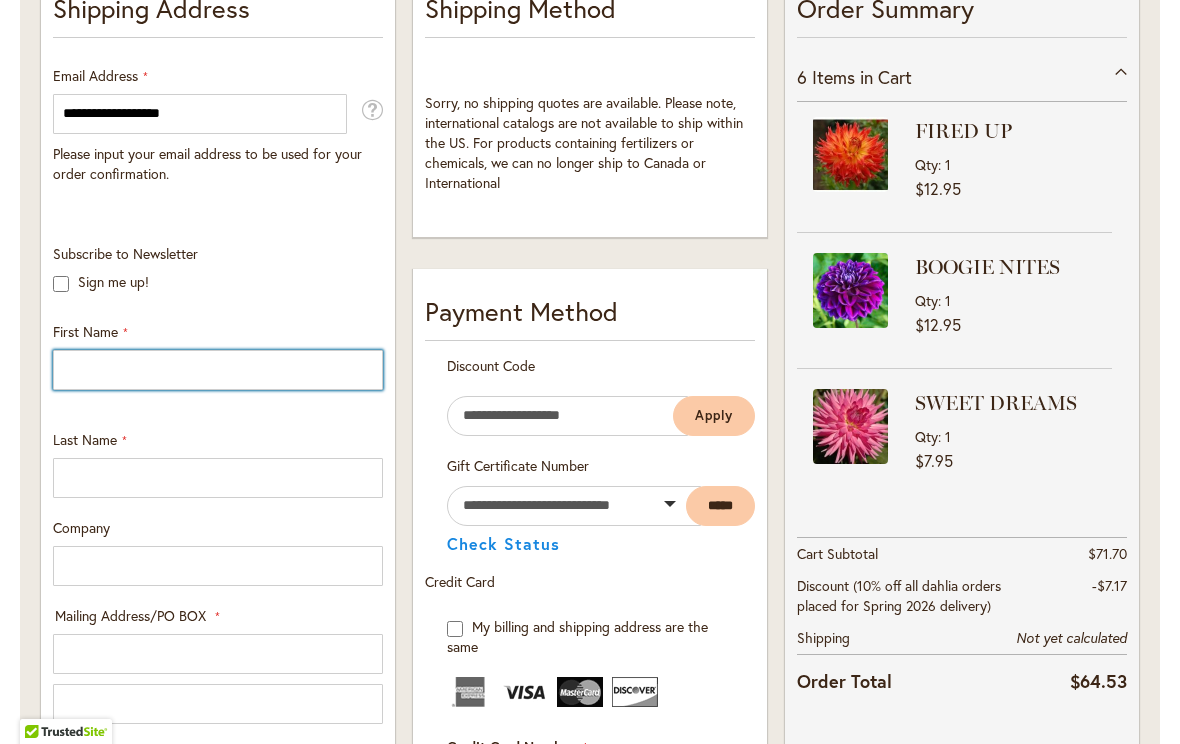 click on "First Name" at bounding box center (218, 370) 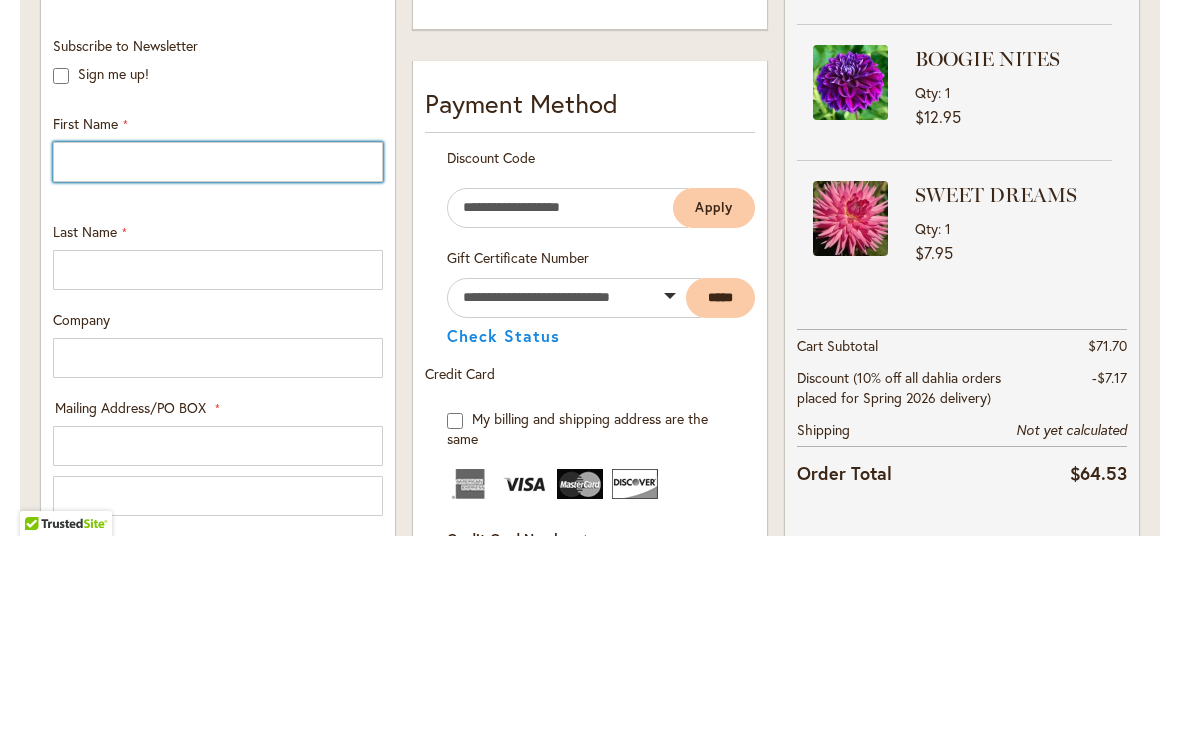 type on "********" 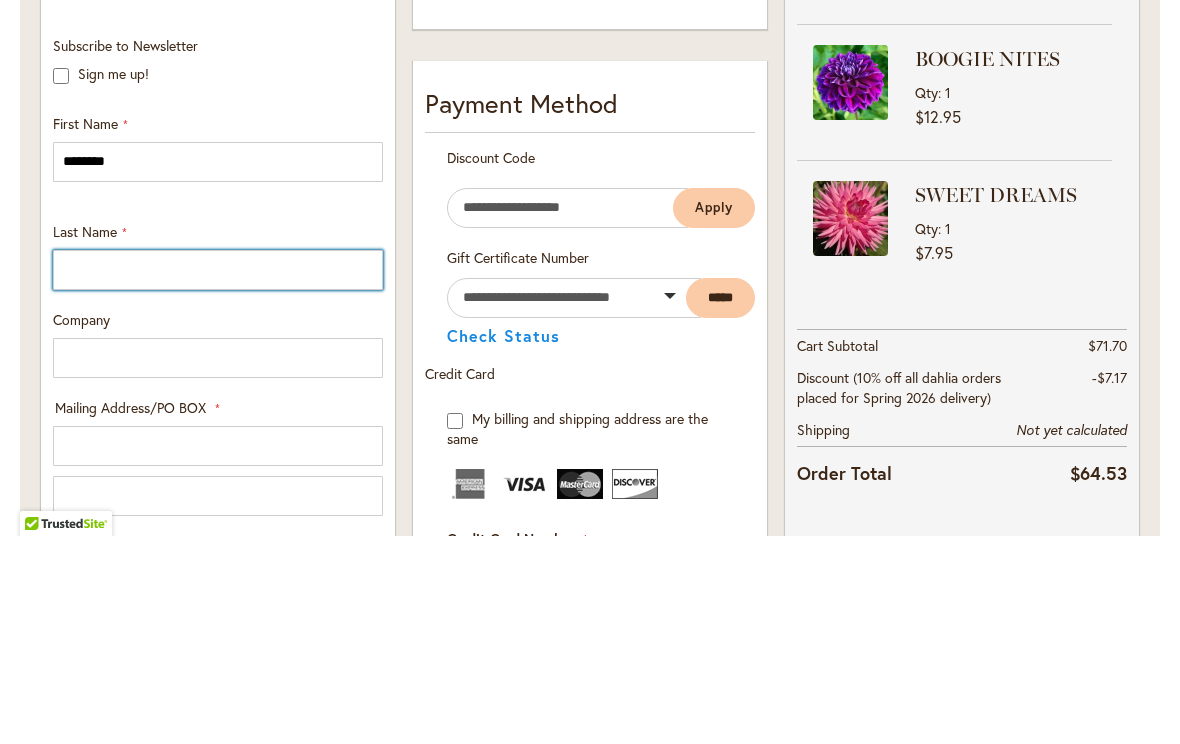 type on "********" 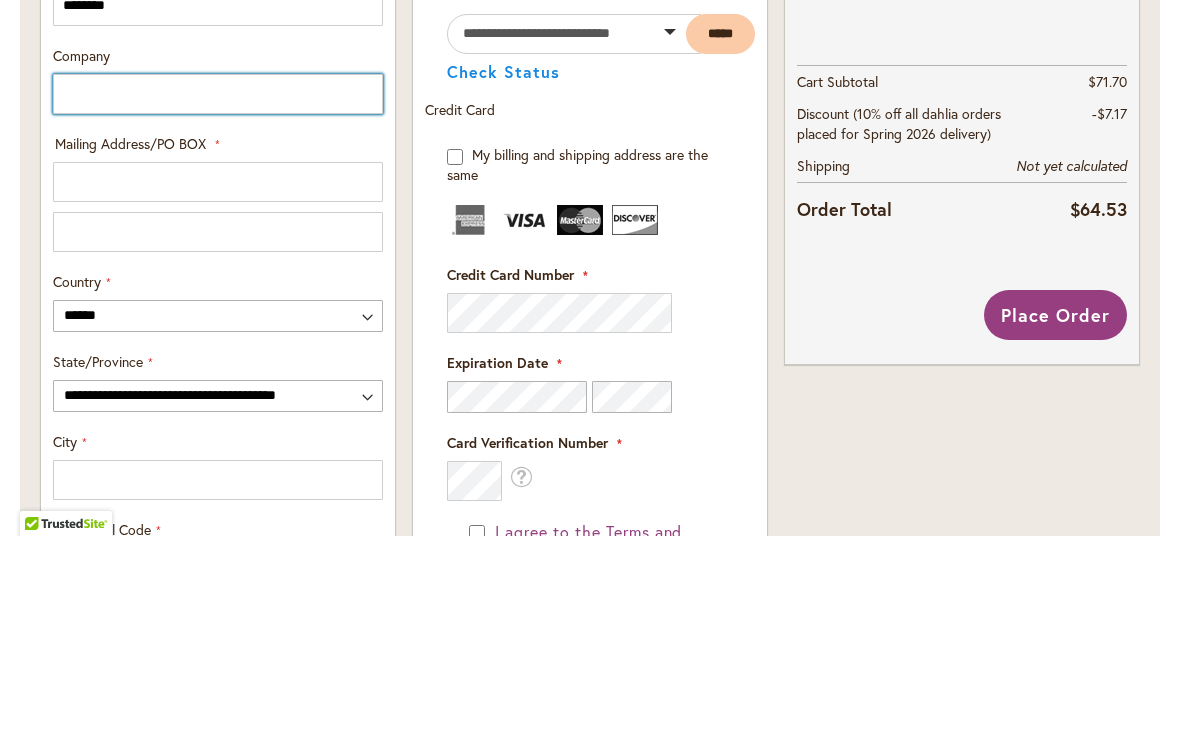 scroll, scrollTop: 721, scrollLeft: 0, axis: vertical 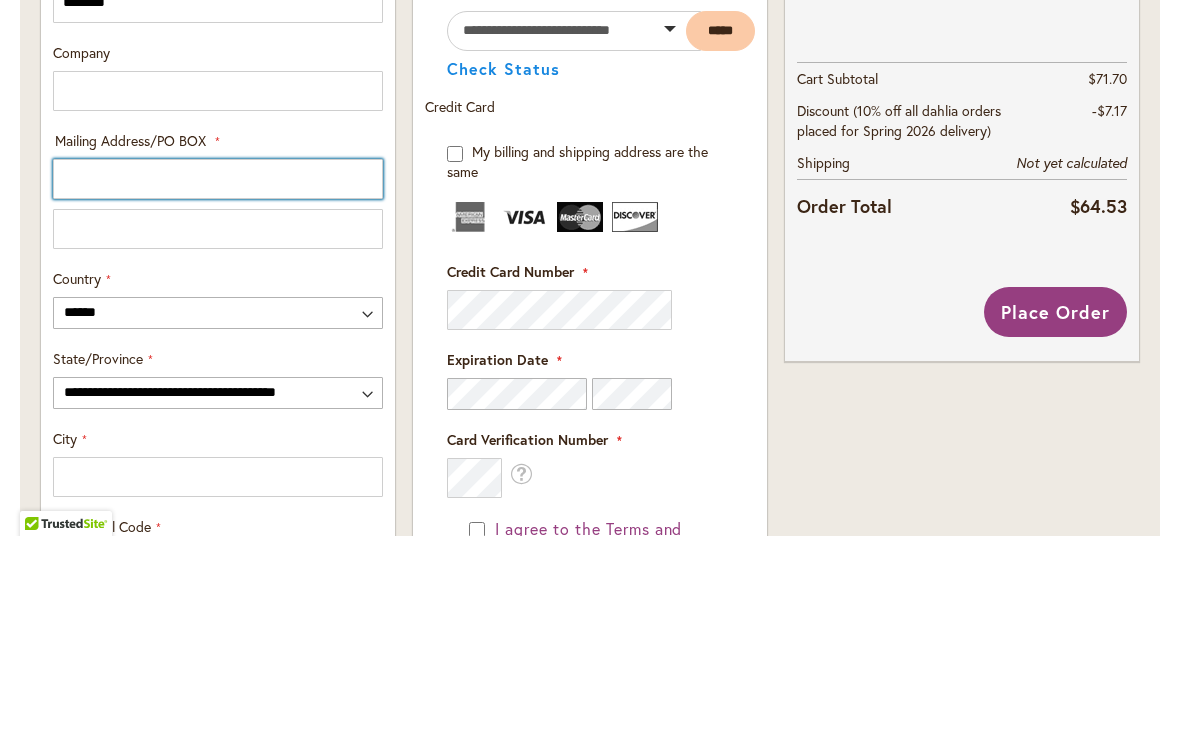 click on "Mailing Address/PO BOX: Line 1" at bounding box center [218, 387] 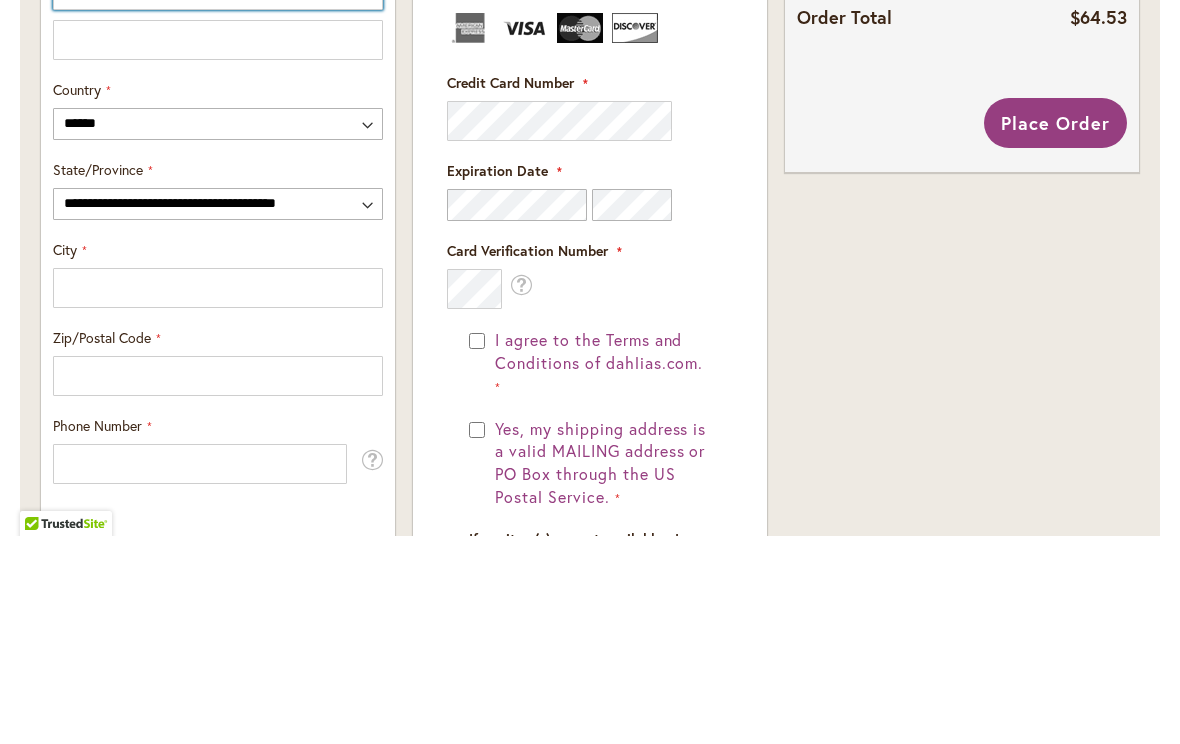 scroll, scrollTop: 911, scrollLeft: 0, axis: vertical 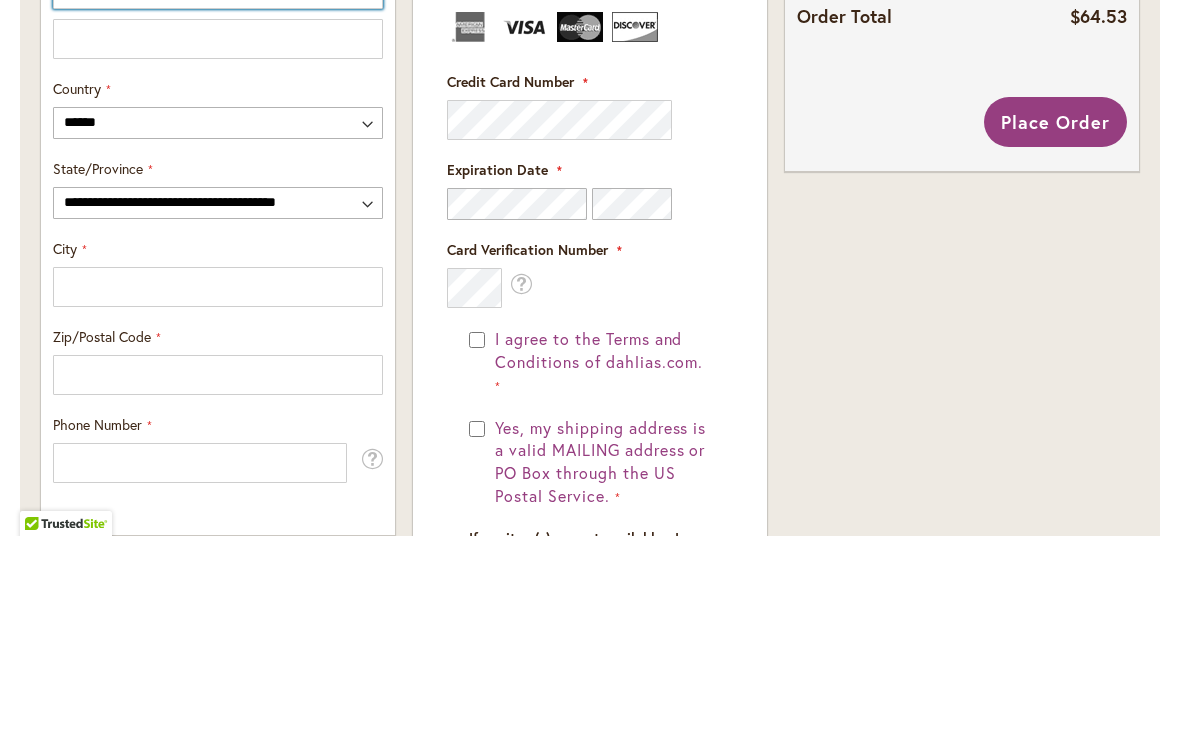 type on "**********" 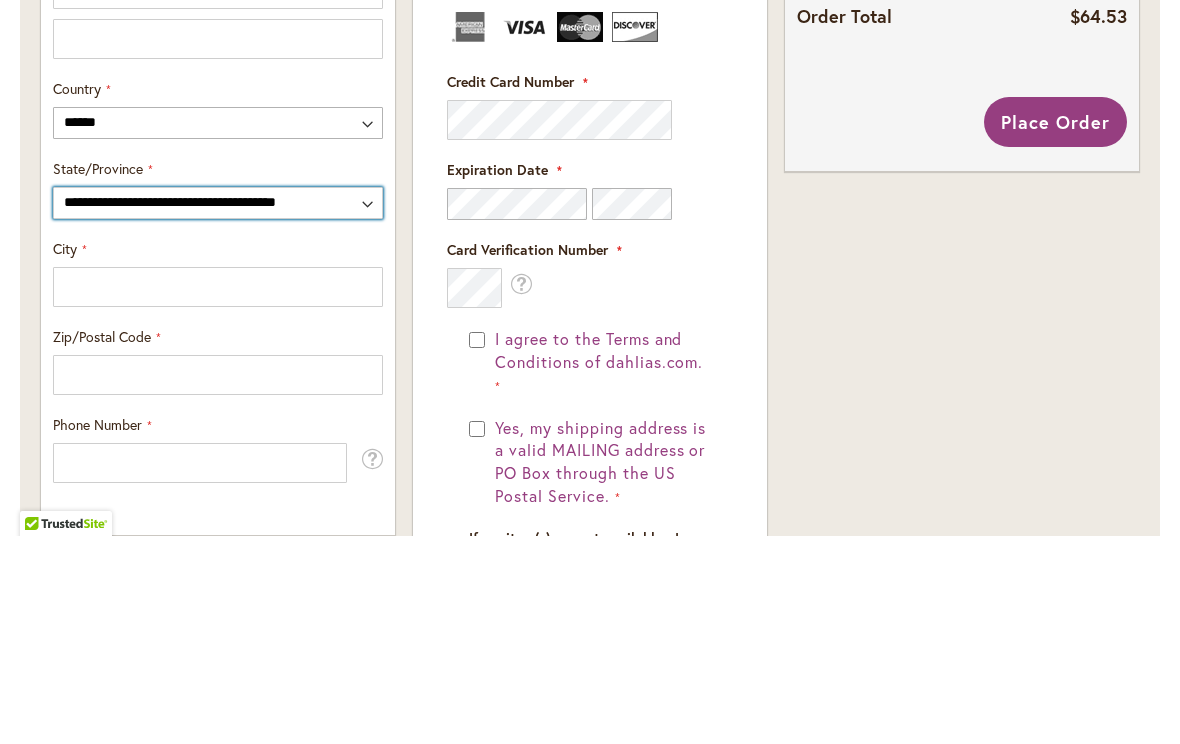 click on "**********" at bounding box center (218, 411) 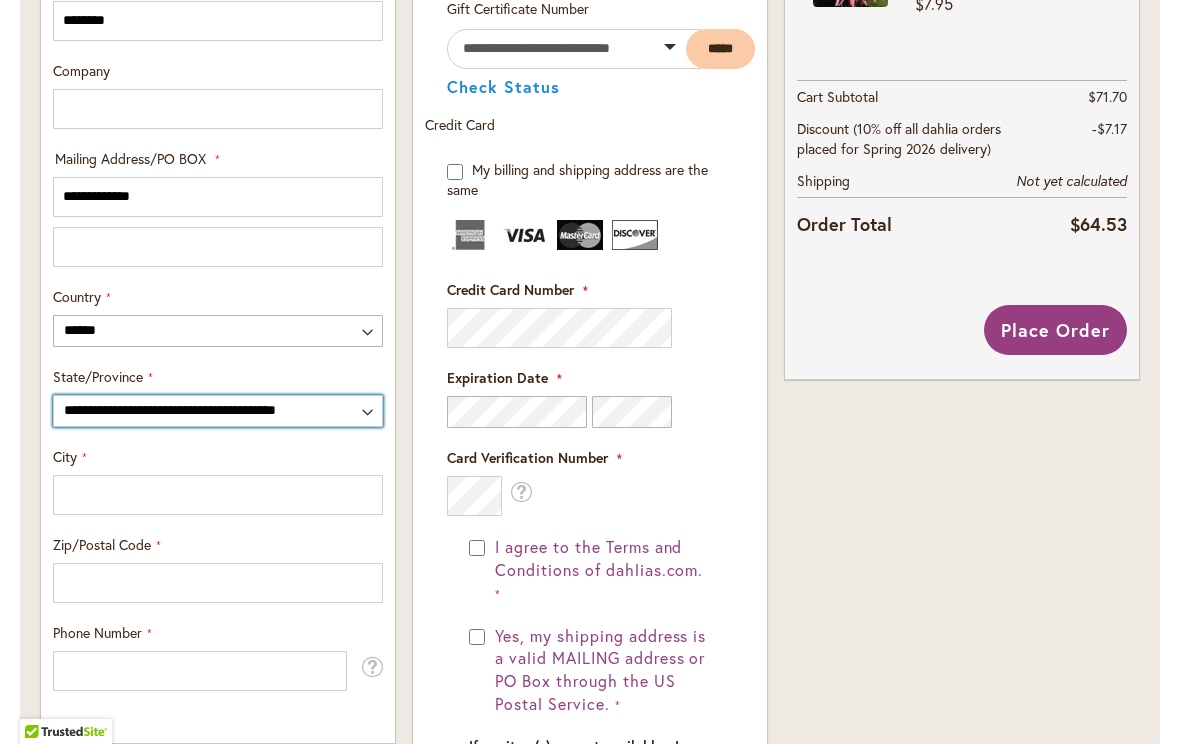select on "**" 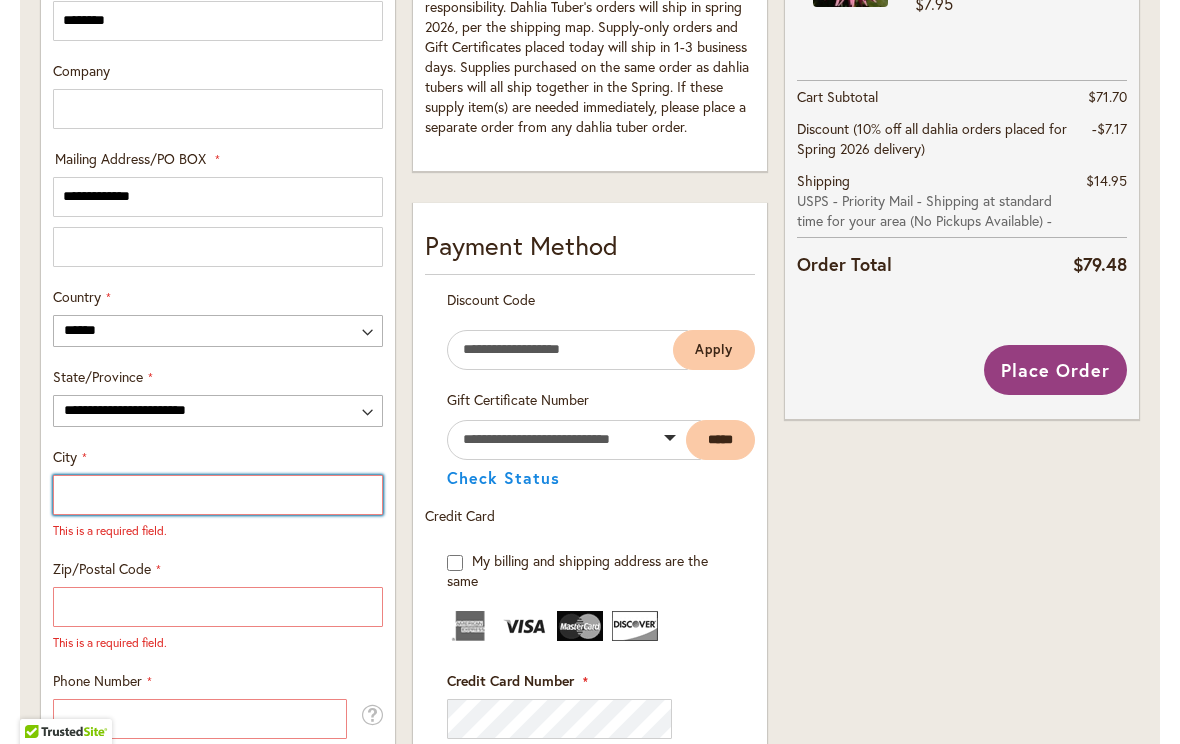 click on "City" at bounding box center (218, 495) 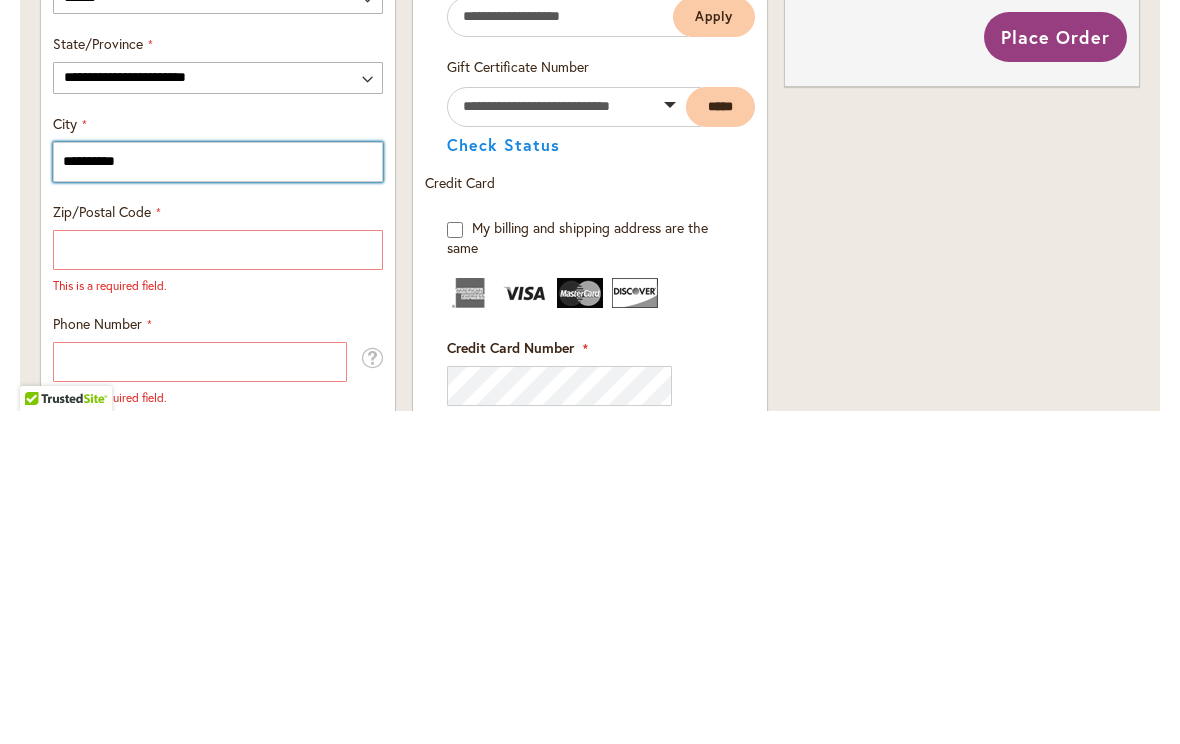 type on "*********" 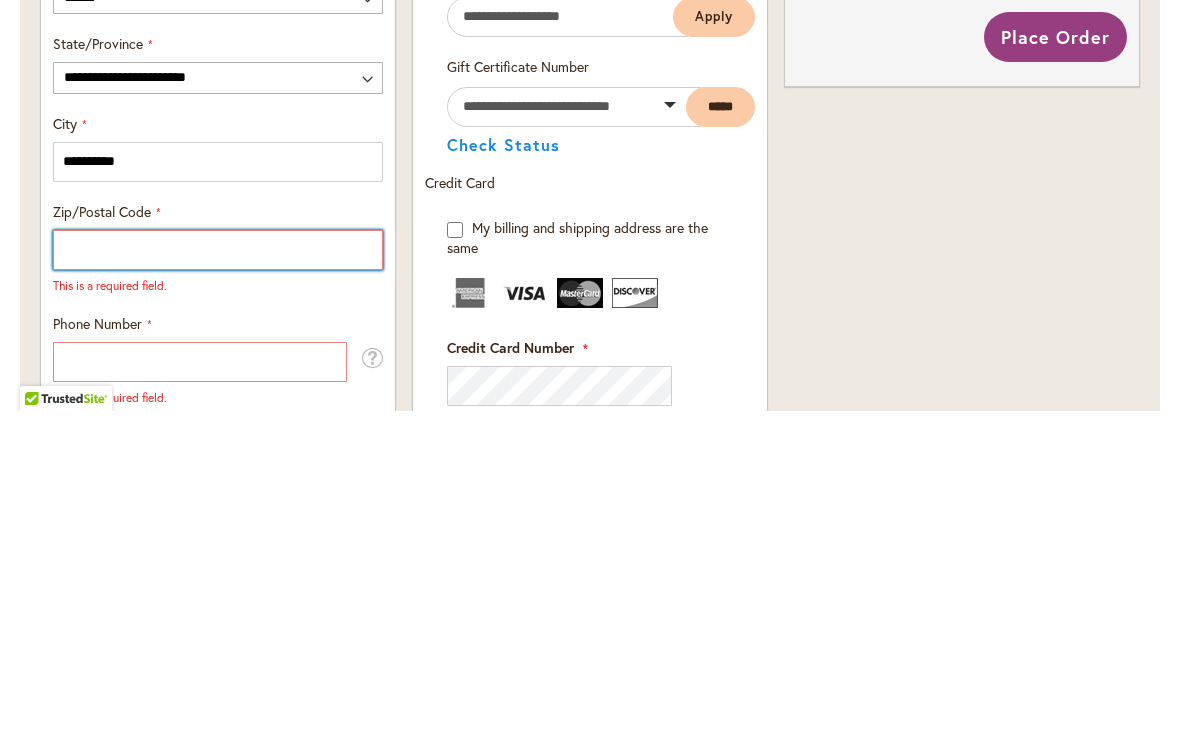 click on "Zip/Postal Code" at bounding box center (218, 583) 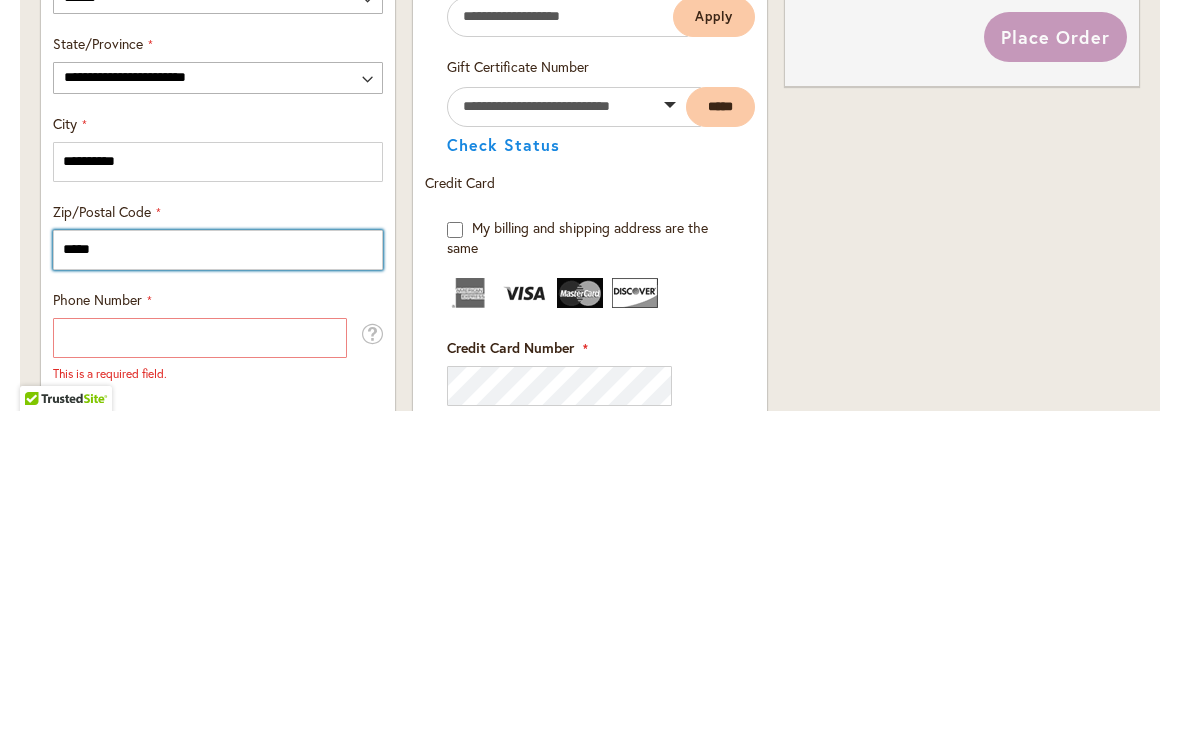 type on "*****" 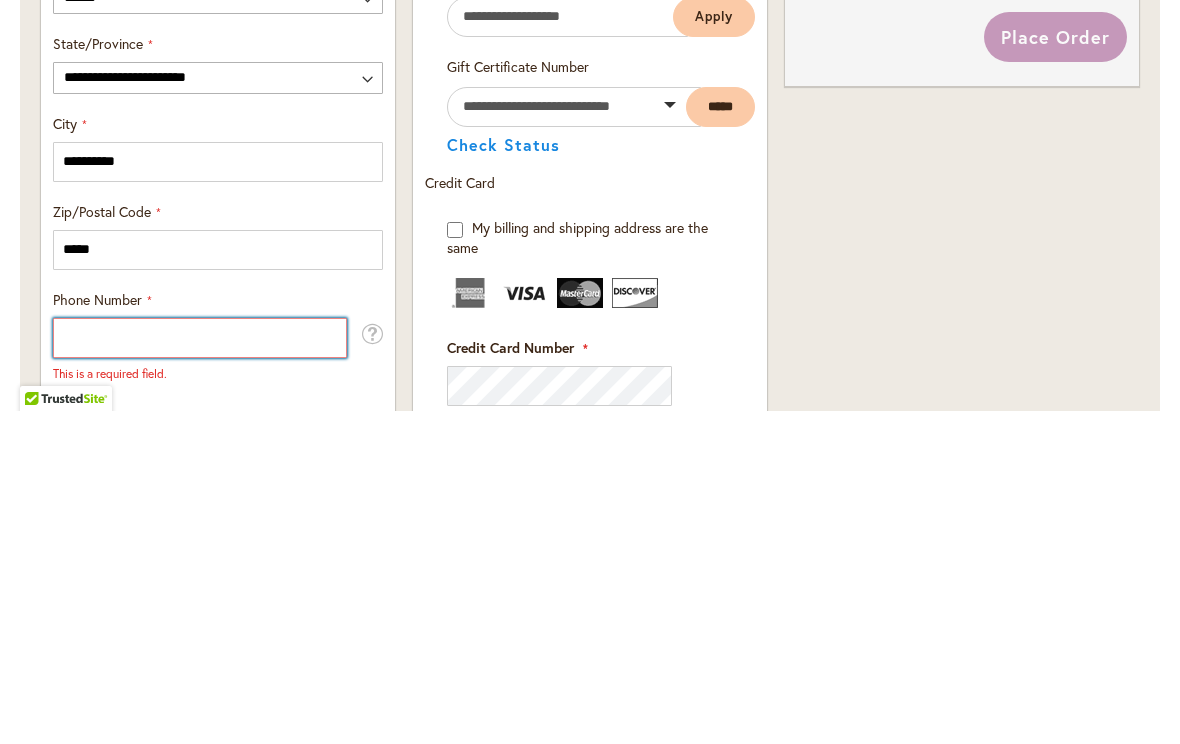 click on "Phone Number" at bounding box center [200, 671] 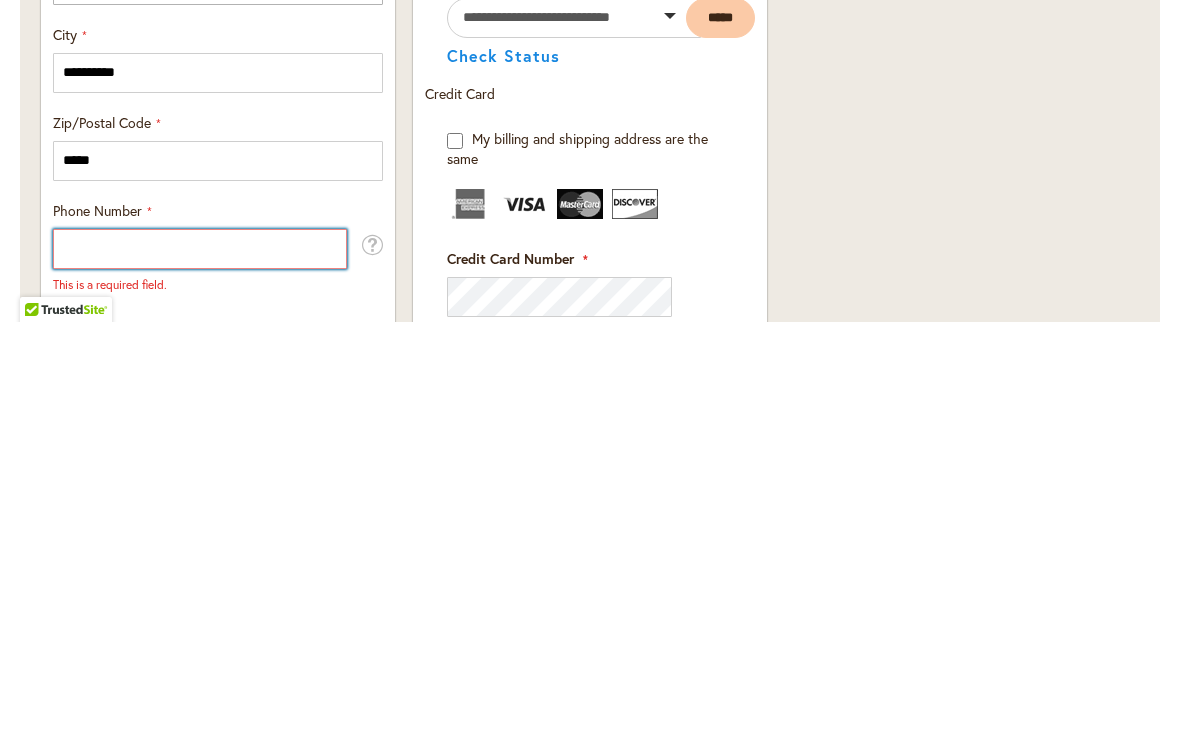 type on "**********" 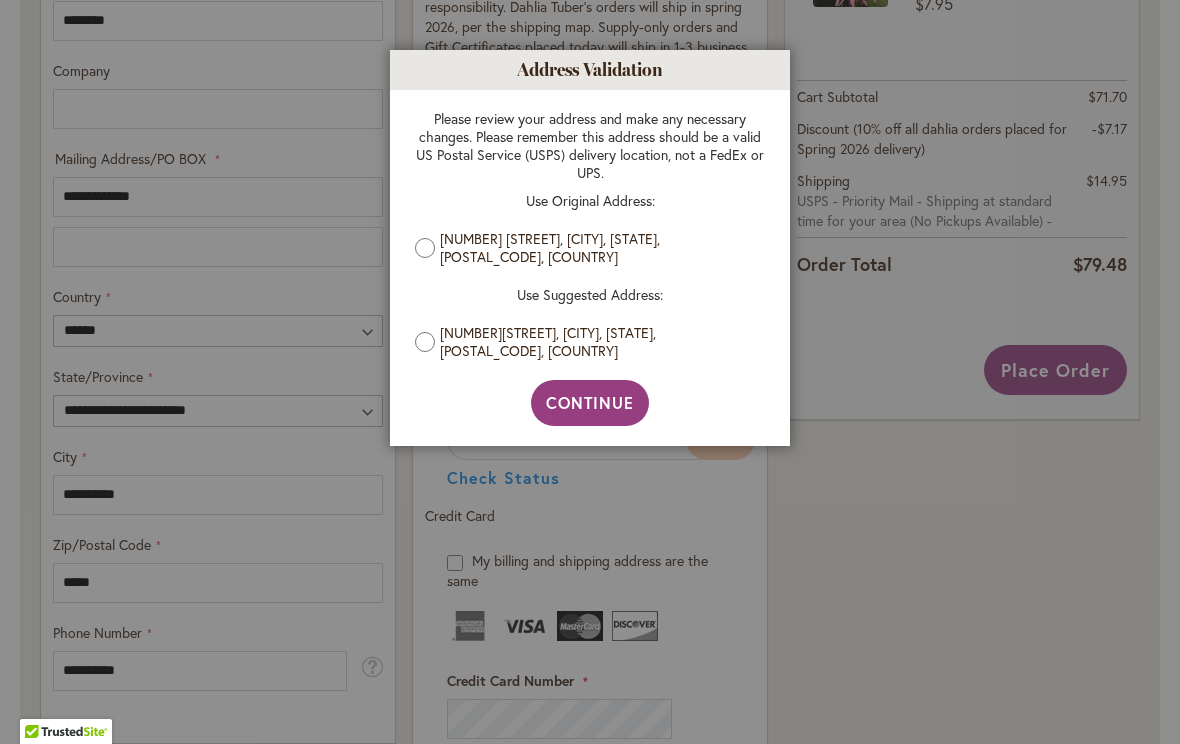 click on "Continue" at bounding box center (590, 403) 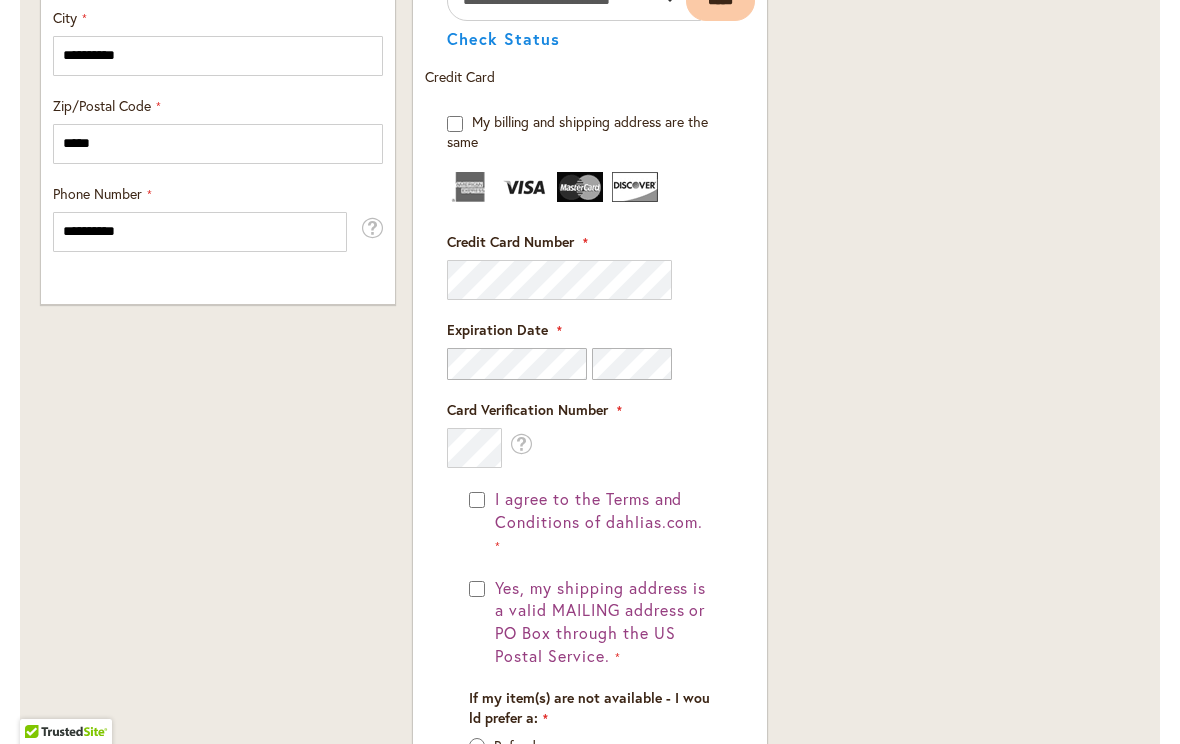 scroll, scrollTop: 1352, scrollLeft: 0, axis: vertical 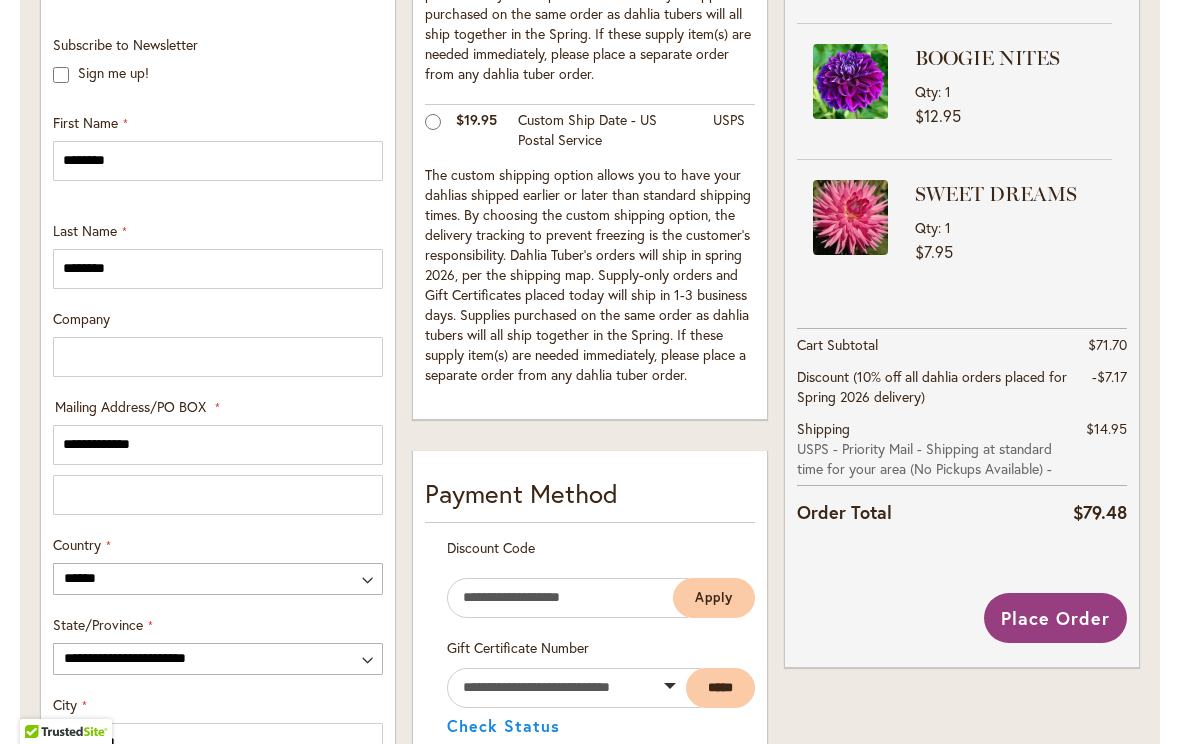 click on "Place Order" at bounding box center (1055, 618) 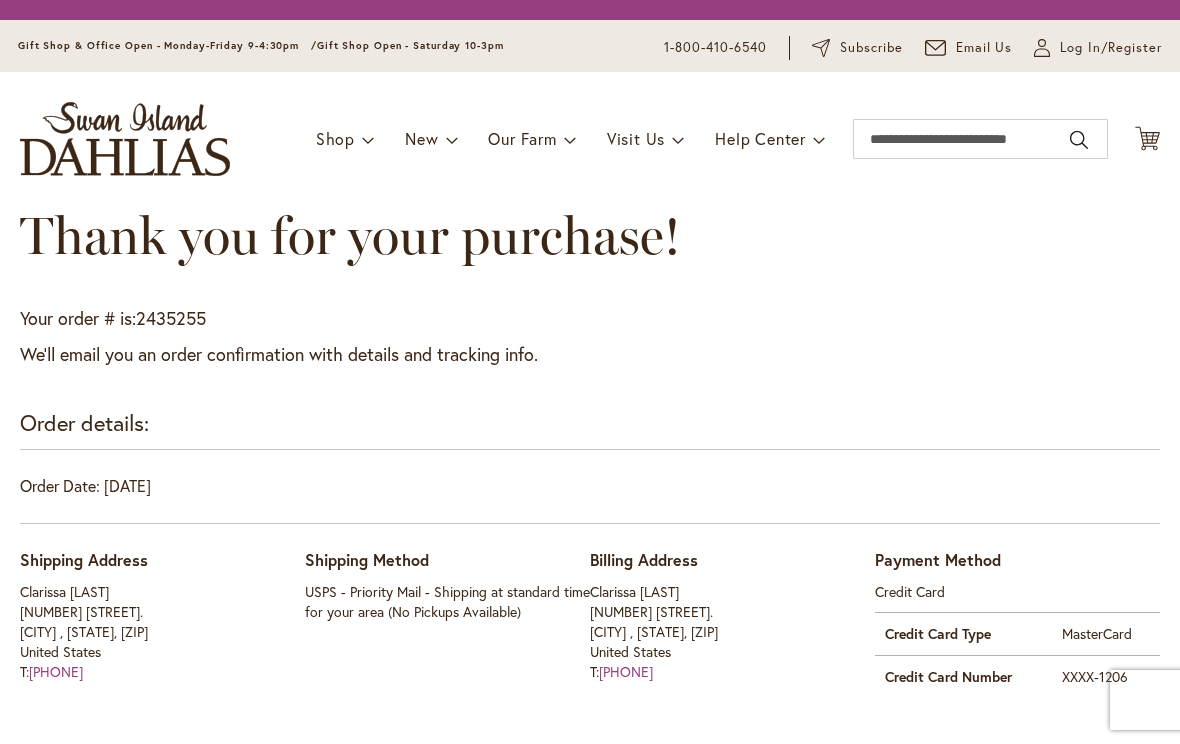 scroll, scrollTop: 0, scrollLeft: 0, axis: both 